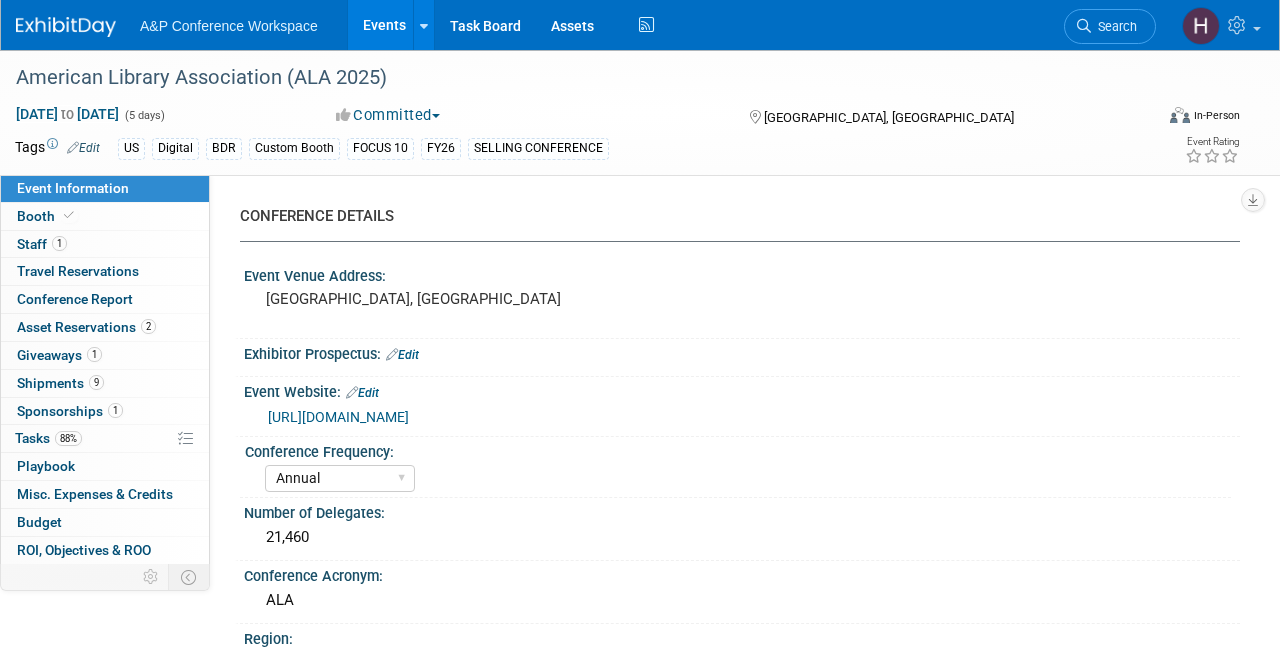 select on "Annual" 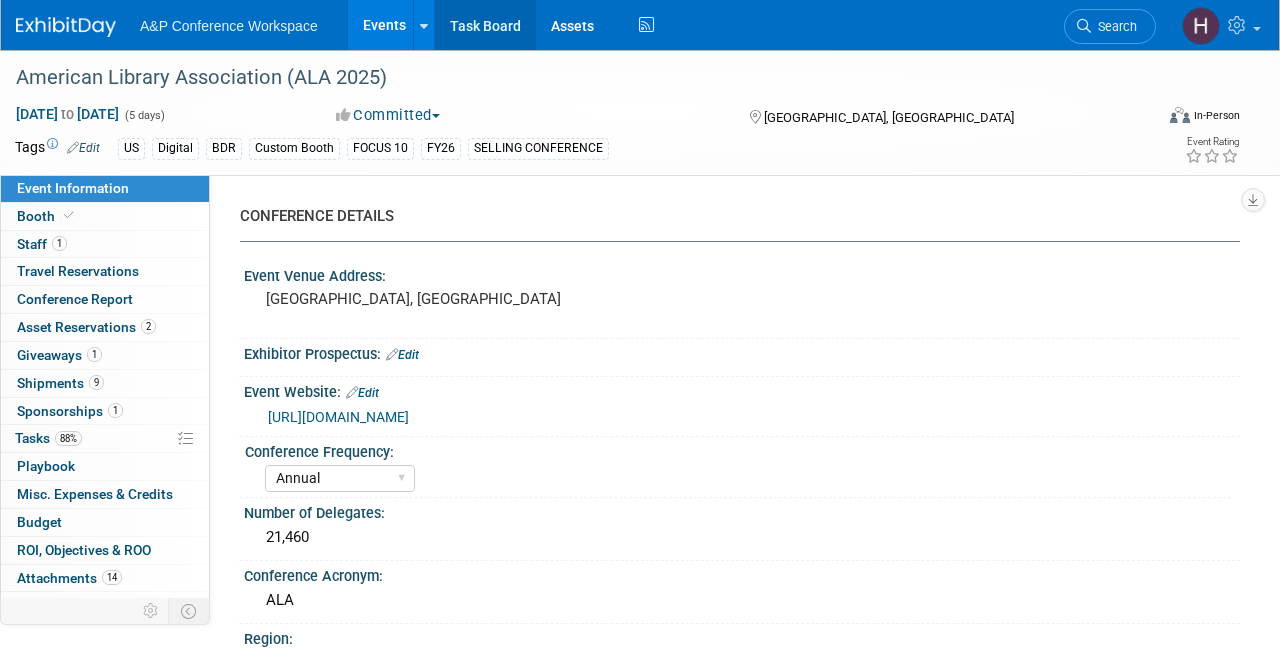 click on "Task Board" at bounding box center [485, 25] 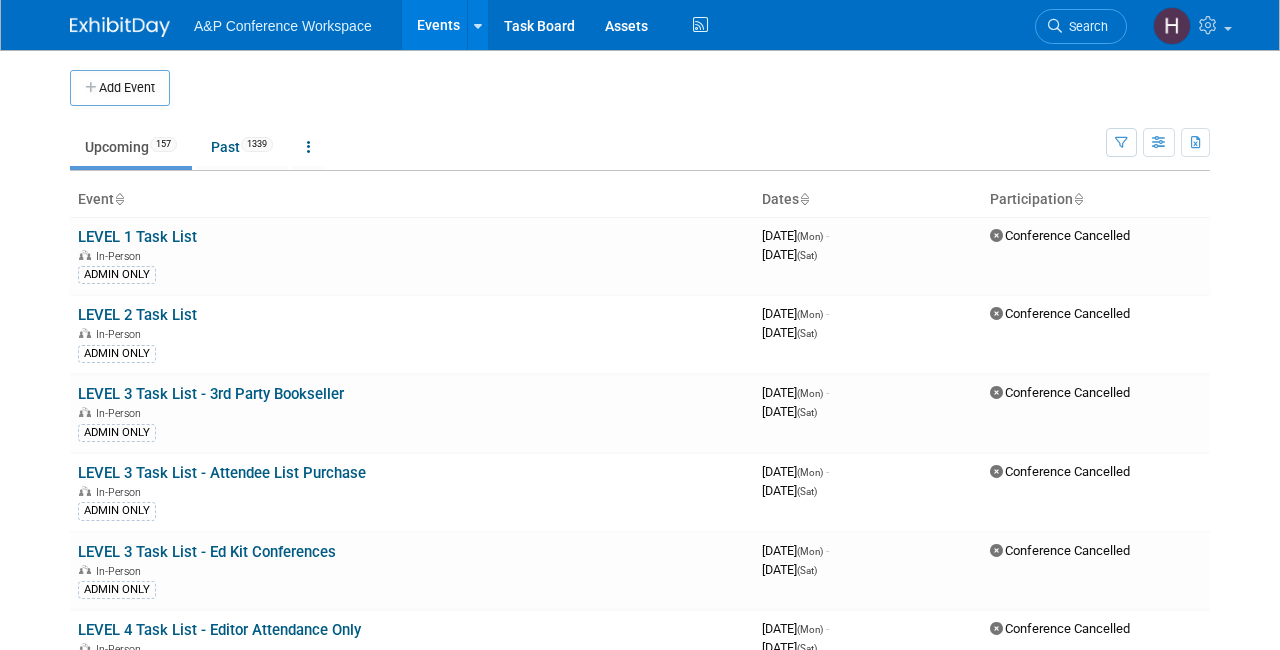 scroll, scrollTop: 0, scrollLeft: 0, axis: both 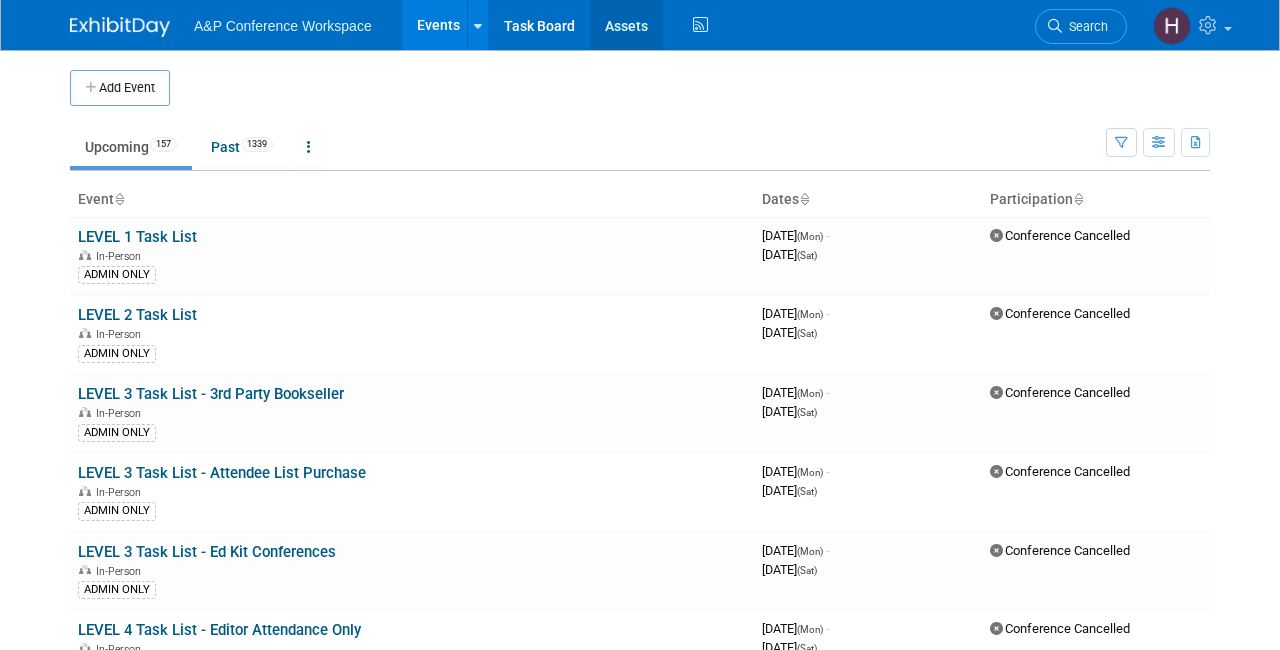click on "Assets" at bounding box center [626, 25] 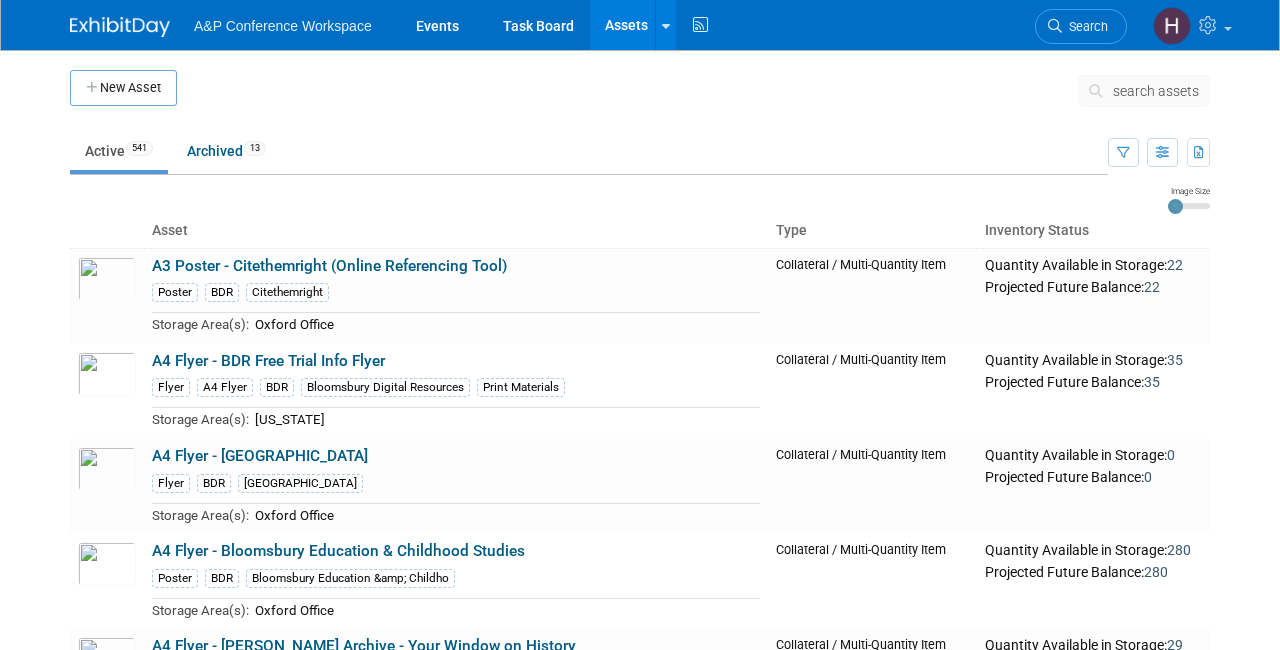 scroll, scrollTop: 0, scrollLeft: 0, axis: both 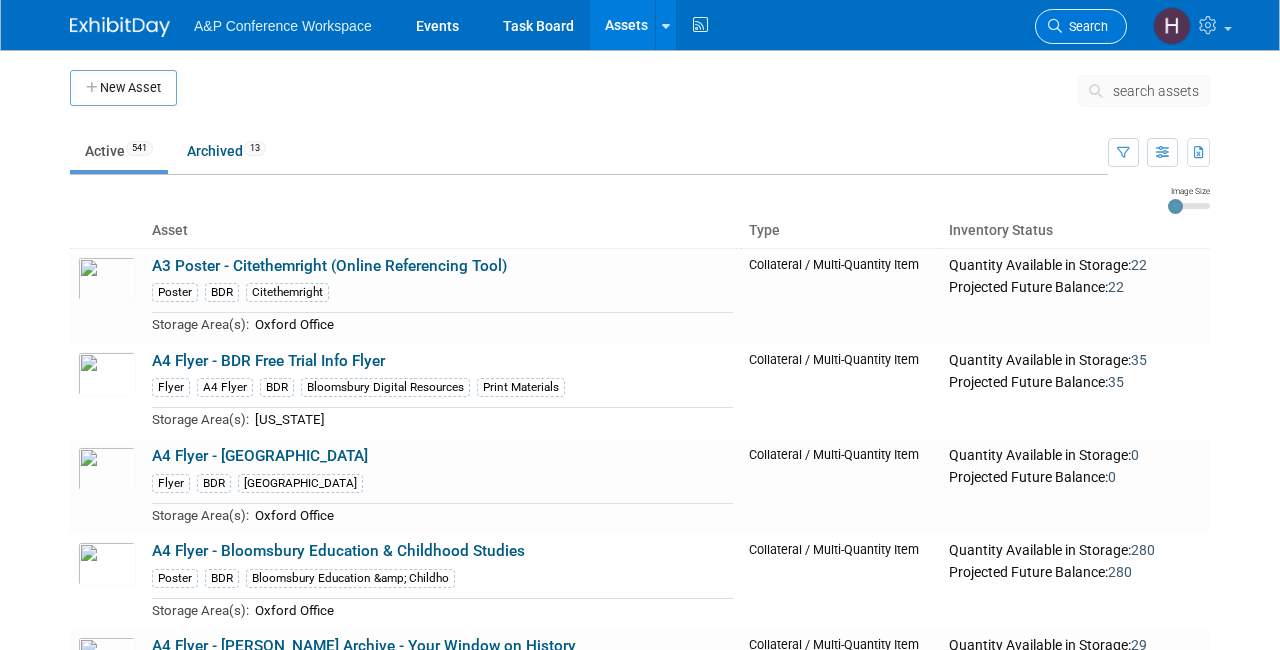 click on "Search" at bounding box center [1085, 26] 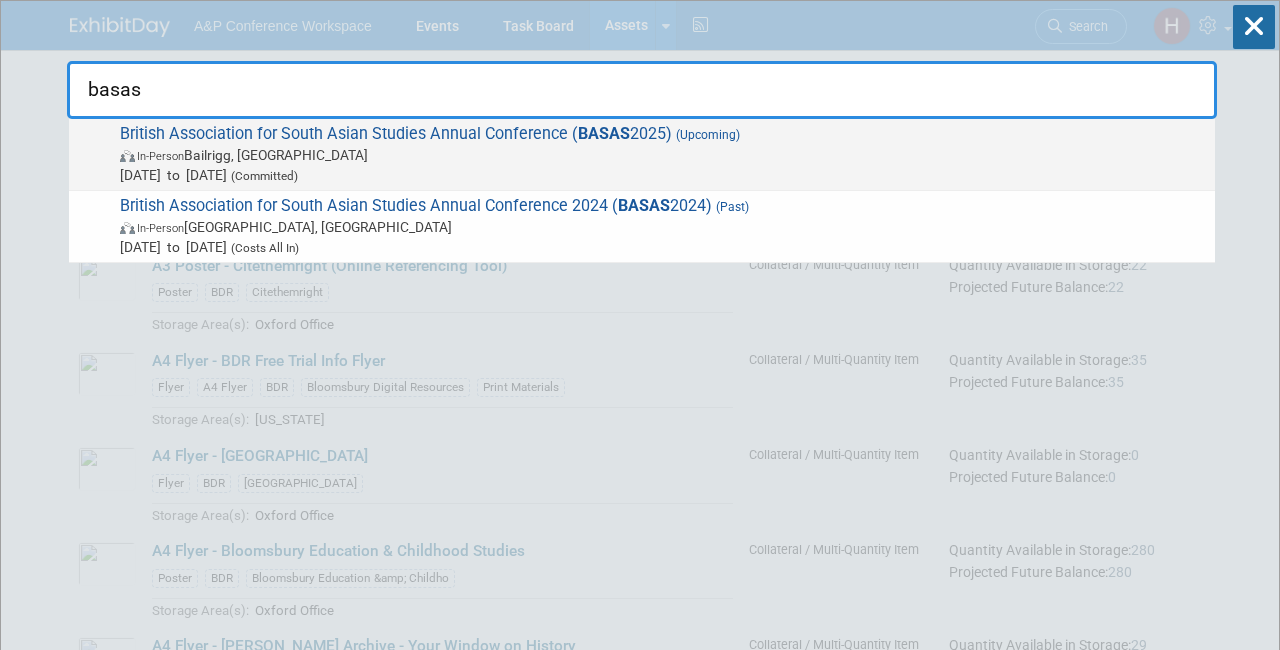 type on "basas" 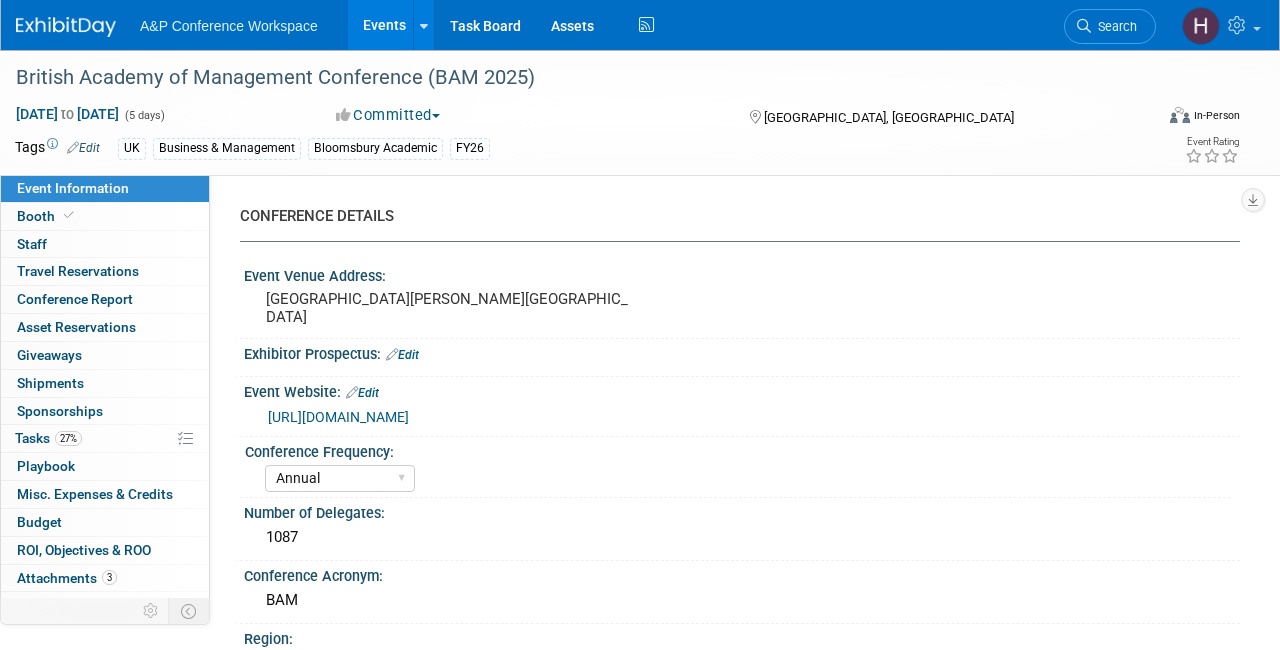 select on "Annual" 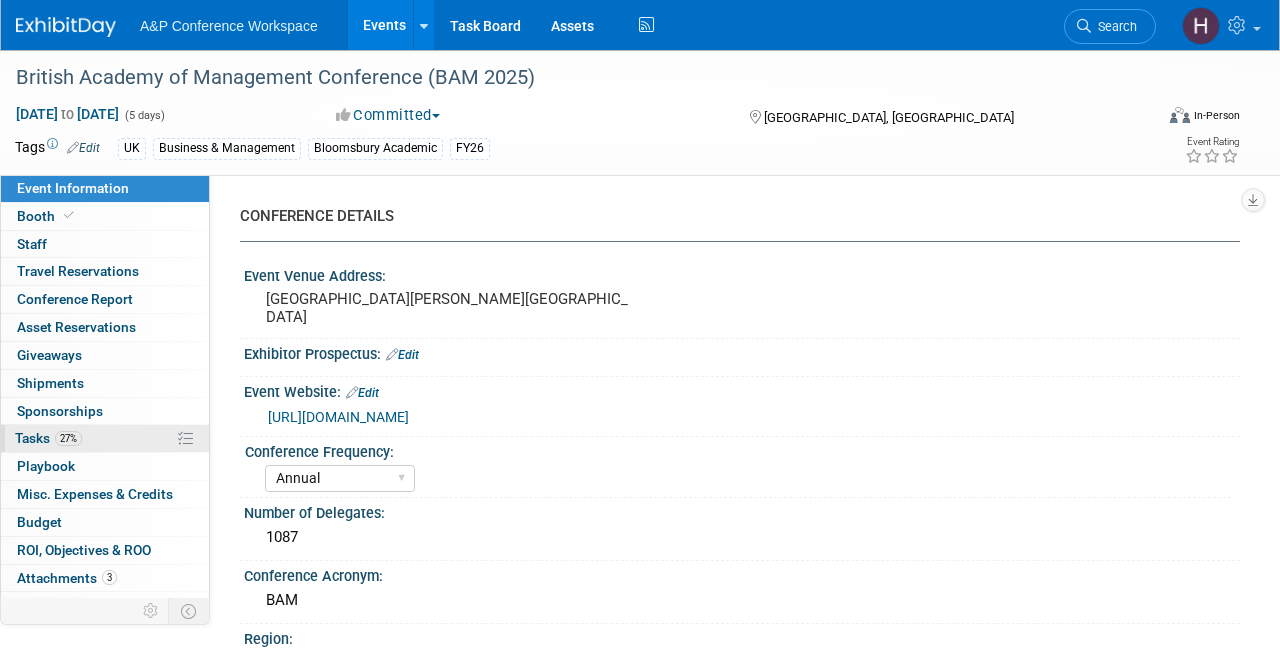 click on "27%
Tasks 27%" at bounding box center [105, 438] 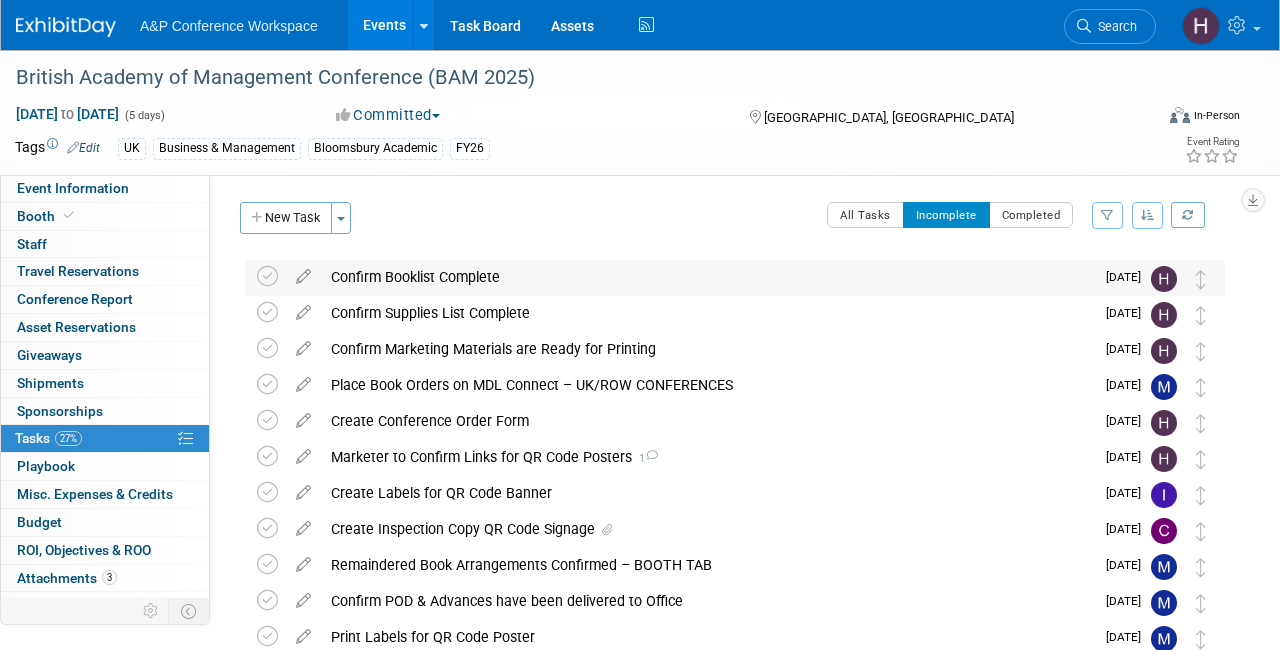 scroll, scrollTop: 16, scrollLeft: 0, axis: vertical 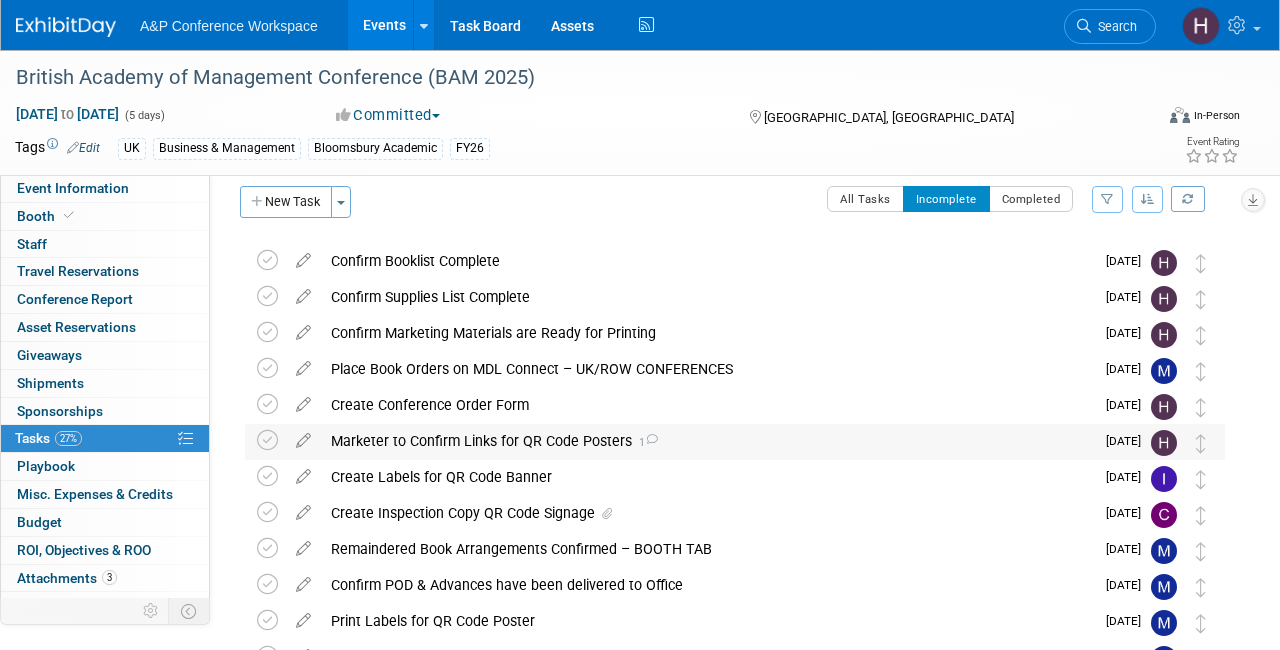 click on "Marketer to Confirm Links for QR Code Posters
1" at bounding box center [707, 441] 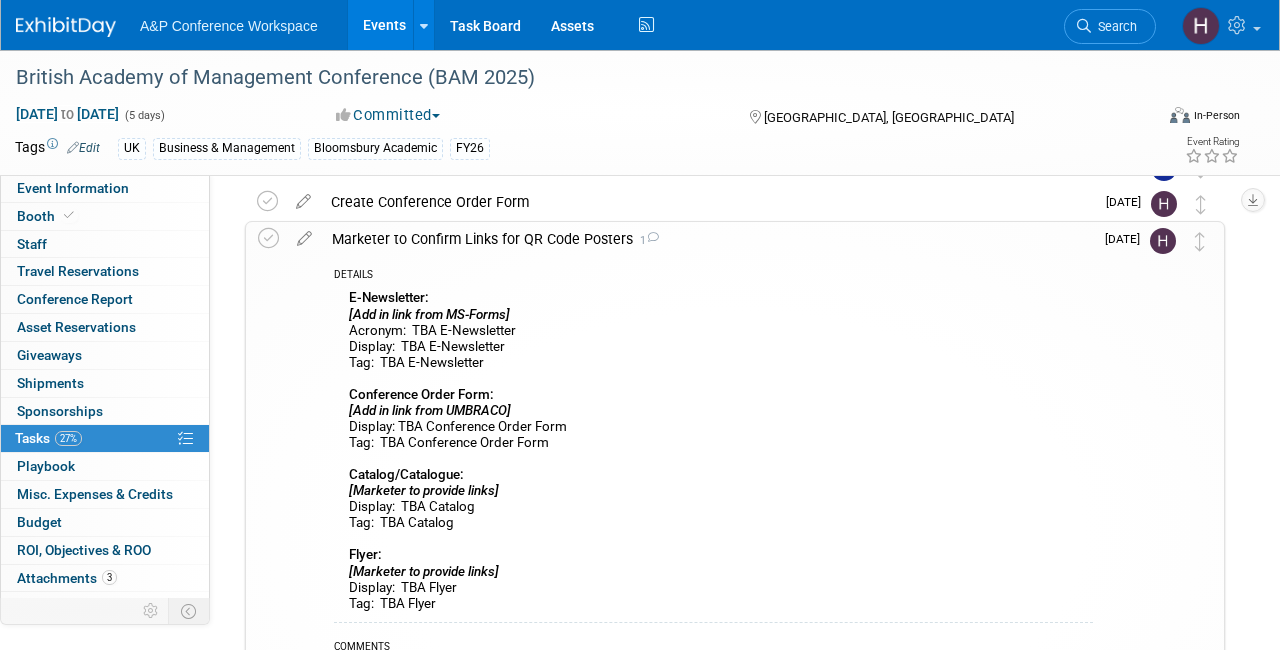 scroll, scrollTop: 212, scrollLeft: 0, axis: vertical 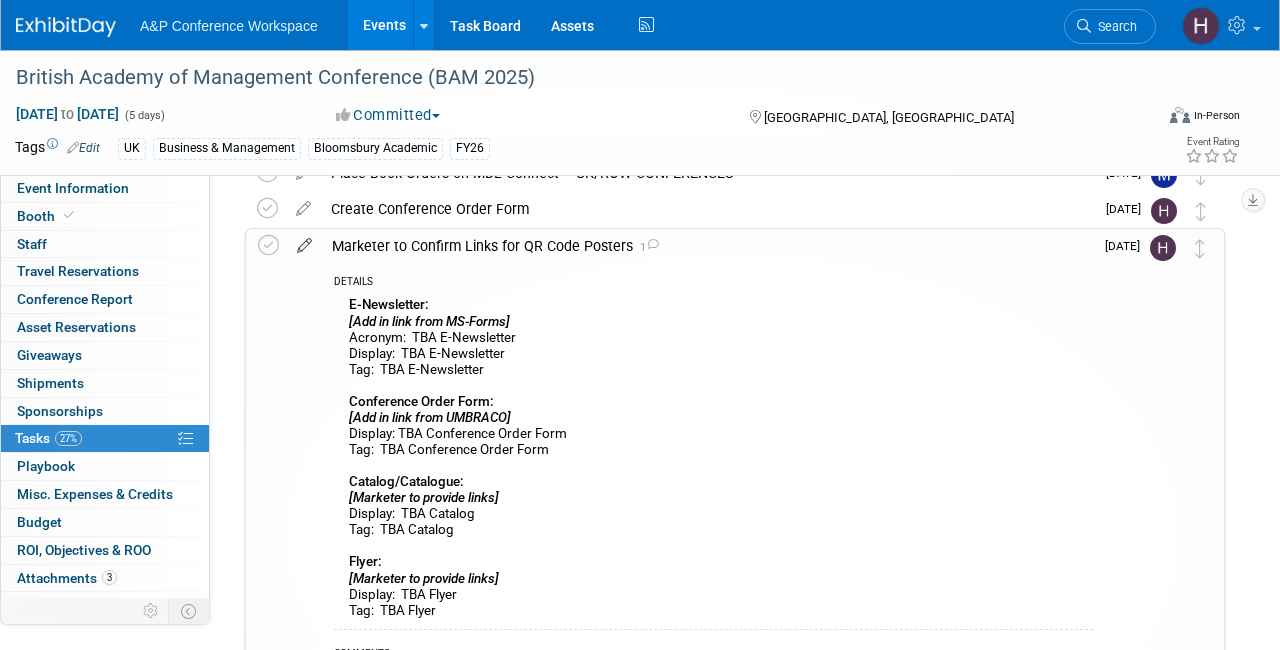 click at bounding box center (304, 241) 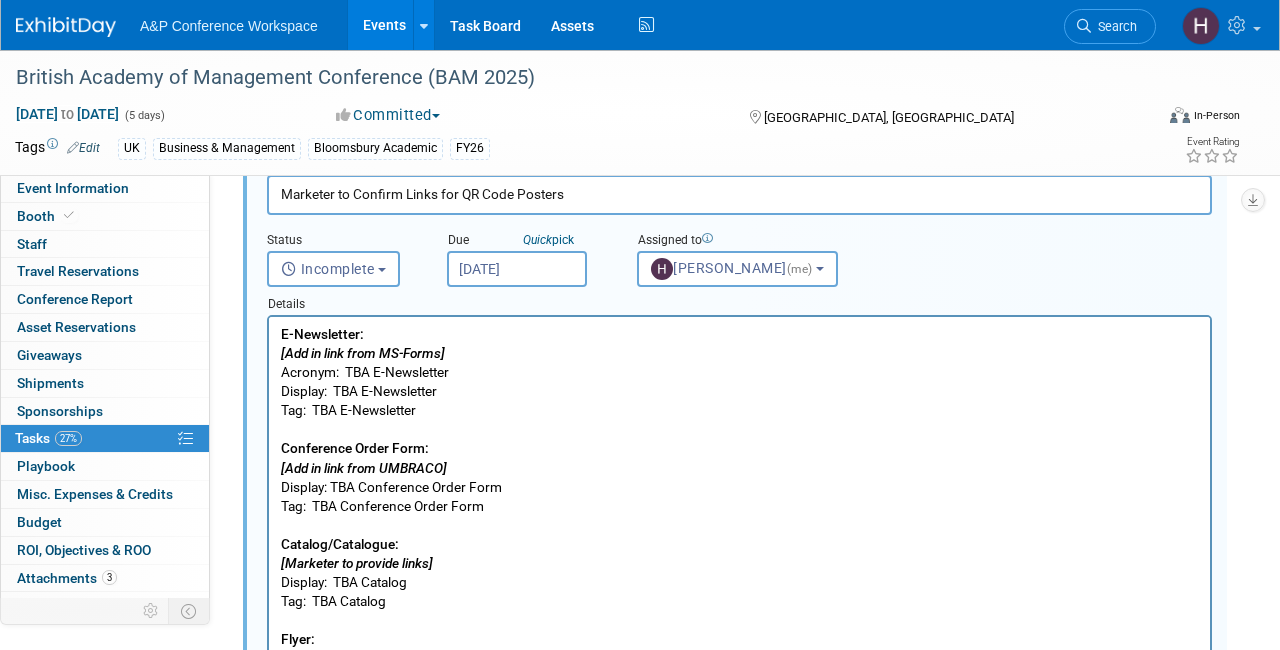 scroll, scrollTop: 307, scrollLeft: 0, axis: vertical 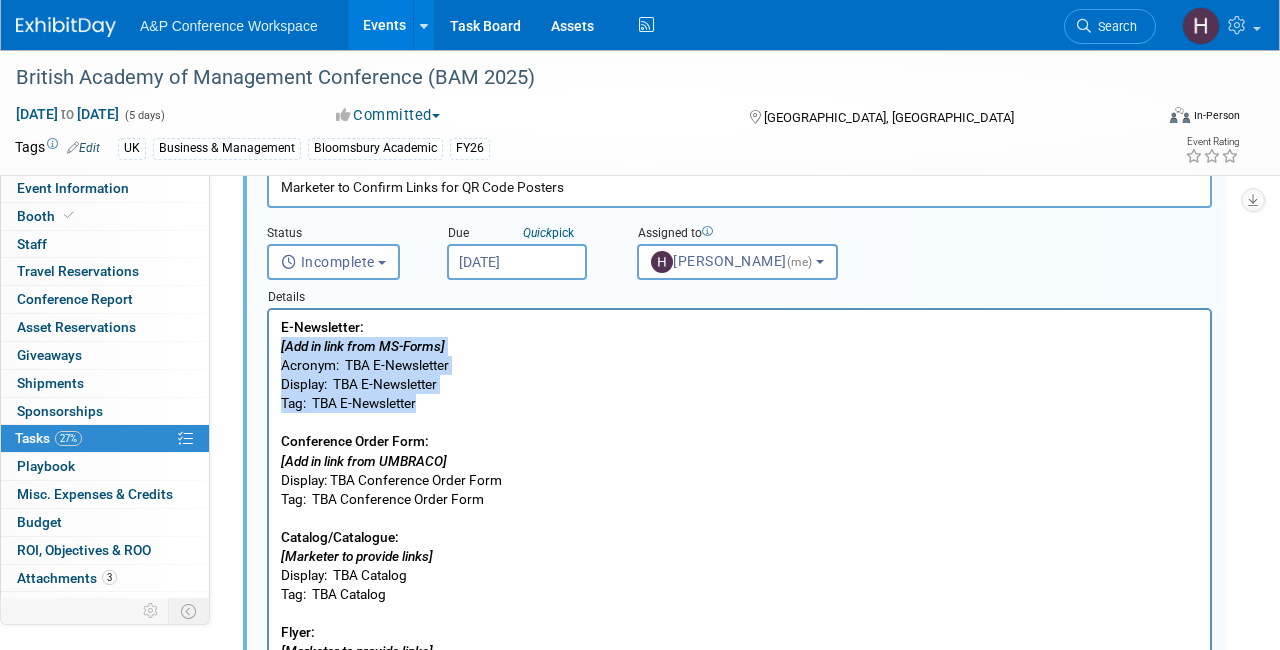 drag, startPoint x: 449, startPoint y: 406, endPoint x: 278, endPoint y: 347, distance: 180.89223 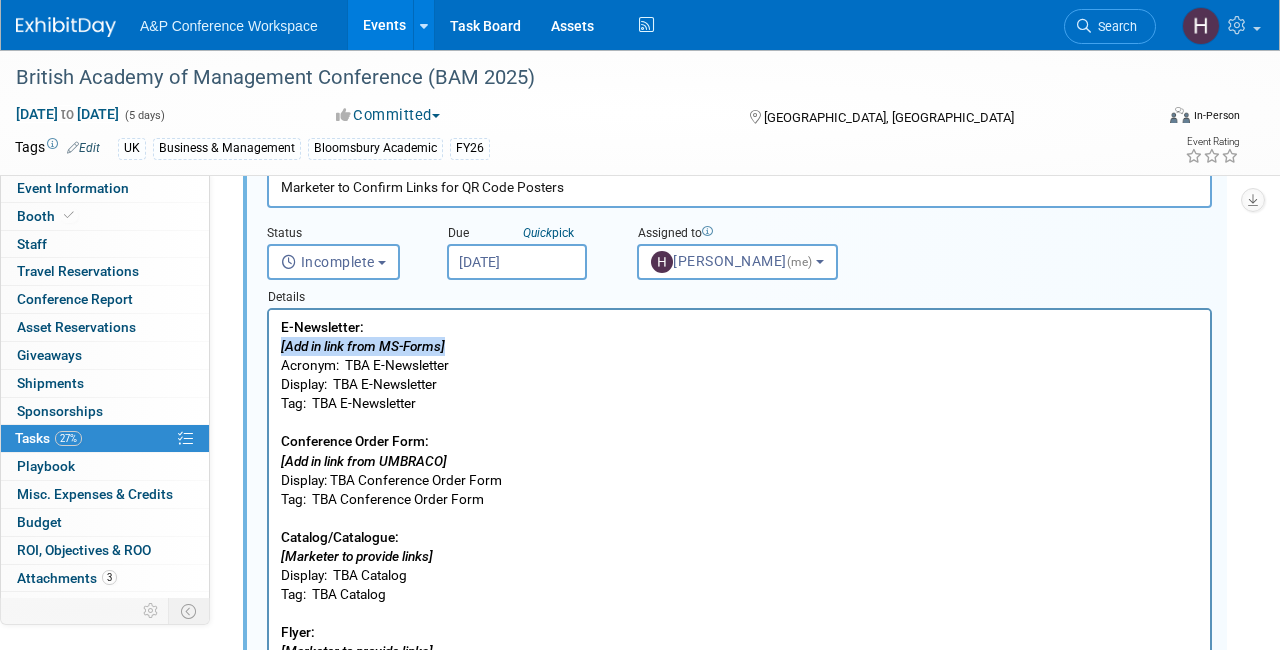 drag, startPoint x: 453, startPoint y: 345, endPoint x: 277, endPoint y: 340, distance: 176.07101 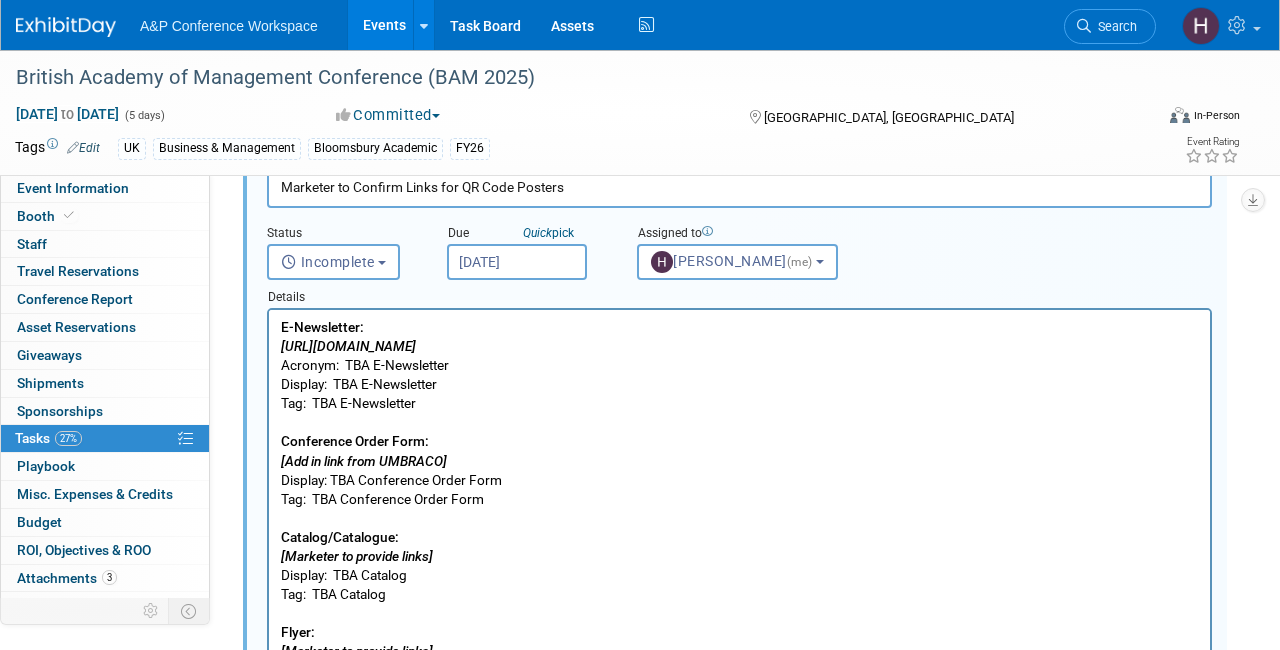 drag, startPoint x: 766, startPoint y: 345, endPoint x: 283, endPoint y: 340, distance: 483.02588 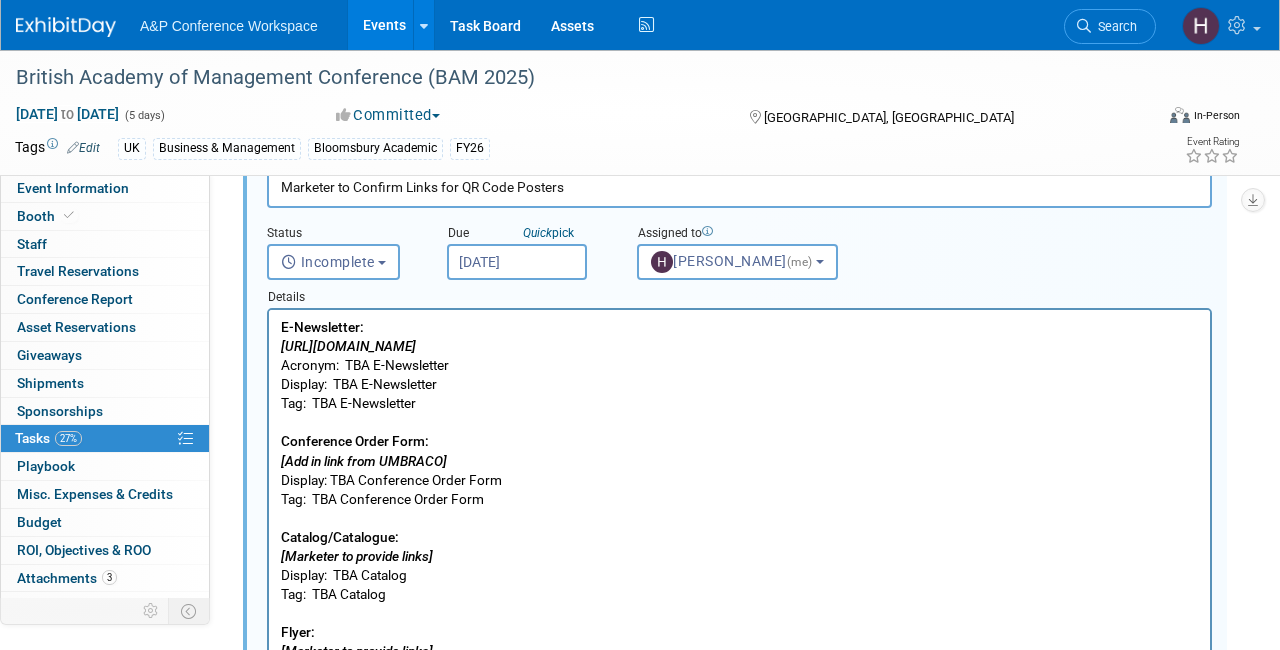 click on "E-Newsletter: https://www.bloomsbury.com/uk/newsletters/business-management-newsletter/ Acronym:  TBA E-Newsletter Display:  TBA E-Newsletter Tag:  TBA E-Newsletter Conference Order Form: [Add in link from UMBRACO] Display: TBA Conference Order Form Tag:  TBA Conference Order Form Catalog/Catalogue: [Marketer to provide links] Display:  TBA Catalog Tag:  TBA Catalog Flyer: [Marketer to provide links] Display:  TBA Flyer Tag:  TBA Flyer" at bounding box center (740, 509) 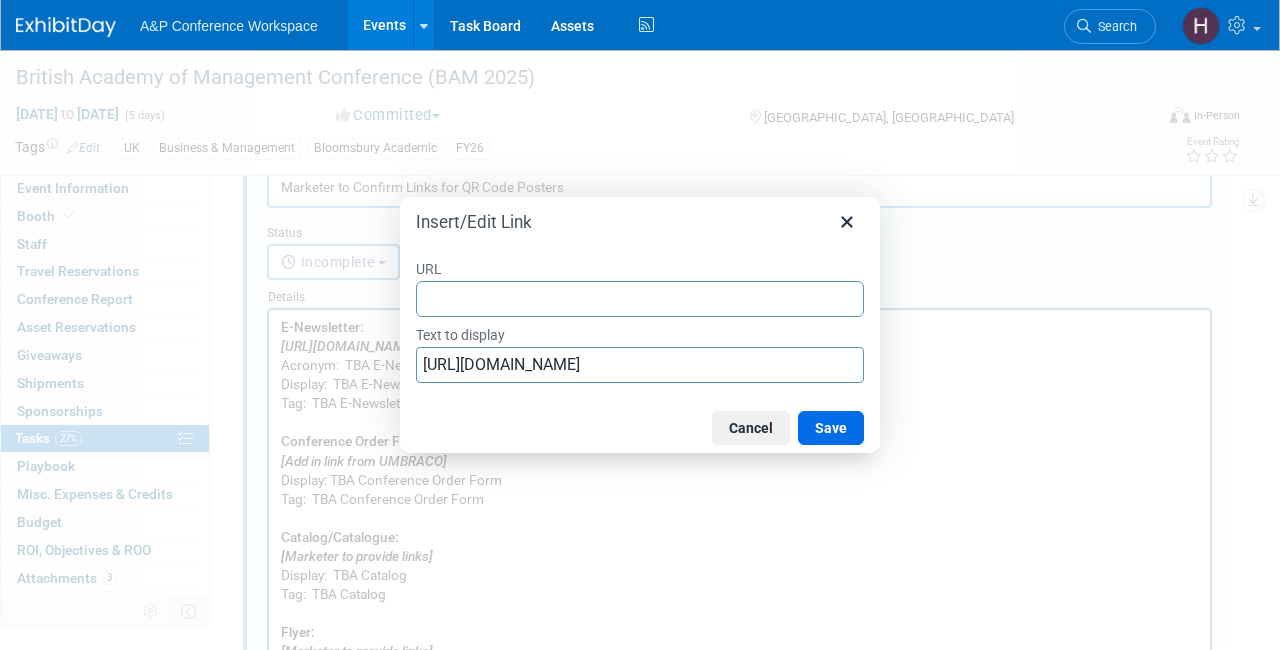 type on "https://www.bloomsbury.com/uk/newsletters/business-management-newsletter/" 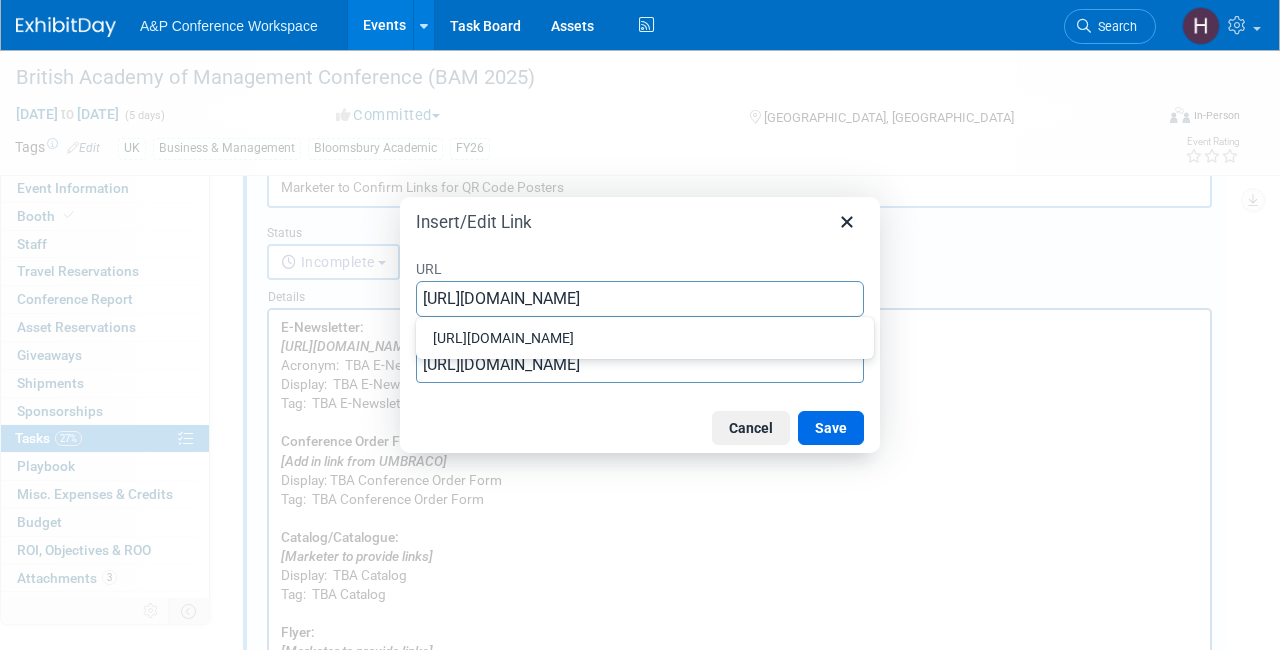 scroll, scrollTop: 0, scrollLeft: 143, axis: horizontal 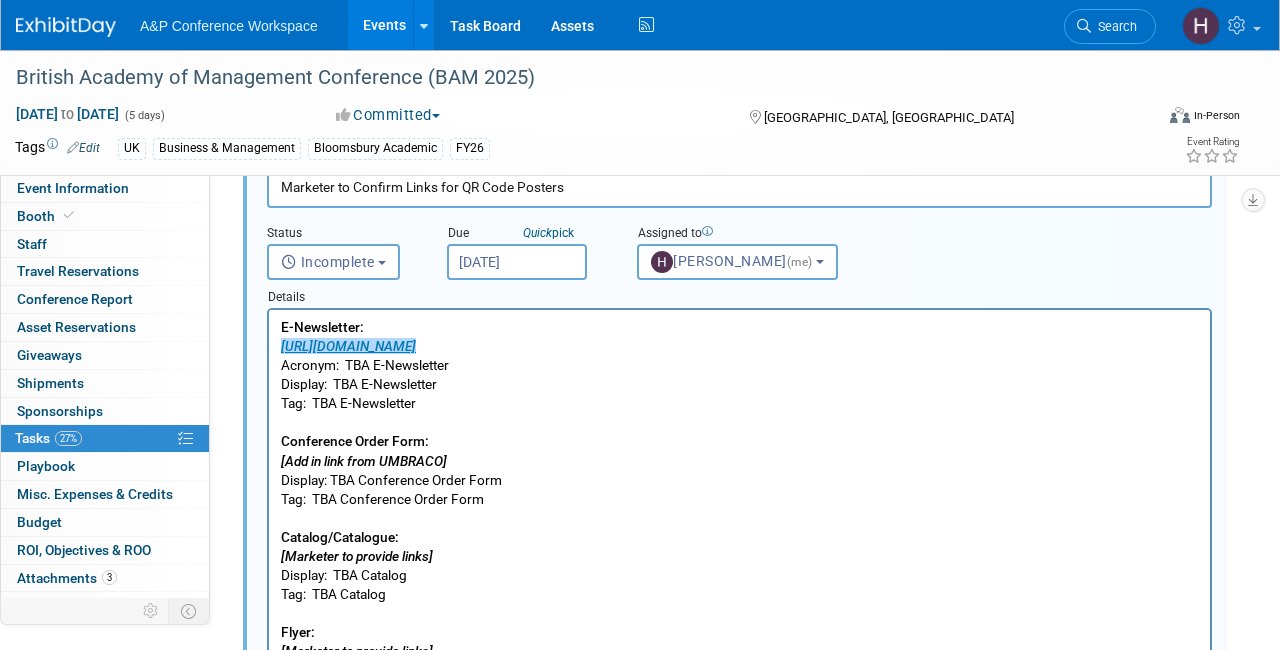 click on "E-Newsletter: https://www.bloomsbury.com/uk/newsletters/business-management-newsletter/ Acronym:  TBA E-Newsletter Display:  TBA E-Newsletter Tag:  TBA E-Newsletter Conference Order Form: [Add in link from UMBRACO] Display: TBA Conference Order Form Tag:  TBA Conference Order Form Catalog/Catalogue: [Marketer to provide links] Display:  TBA Catalog Tag:  TBA Catalog Flyer: [Marketer to provide links] Display:  TBA Flyer Tag:  TBA Flyer" at bounding box center (740, 509) 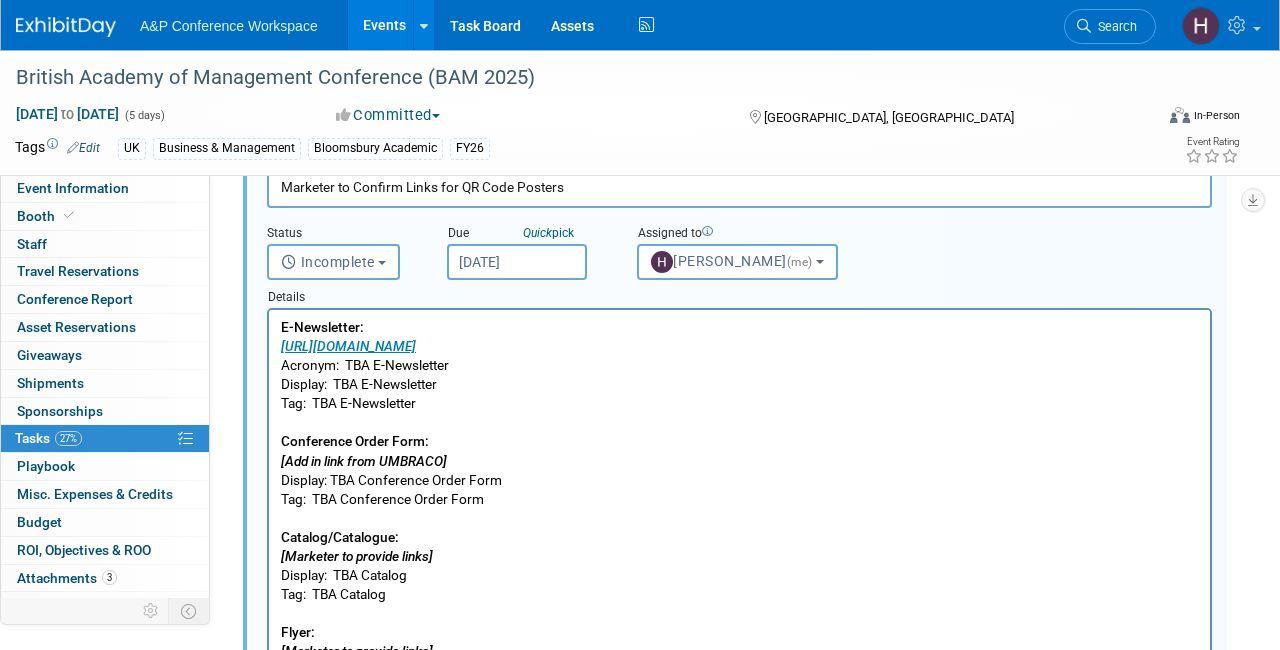 click on "E-Newsletter: https://www.bloomsbury.com/uk/newsletters/business-management-newsletter/ Acronym:  TBA E-Newsletter Display:  TBA E-Newsletter Tag:  TBA E-Newsletter Conference Order Form: [Add in link from UMBRACO] Display: TBA Conference Order Form Tag:  TBA Conference Order Form Catalog/Catalogue: [Marketer to provide links] Display:  TBA Catalog Tag:  TBA Catalog Flyer: [Marketer to provide links] Display:  TBA Flyer Tag:  TBA Flyer" at bounding box center [740, 509] 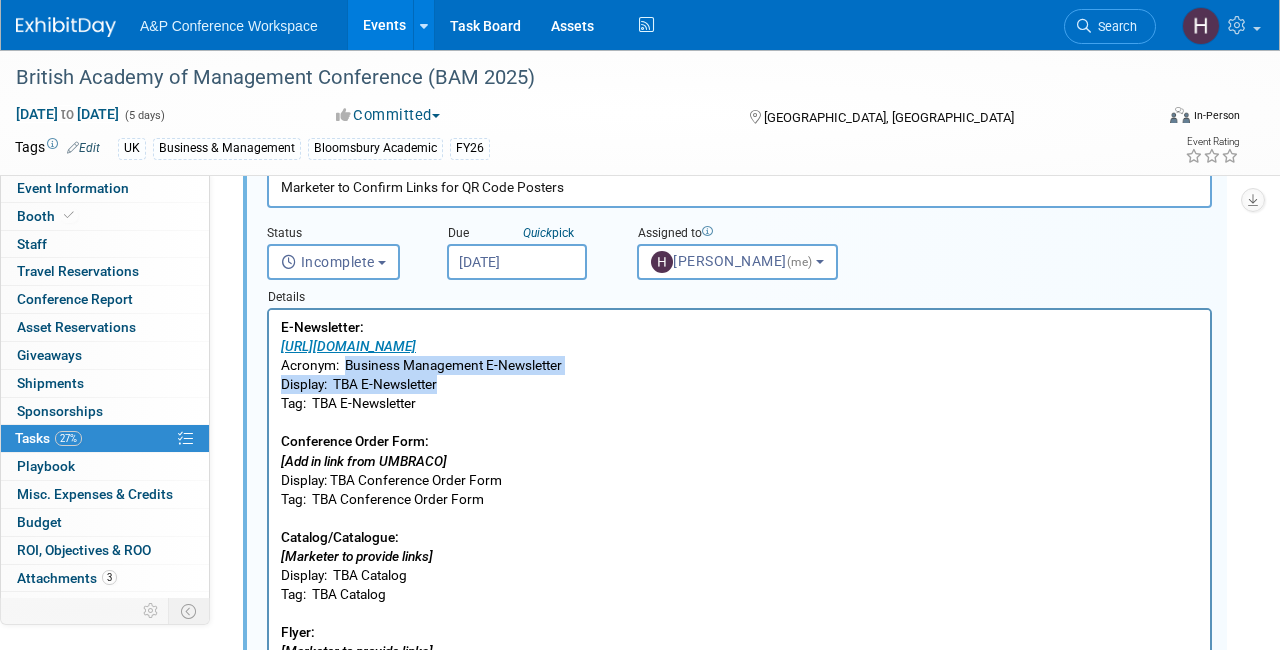 drag, startPoint x: 348, startPoint y: 368, endPoint x: 567, endPoint y: 375, distance: 219.11185 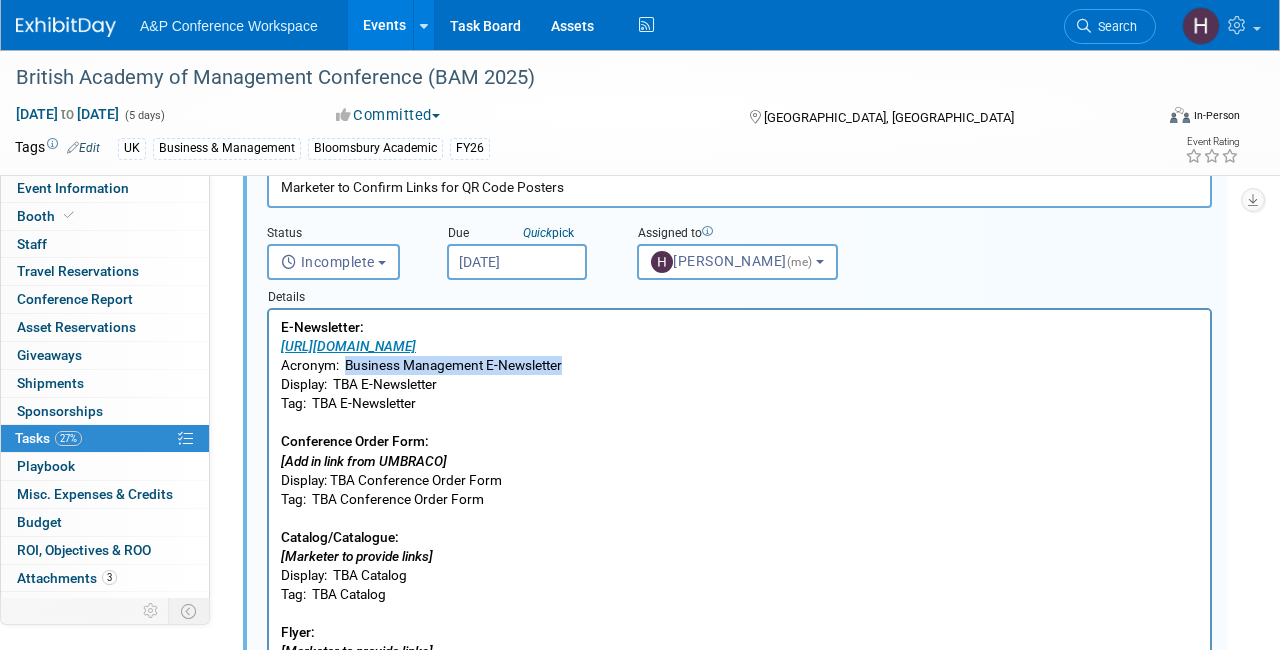 drag, startPoint x: 567, startPoint y: 366, endPoint x: 347, endPoint y: 364, distance: 220.0091 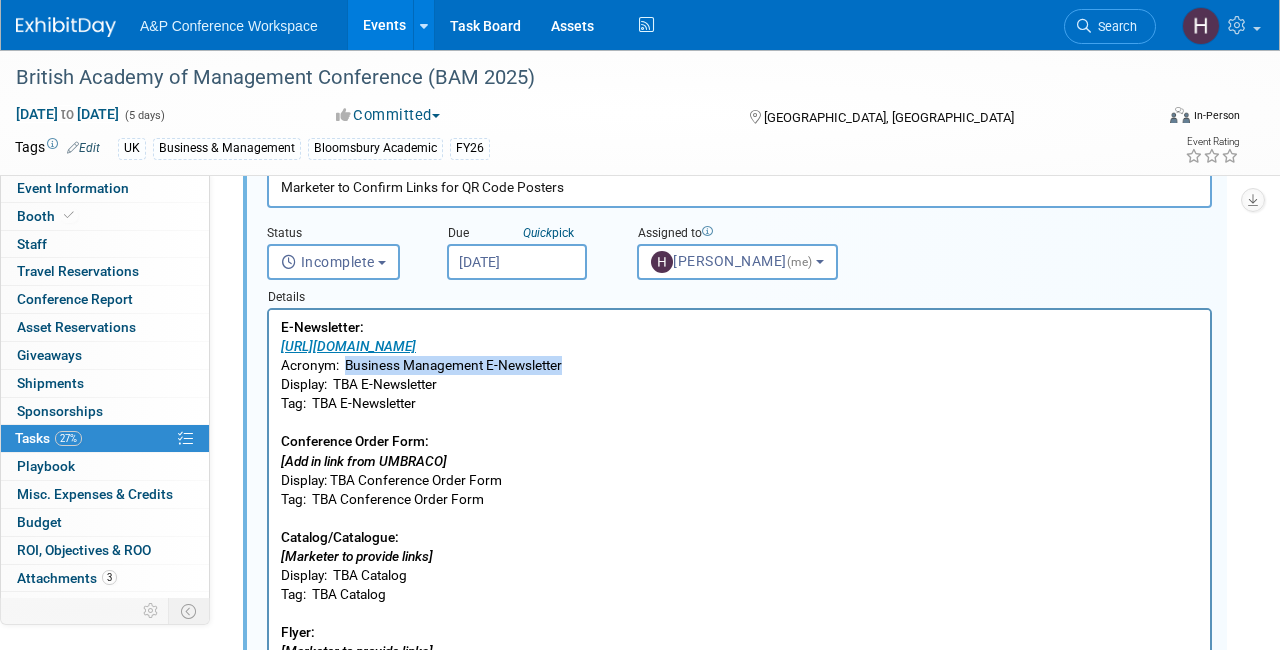 click on "E-Newsletter: https://www.bloomsbury.com/uk/newsletters/business-management-newsletter/ Acronym:  Business Management E-Newsletter Display:  TBA E-Newsletter Tag:  TBA E-Newsletter Conference Order Form: [Add in link from UMBRACO] Display: TBA Conference Order Form Tag:  TBA Conference Order Form Catalog/Catalogue: [Marketer to provide links] Display:  TBA Catalog Tag:  TBA Catalog Flyer: [Marketer to provide links] Display:  TBA Flyer Tag:  TBA Flyer" at bounding box center [740, 509] 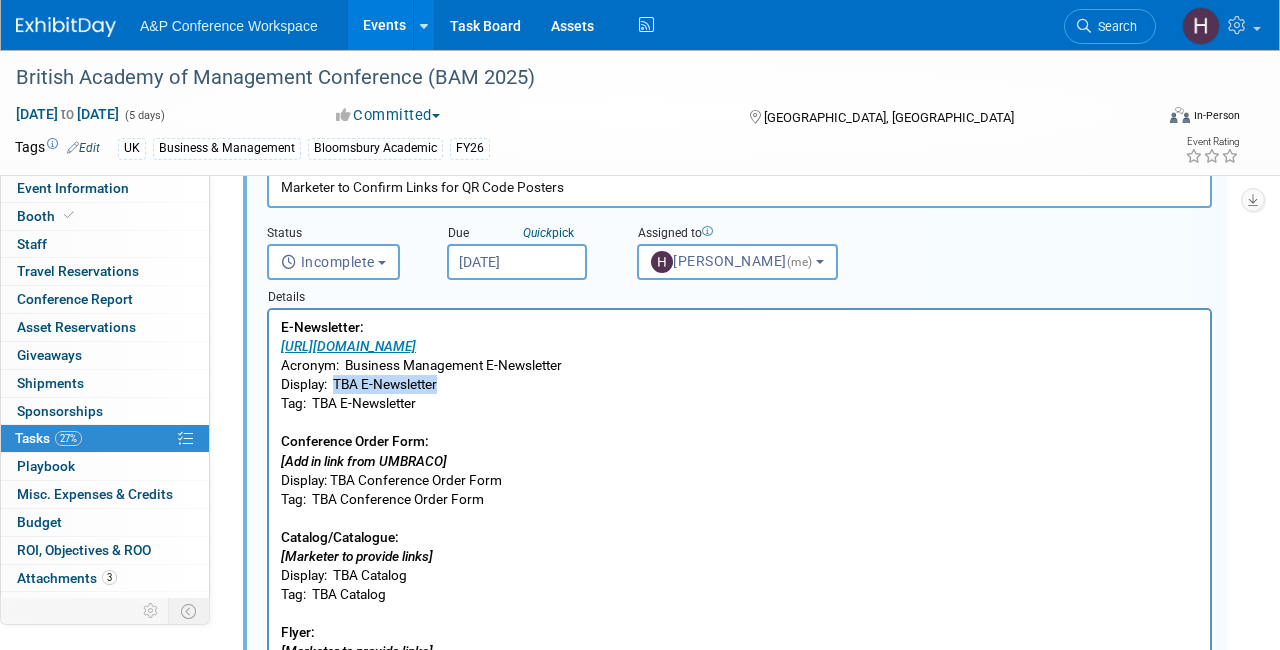 drag, startPoint x: 461, startPoint y: 383, endPoint x: 337, endPoint y: 381, distance: 124.01613 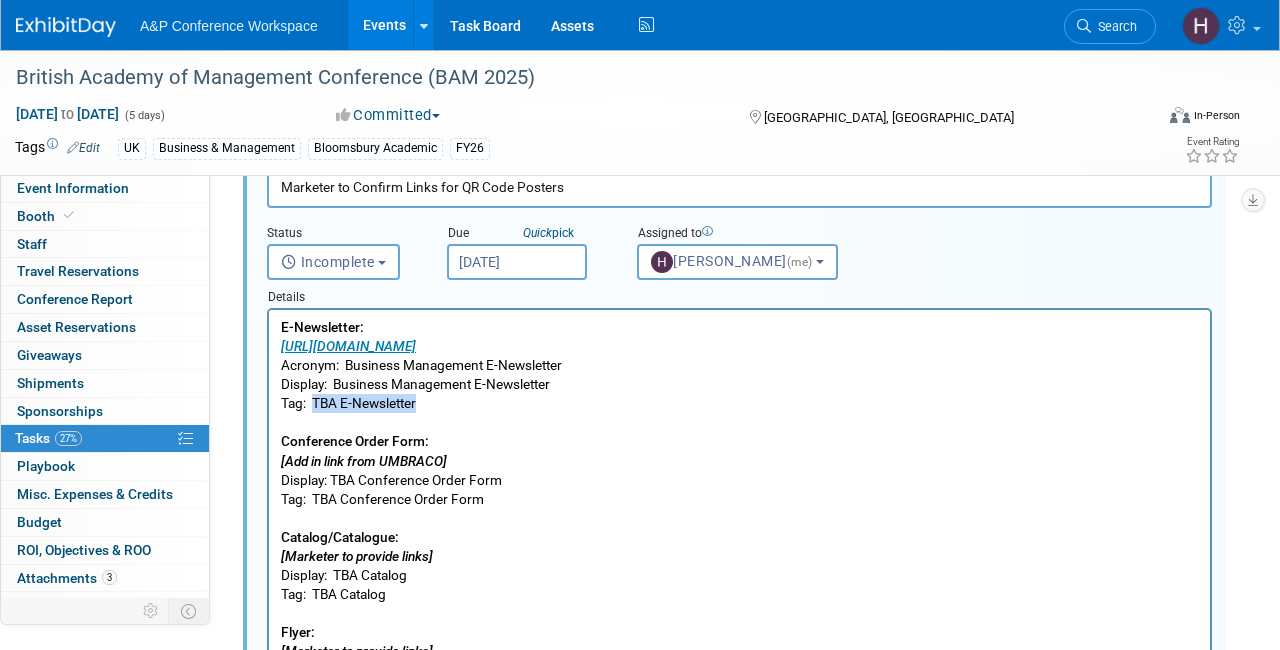 drag, startPoint x: 403, startPoint y: 403, endPoint x: 316, endPoint y: 408, distance: 87.14356 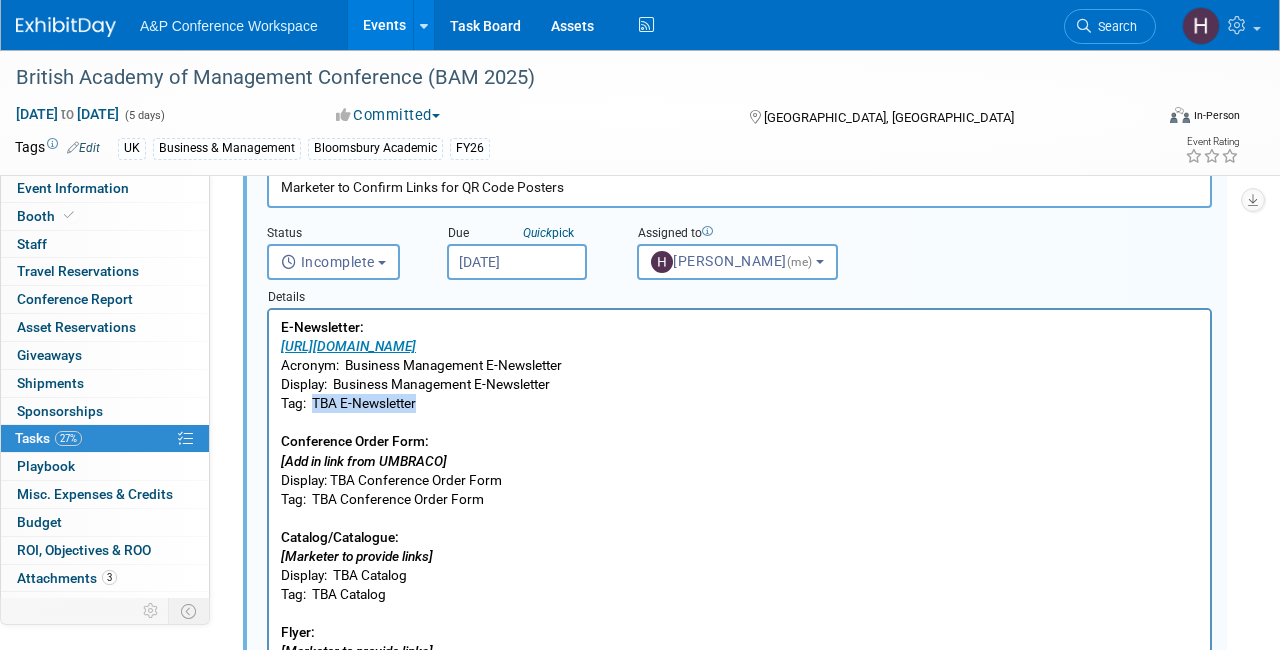 click on "E-Newsletter: https://www.bloomsbury.com/uk/newsletters/business-management-newsletter/ Acronym:  Business Management E-Newsletter Display:  Business Management E-Newsletter Tag:  TBA E-Newsletter Conference Order Form: [Add in link from UMBRACO] Display: TBA Conference Order Form Tag:  TBA Conference Order Form Catalog/Catalogue: [Marketer to provide links] Display:  TBA Catalog Tag:  TBA Catalog Flyer: [Marketer to provide links] Display:  TBA Flyer Tag:  TBA Flyer" at bounding box center (740, 509) 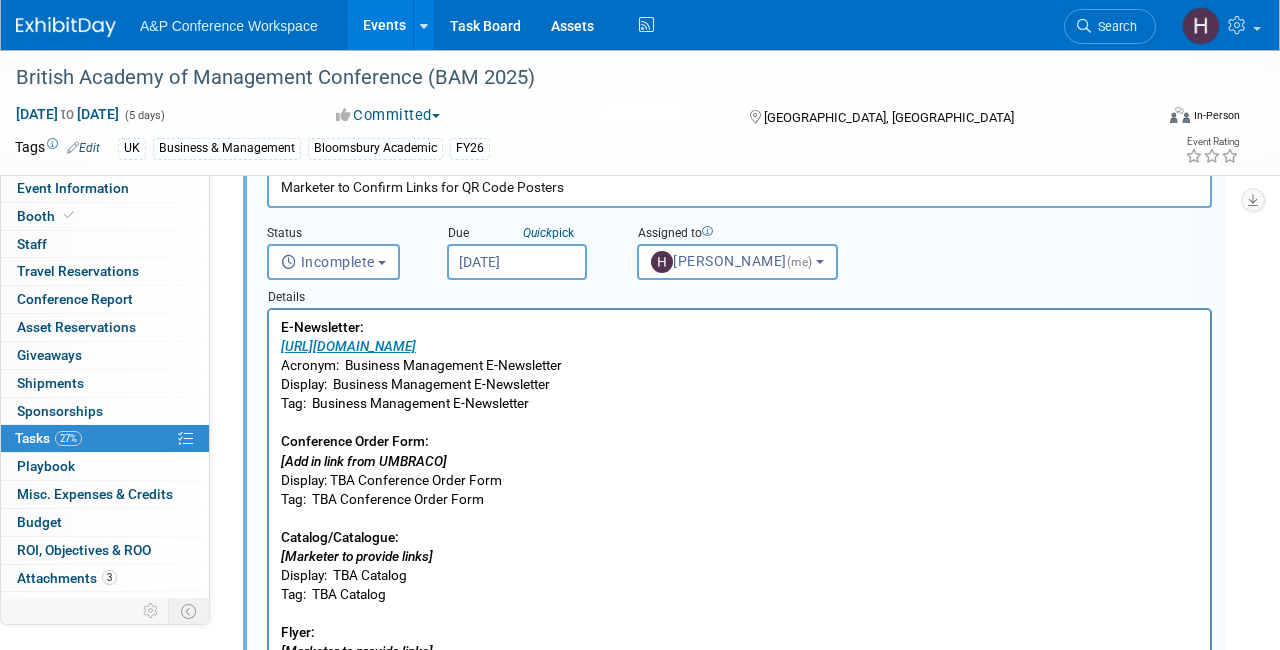 click on "Conference Order Form:" at bounding box center [355, 441] 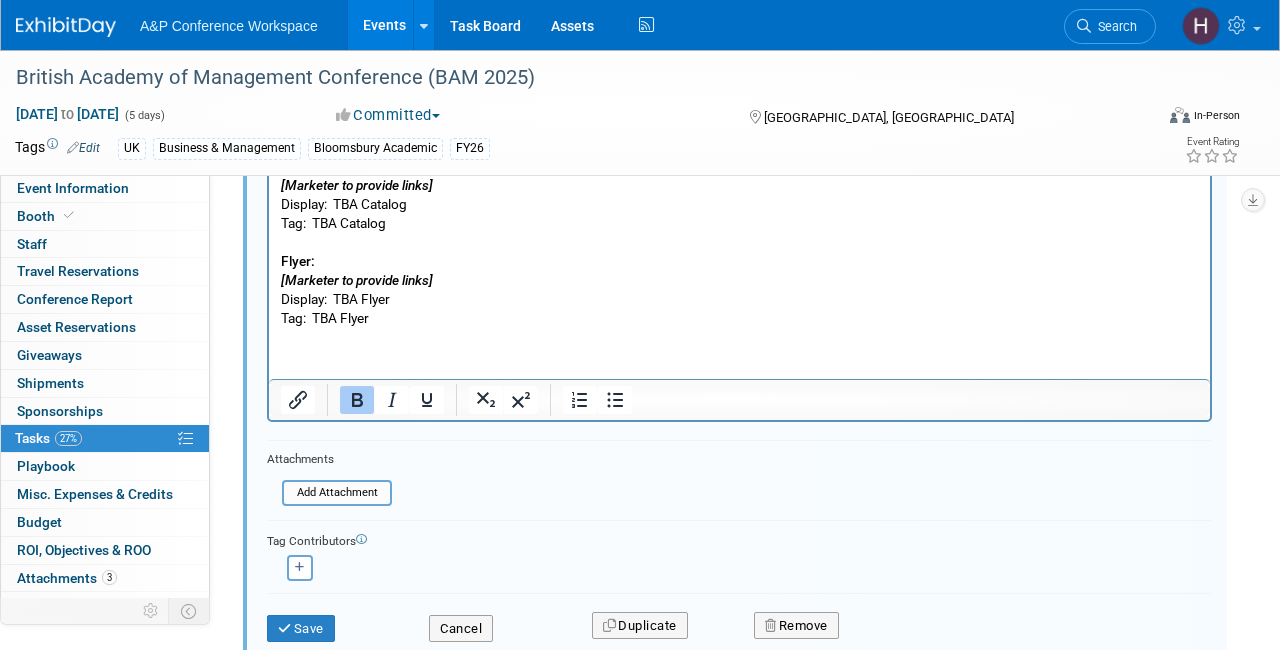 scroll, scrollTop: 710, scrollLeft: 0, axis: vertical 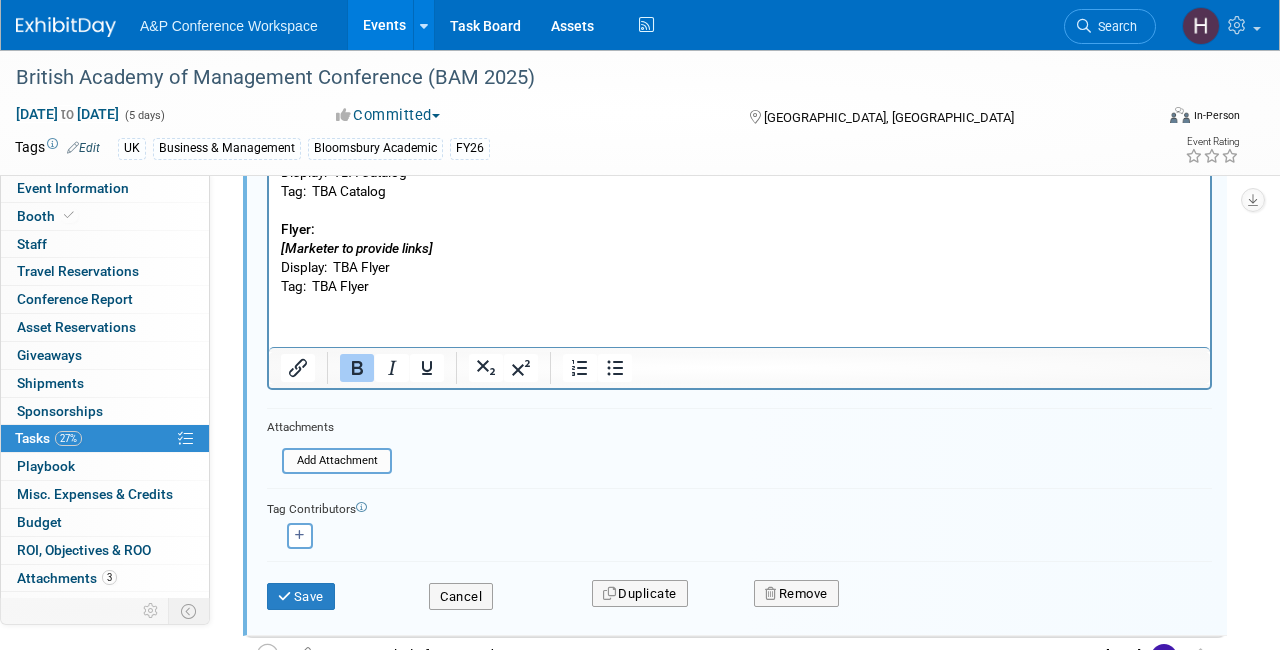 click on "Save" at bounding box center (333, 590) 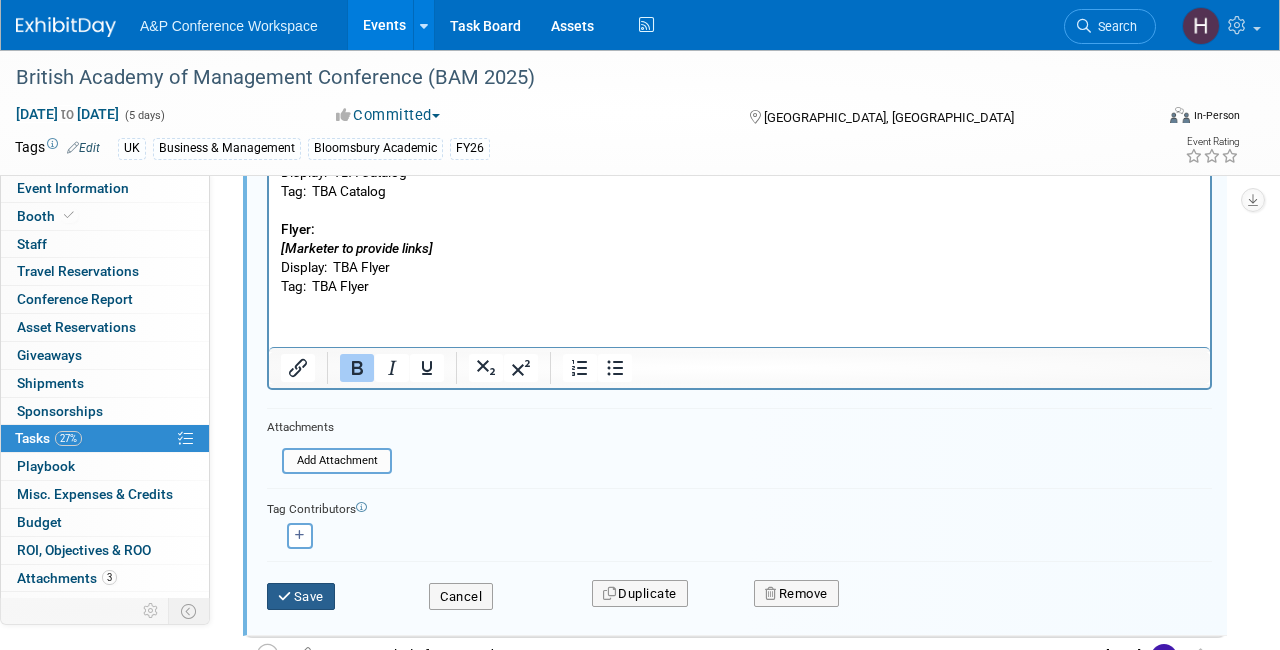 click on "Save" at bounding box center (301, 597) 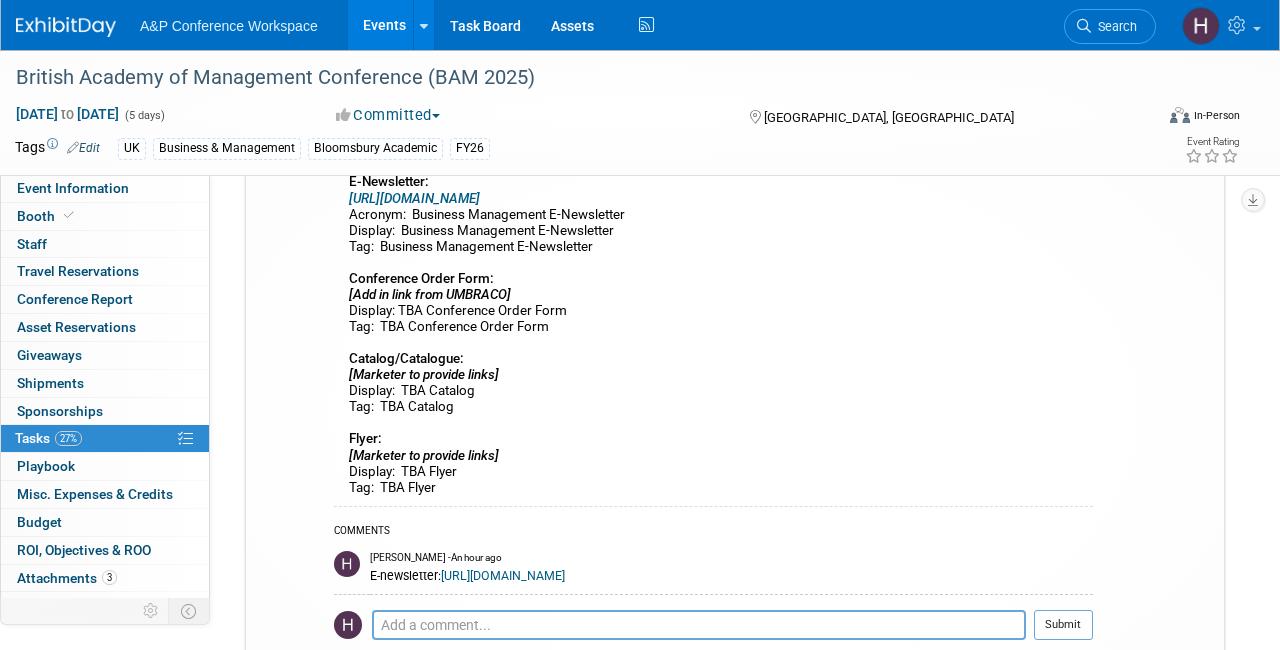 scroll, scrollTop: 0, scrollLeft: 0, axis: both 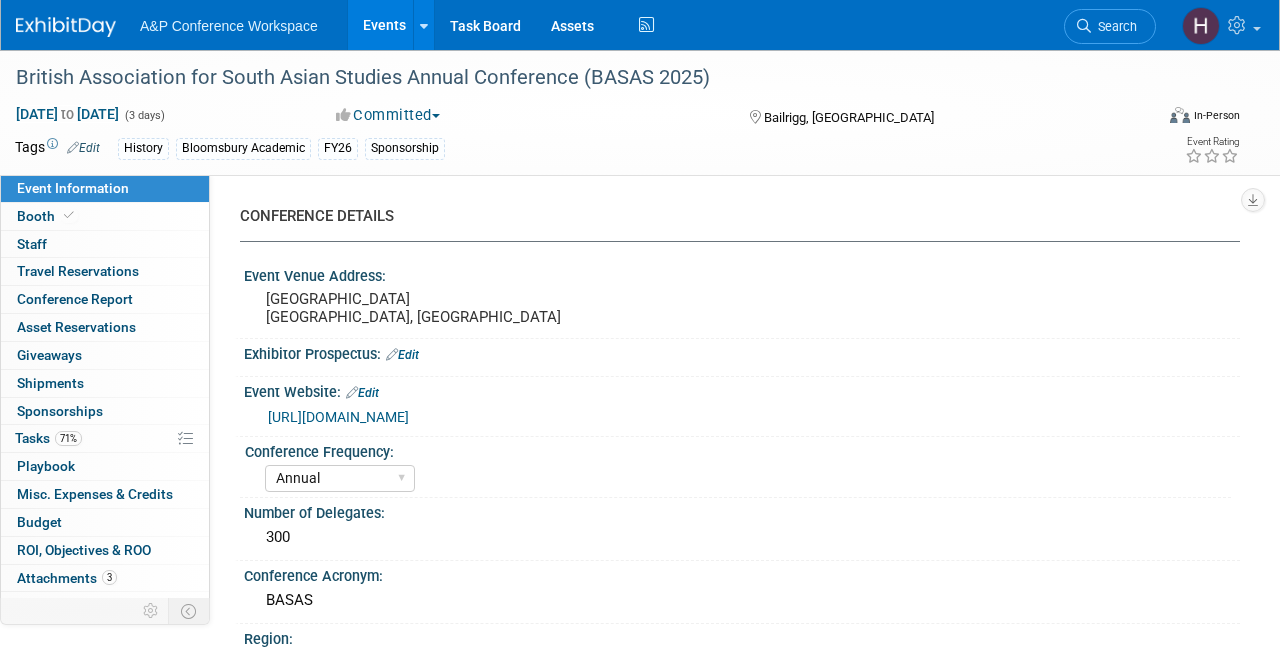 select on "Annual" 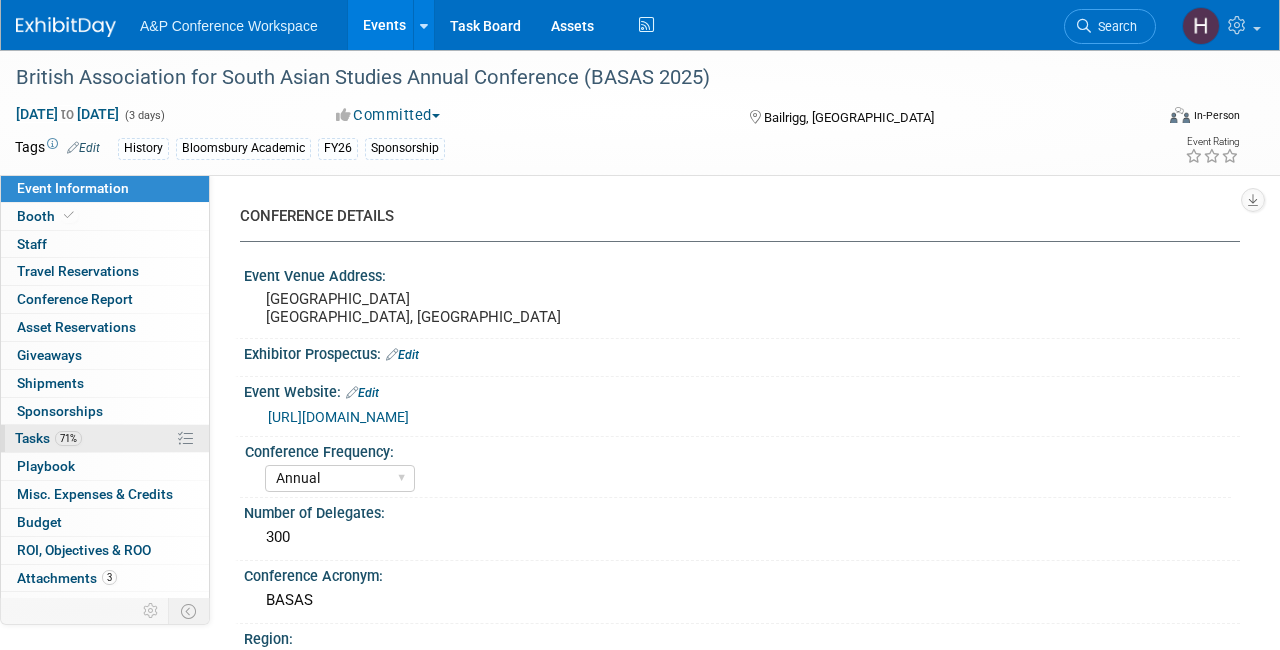 click on "71%
Tasks 71%" at bounding box center (105, 438) 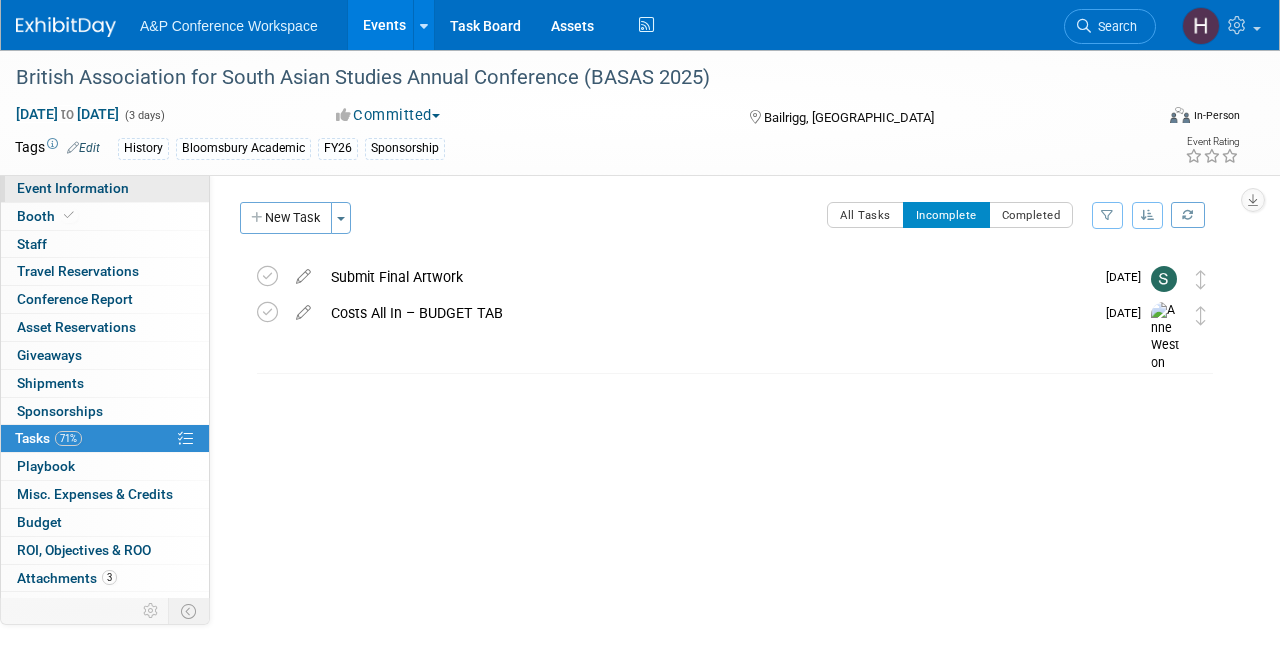click on "Event Information" at bounding box center (105, 188) 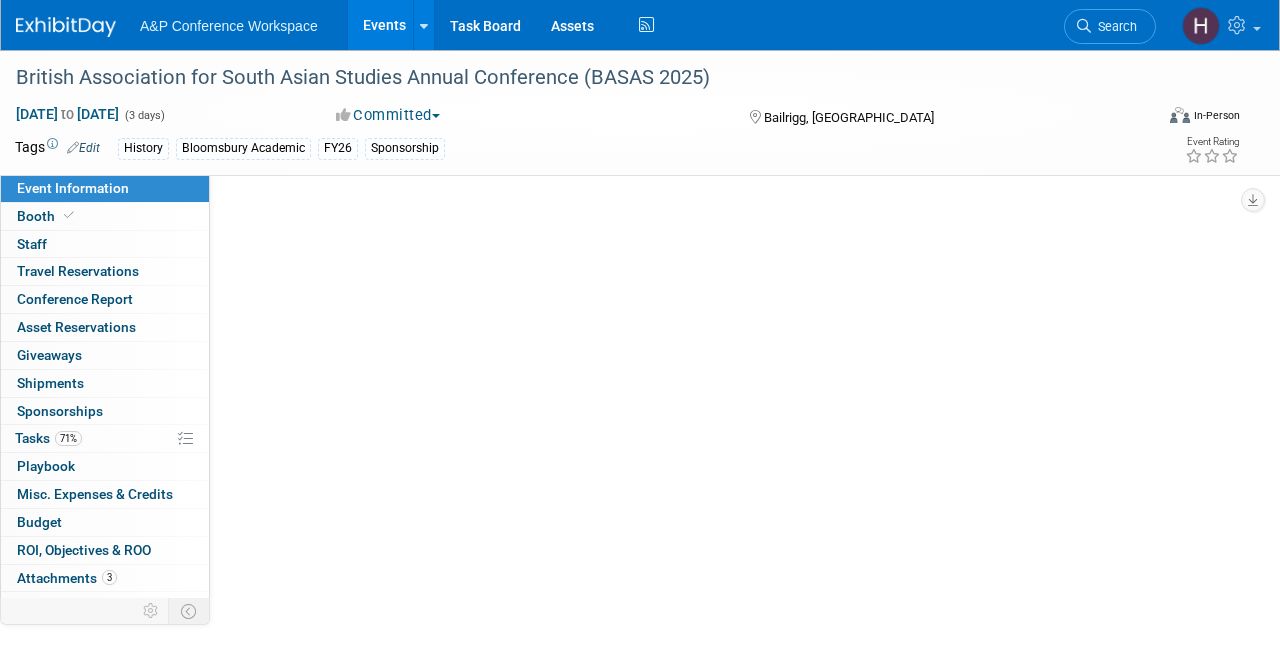 select on "Annual" 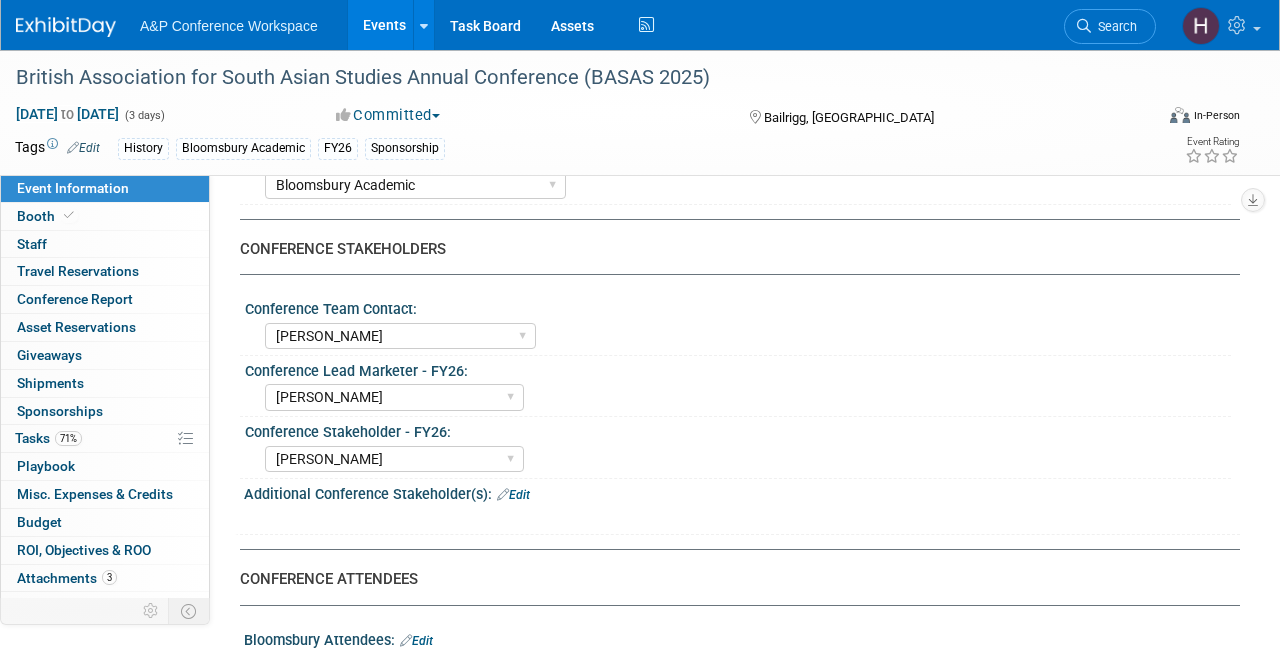 scroll, scrollTop: 872, scrollLeft: 0, axis: vertical 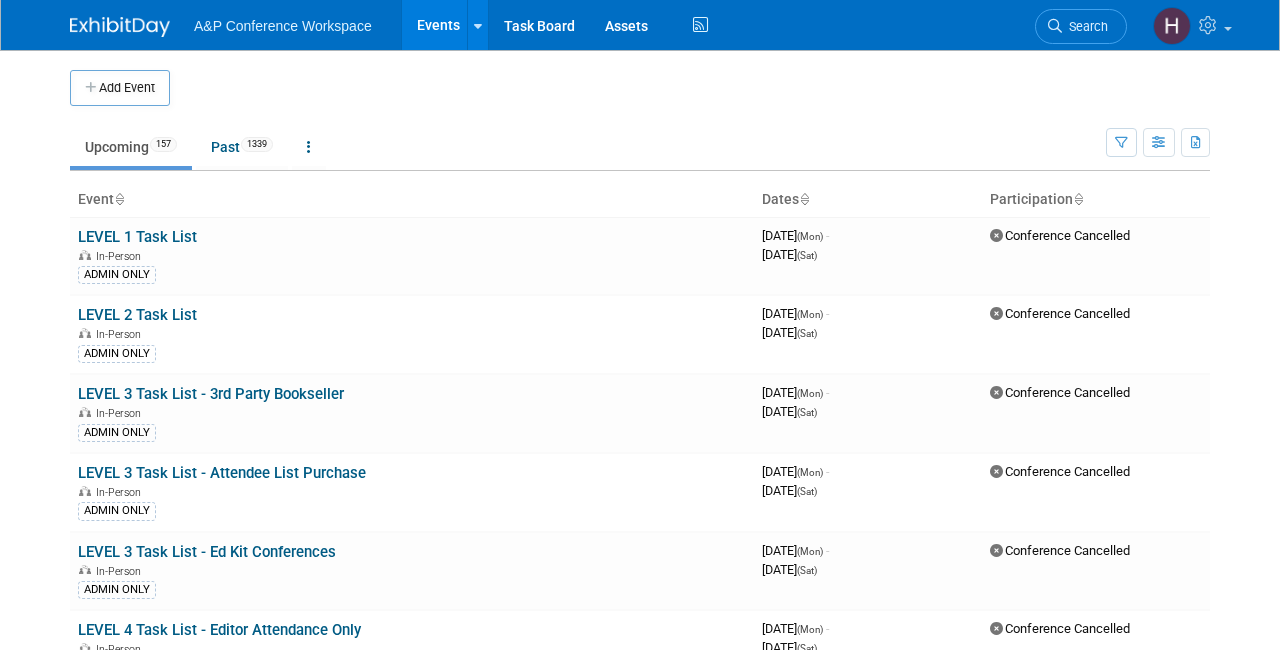 click on "Search" at bounding box center (1081, 24) 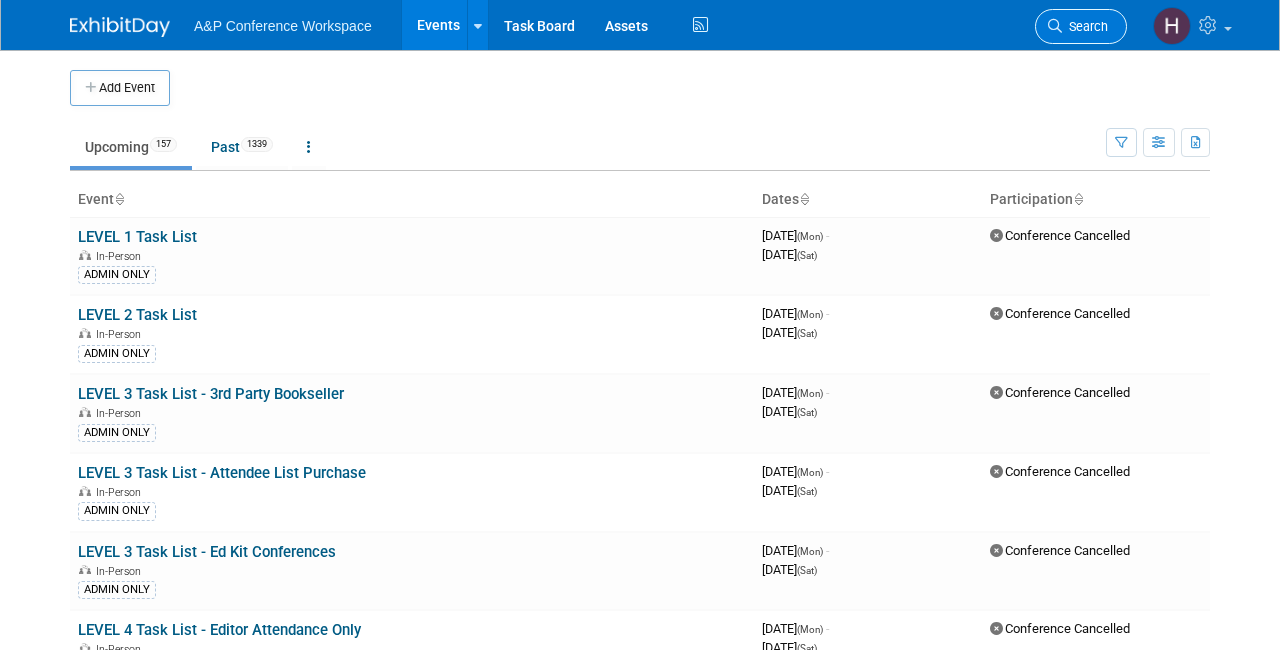 click on "Search" at bounding box center (1085, 26) 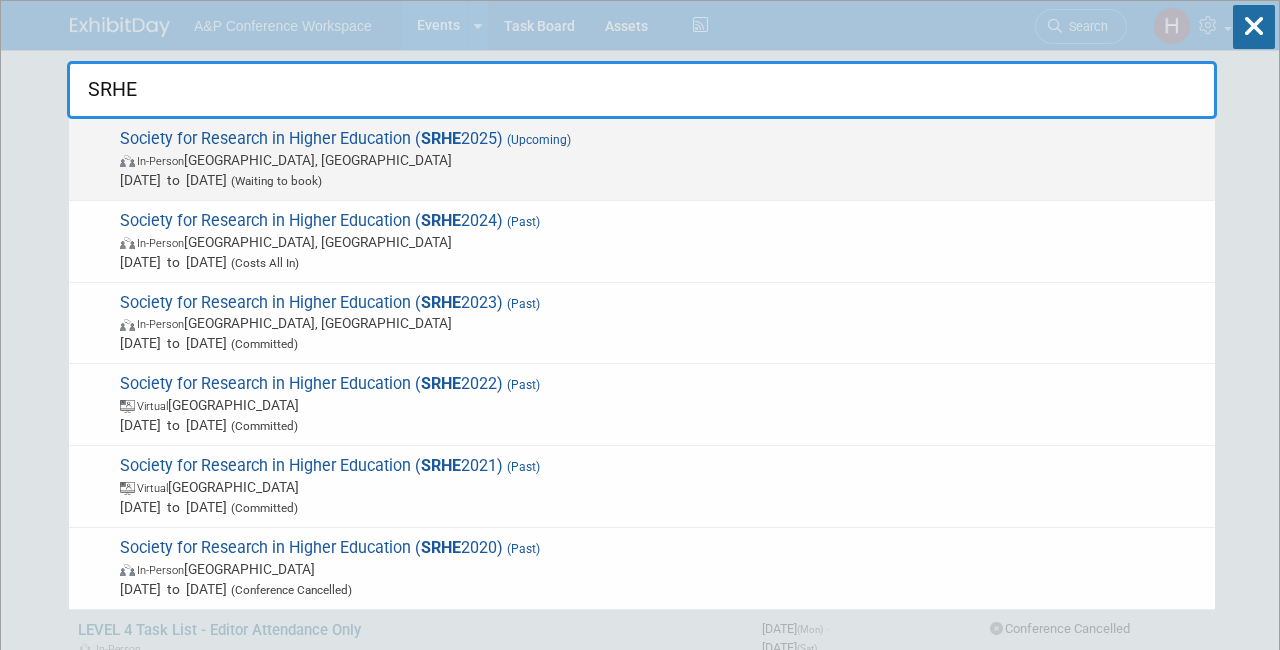 type on "SRHE" 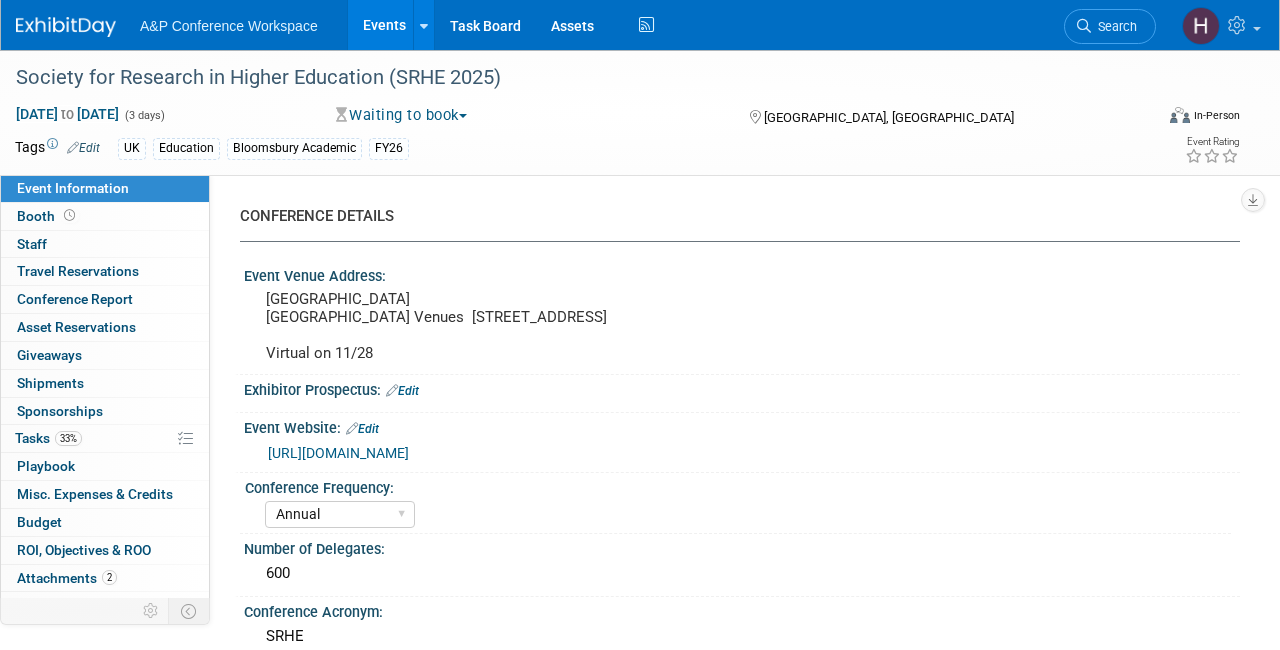 select on "Annual" 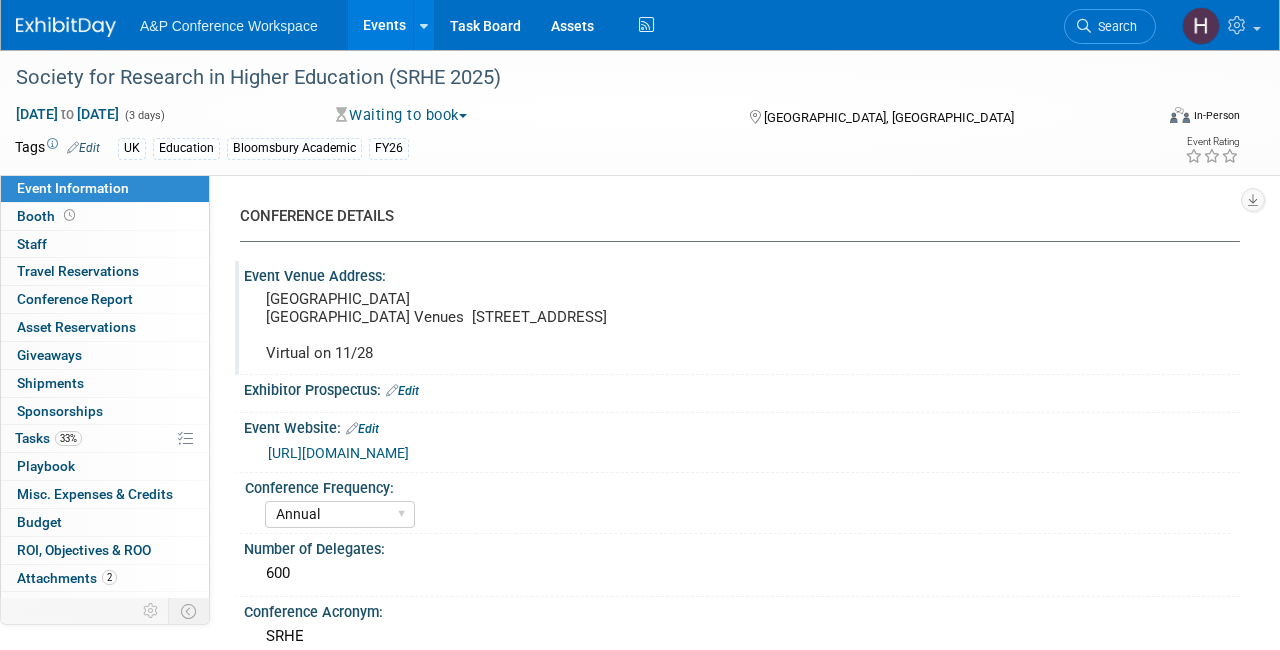 scroll, scrollTop: 0, scrollLeft: 0, axis: both 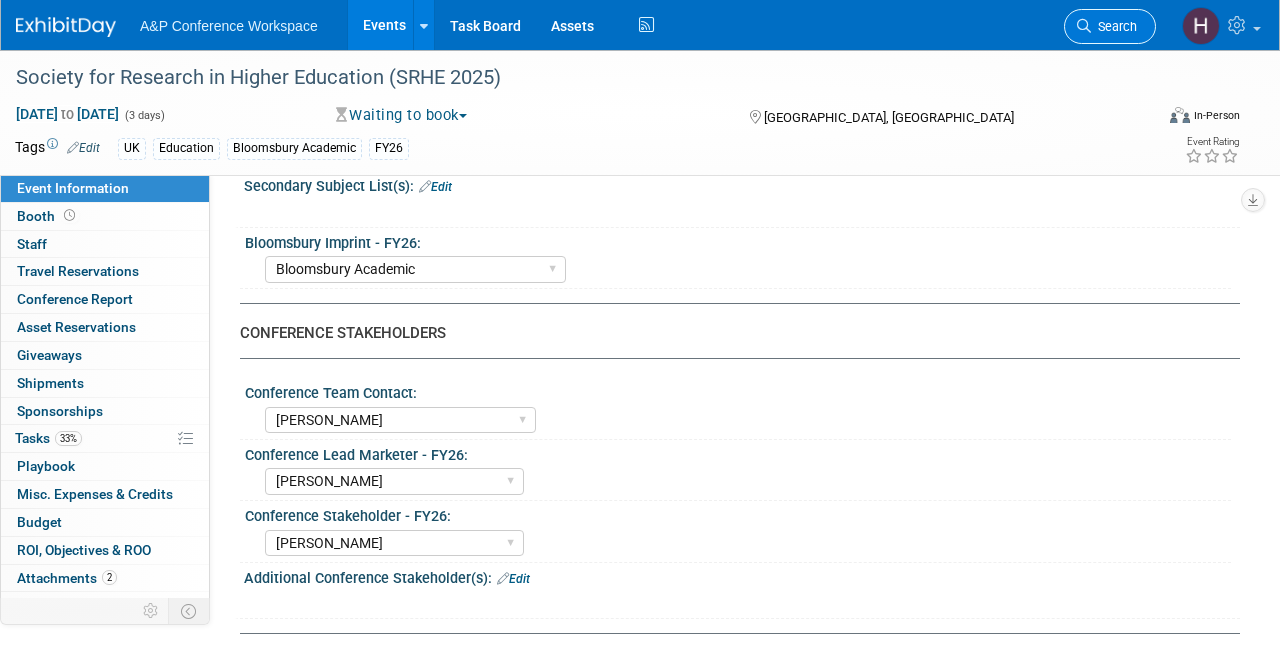 click on "Search" at bounding box center (1114, 26) 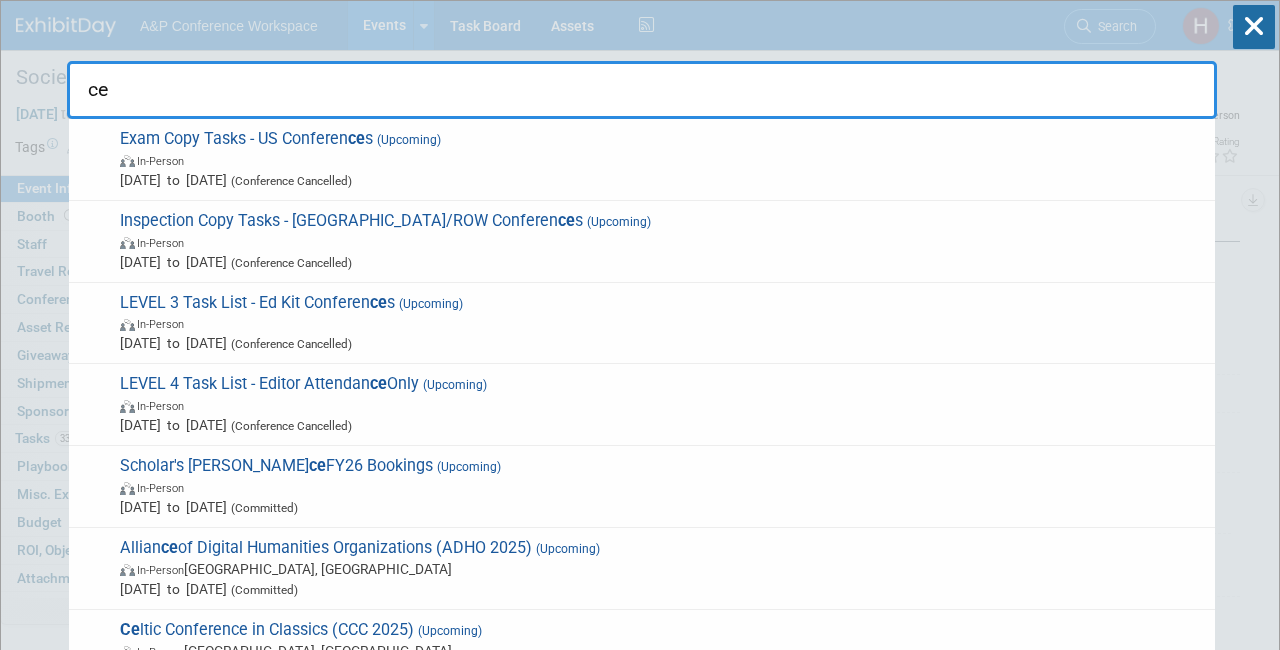 type on "c" 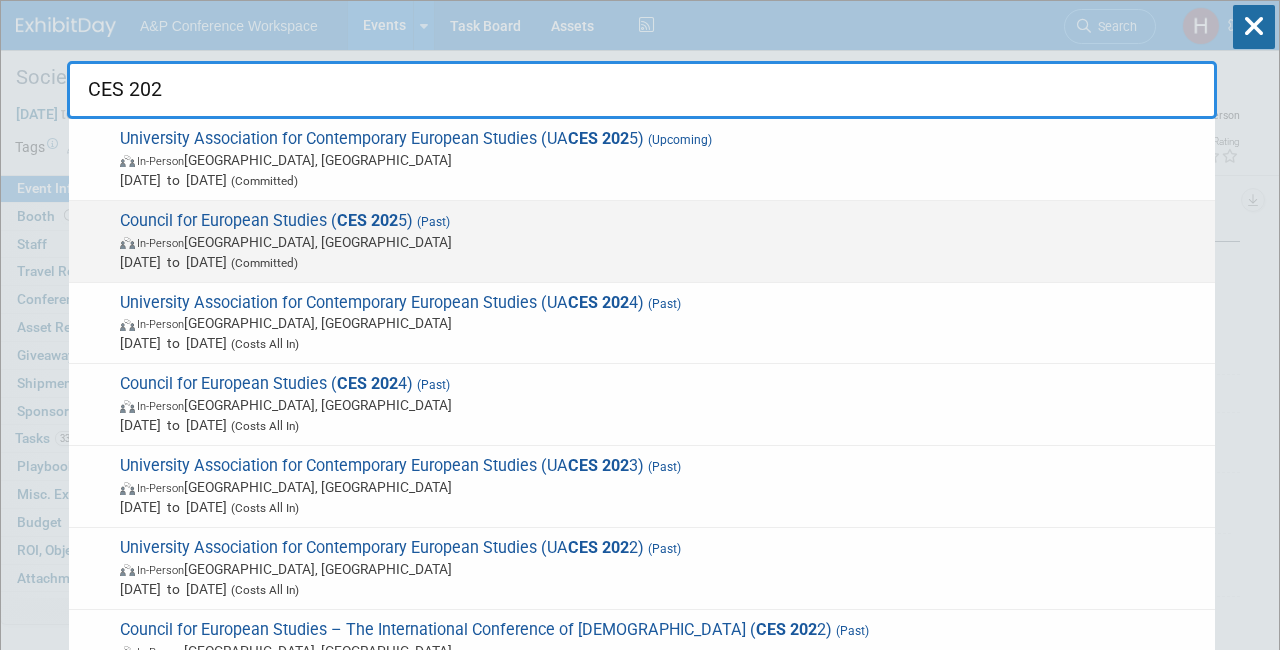 type on "CES 202" 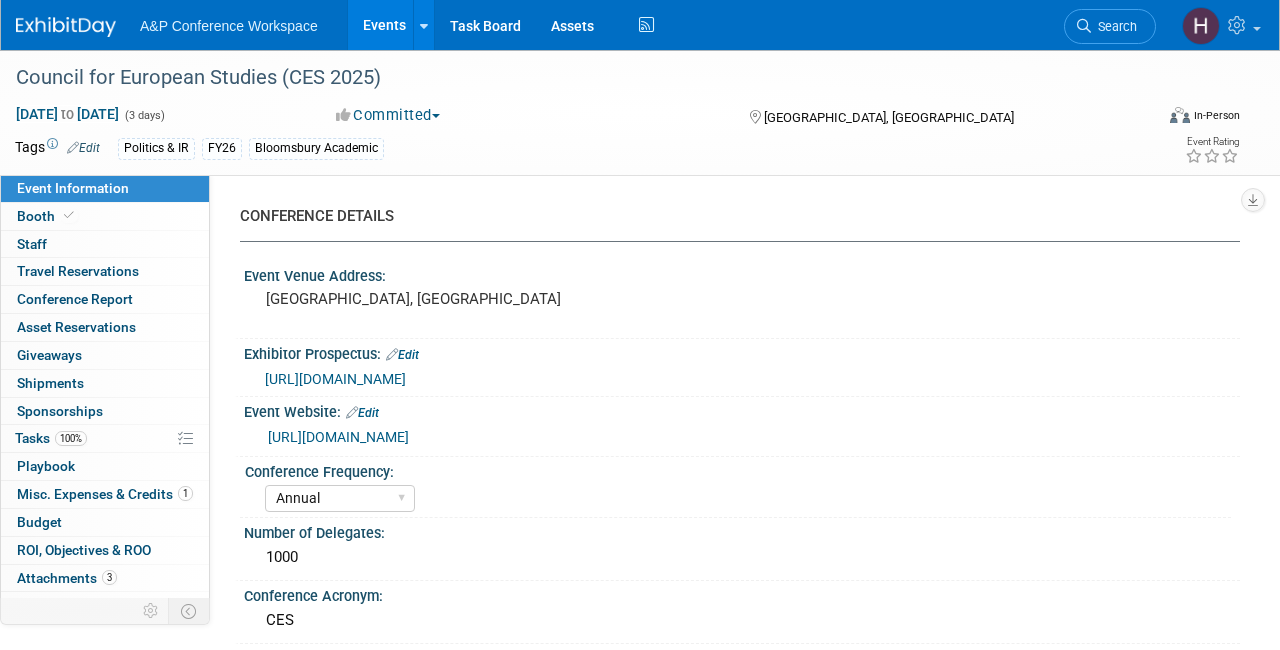 select on "Annual" 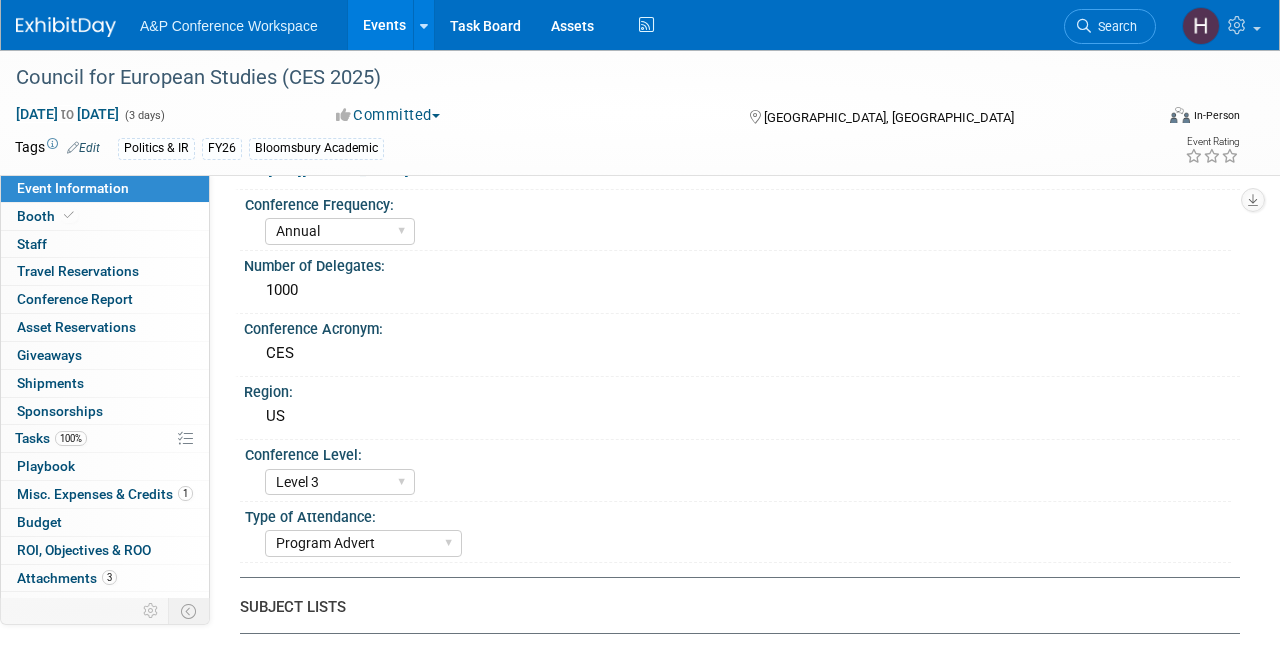 scroll, scrollTop: 272, scrollLeft: 0, axis: vertical 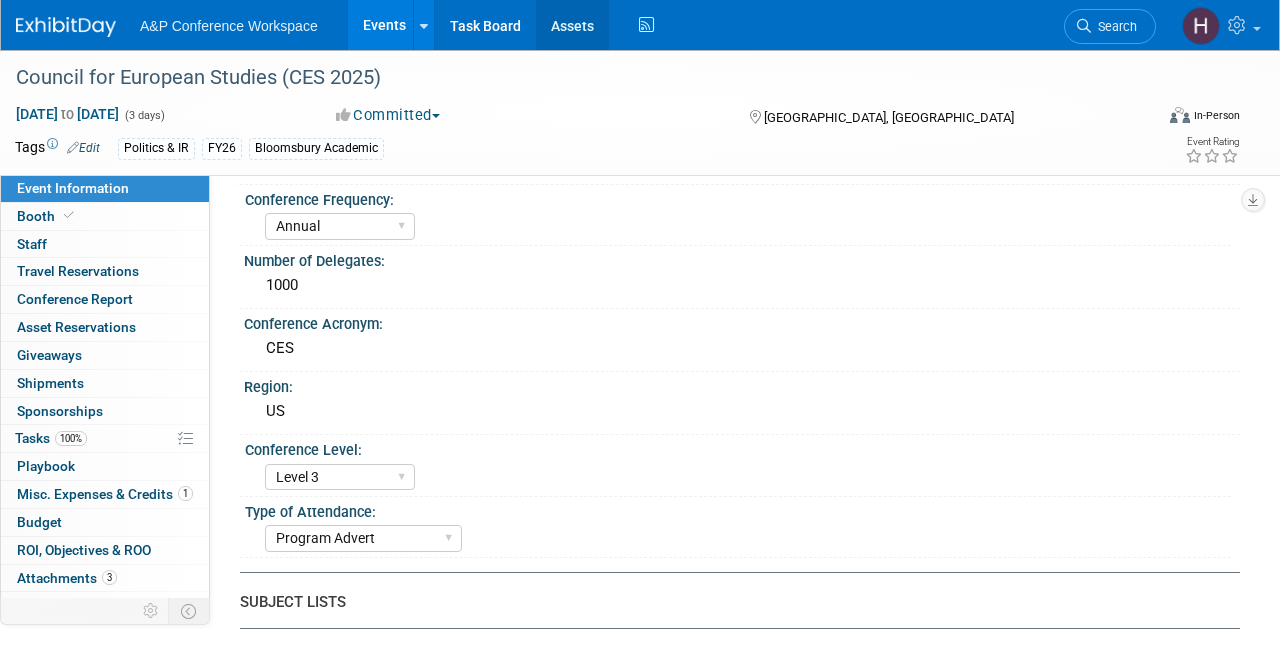 click on "Assets" at bounding box center (572, 25) 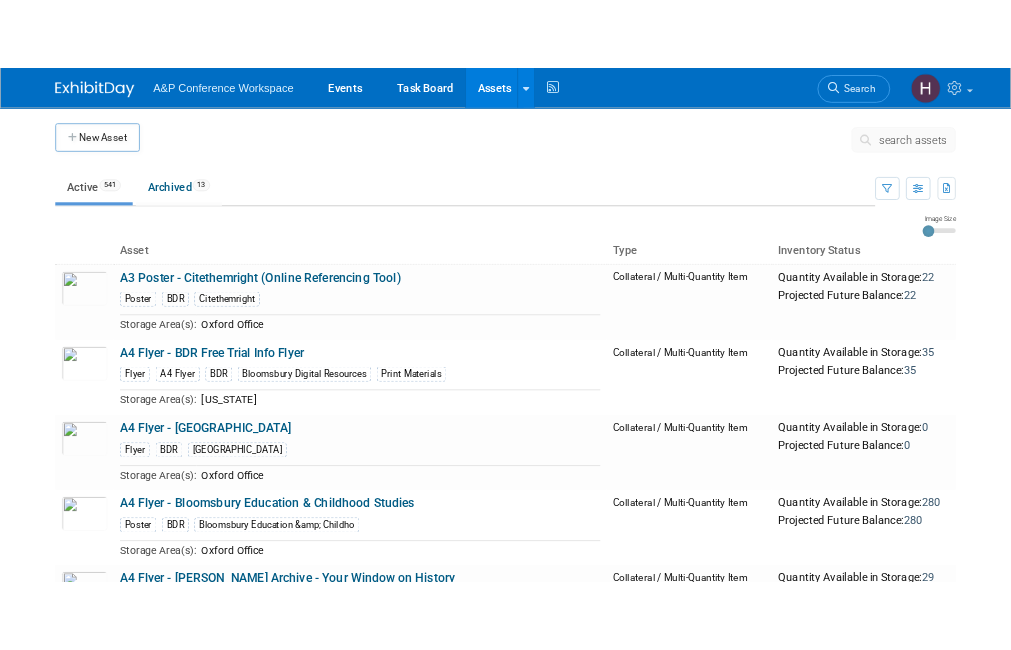 scroll, scrollTop: 0, scrollLeft: 0, axis: both 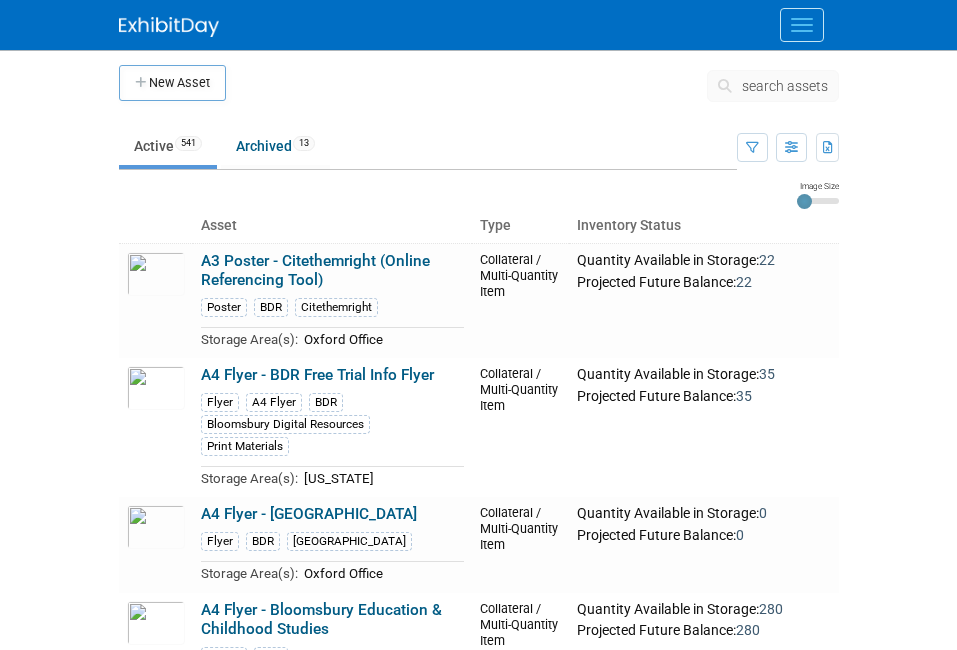 click on "search assets" at bounding box center (773, 86) 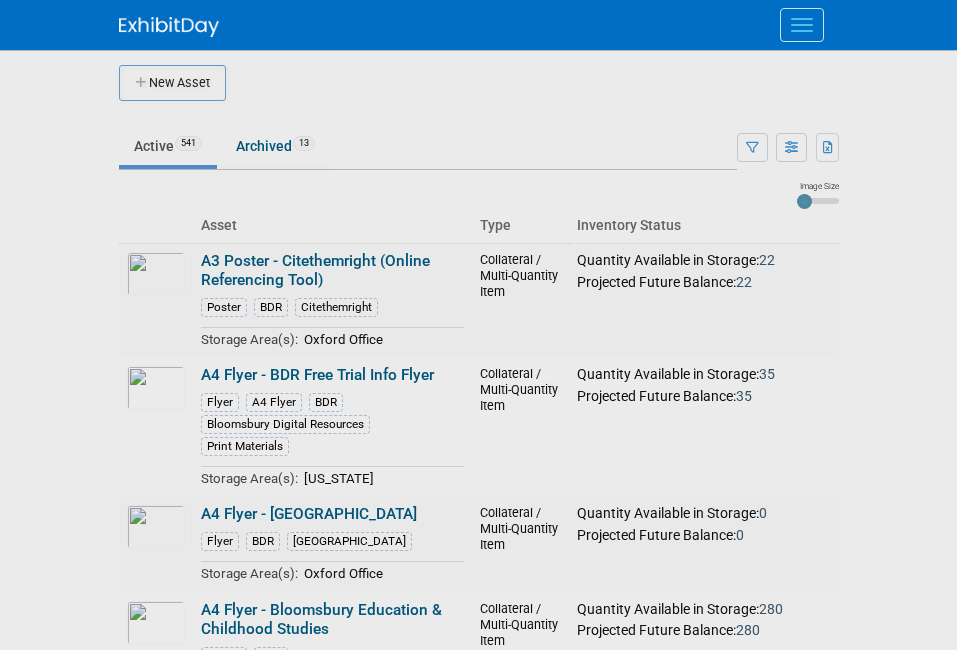 scroll, scrollTop: 0, scrollLeft: 0, axis: both 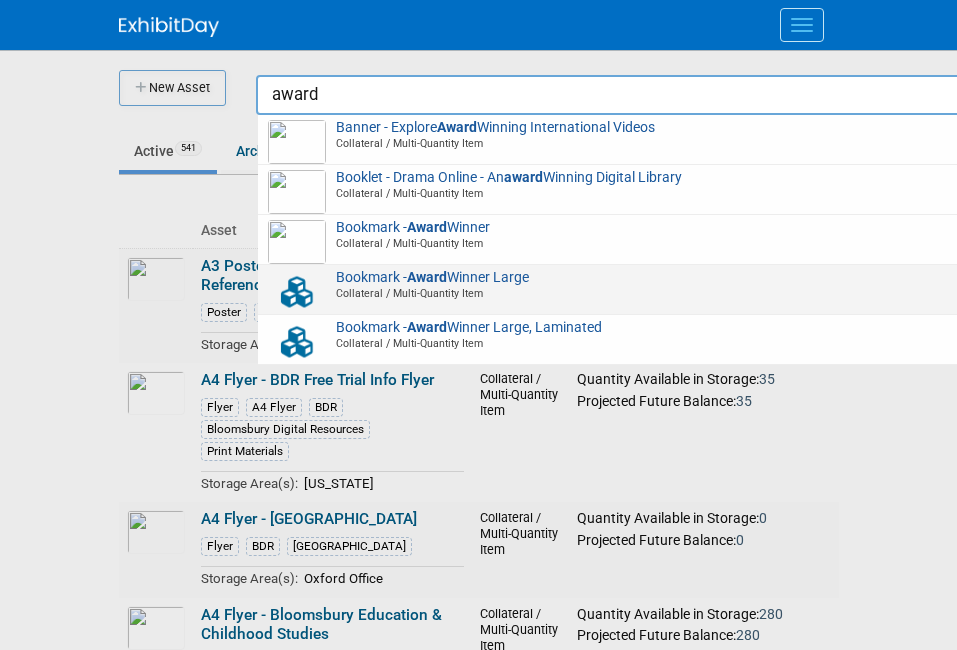 click on "Bookmark -  Award  Winner Large Collateral / Multi-Quantity Item" at bounding box center [628, 286] 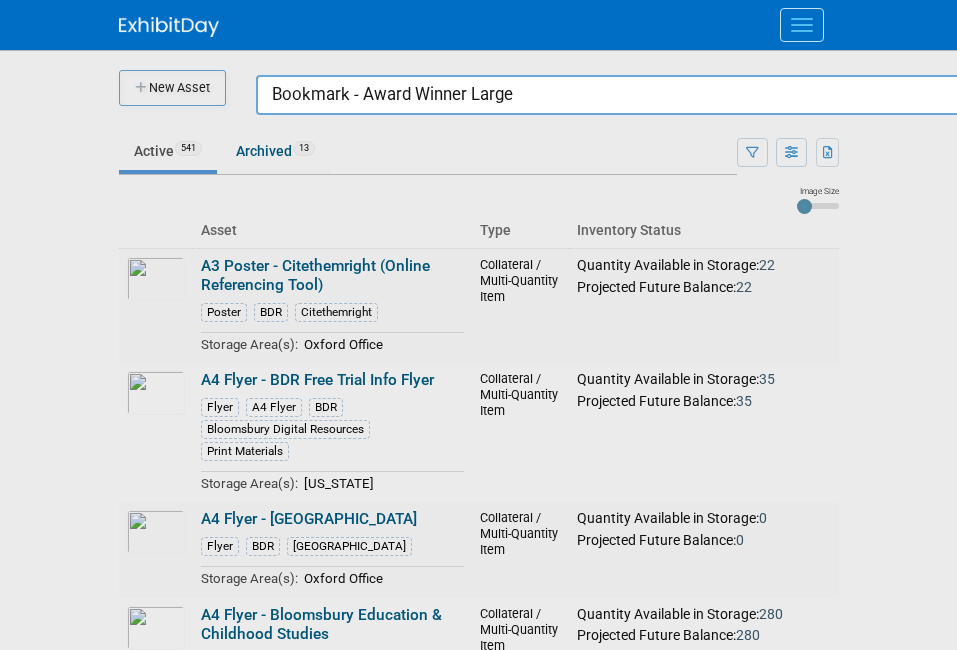 click on "Bookmark - Award Winner Large" at bounding box center [628, 95] 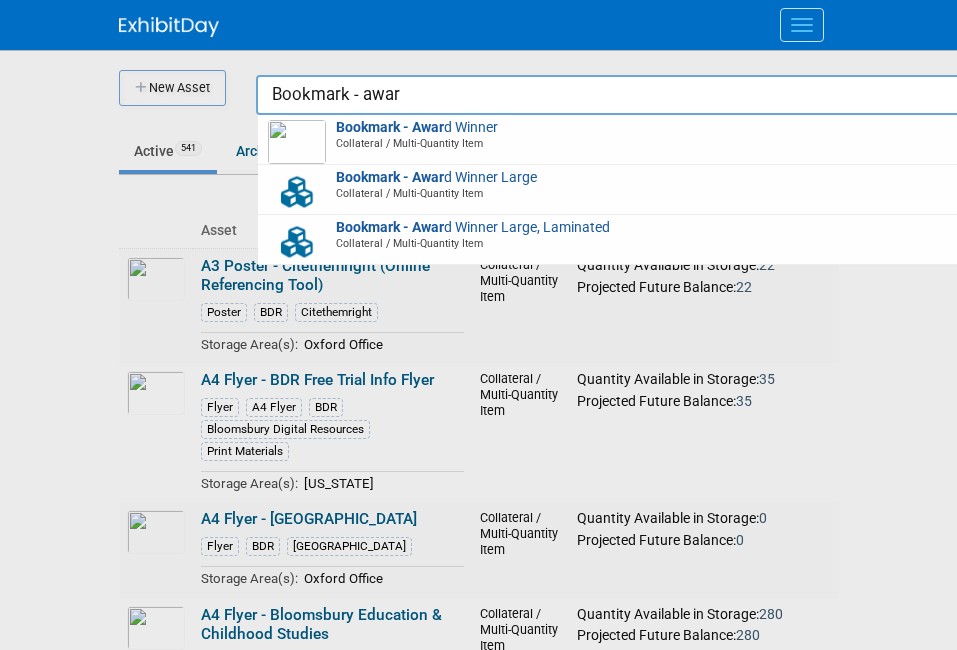 type on "Bookmark - award" 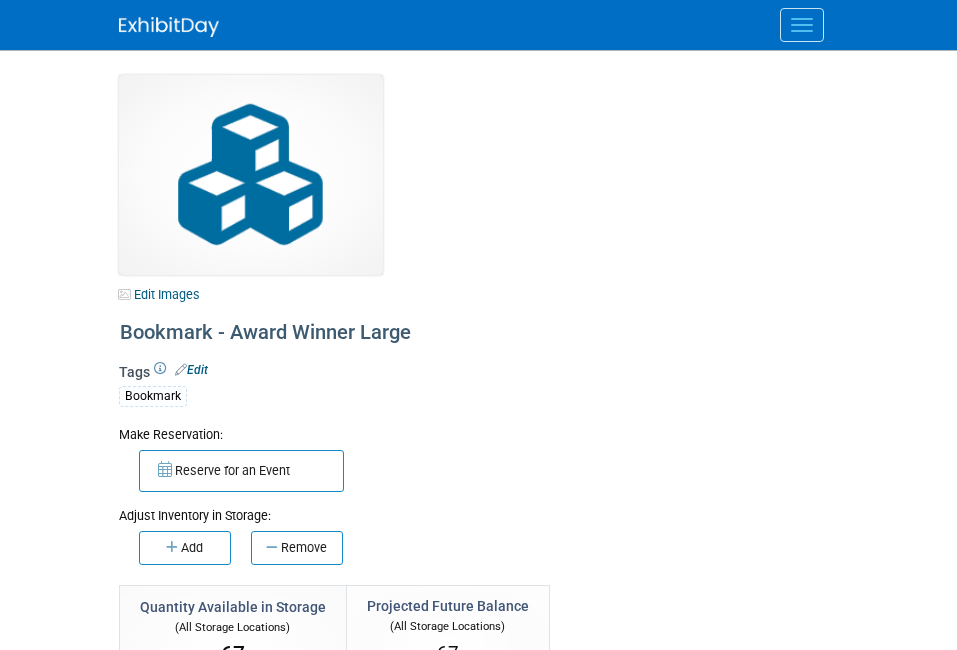 select on "[US_STATE]" 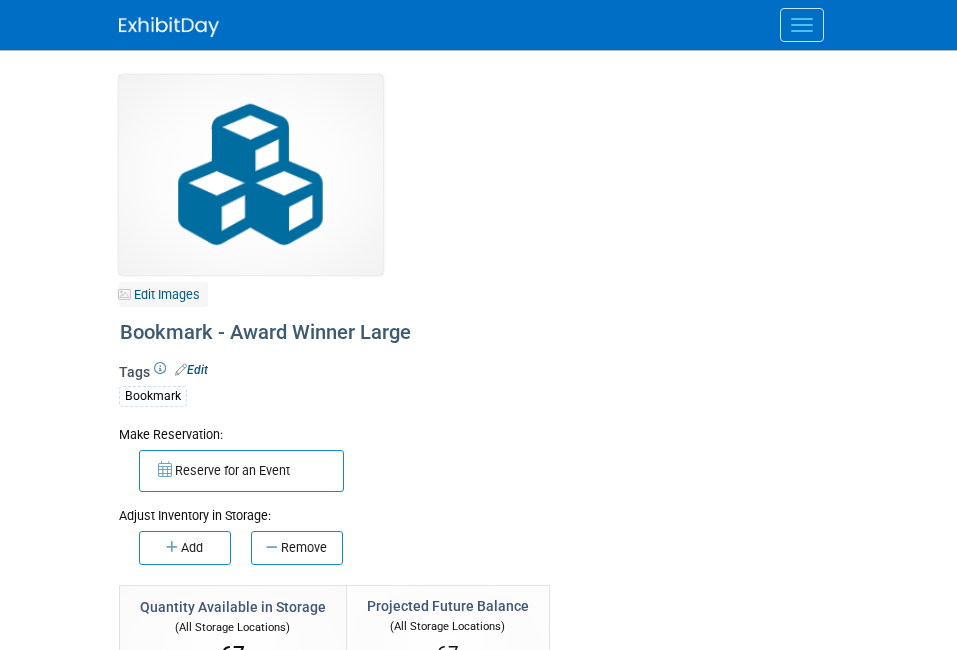 click on "Edit Images" at bounding box center (163, 294) 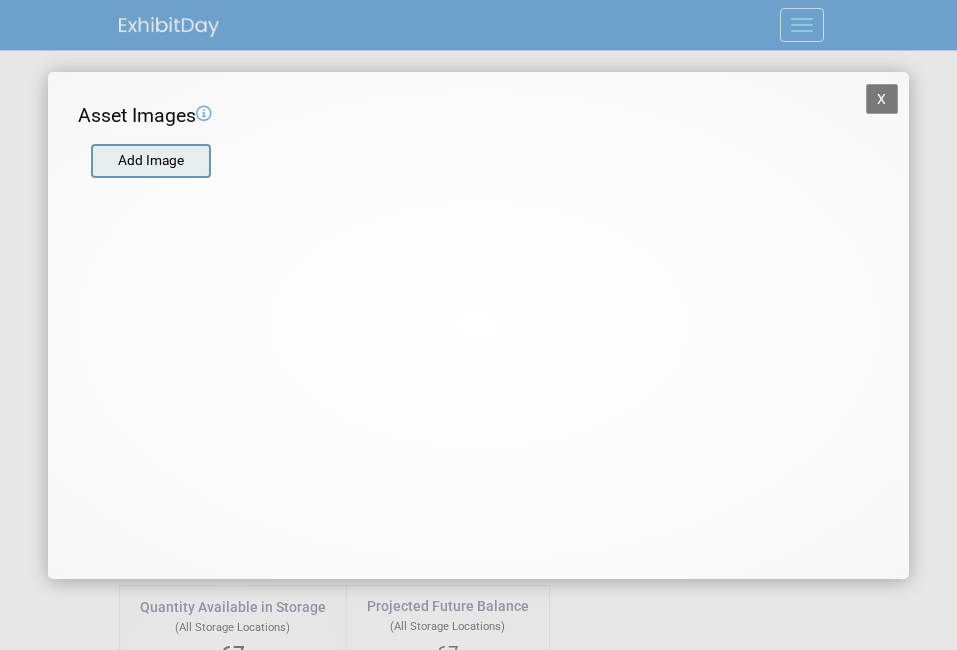 click at bounding box center (90, 161) 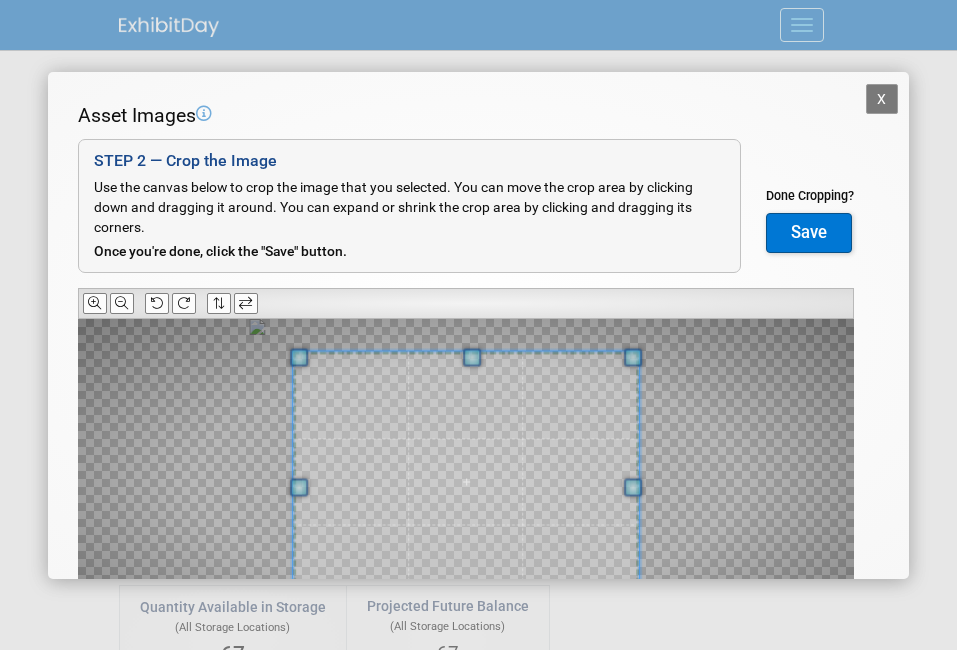 click at bounding box center (466, 303) 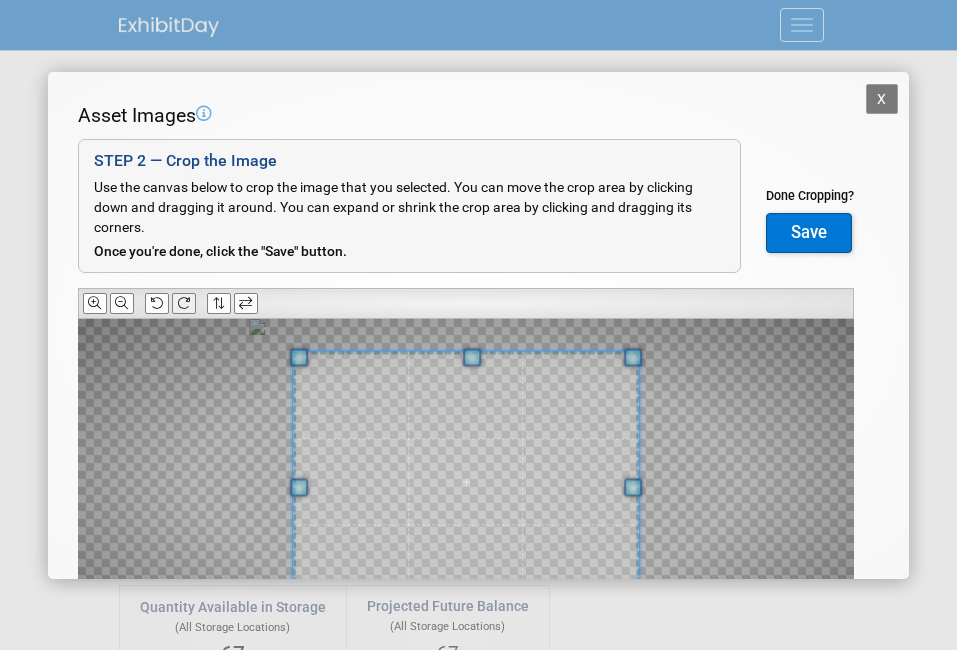 click at bounding box center [184, 303] 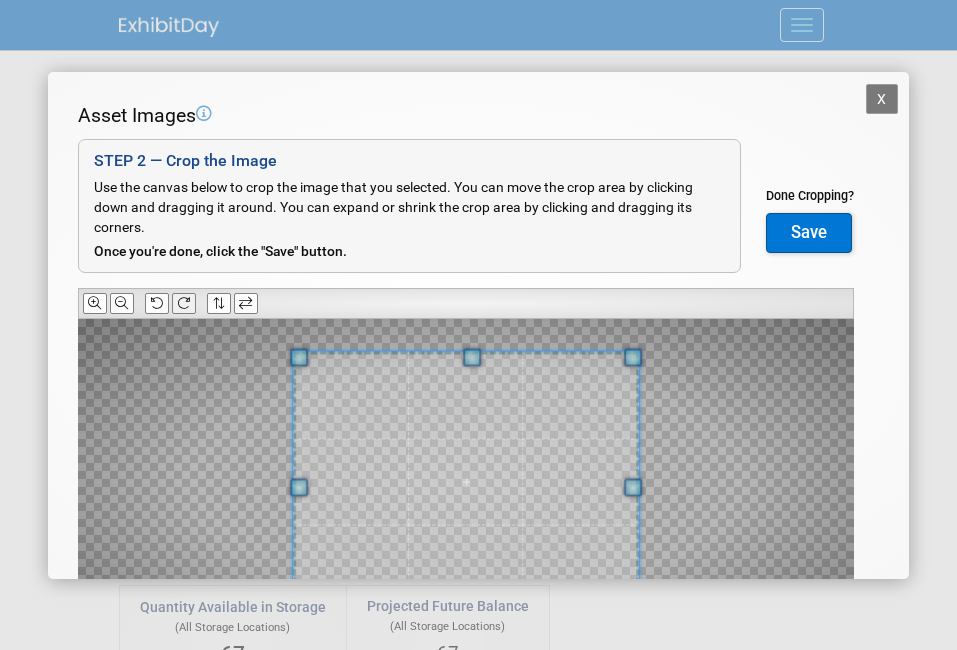 click at bounding box center (184, 303) 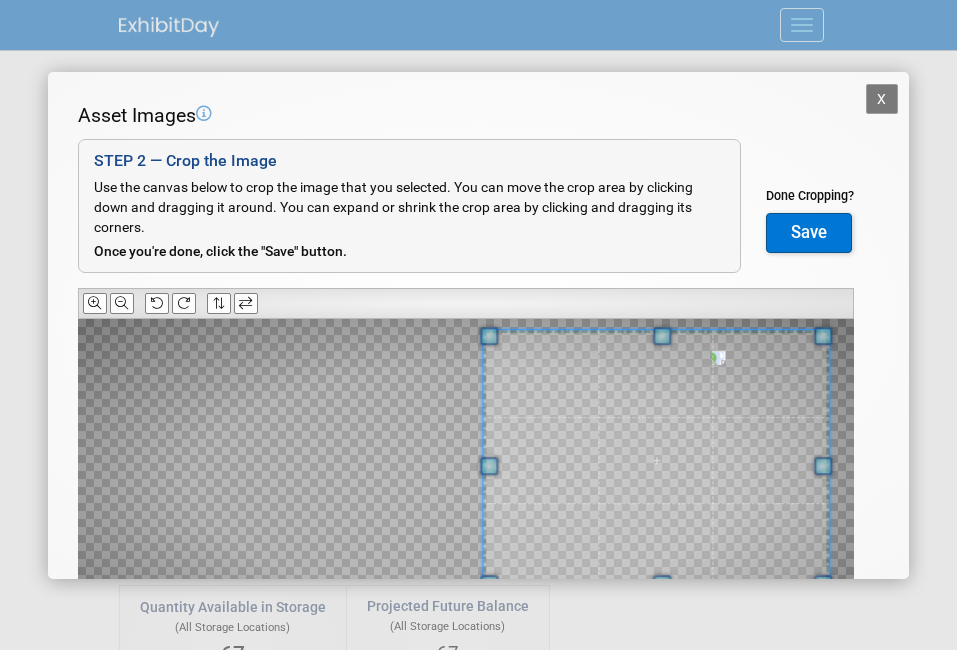 click at bounding box center [656, 461] 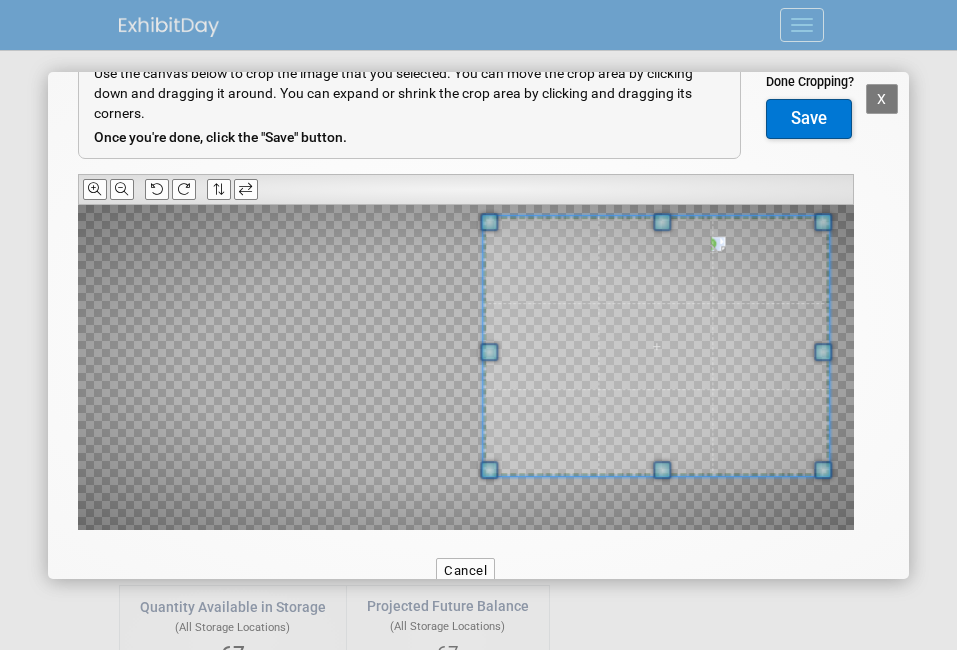 scroll, scrollTop: 137, scrollLeft: 0, axis: vertical 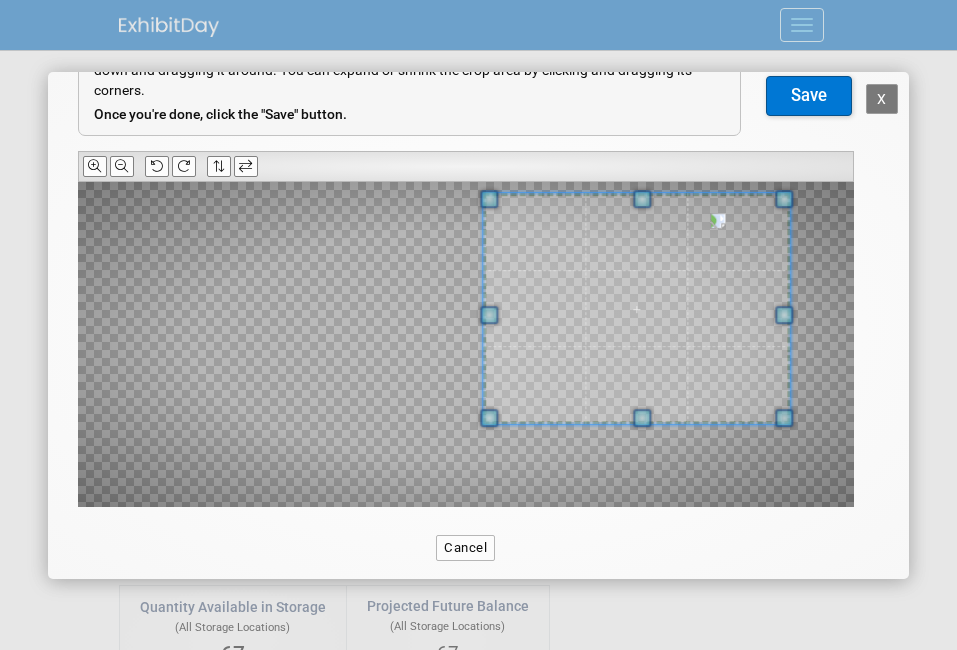 click at bounding box center [466, 344] 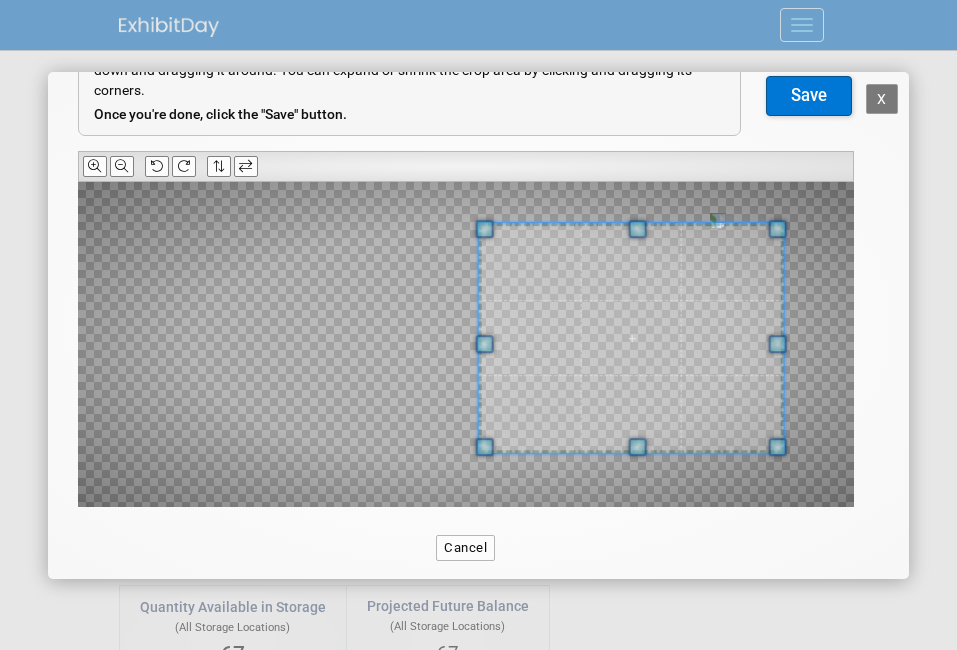 click at bounding box center [630, 339] 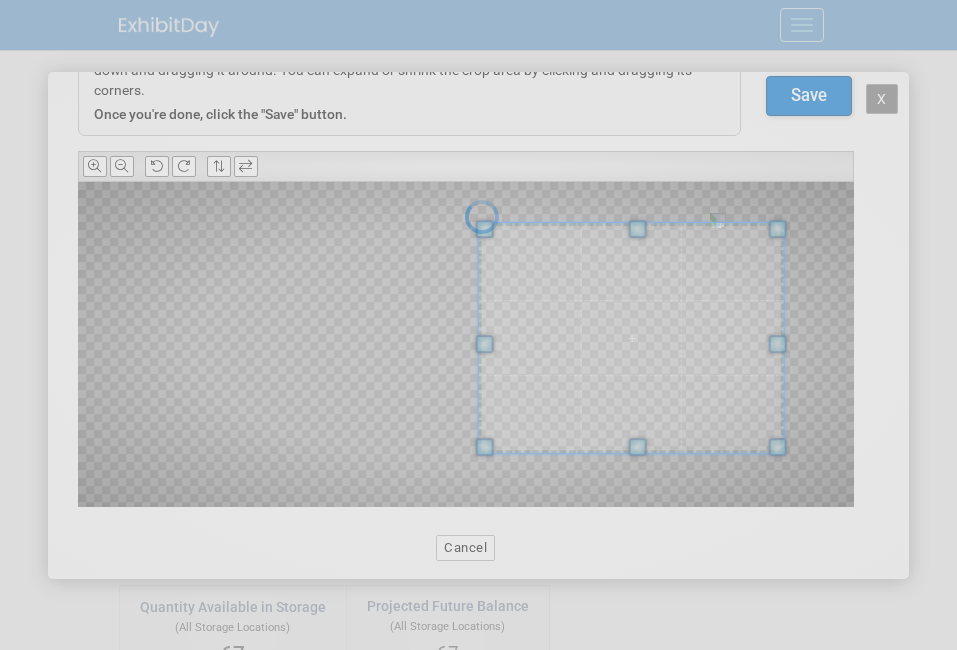 scroll, scrollTop: 0, scrollLeft: 0, axis: both 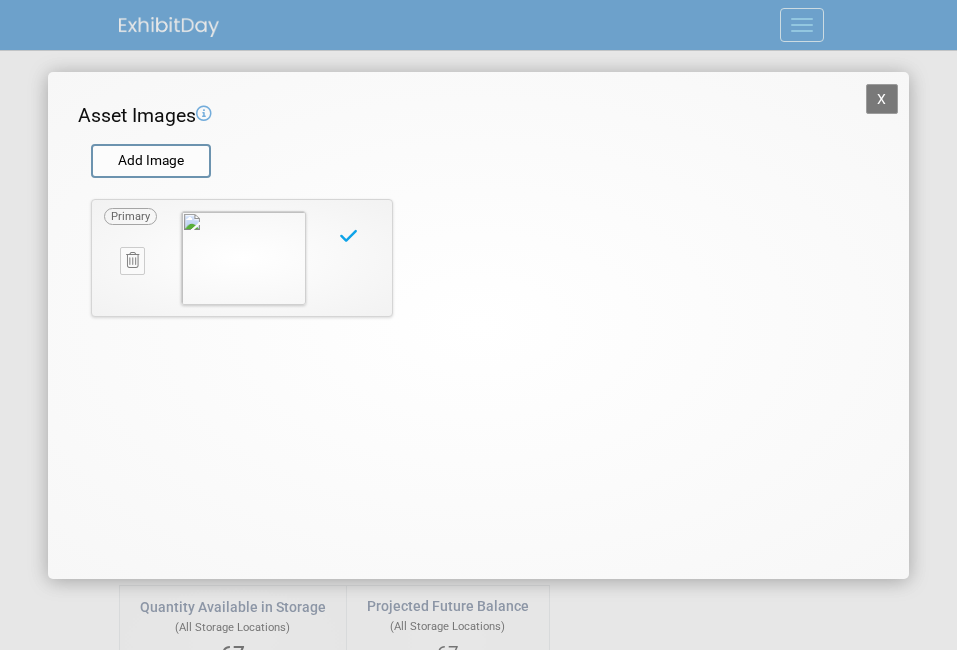 click on "X" at bounding box center (882, 99) 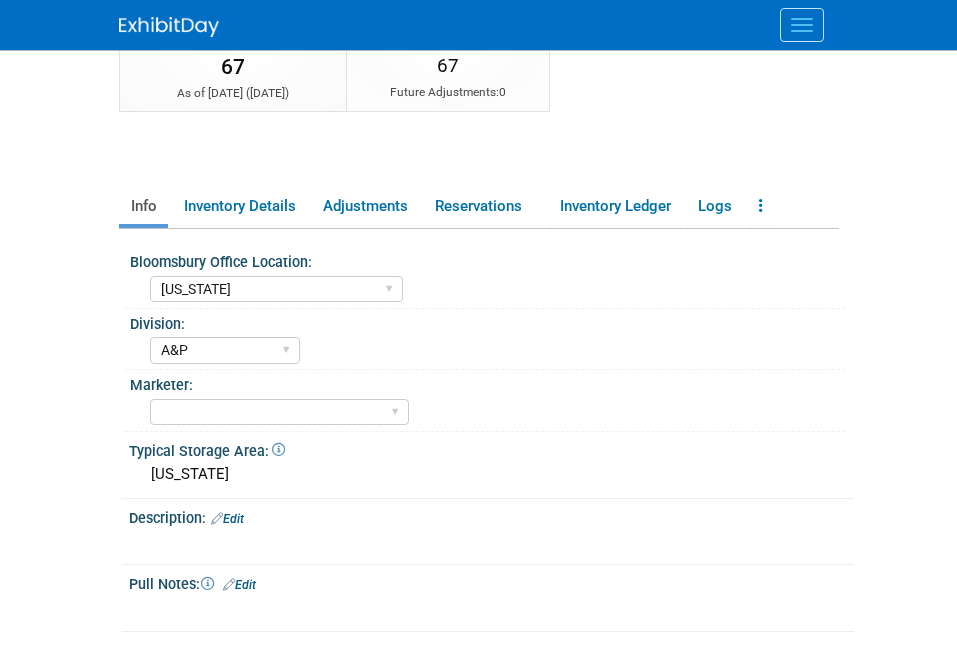scroll, scrollTop: 0, scrollLeft: 0, axis: both 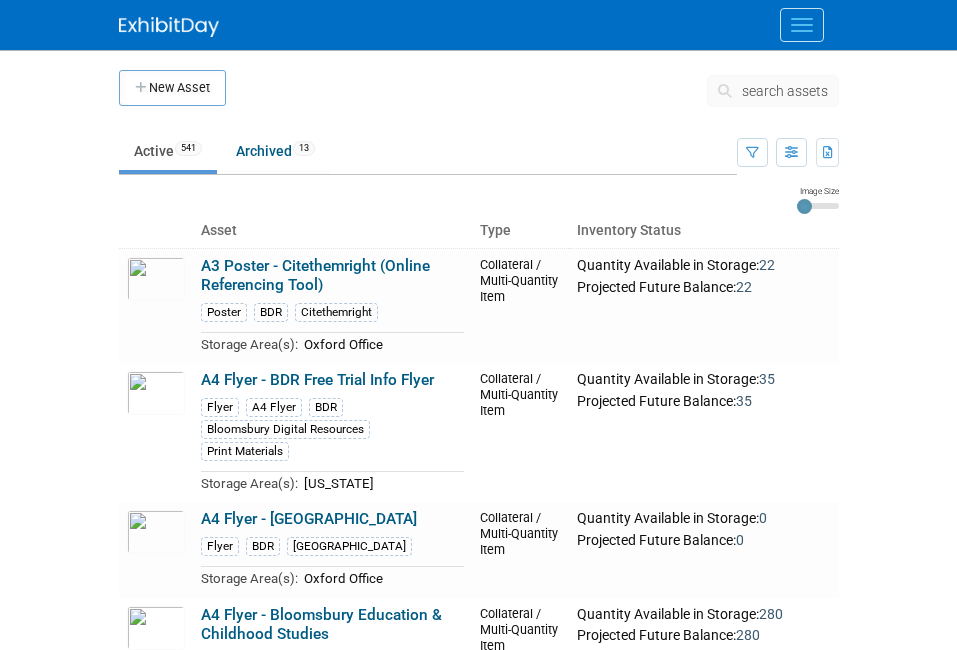 click on "search assets" at bounding box center (773, 91) 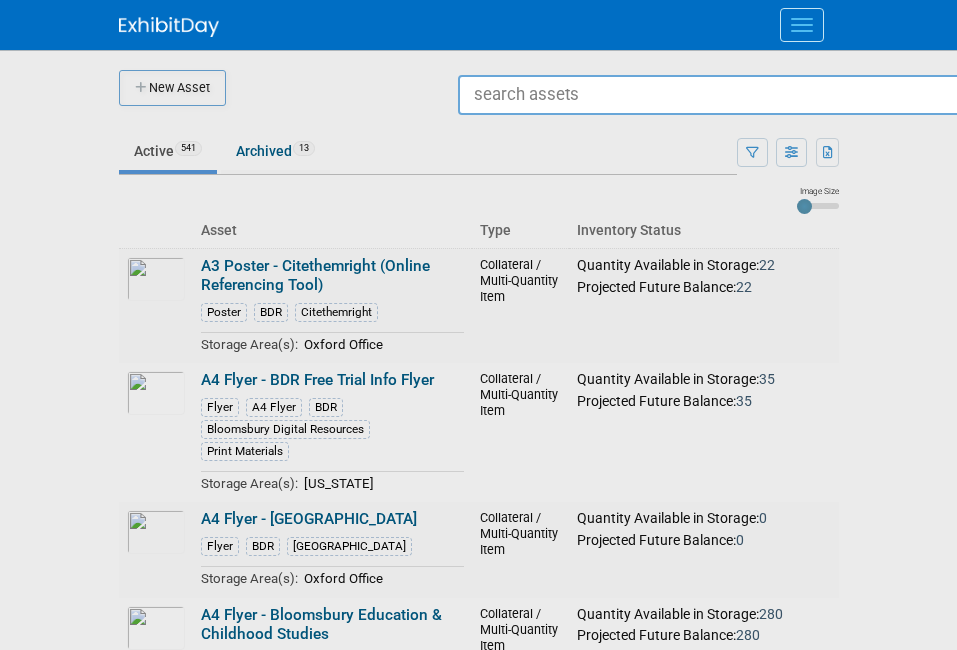scroll, scrollTop: 0, scrollLeft: 0, axis: both 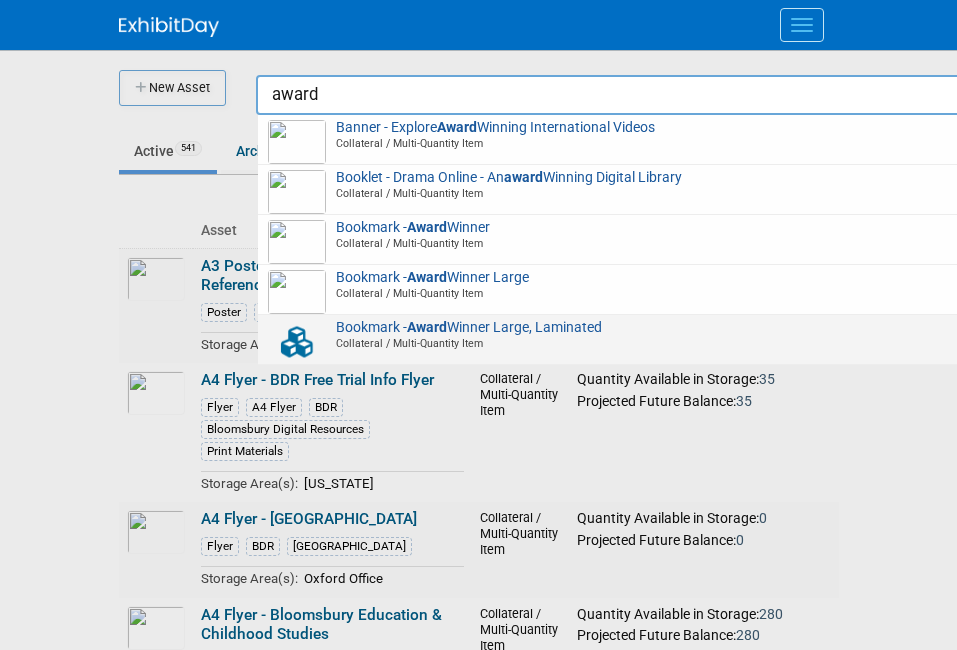 click on "Bookmark -  Award  Winner Large, Laminated Collateral / Multi-Quantity Item" at bounding box center [628, 336] 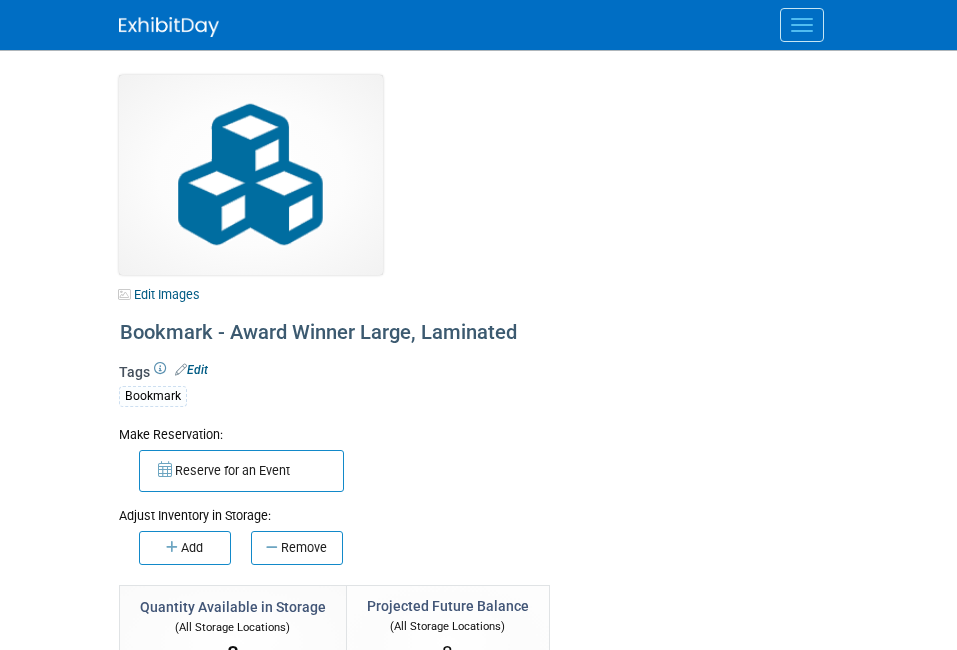 select on "[US_STATE]" 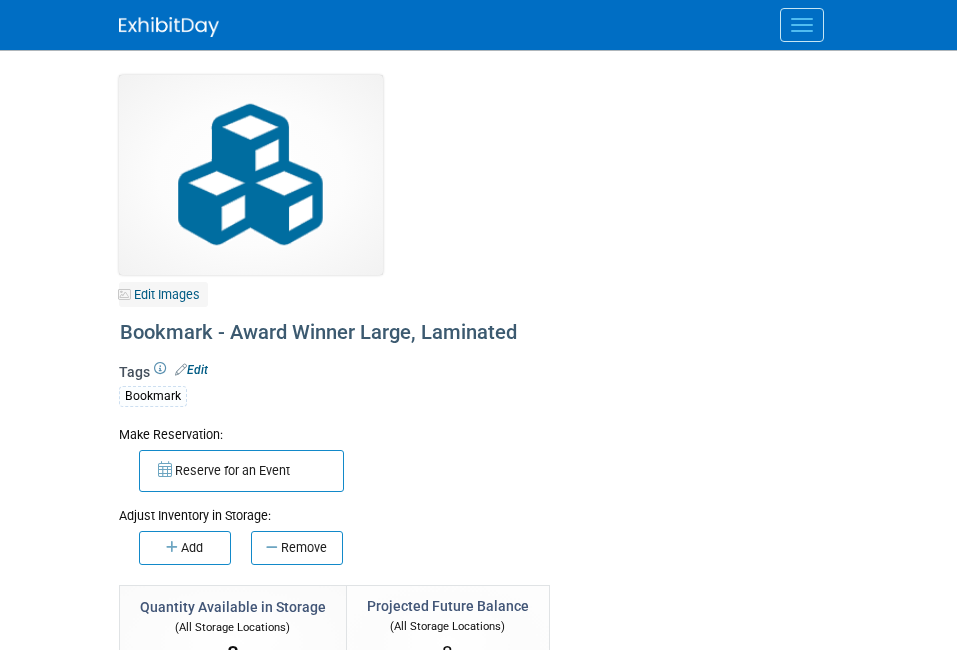 click on "Edit Images" at bounding box center [163, 294] 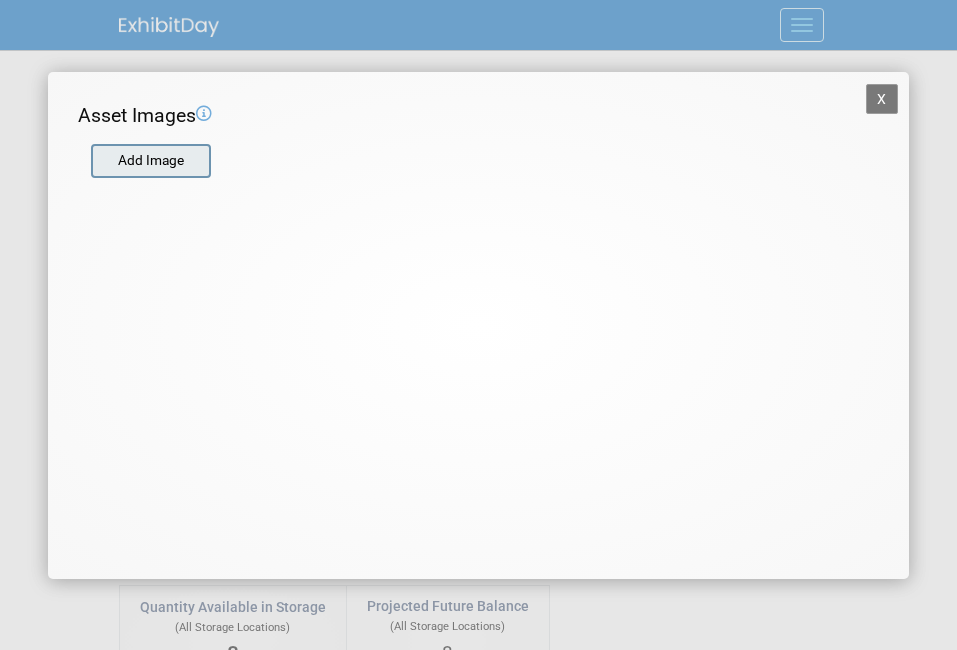 click at bounding box center [90, 161] 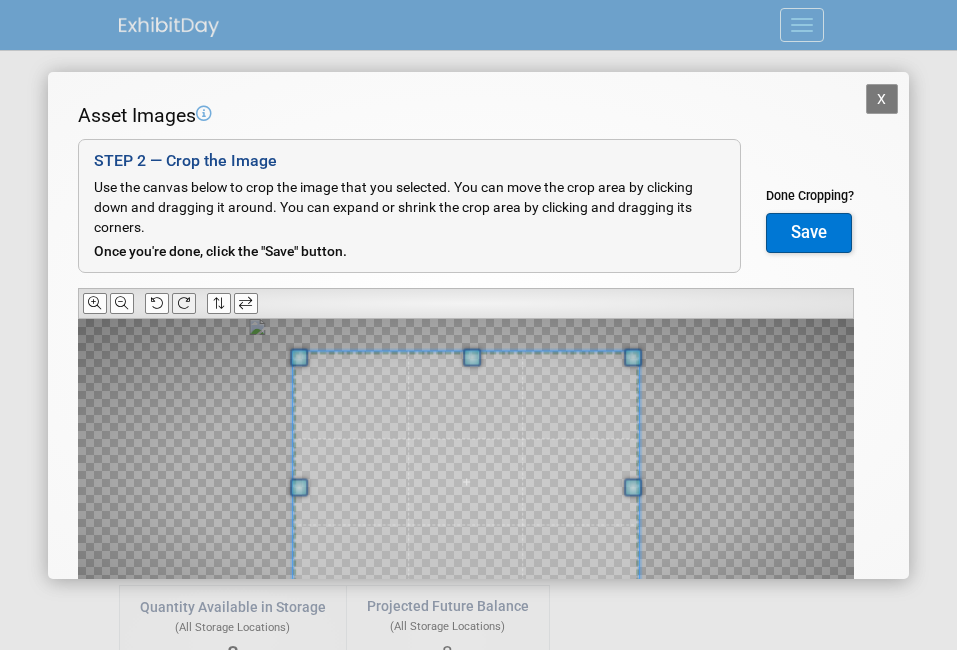 click at bounding box center [183, 303] 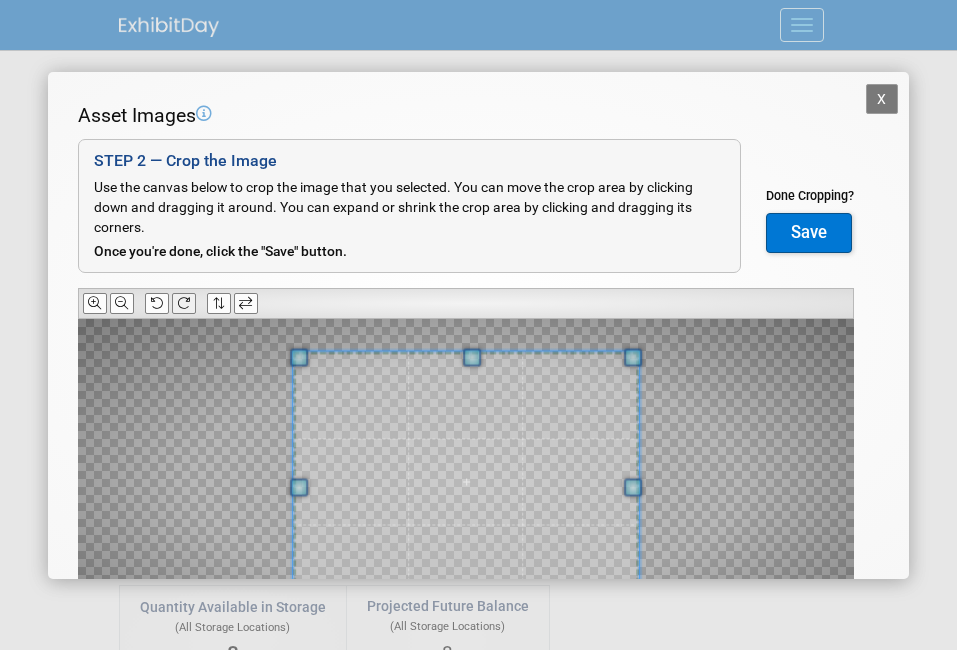 click at bounding box center [183, 303] 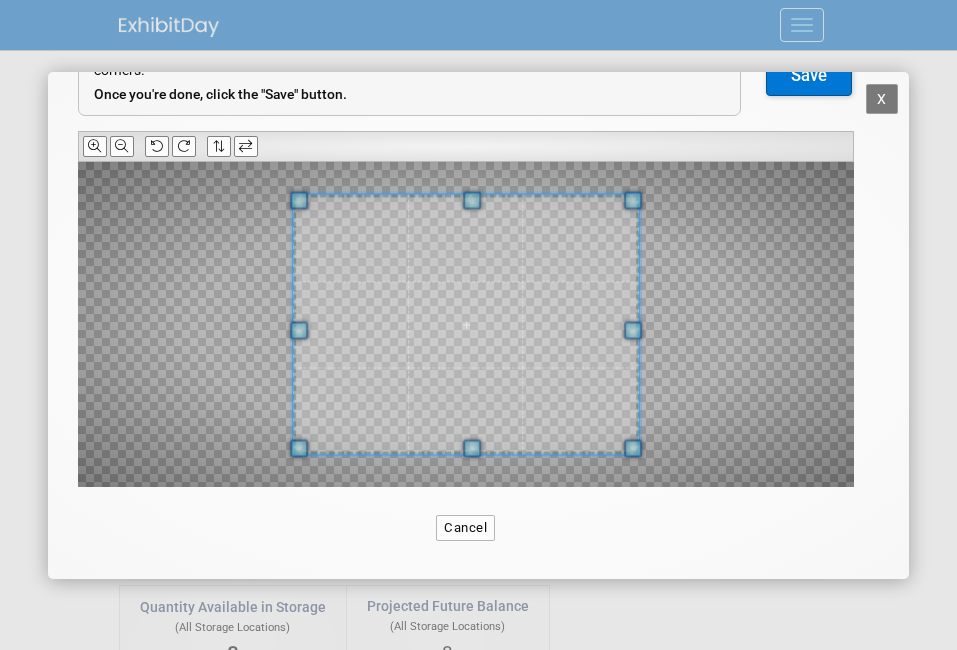 scroll, scrollTop: 159, scrollLeft: 0, axis: vertical 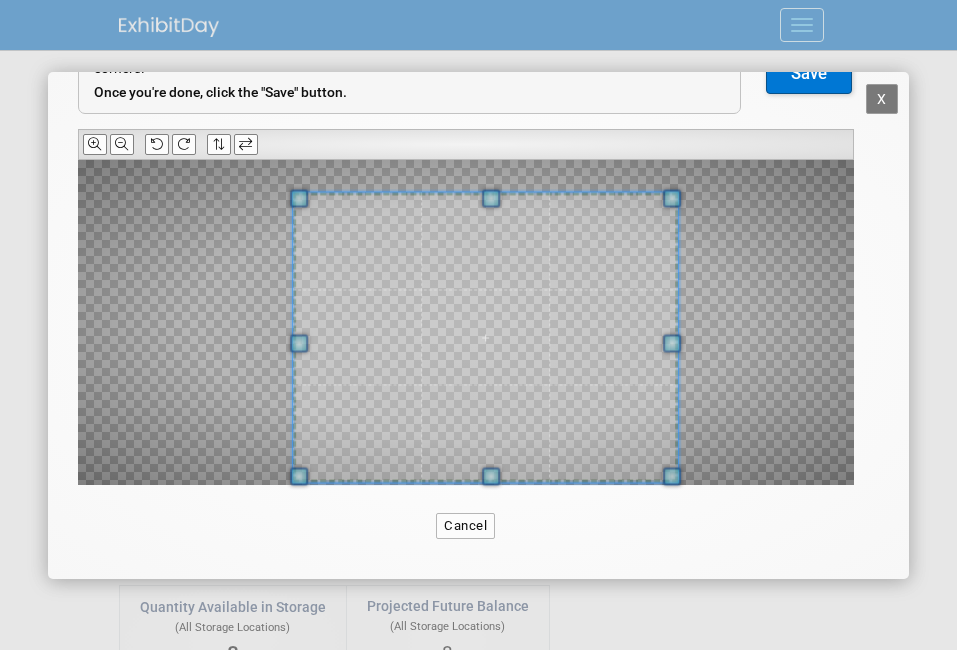 click at bounding box center [672, 476] 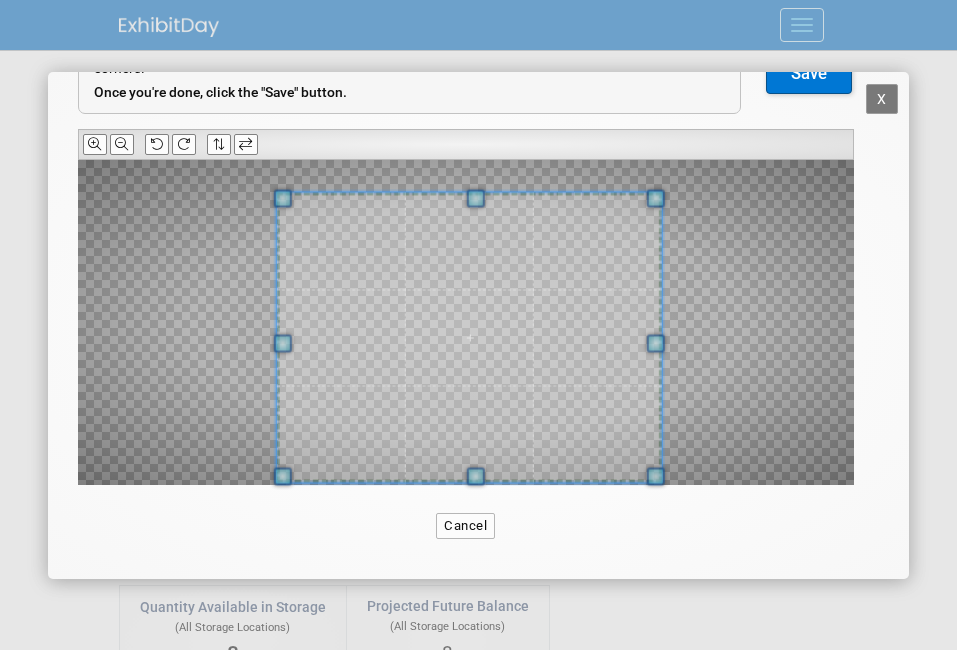 click at bounding box center [470, 338] 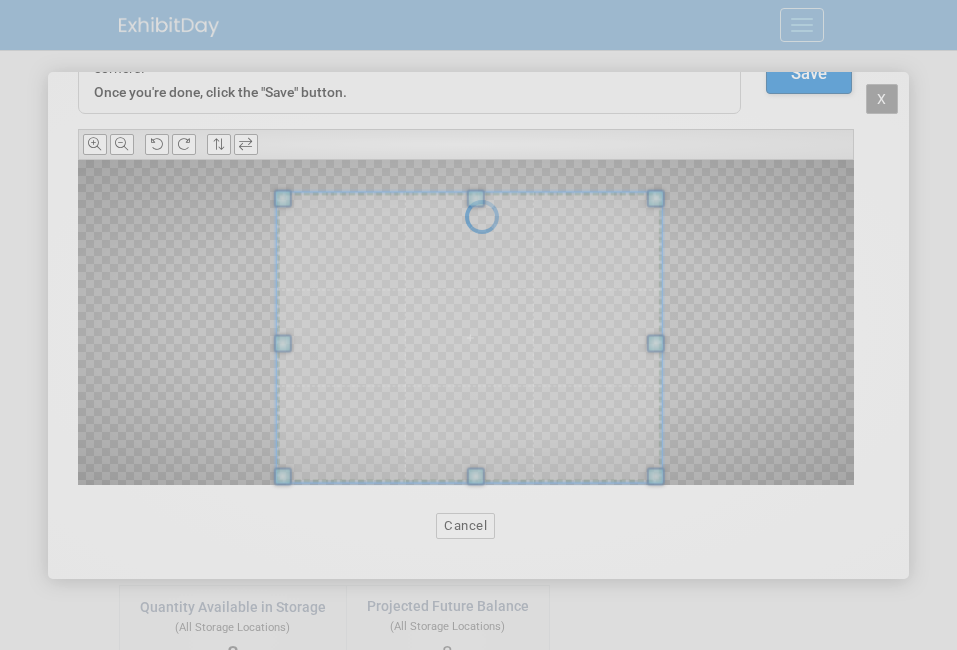 scroll, scrollTop: 0, scrollLeft: 0, axis: both 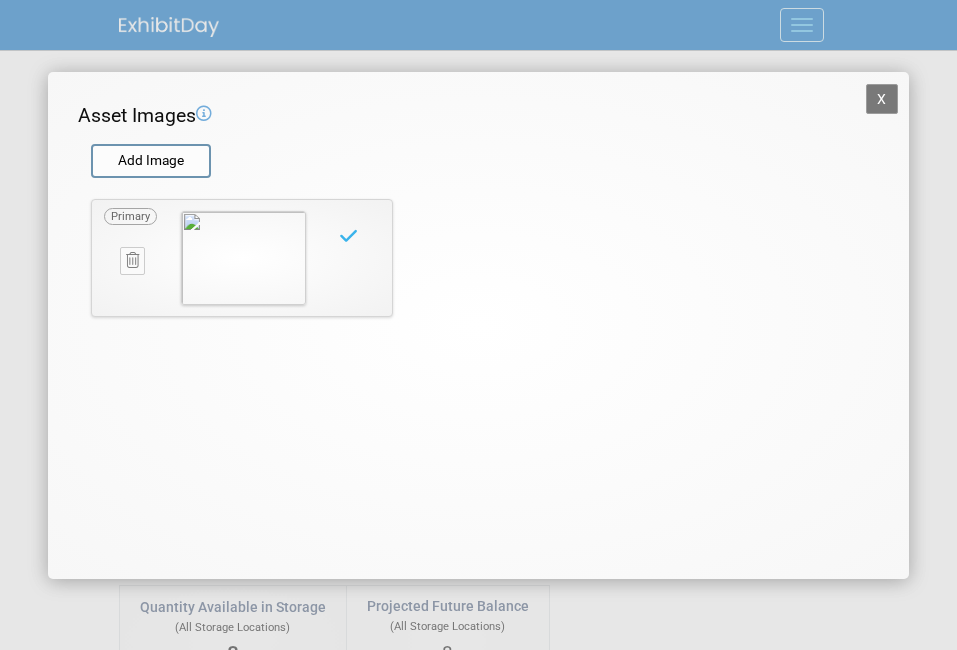click on "X" at bounding box center (882, 99) 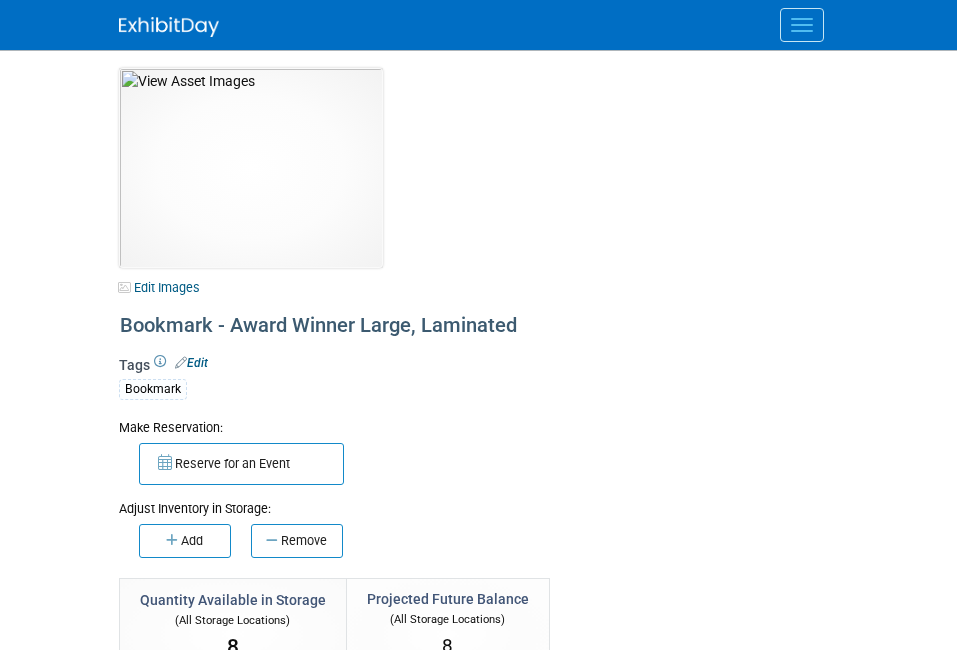 scroll, scrollTop: 0, scrollLeft: 0, axis: both 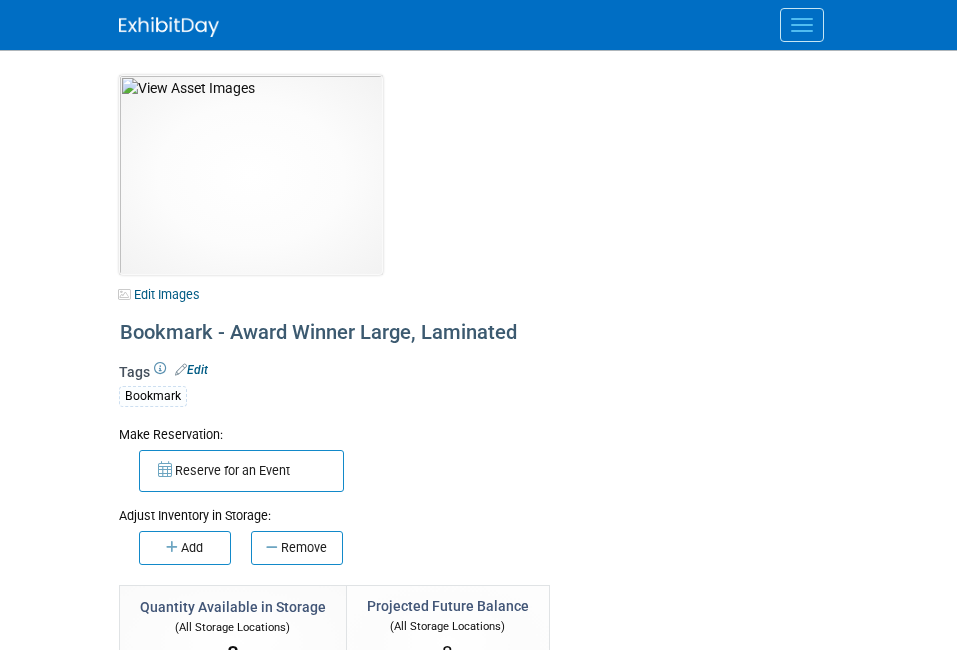 click at bounding box center [802, 25] 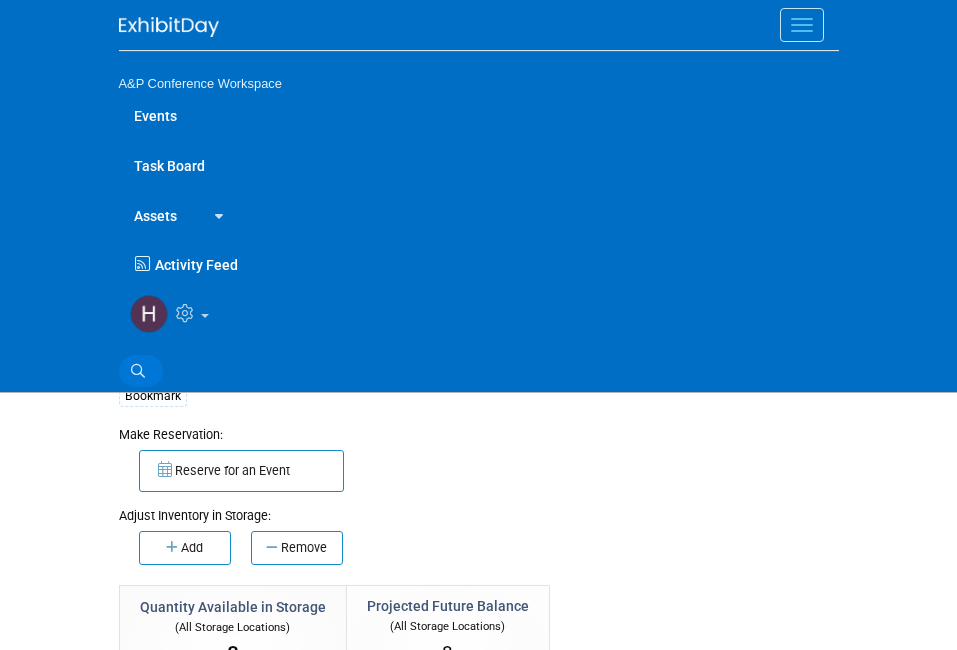 click on "Search" at bounding box center (141, 371) 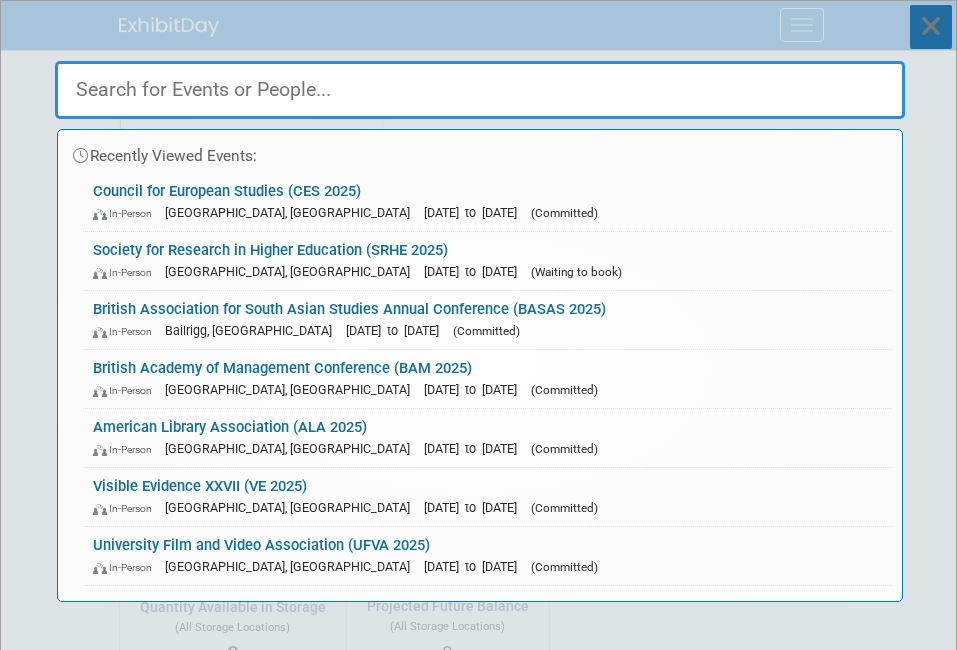 click at bounding box center (931, 27) 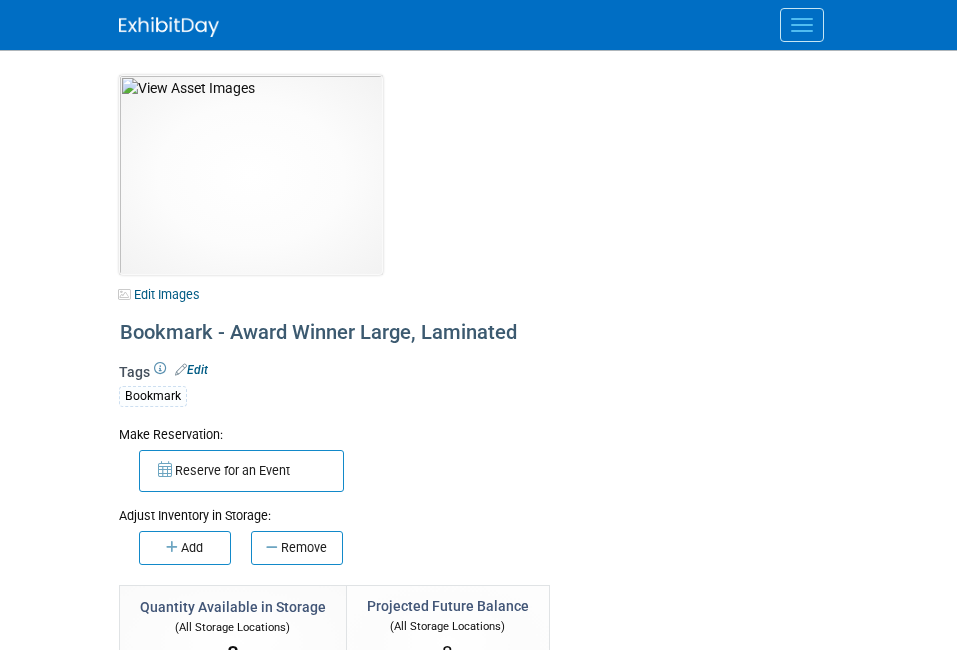click at bounding box center [802, 25] 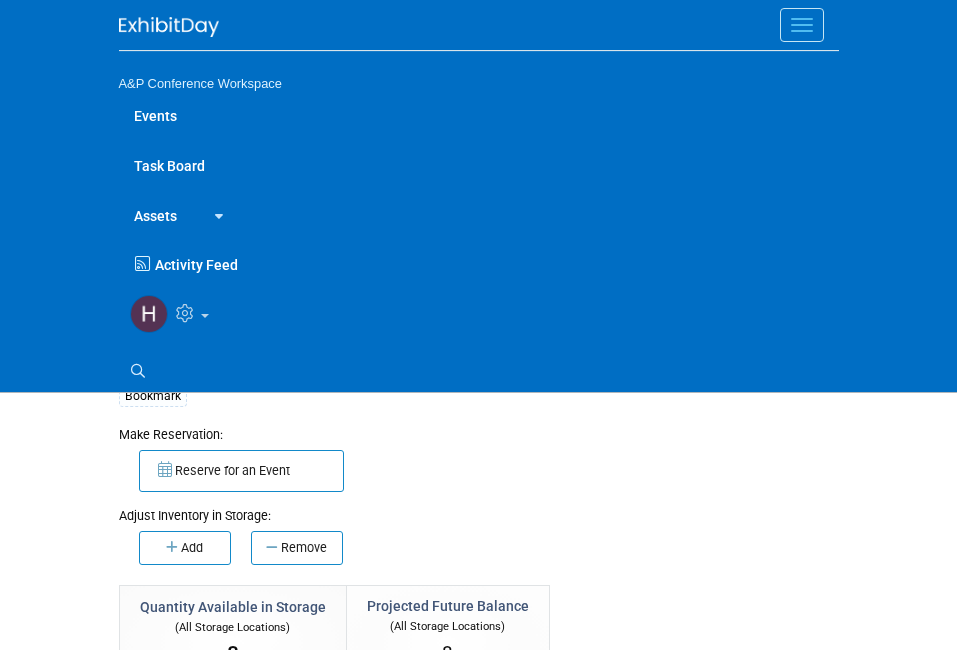 click on "Assets" at bounding box center [155, 215] 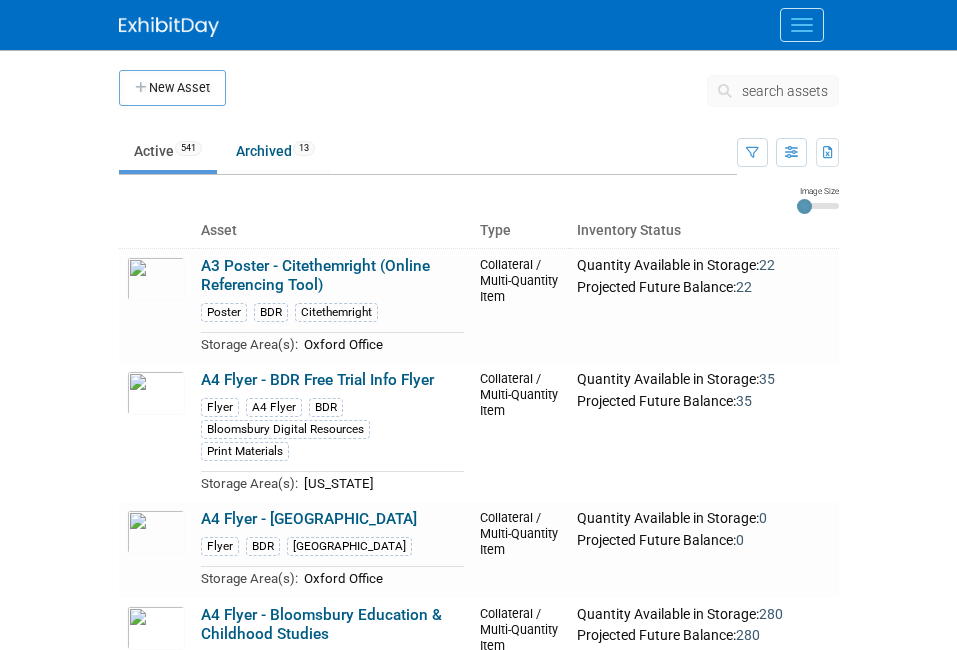 scroll, scrollTop: 0, scrollLeft: 0, axis: both 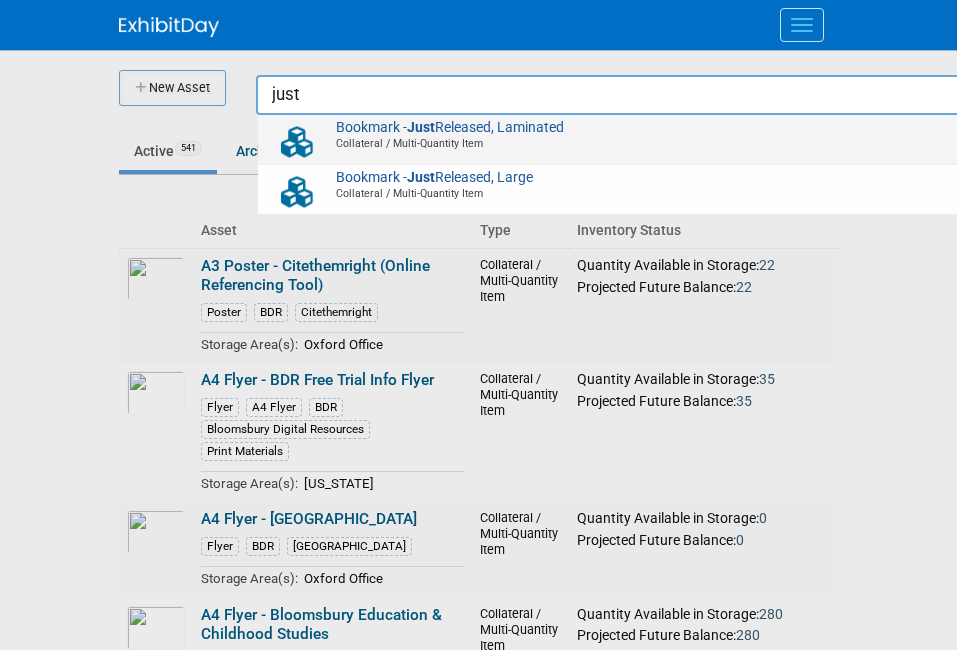 click on "Collateral / Multi-Quantity Item" at bounding box center (631, 143) 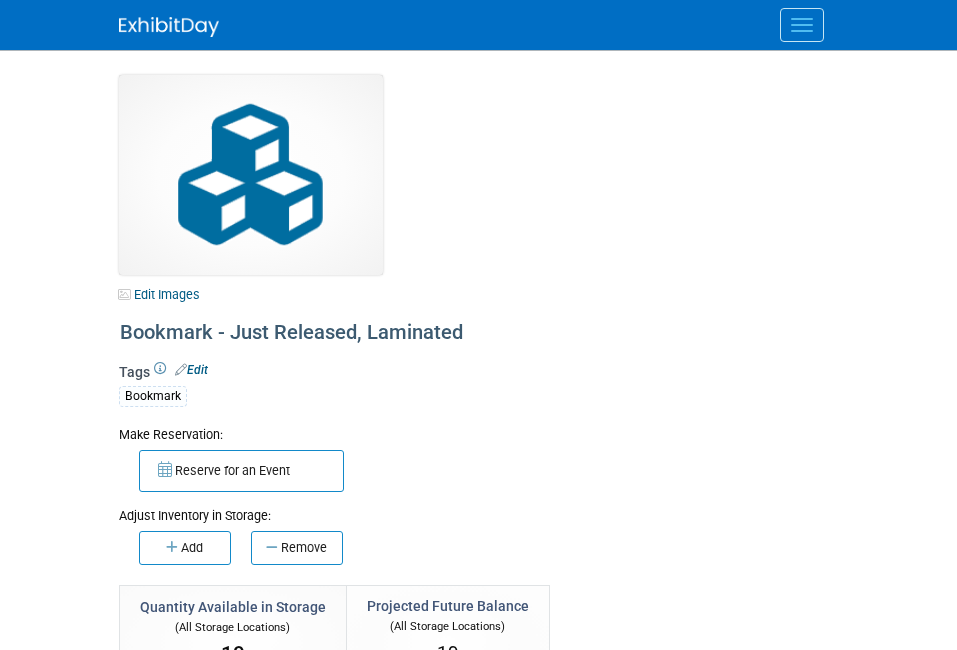 select on "[US_STATE]" 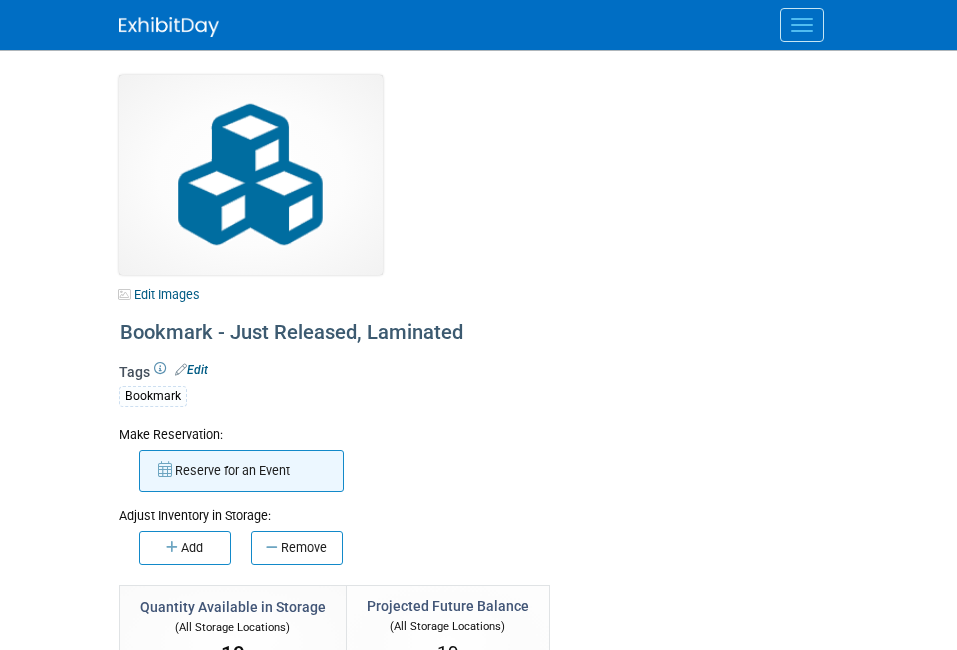 scroll, scrollTop: 42, scrollLeft: 0, axis: vertical 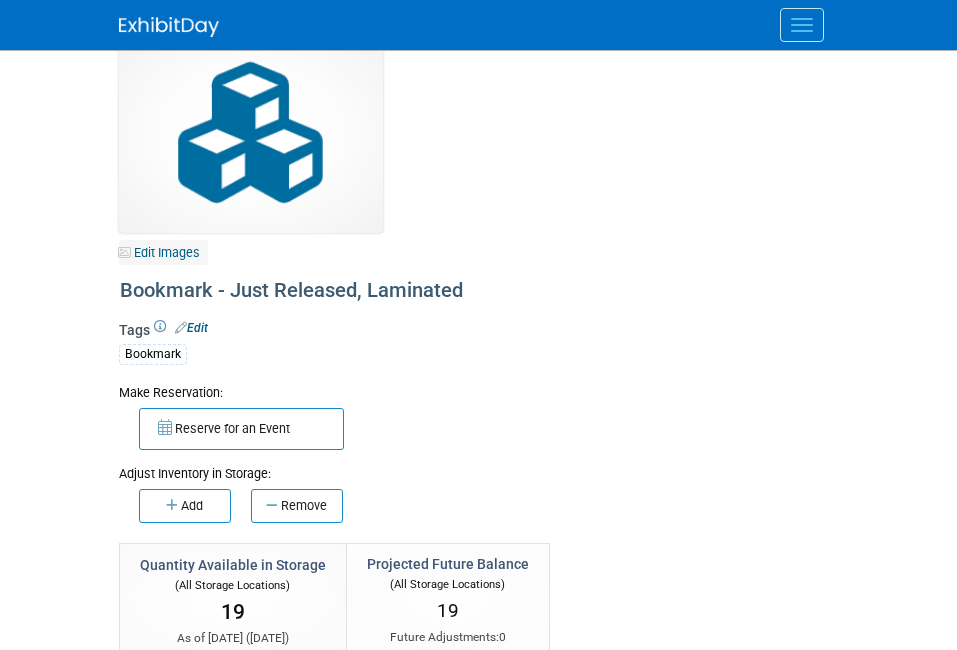 click on "Edit Images" at bounding box center (163, 252) 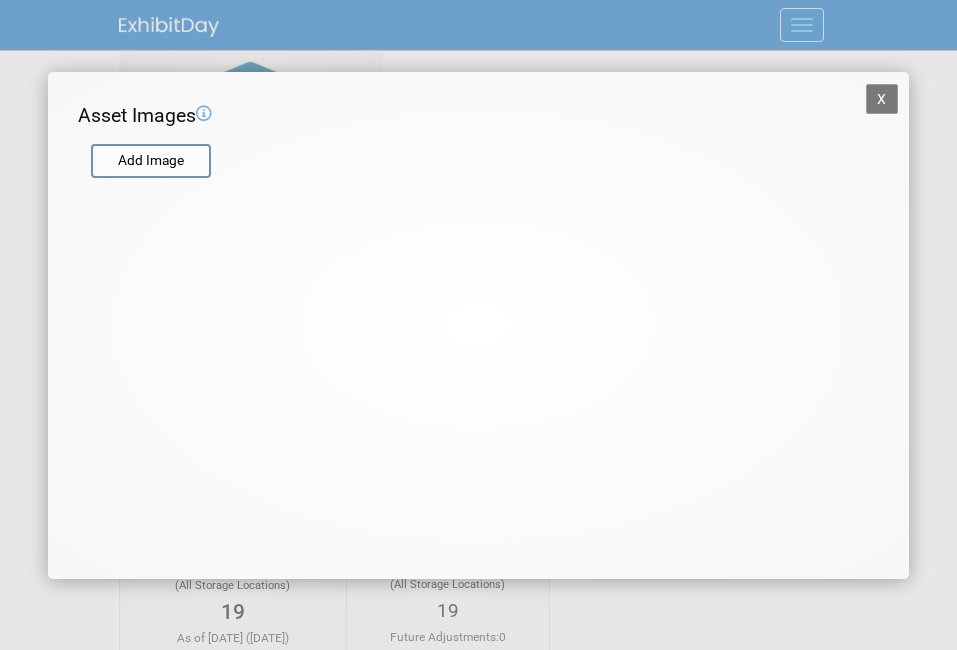 click at bounding box center [240, 179] 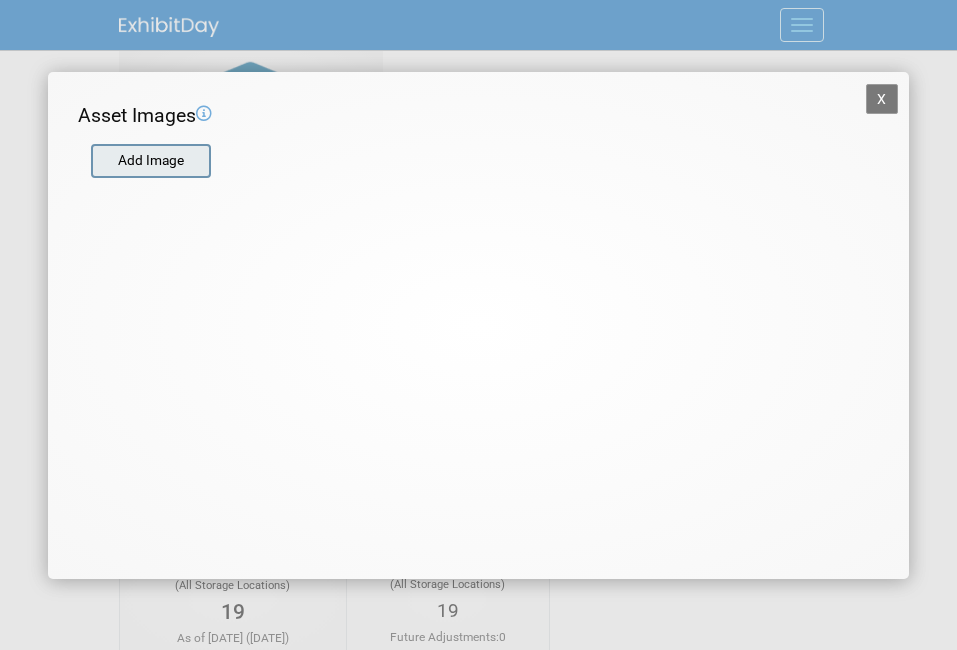 click at bounding box center [90, 161] 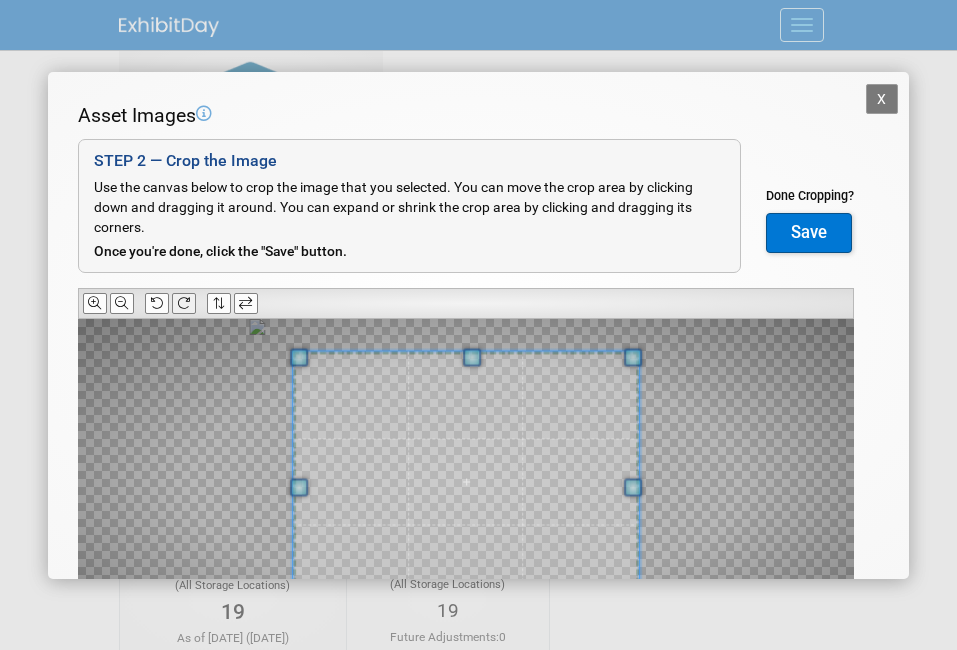 click at bounding box center [183, 303] 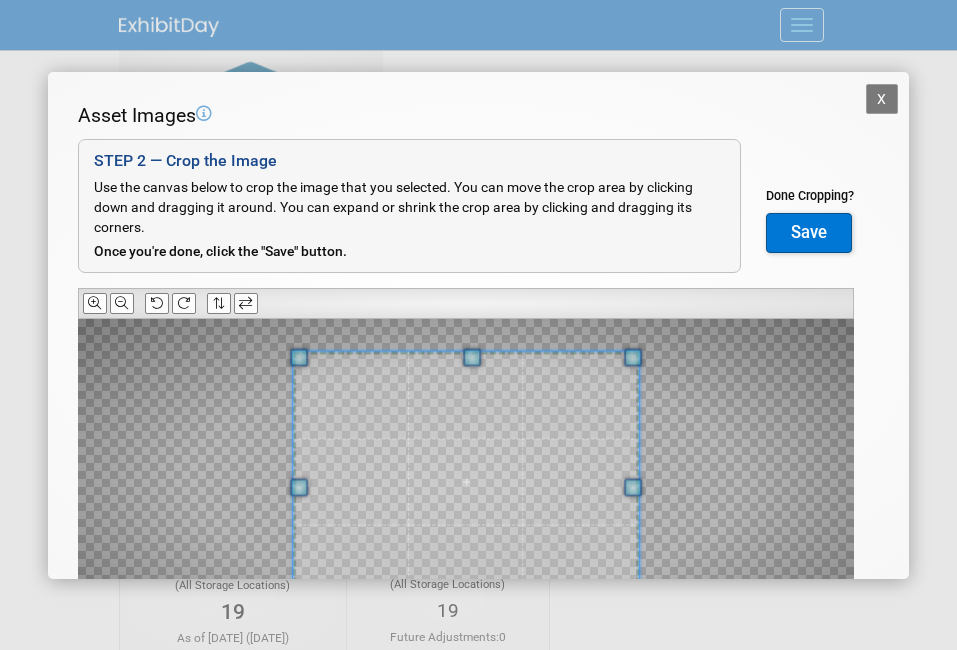 scroll, scrollTop: 159, scrollLeft: 0, axis: vertical 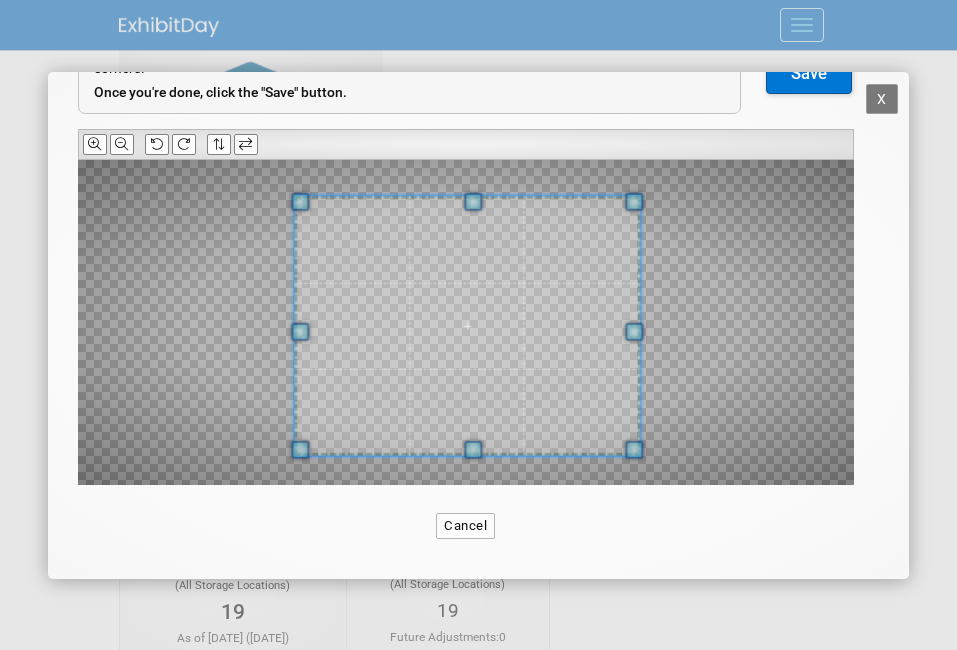 click at bounding box center [467, 326] 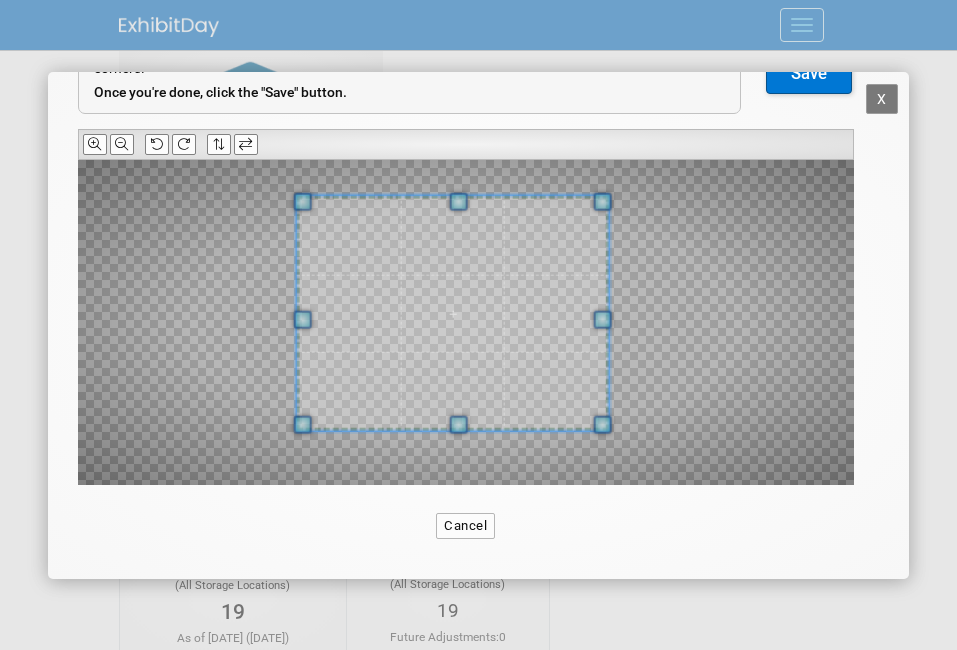 click at bounding box center [466, 322] 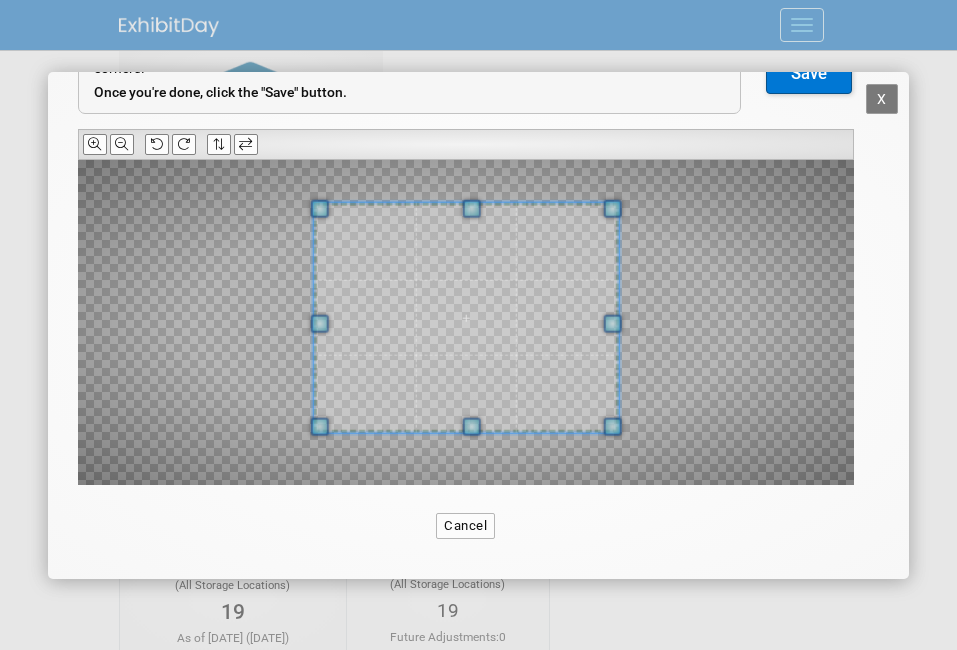 click at bounding box center (466, 318) 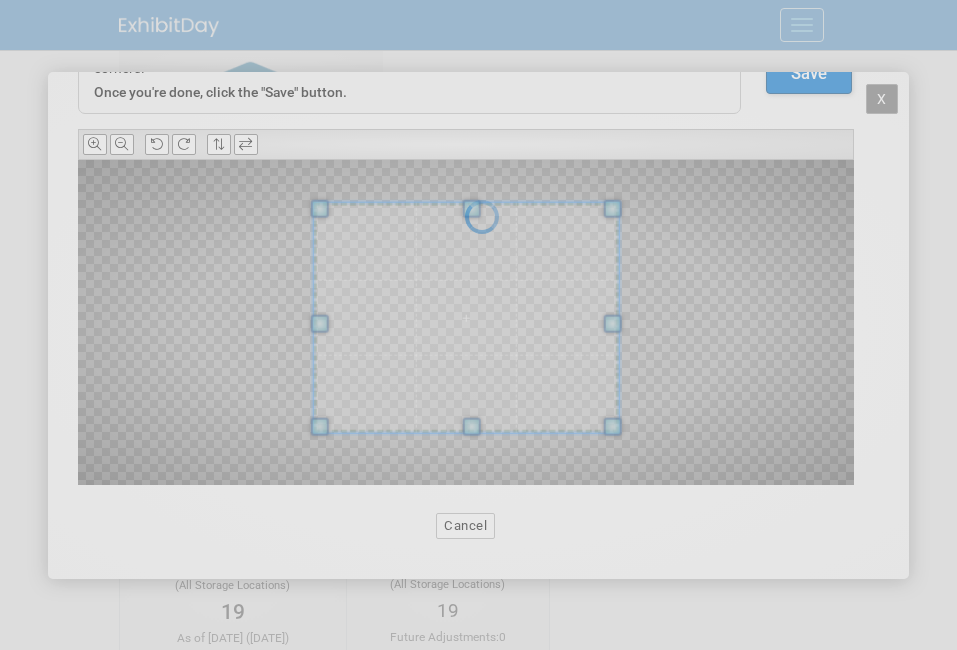 click at bounding box center [479, 325] 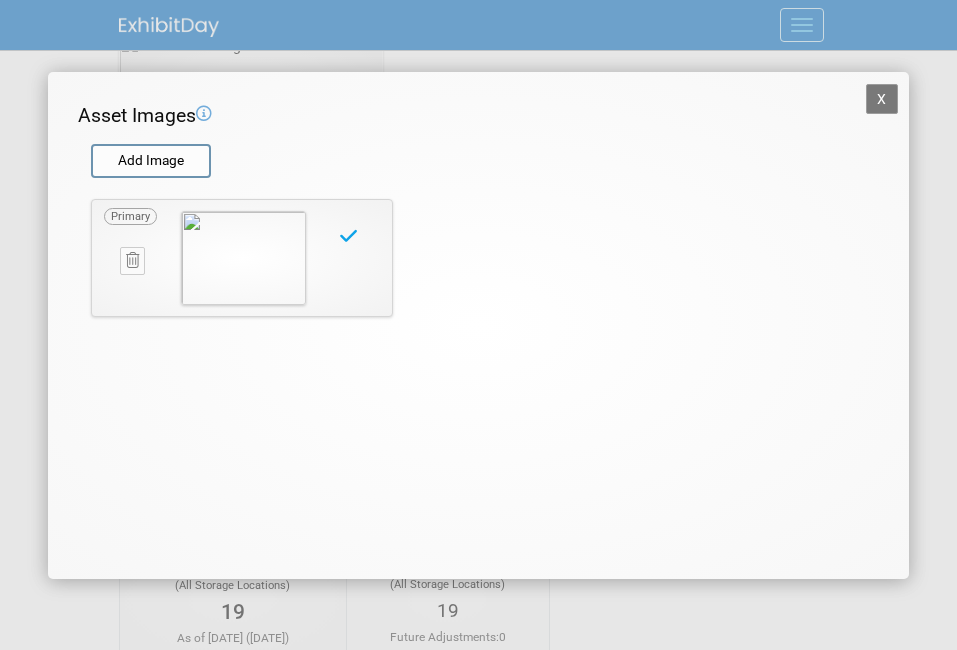 click on "X" at bounding box center (882, 99) 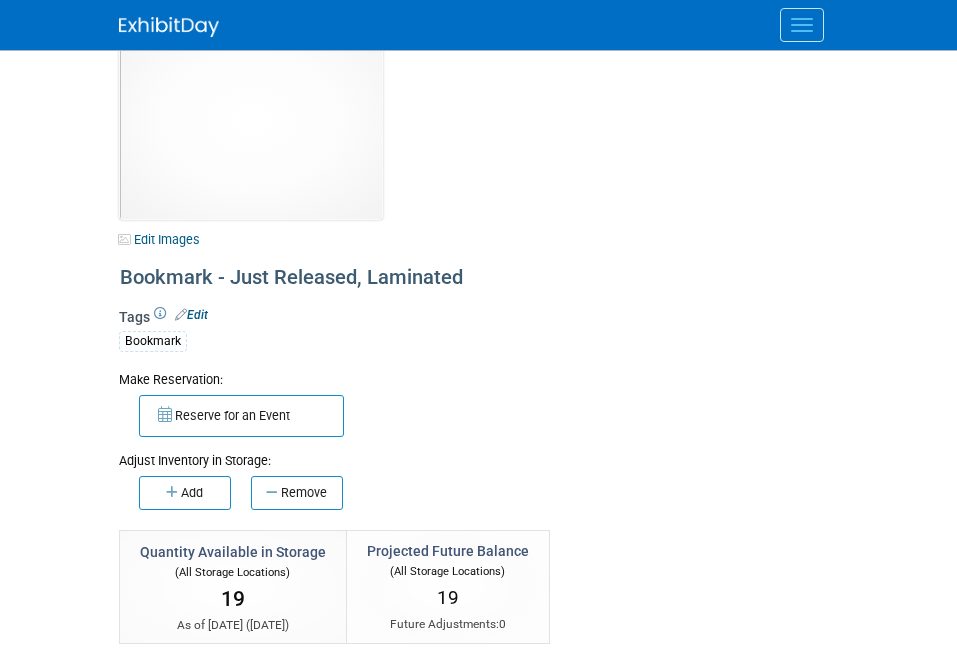 scroll, scrollTop: 0, scrollLeft: 0, axis: both 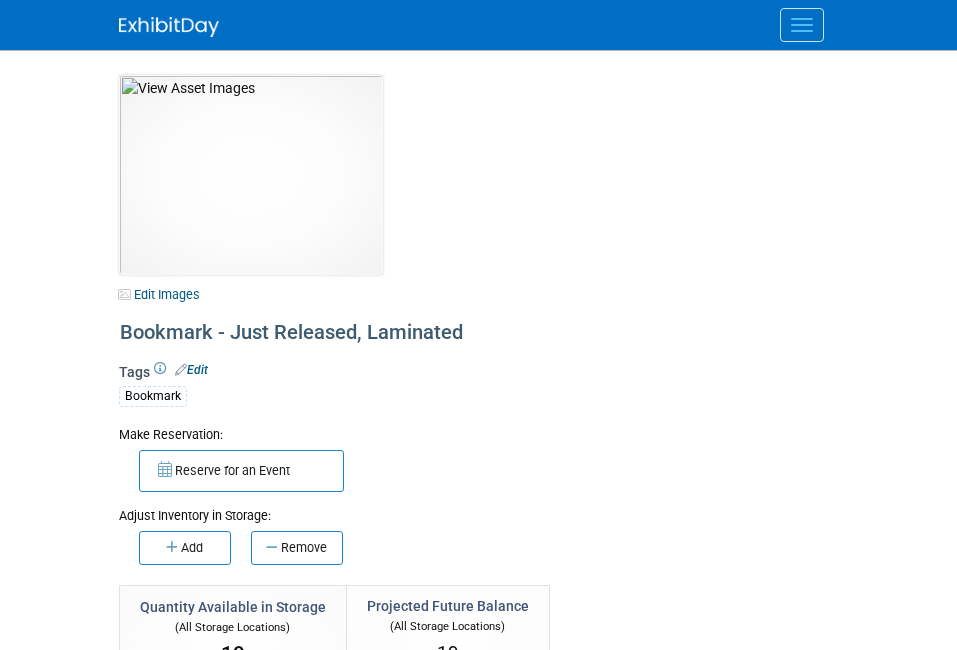 click at bounding box center (802, 25) 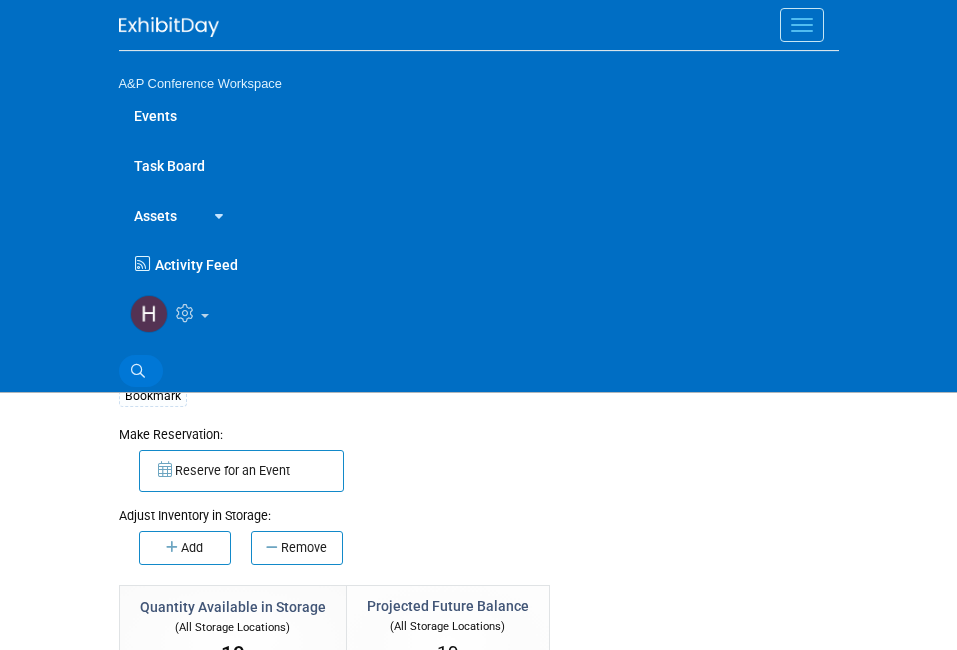 click on "Search" at bounding box center [141, 371] 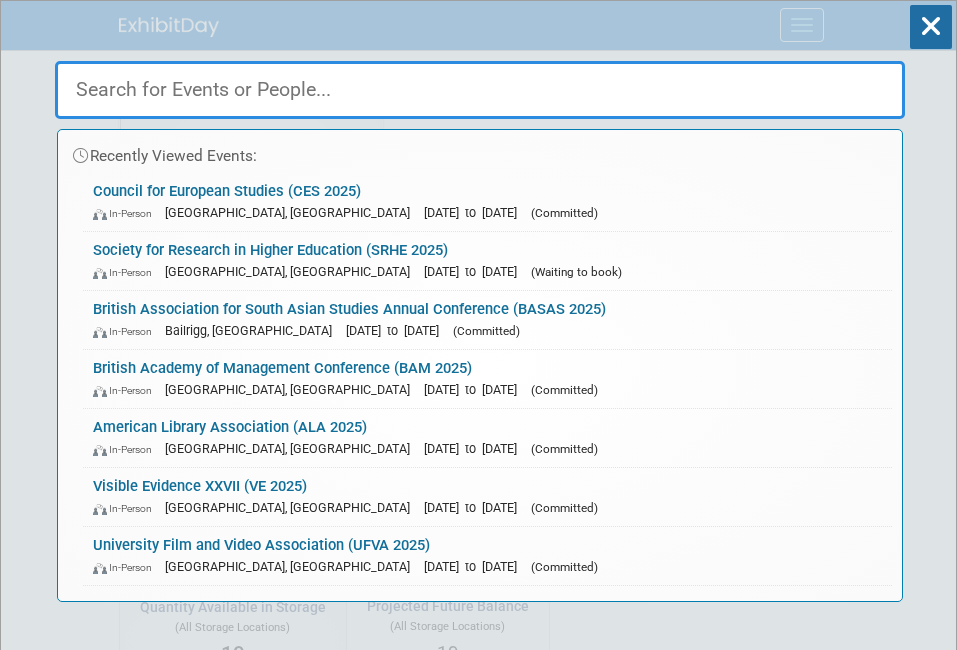 click on "Recently Viewed Events:
Council for European Studies (CES 2025)
In-Person" at bounding box center (478, 4000) 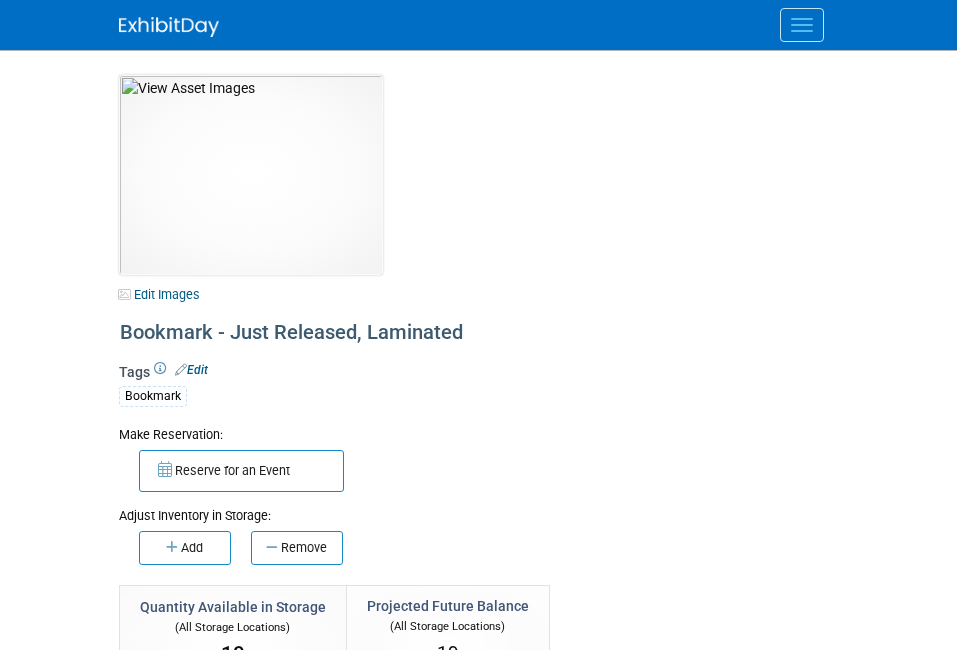 click at bounding box center (169, 27) 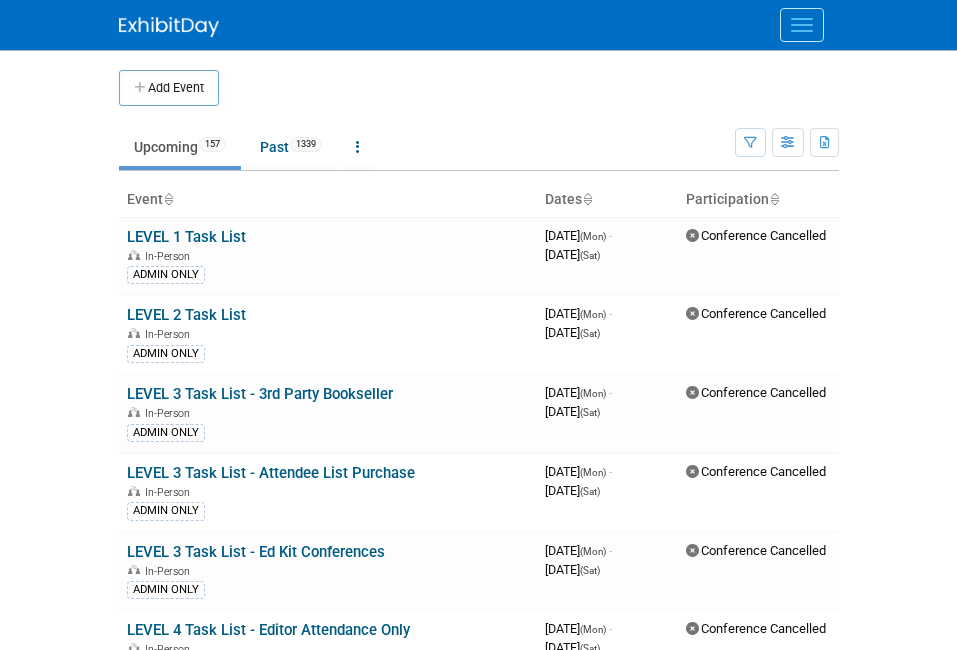 scroll, scrollTop: 0, scrollLeft: 0, axis: both 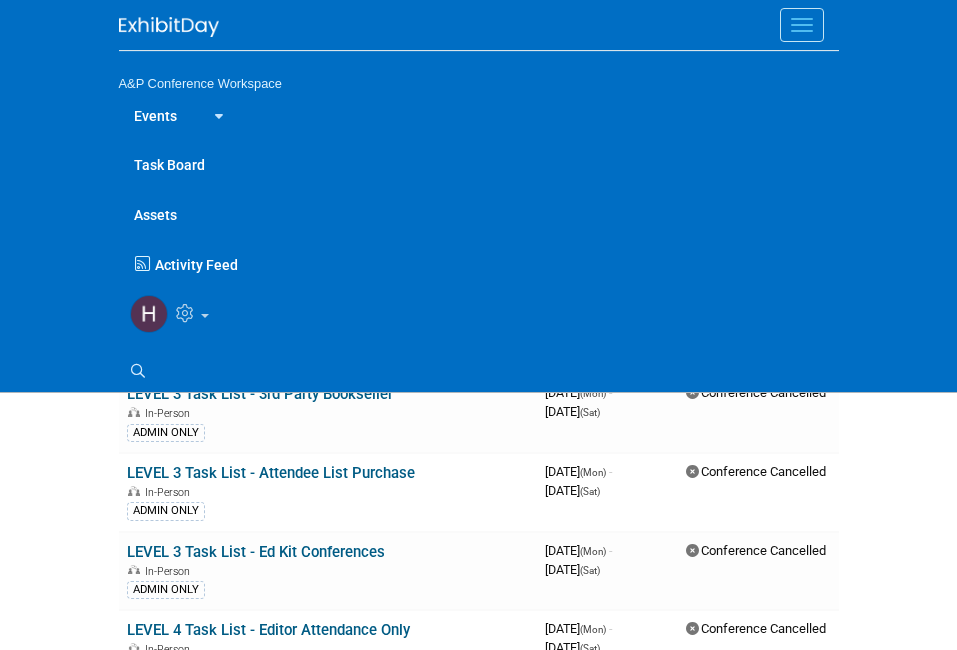 click on "Assets" at bounding box center [479, 214] 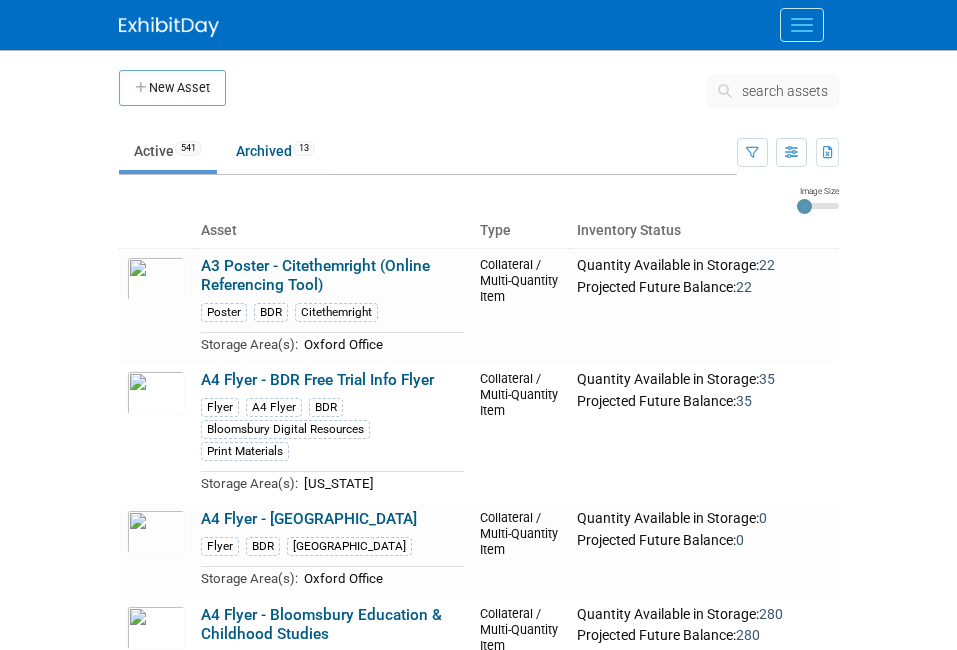 scroll, scrollTop: 0, scrollLeft: 0, axis: both 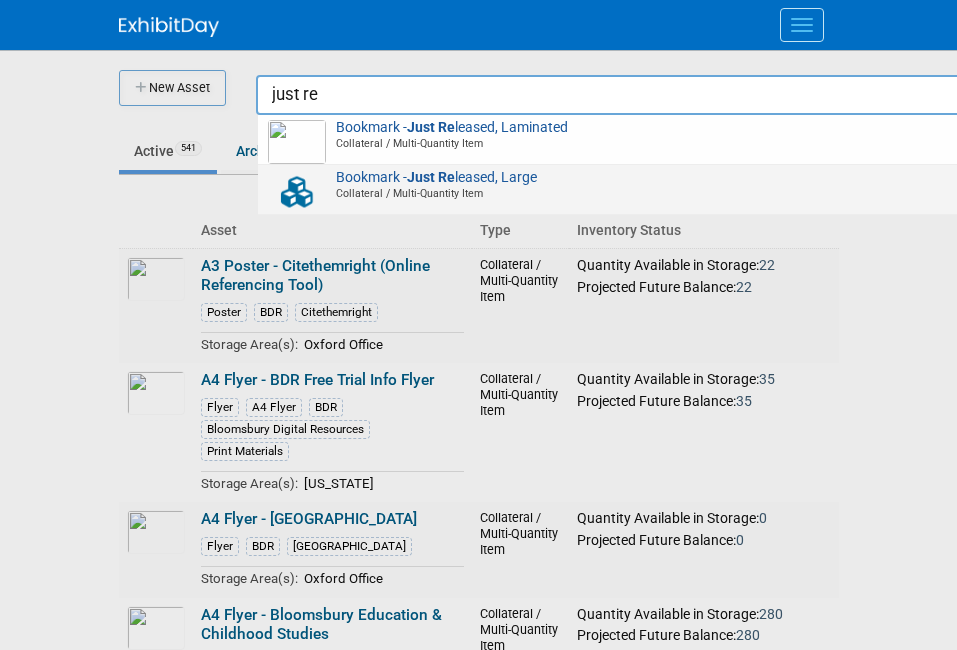 click on "Collateral / Multi-Quantity Item" at bounding box center [631, 193] 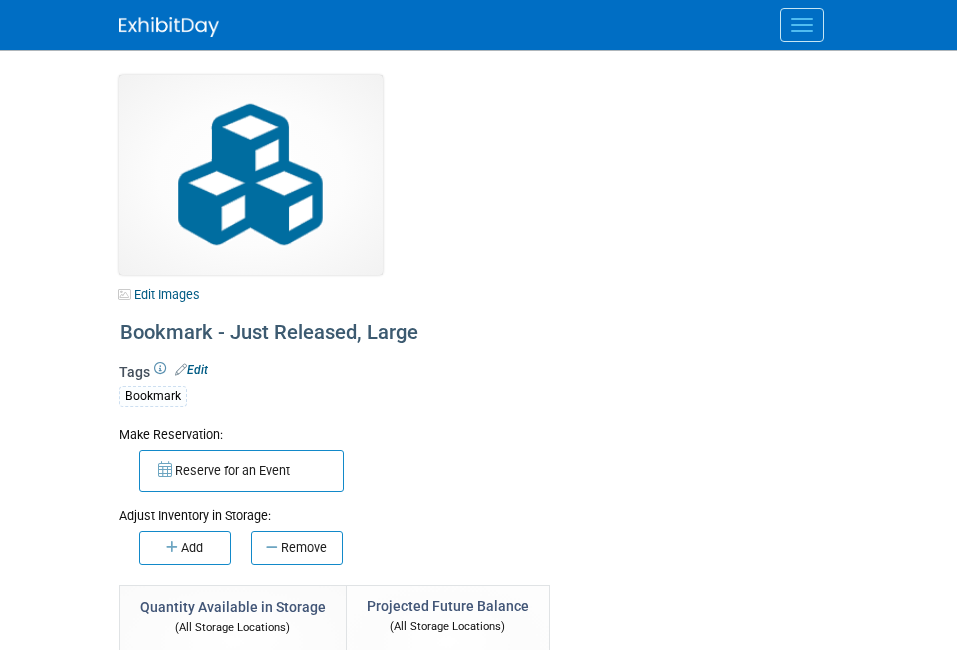 select on "[US_STATE]" 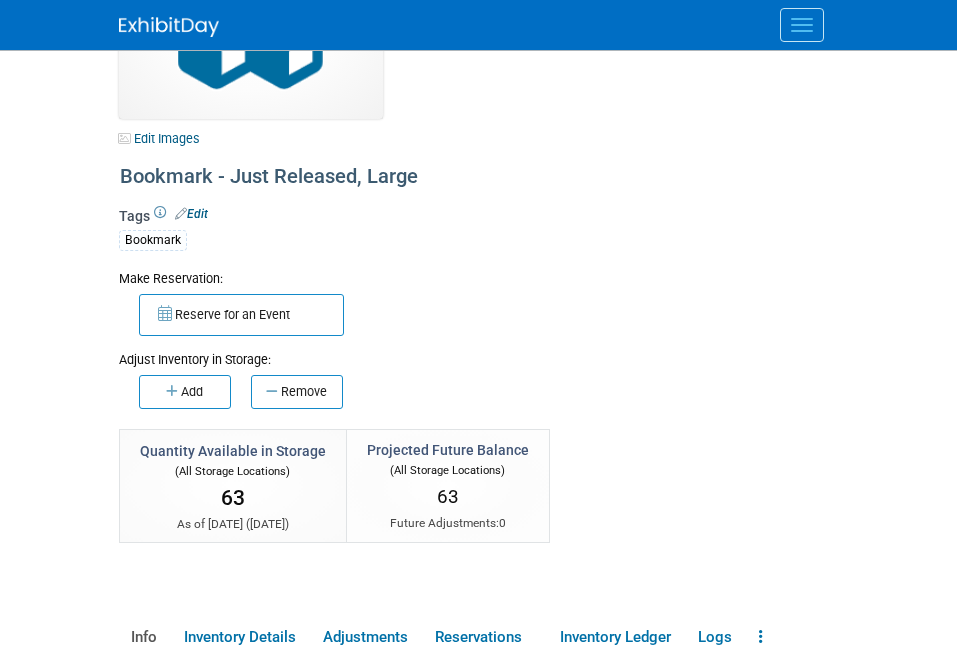 scroll, scrollTop: 0, scrollLeft: 0, axis: both 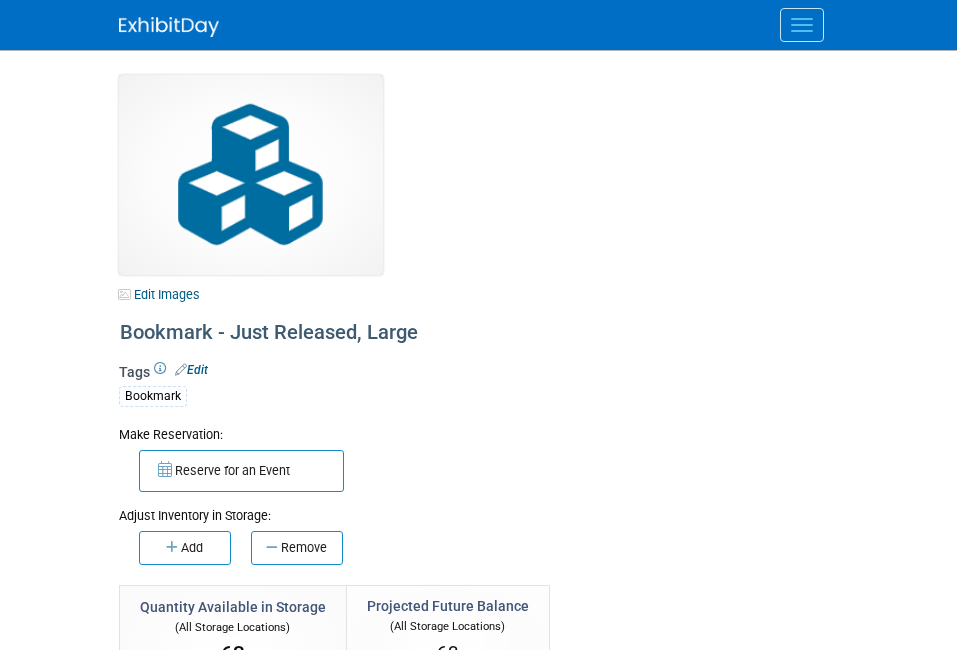 click on "Collateral / Multi-Quantity Item
Shared
Bookmark - Just Released, Large
Asset Name
Bookmark - Just Released, Large
X 63 0" at bounding box center [354, 532] 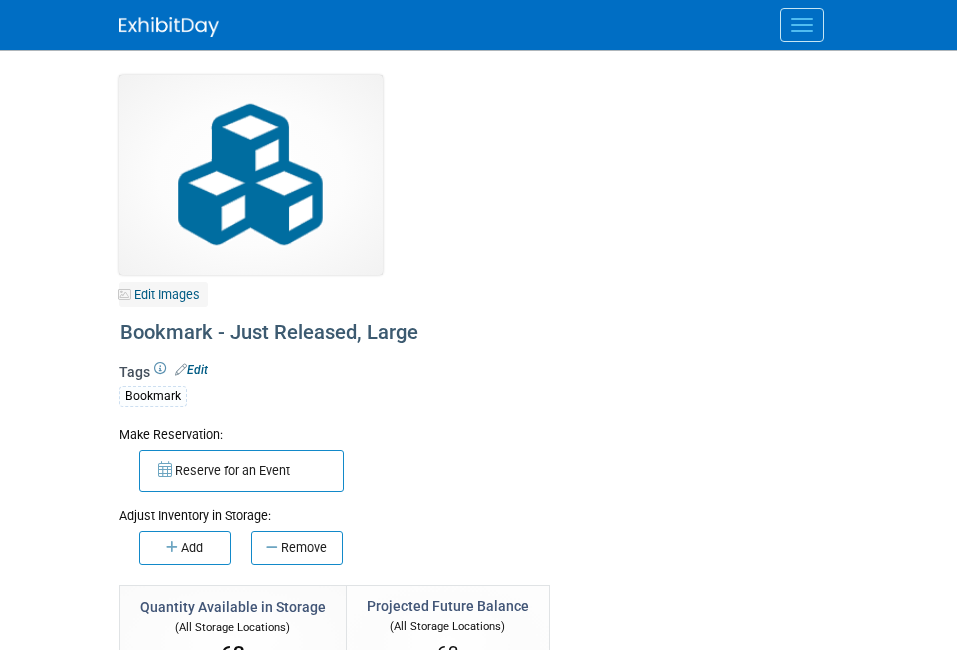 click on "Edit Images" at bounding box center (163, 294) 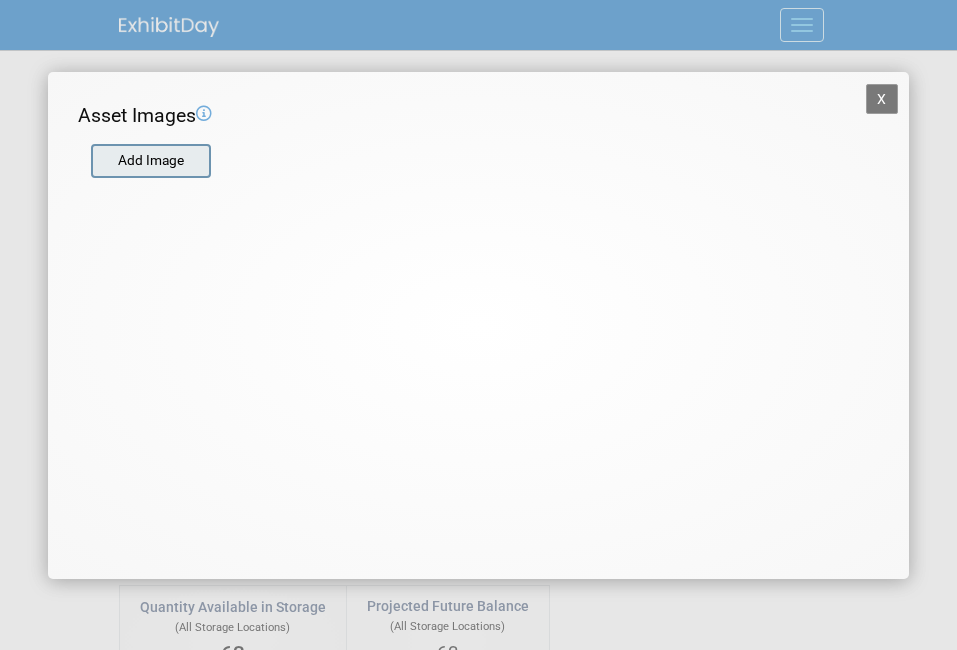 click at bounding box center [90, 161] 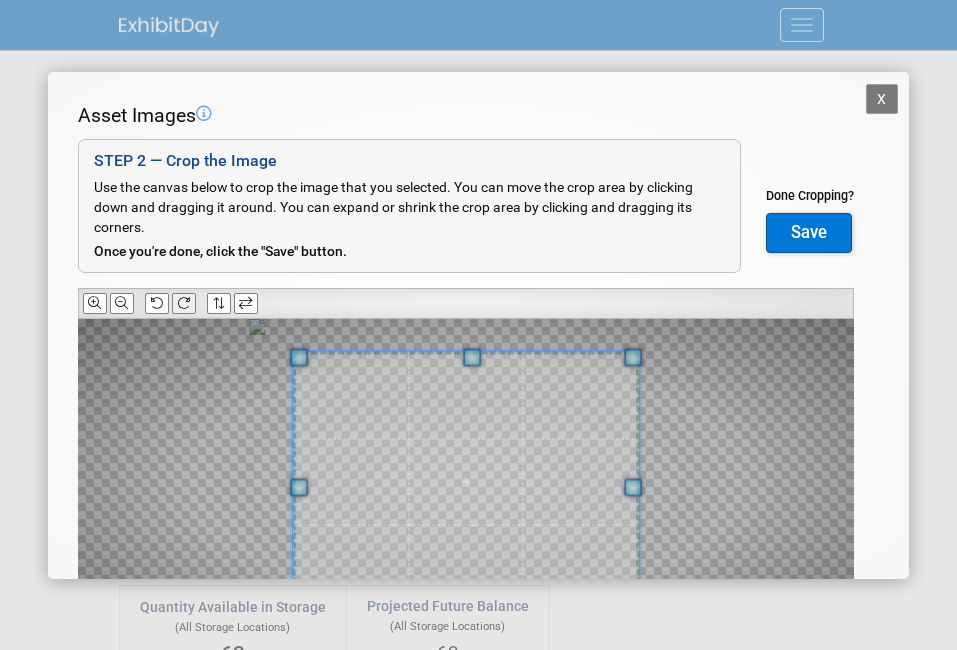 click at bounding box center (184, 303) 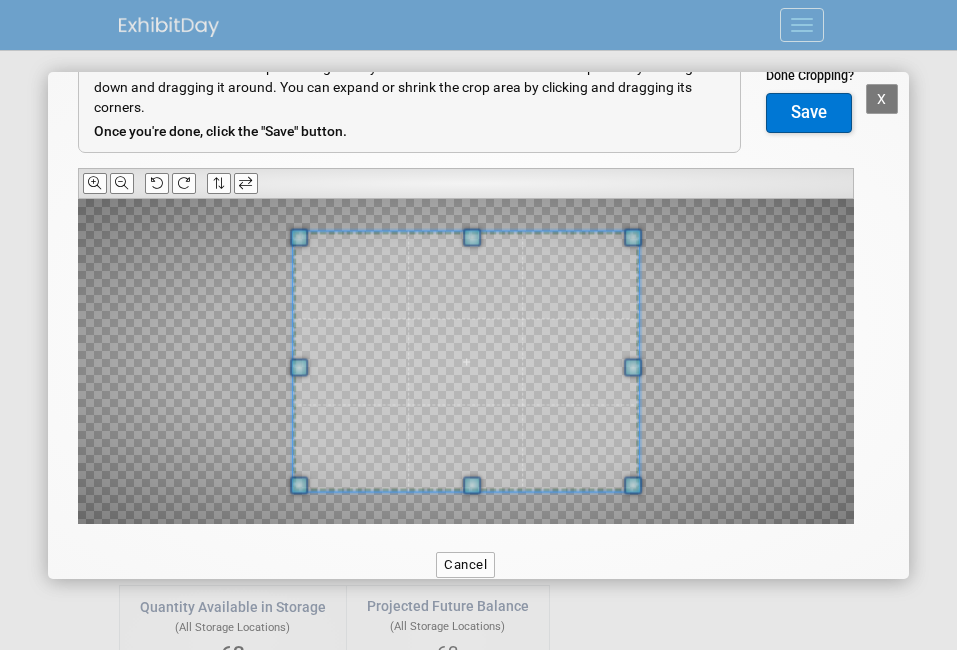 scroll, scrollTop: 124, scrollLeft: 0, axis: vertical 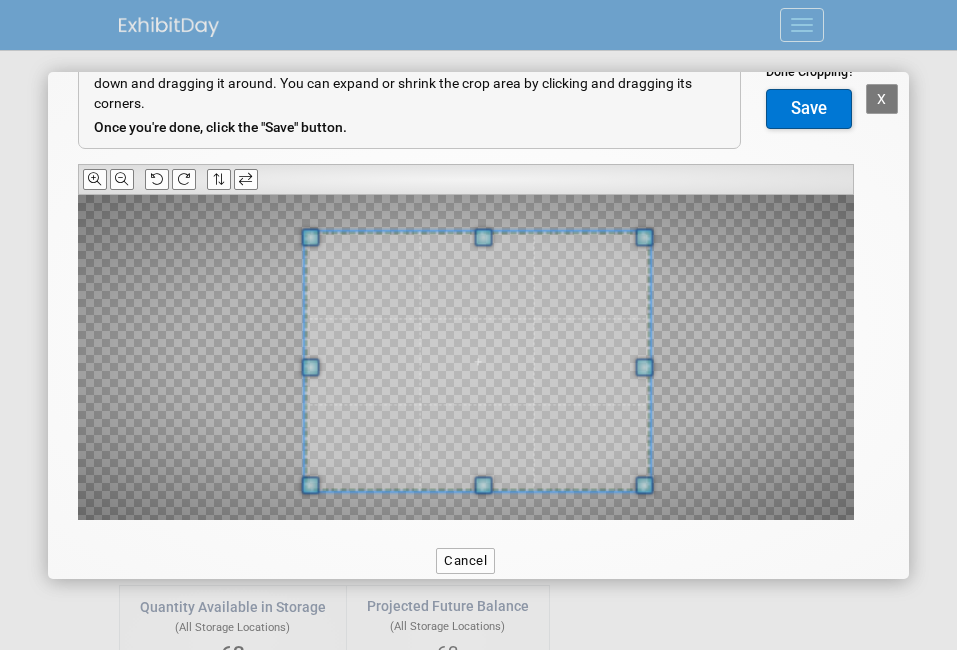 click at bounding box center [477, 362] 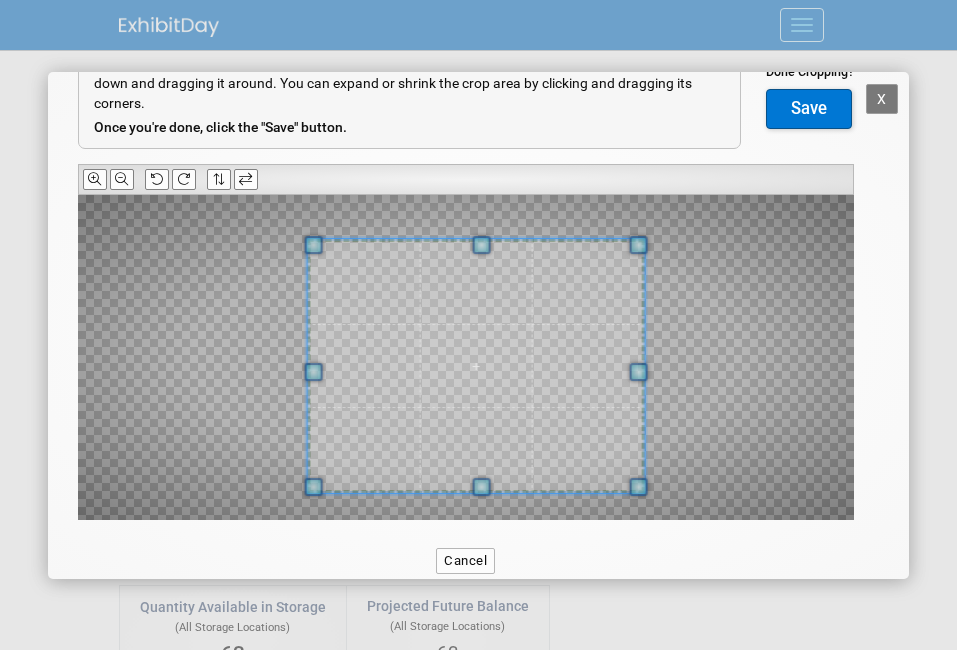 click at bounding box center [475, 366] 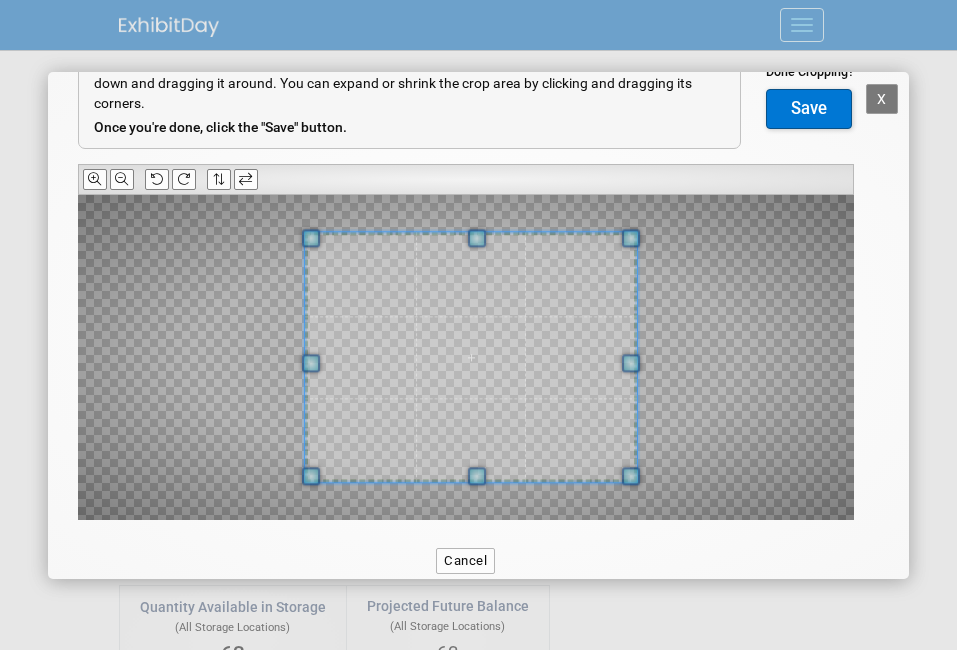 click at bounding box center (471, 358) 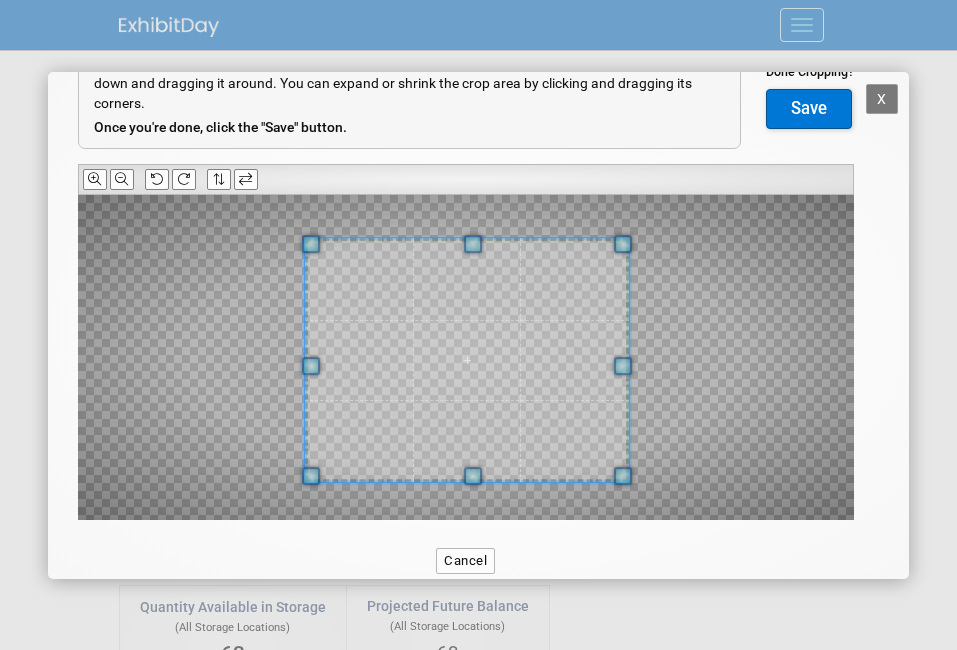 click at bounding box center [467, 360] 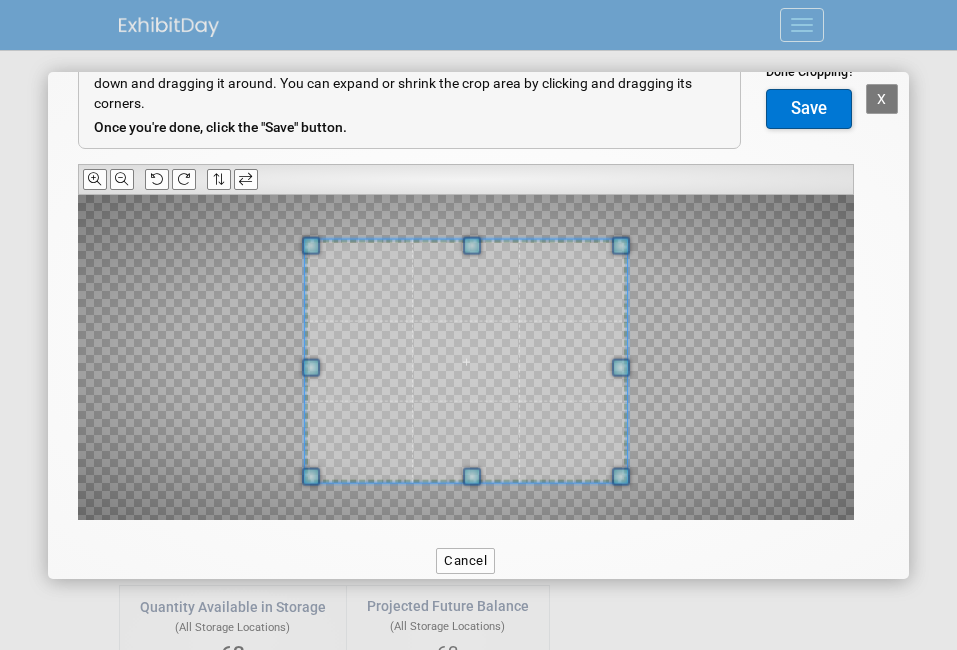 click at bounding box center (466, 361) 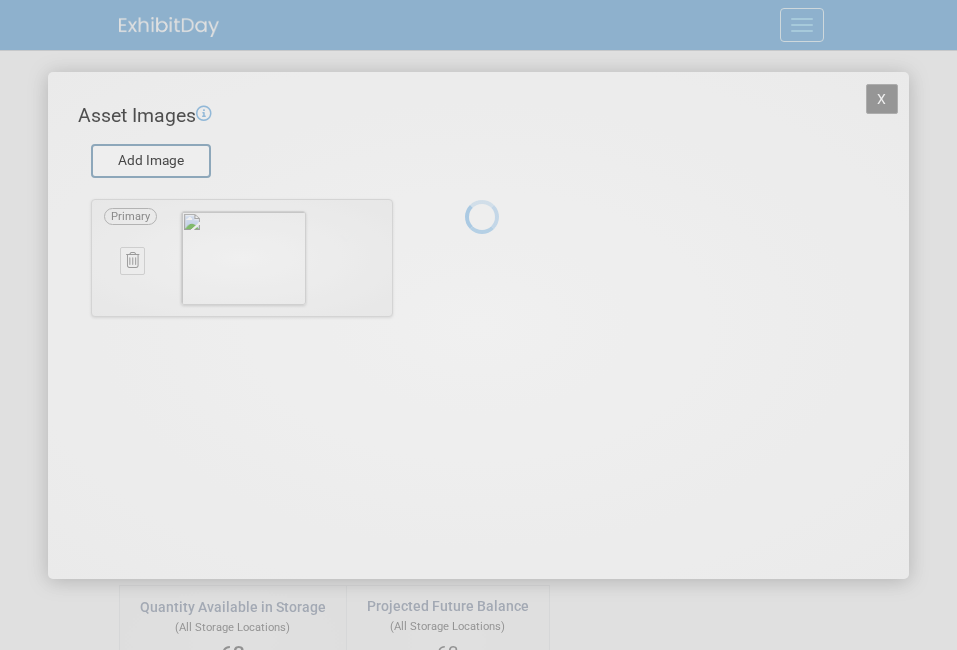 scroll, scrollTop: 0, scrollLeft: 0, axis: both 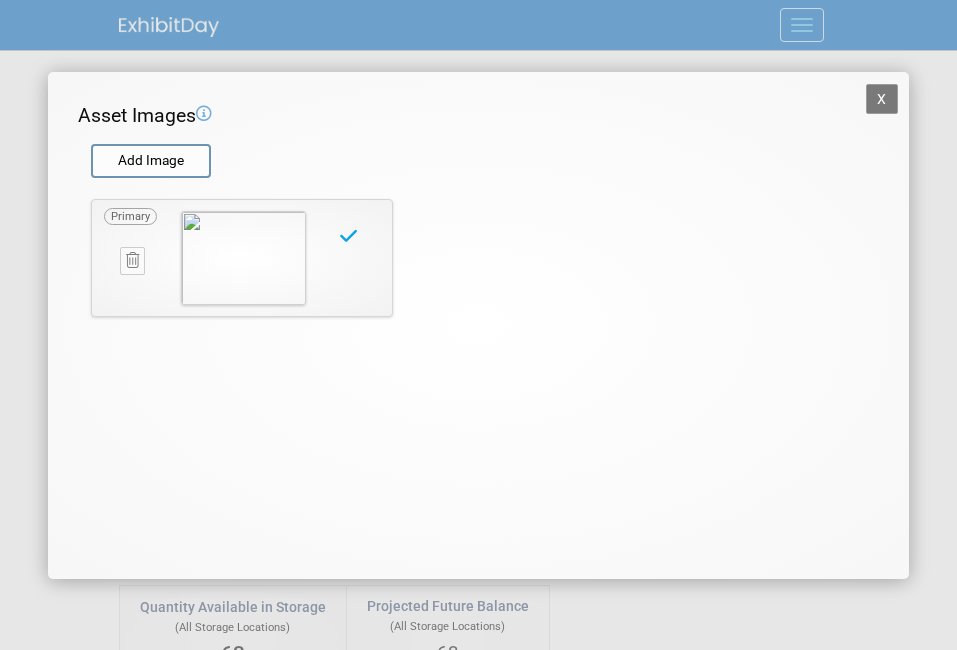 click on "X" at bounding box center [882, 99] 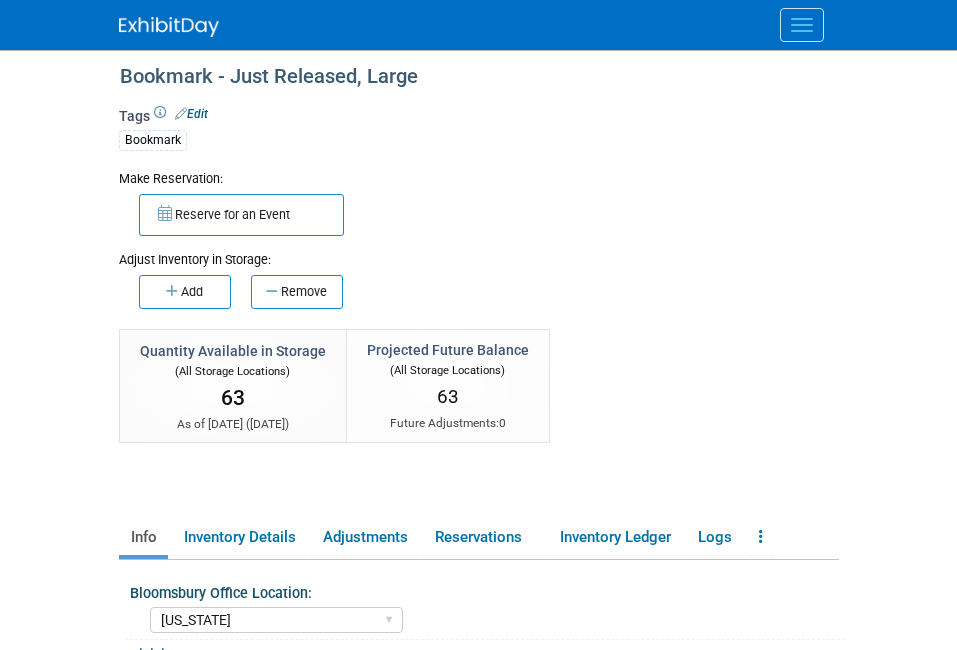 scroll, scrollTop: 0, scrollLeft: 0, axis: both 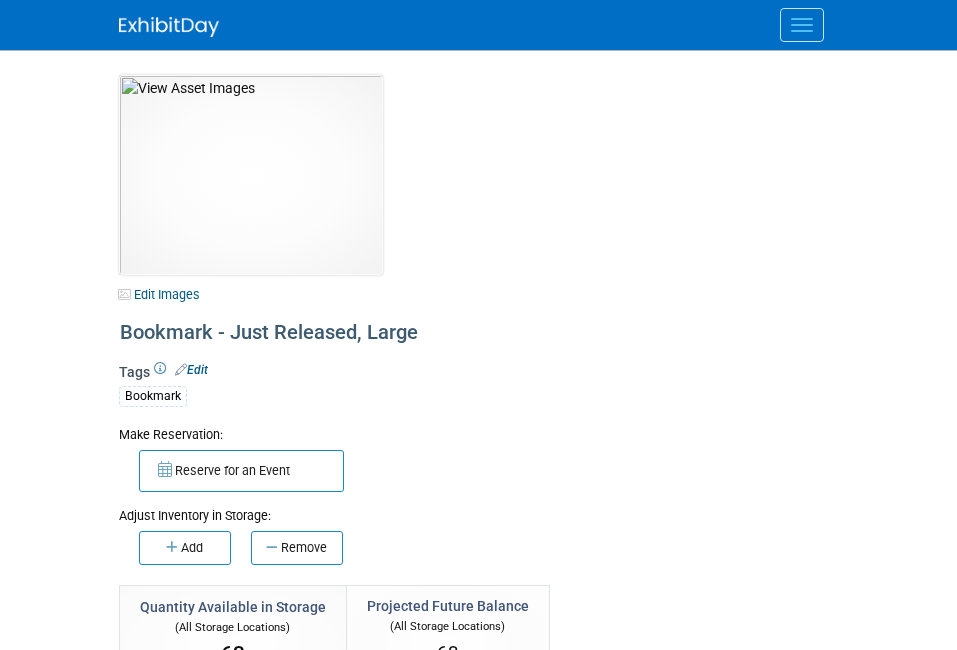 click at bounding box center (802, 31) 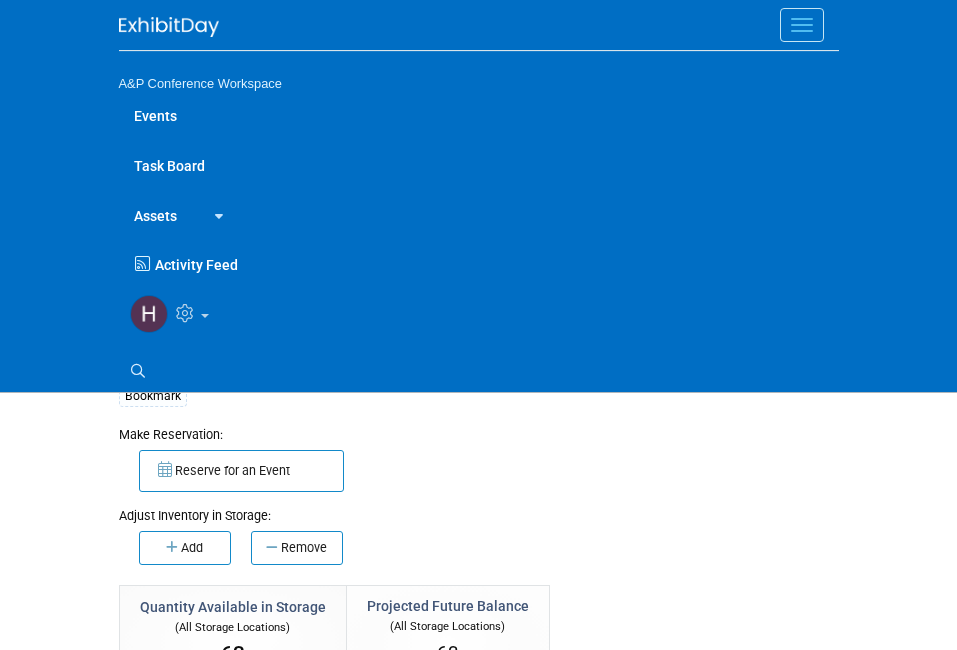 click at bounding box center (215, 214) 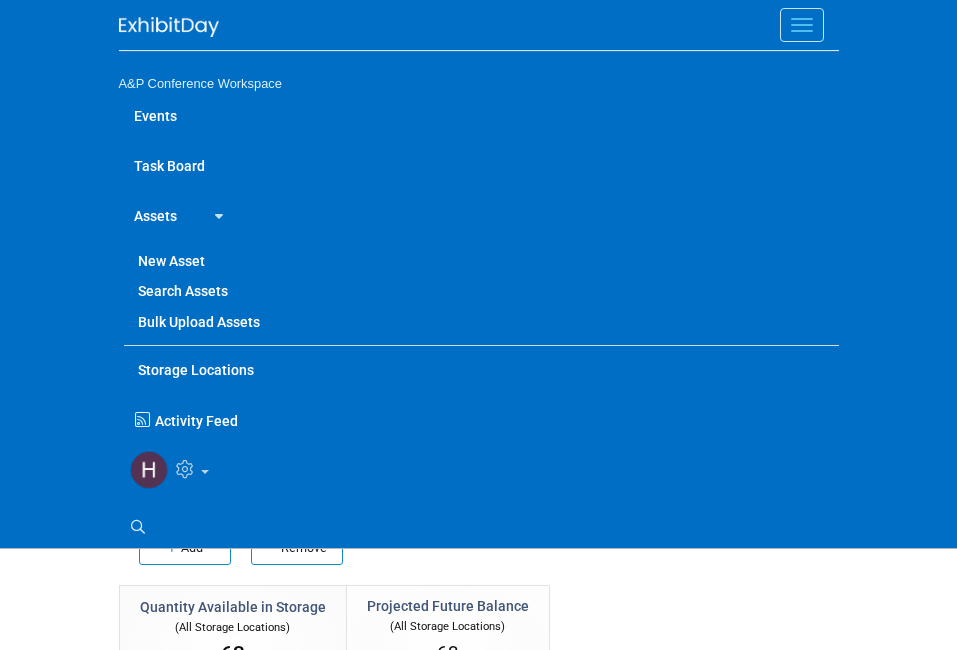 click on "Assets" at bounding box center (155, 215) 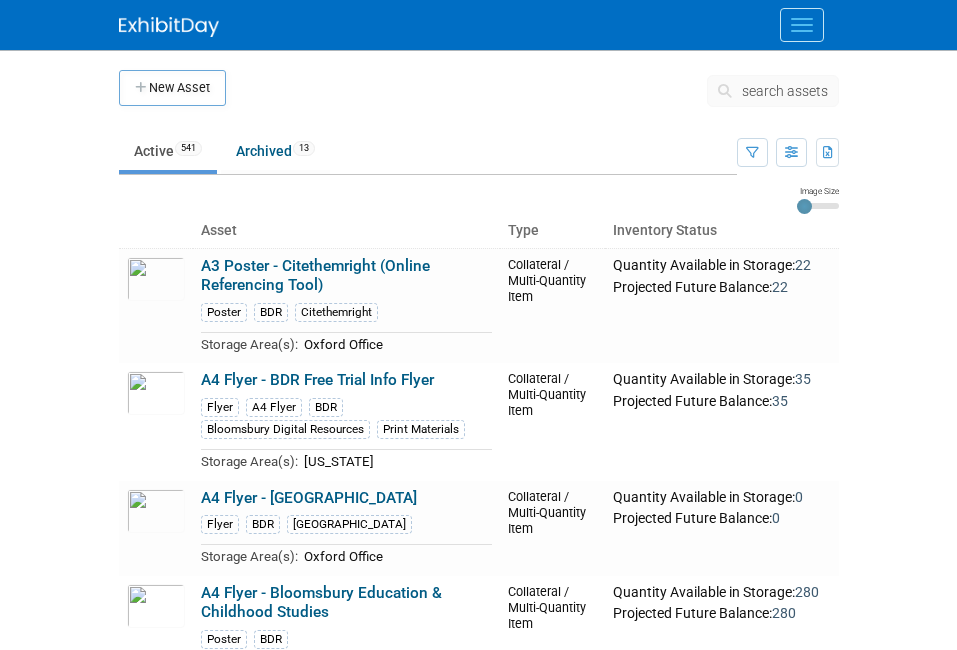 scroll, scrollTop: 0, scrollLeft: 0, axis: both 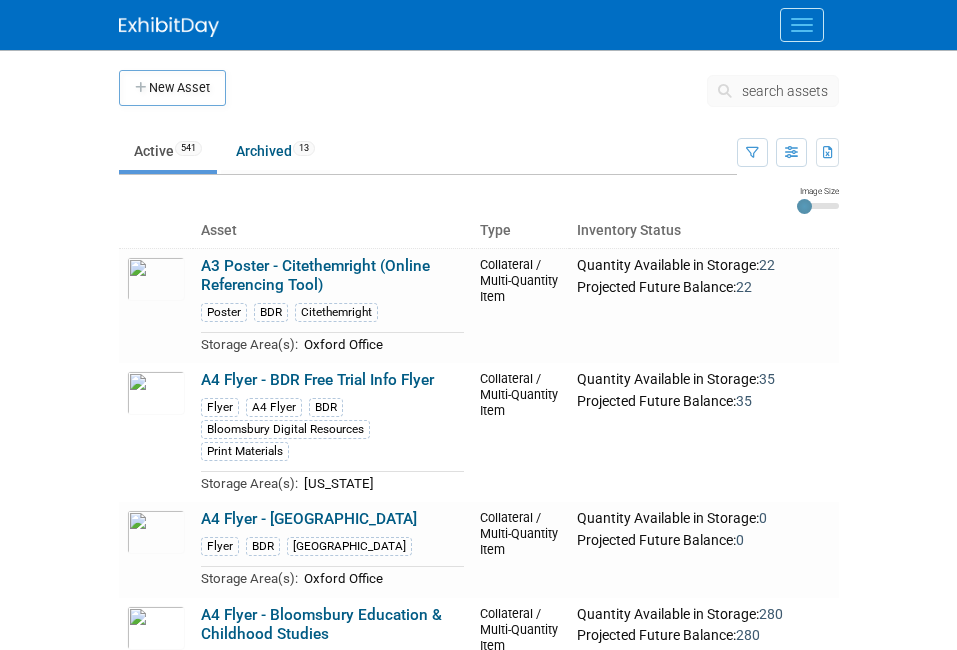 click on "search assets" at bounding box center [785, 91] 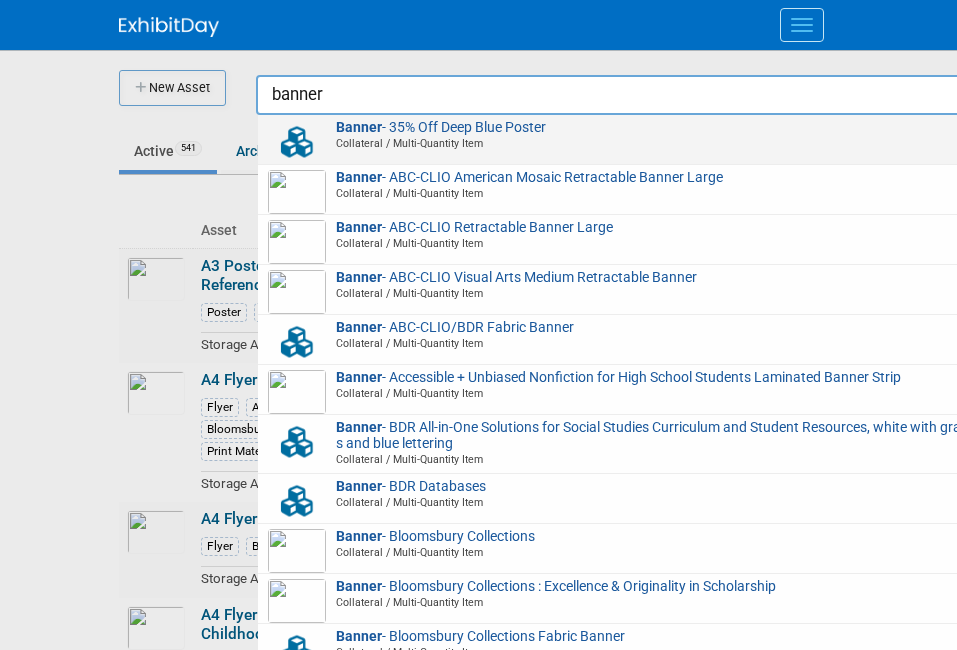click on "Collateral / Multi-Quantity Item" at bounding box center (631, 143) 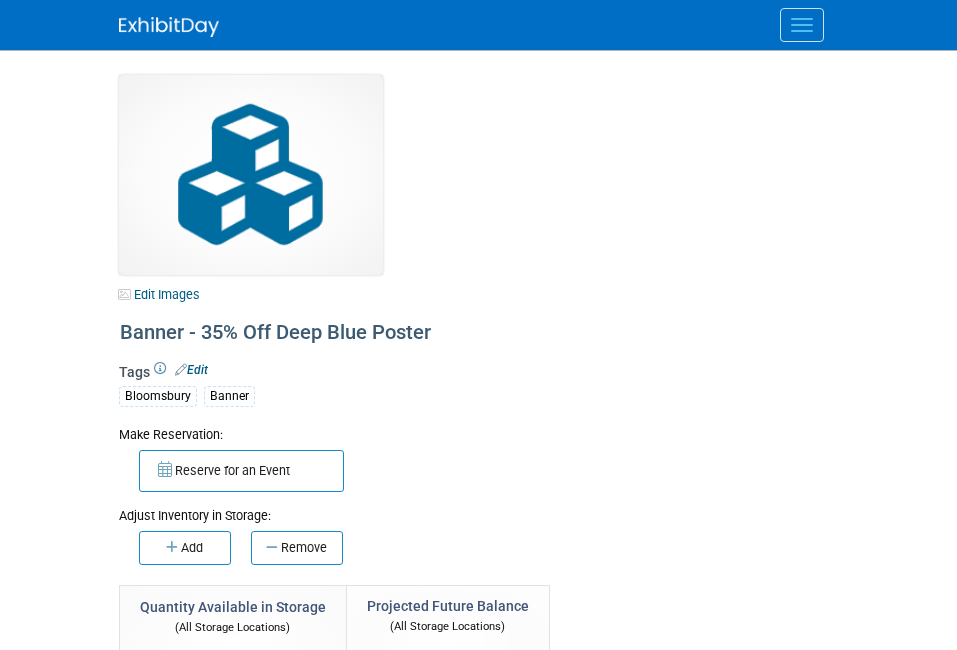 select on "[US_STATE]" 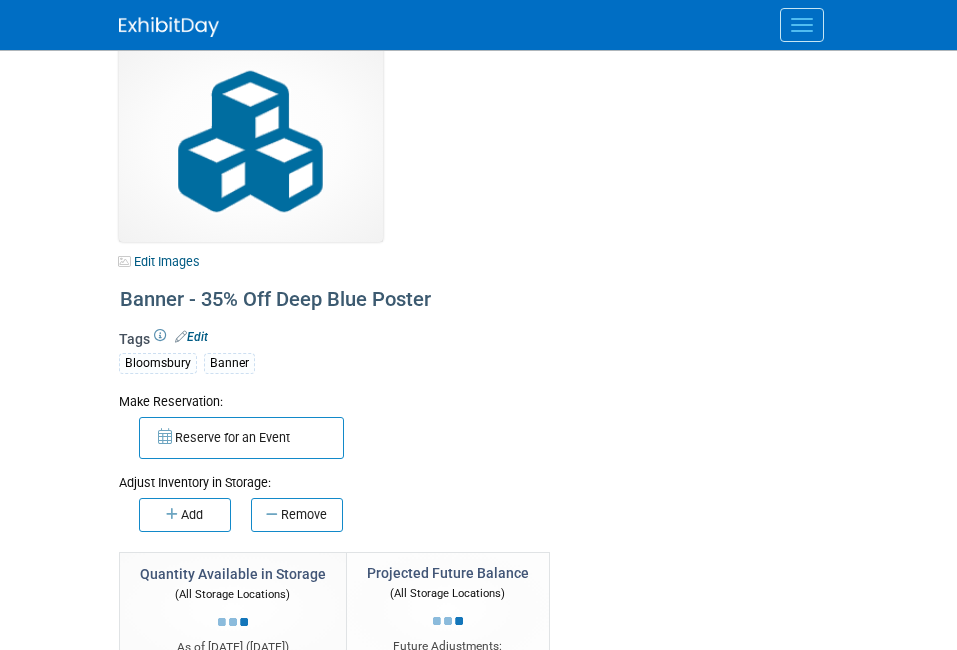 scroll, scrollTop: 0, scrollLeft: 0, axis: both 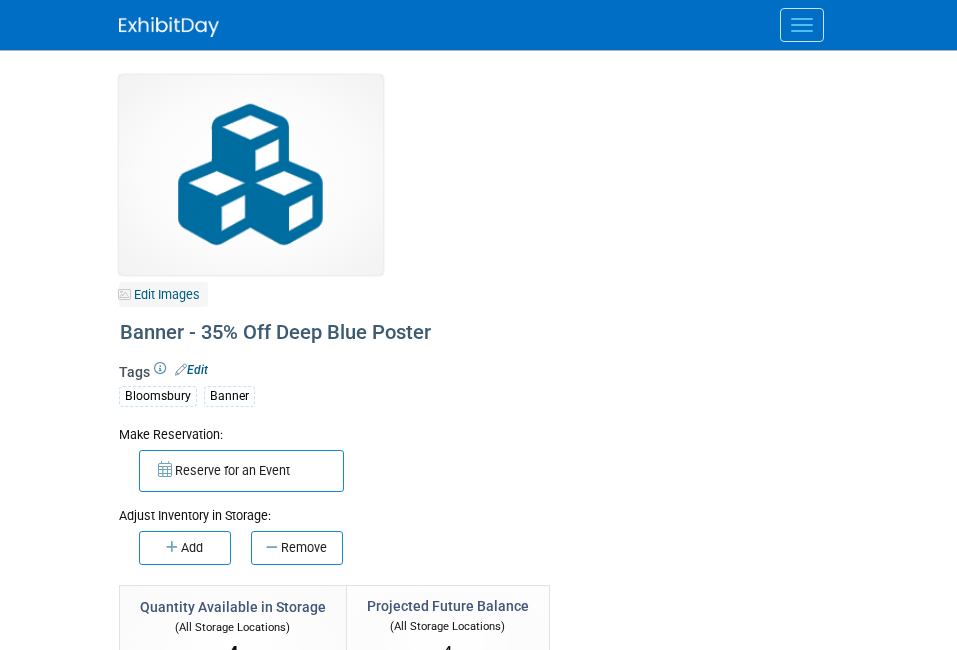 click at bounding box center [124, 294] 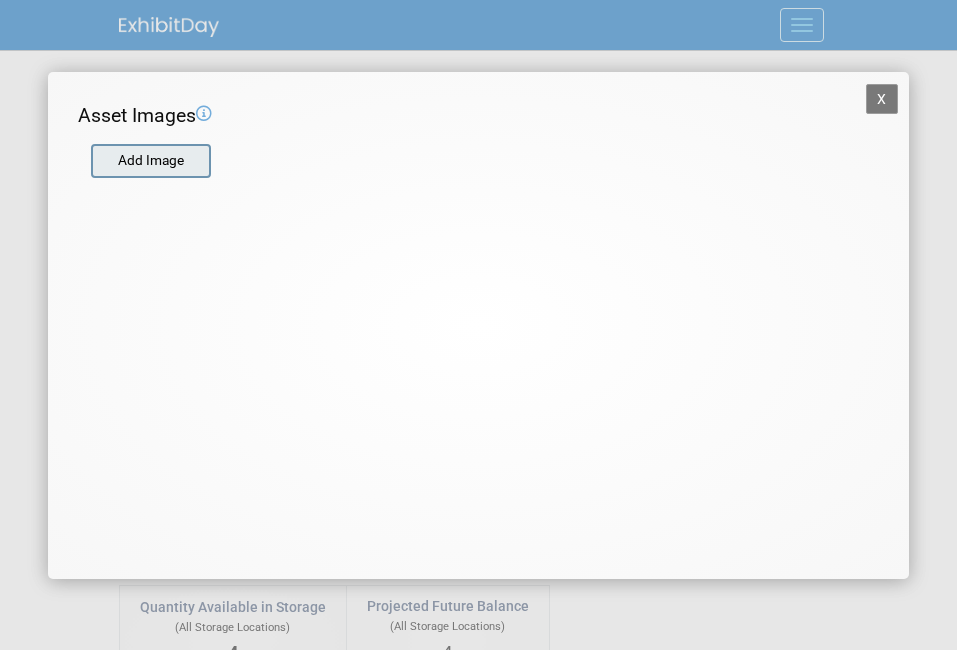 click at bounding box center [90, 161] 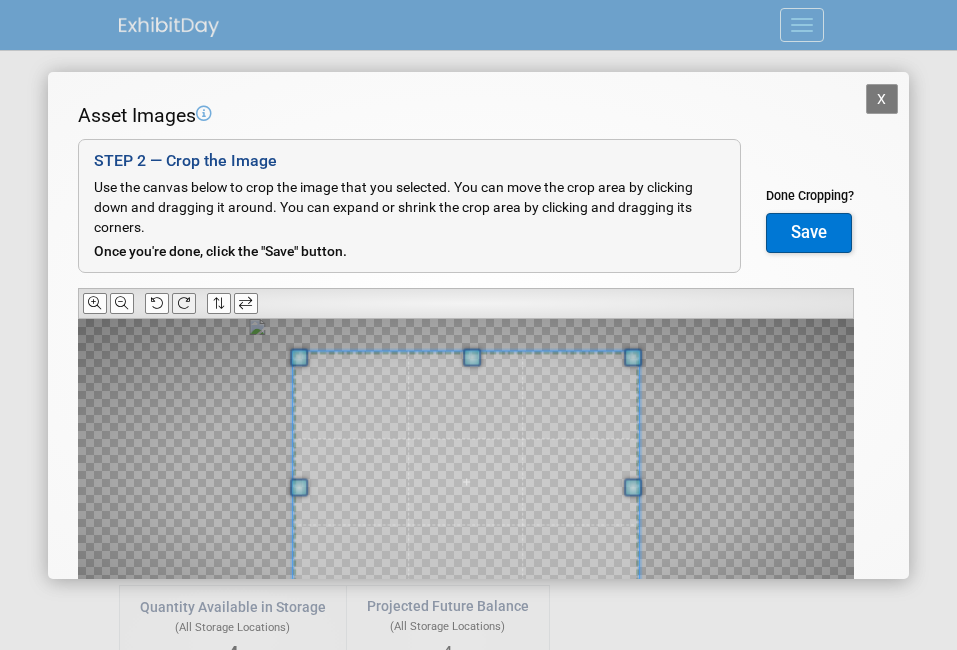 click at bounding box center [184, 303] 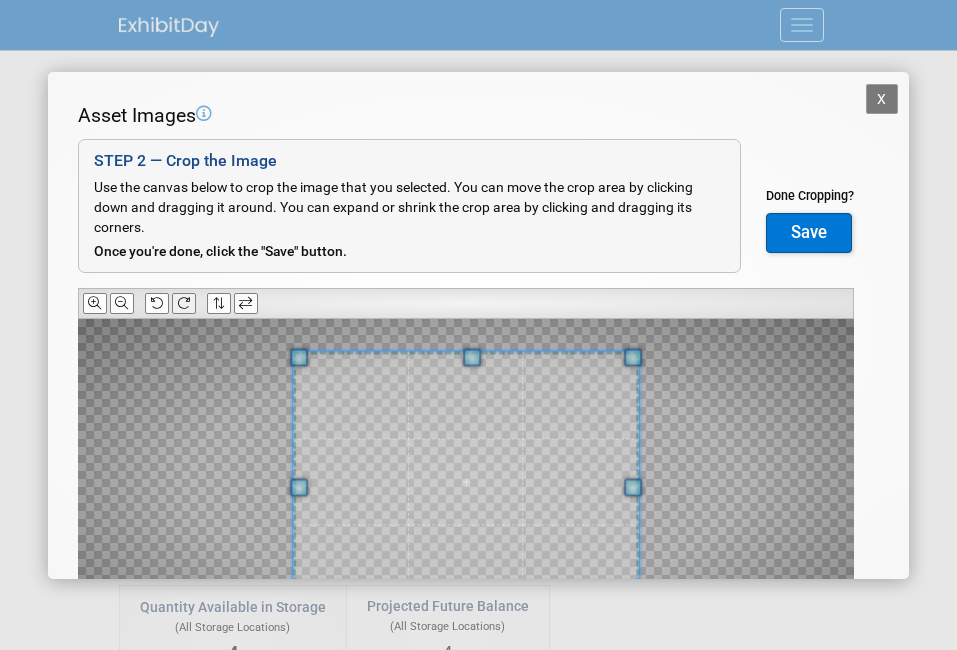 click at bounding box center [184, 303] 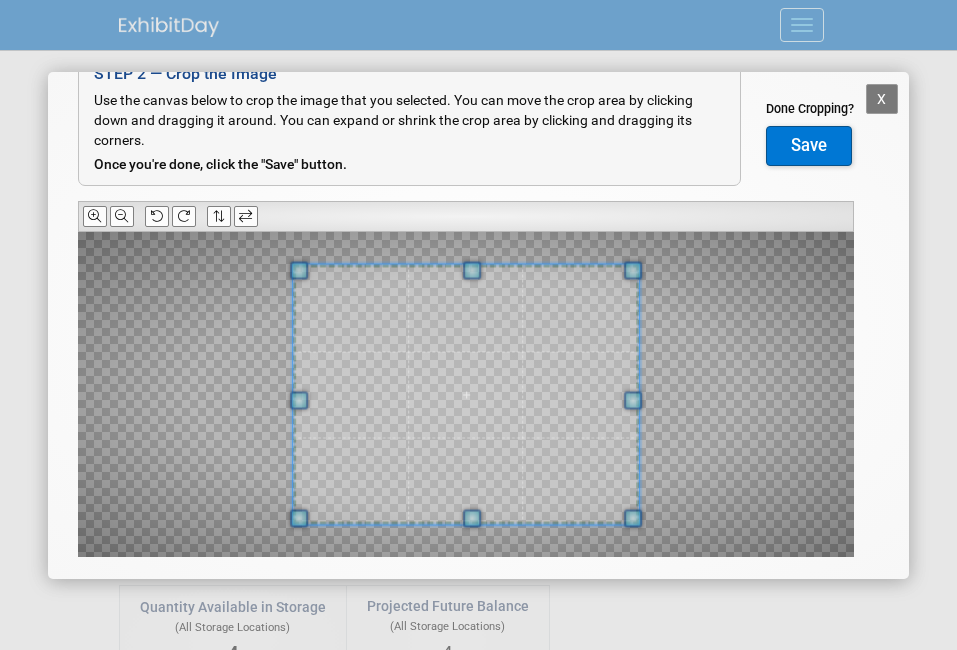 scroll, scrollTop: 89, scrollLeft: 0, axis: vertical 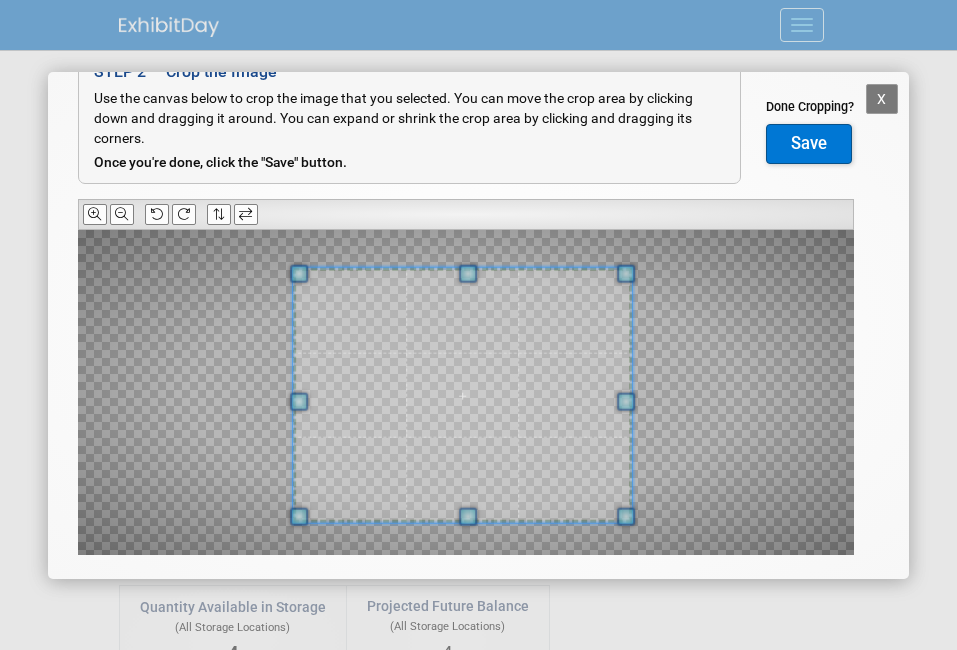 click at bounding box center [626, 274] 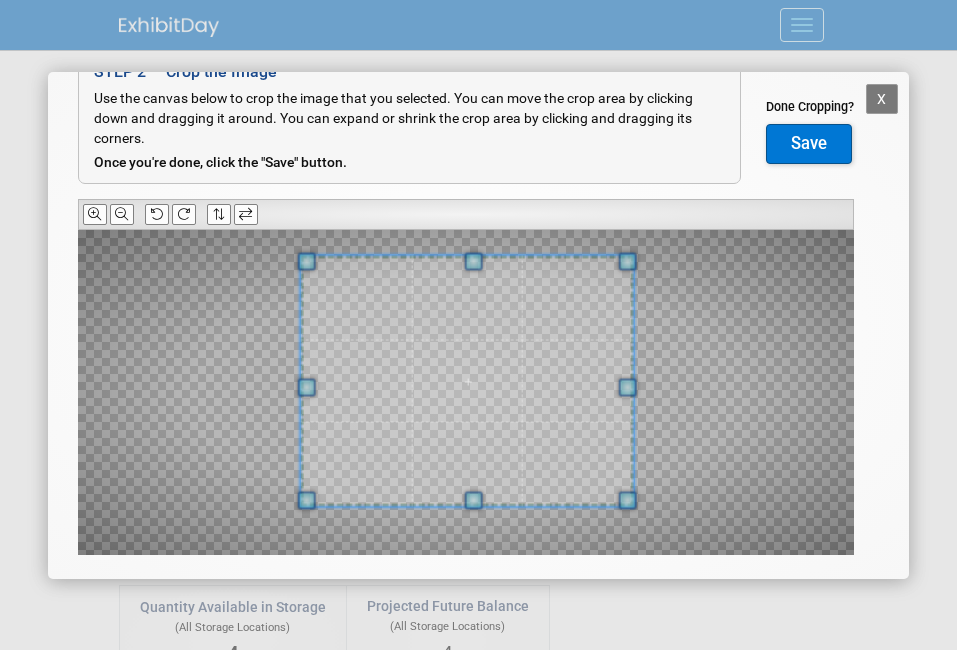 click at bounding box center (466, 381) 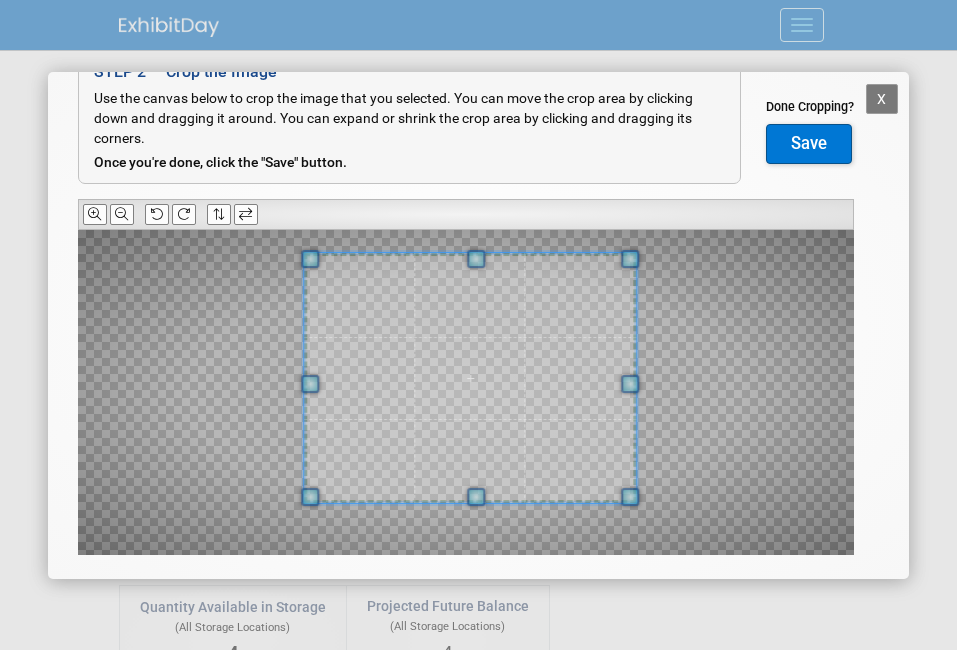 click at bounding box center (470, 378) 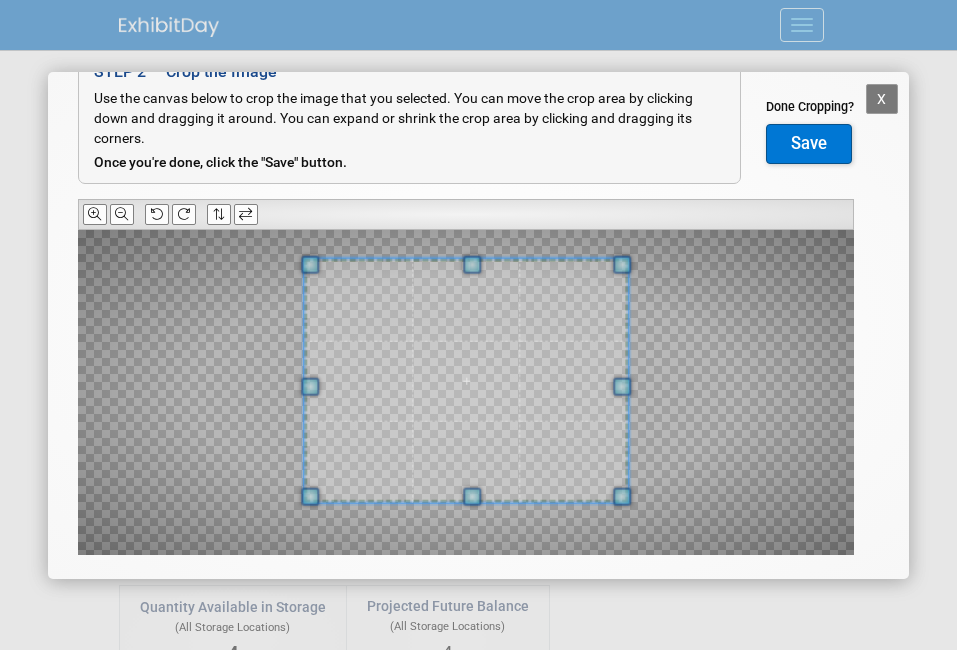 click at bounding box center [466, 381] 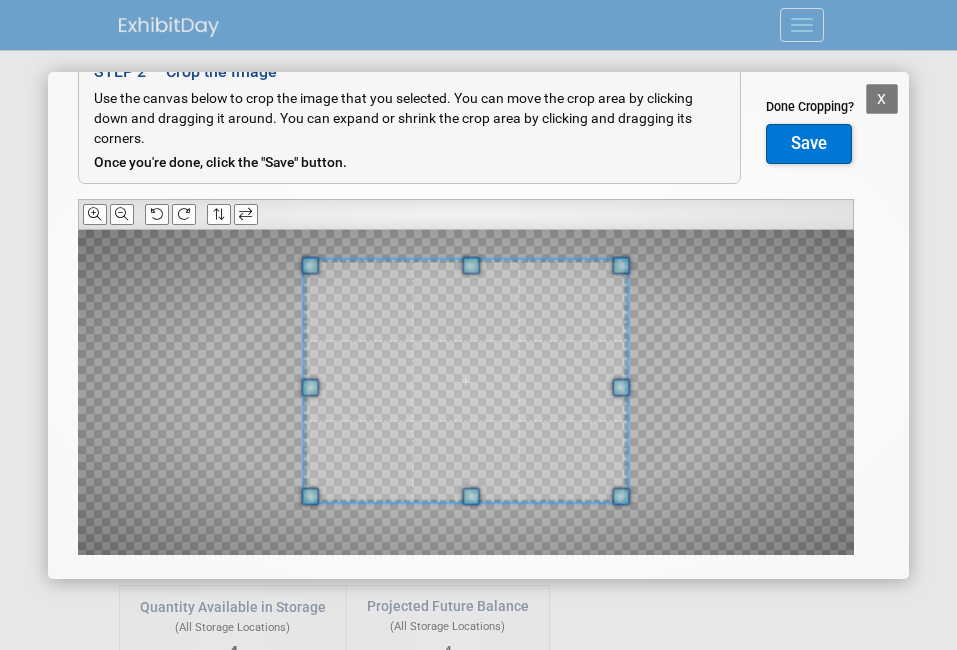 click on "Save" at bounding box center (809, 144) 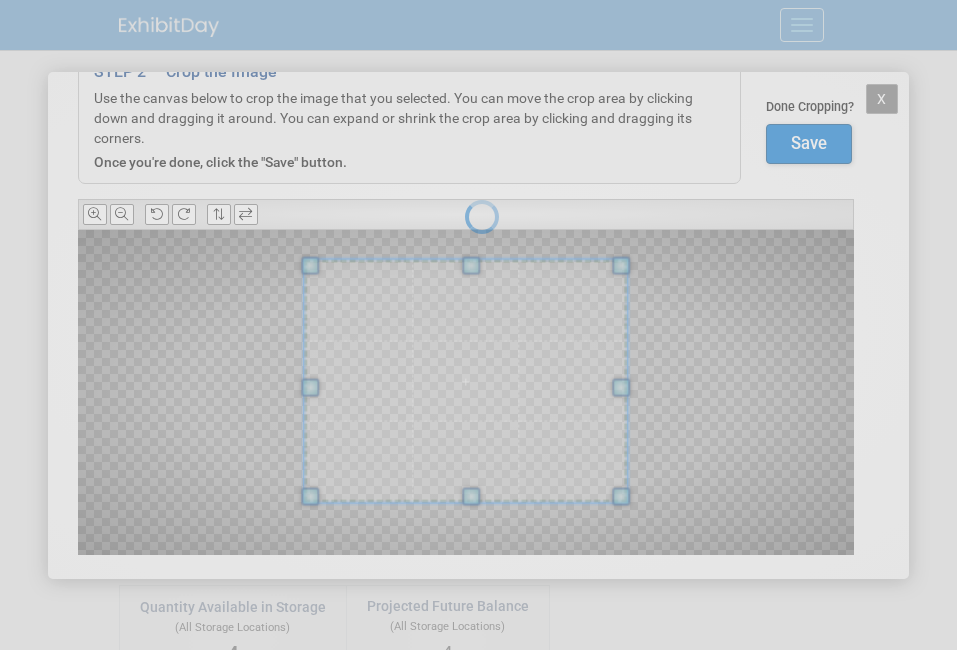 scroll, scrollTop: 0, scrollLeft: 0, axis: both 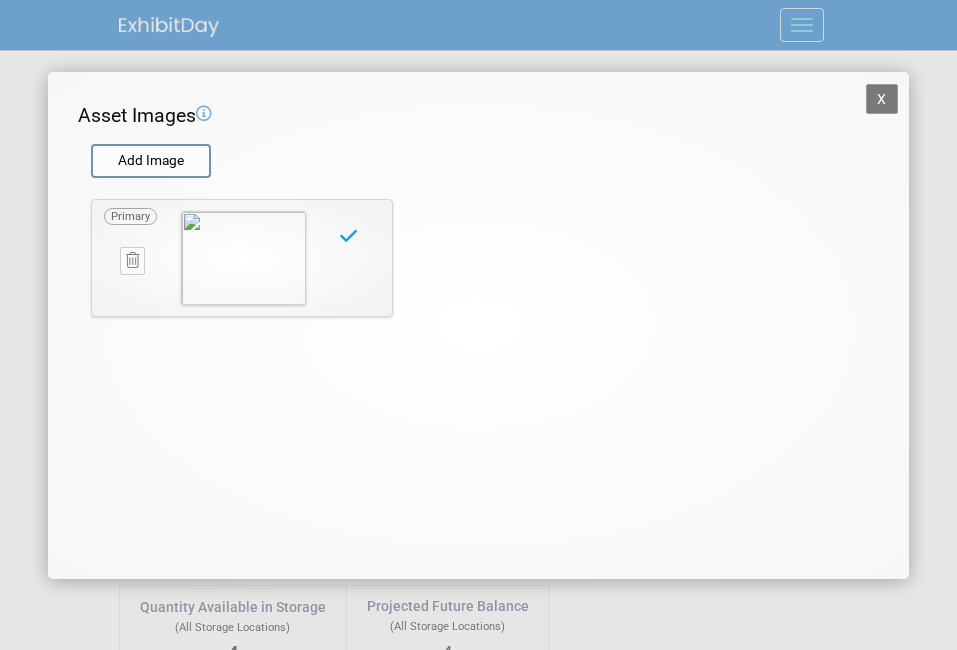 click on "X" at bounding box center [882, 99] 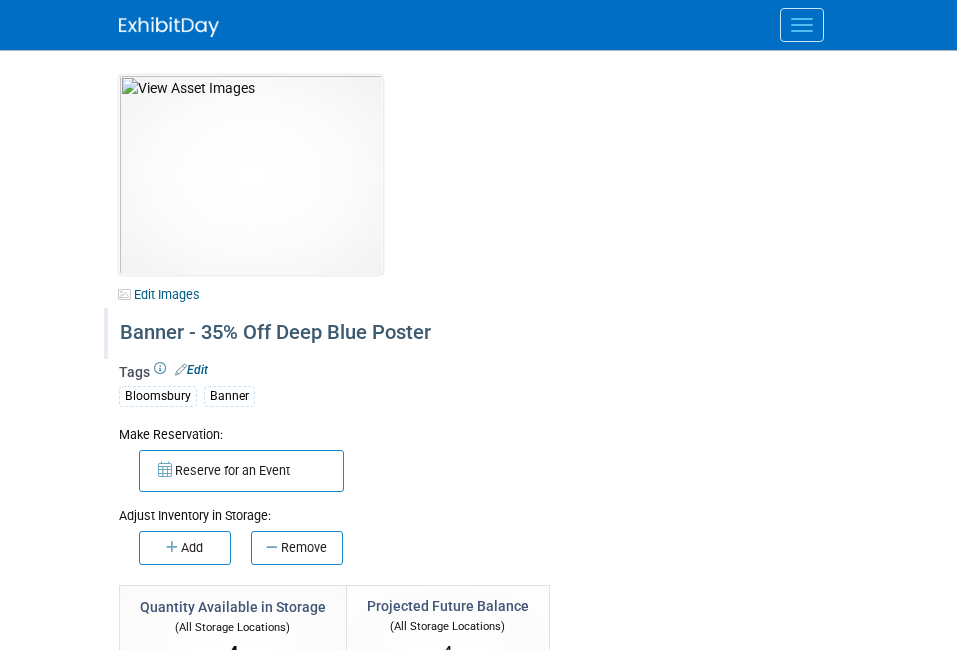 click on "Banner - 35% Off Deep Blue Poster" at bounding box center (351, 333) 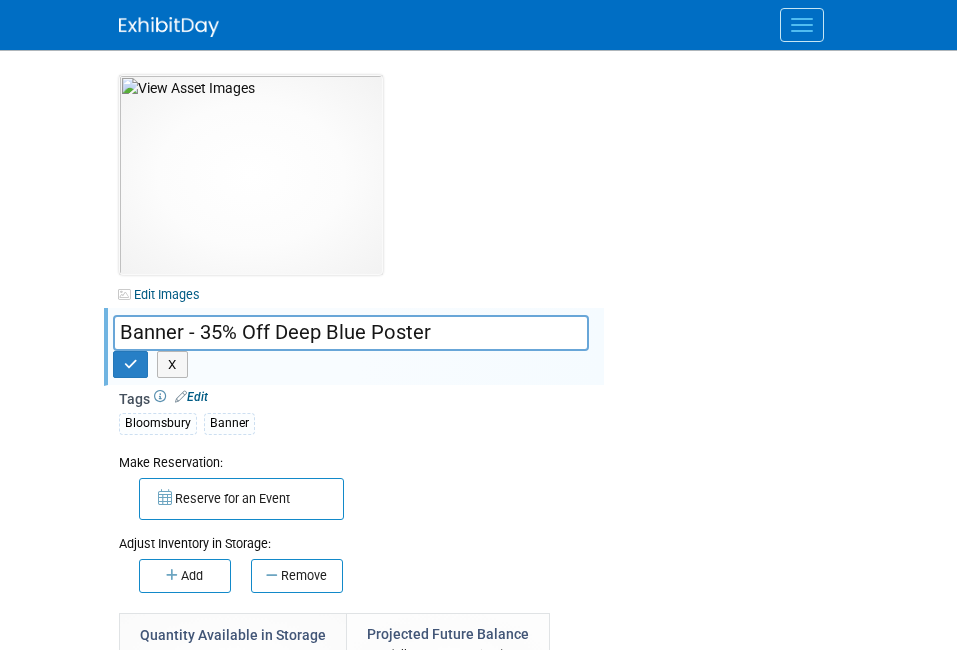 drag, startPoint x: 182, startPoint y: 330, endPoint x: 92, endPoint y: 330, distance: 90 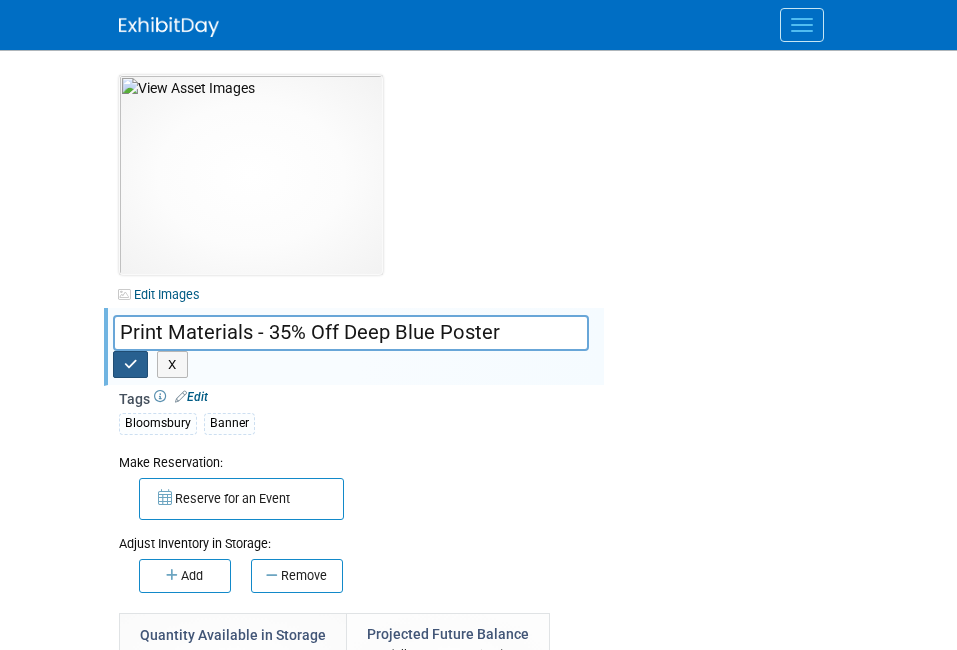type on "Print Materials - 35% Off Deep Blue Poster" 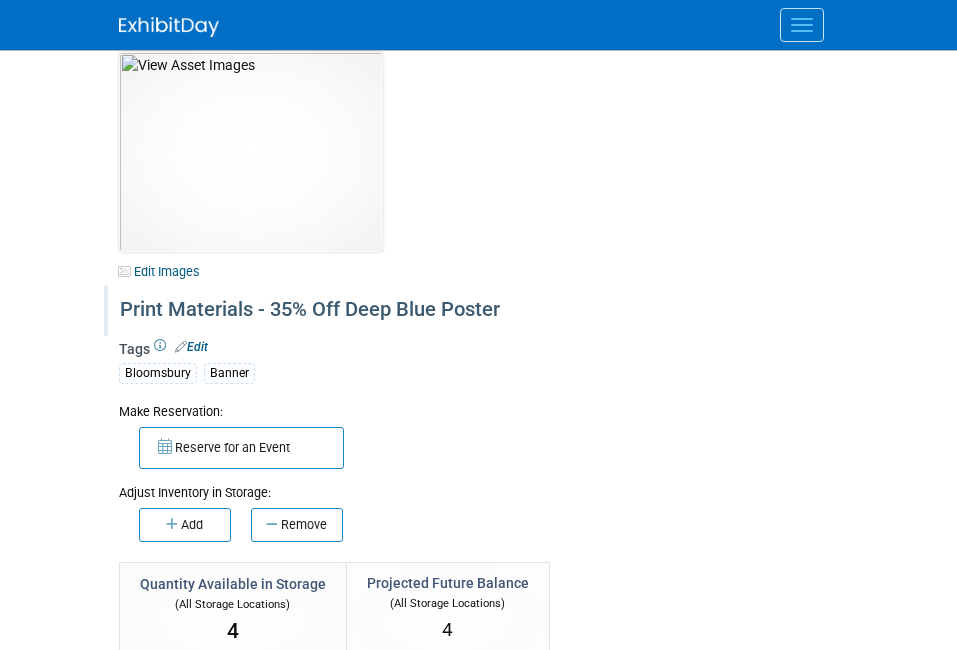 scroll, scrollTop: 29, scrollLeft: 0, axis: vertical 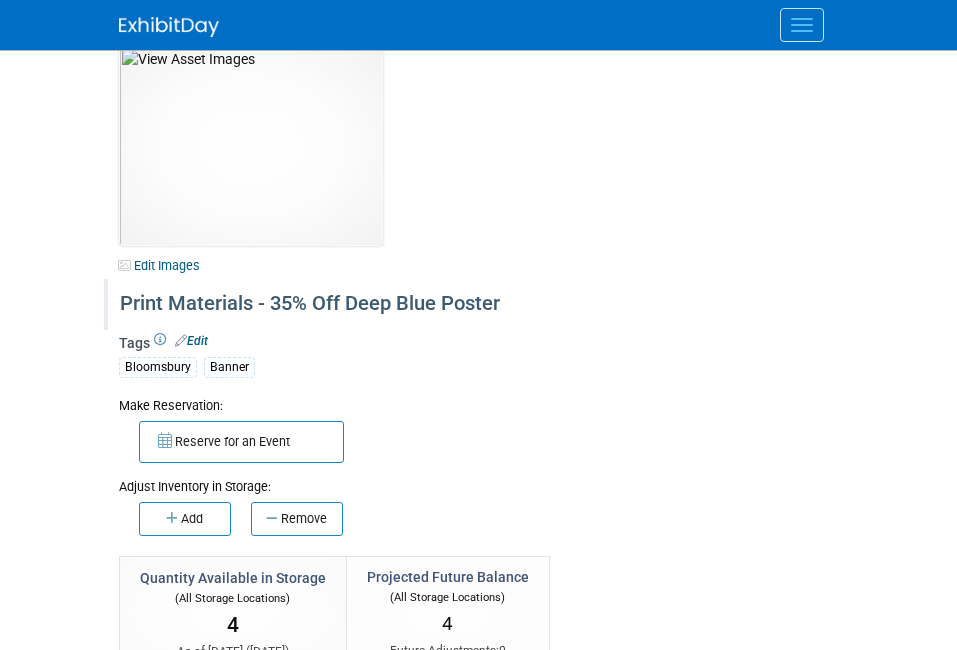 click on "Edit" at bounding box center [191, 341] 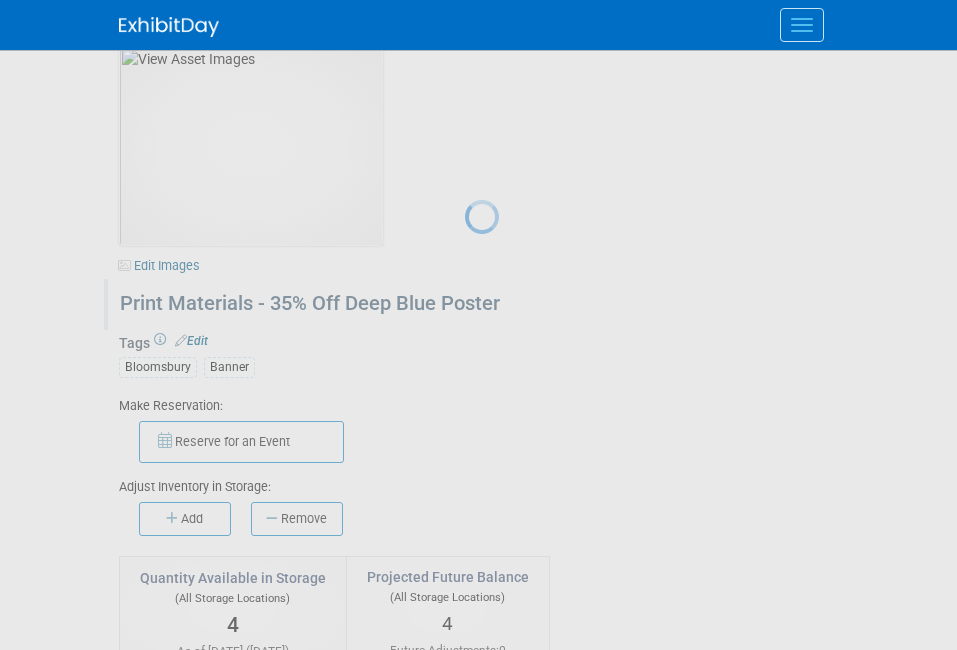 scroll, scrollTop: 0, scrollLeft: 0, axis: both 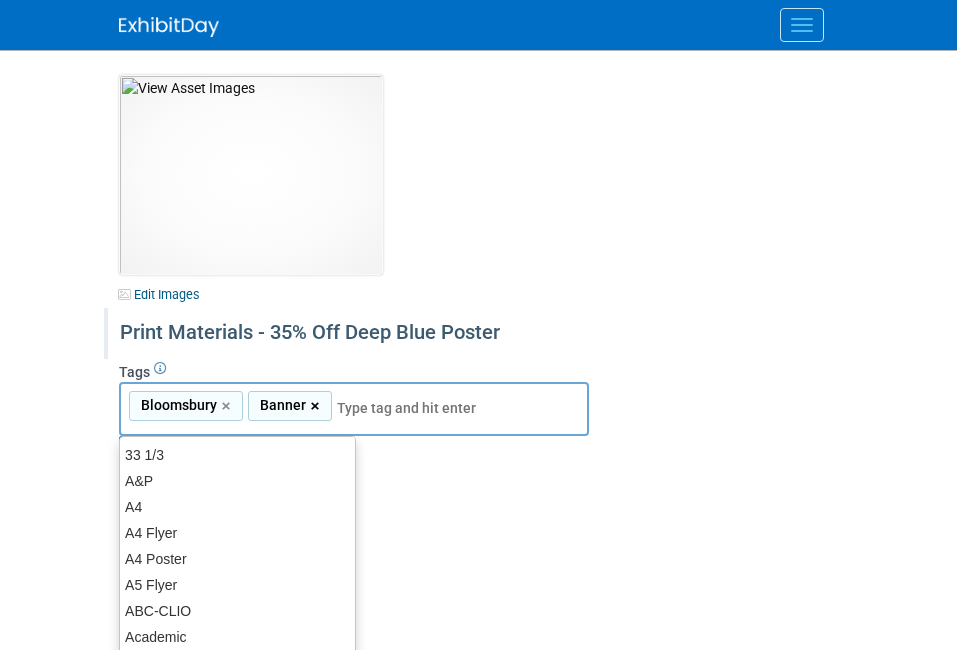 click on "×" at bounding box center (317, 406) 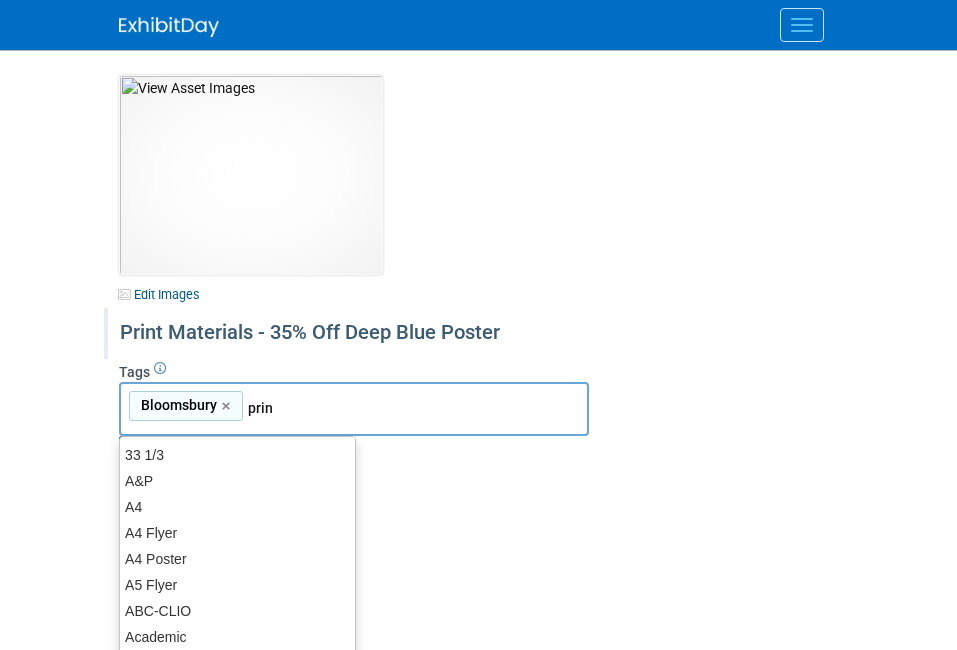 type on "print" 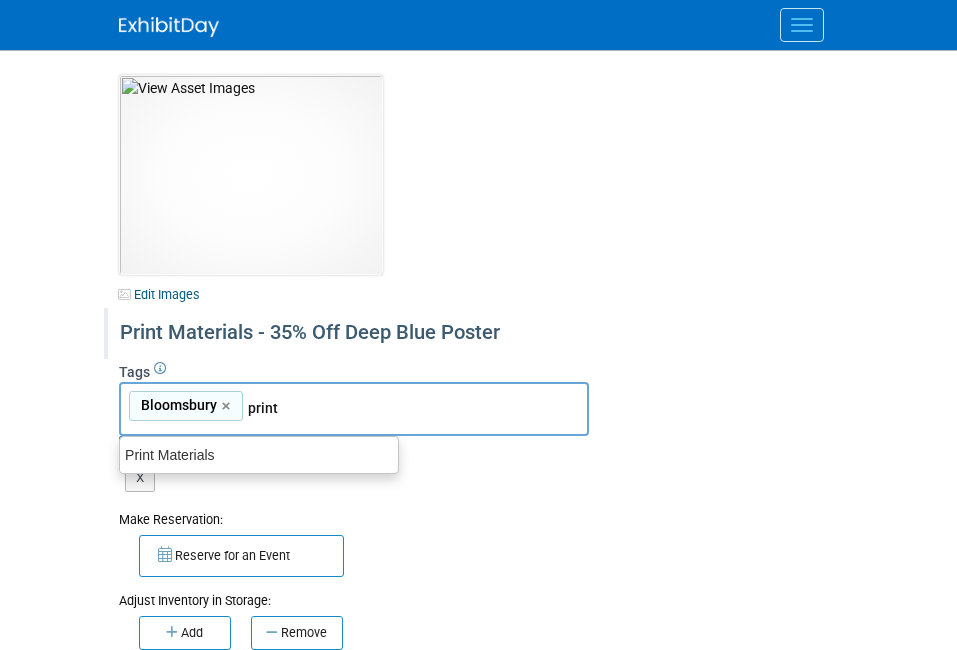 click on "Print Materials" at bounding box center [259, 455] 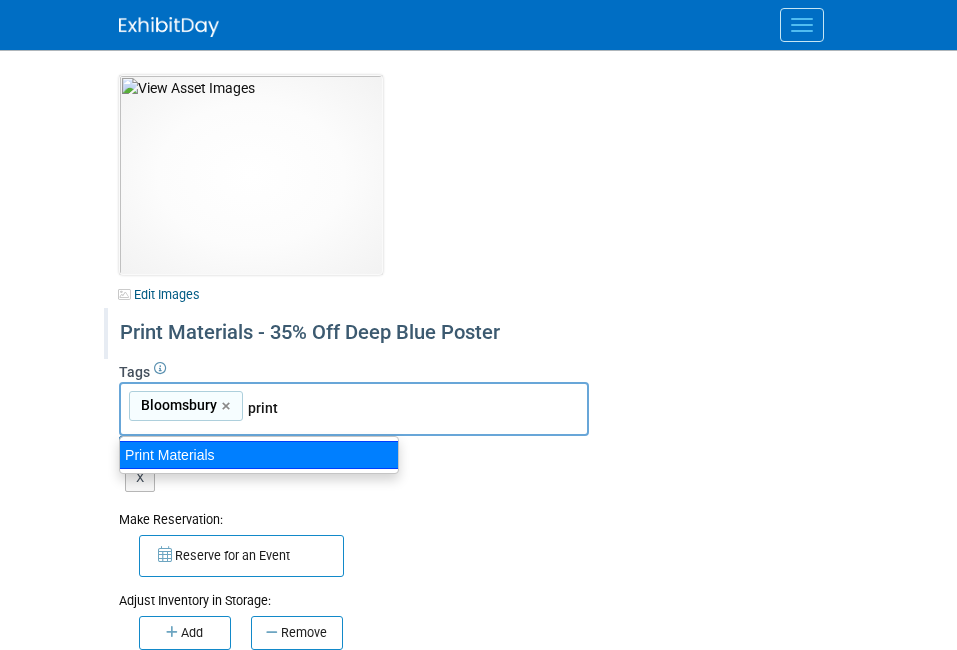 click on "Print Materials" at bounding box center [259, 455] 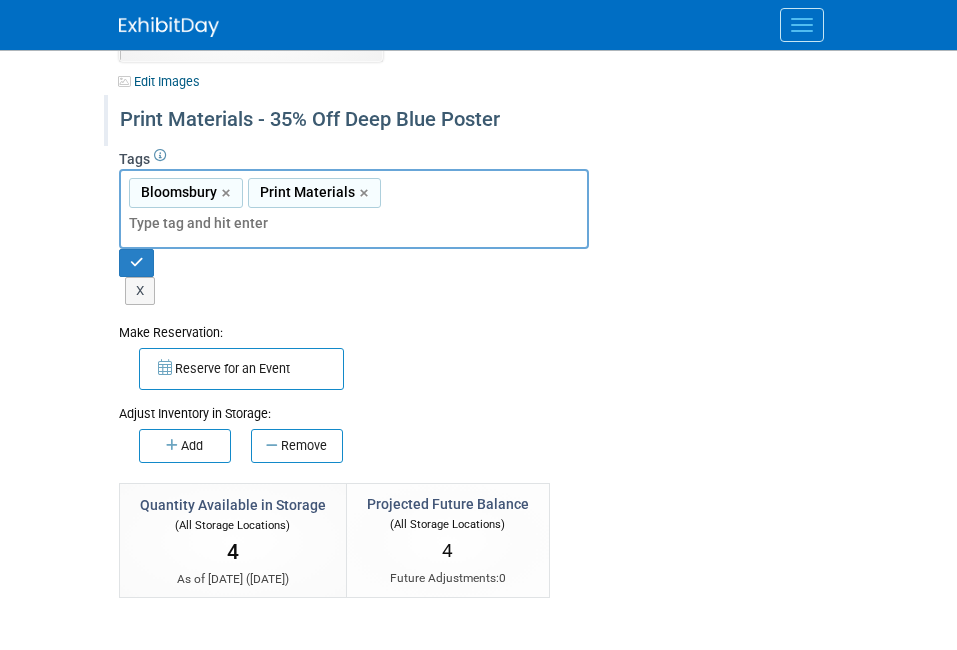 scroll, scrollTop: 211, scrollLeft: 0, axis: vertical 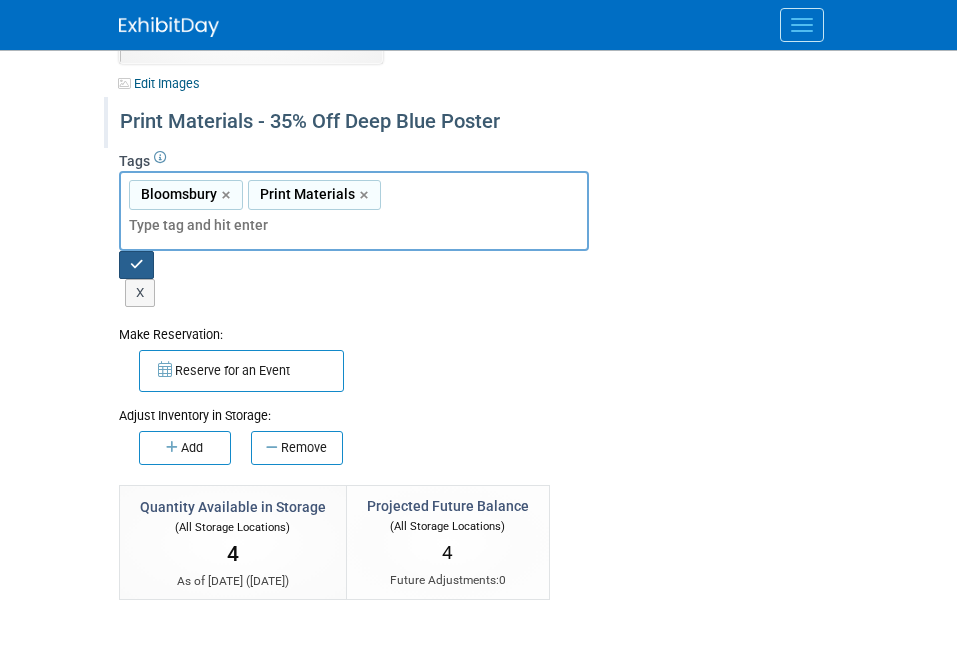 click at bounding box center [137, 265] 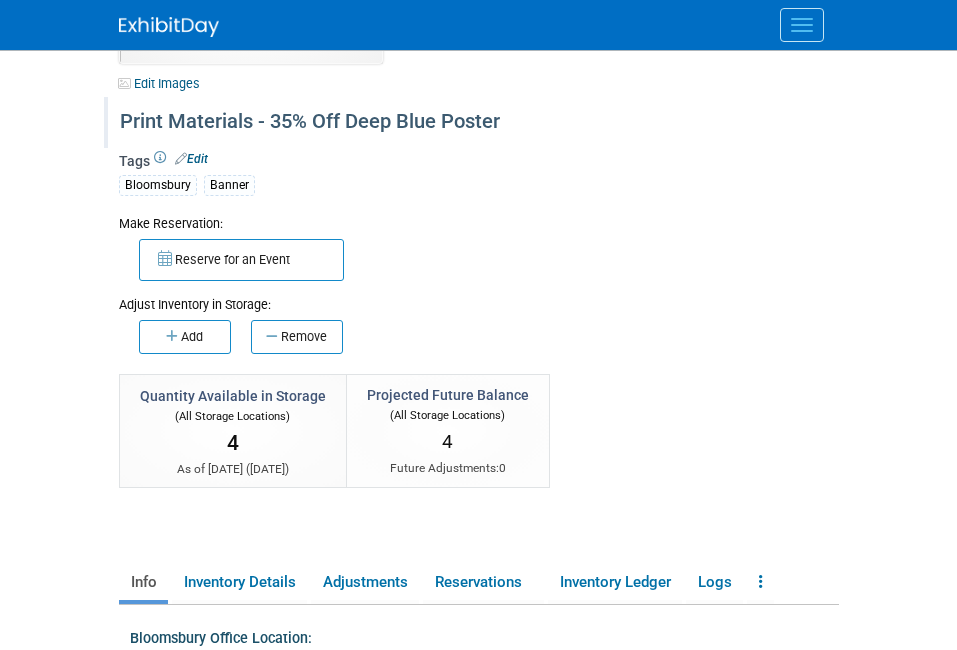 scroll, scrollTop: 0, scrollLeft: 0, axis: both 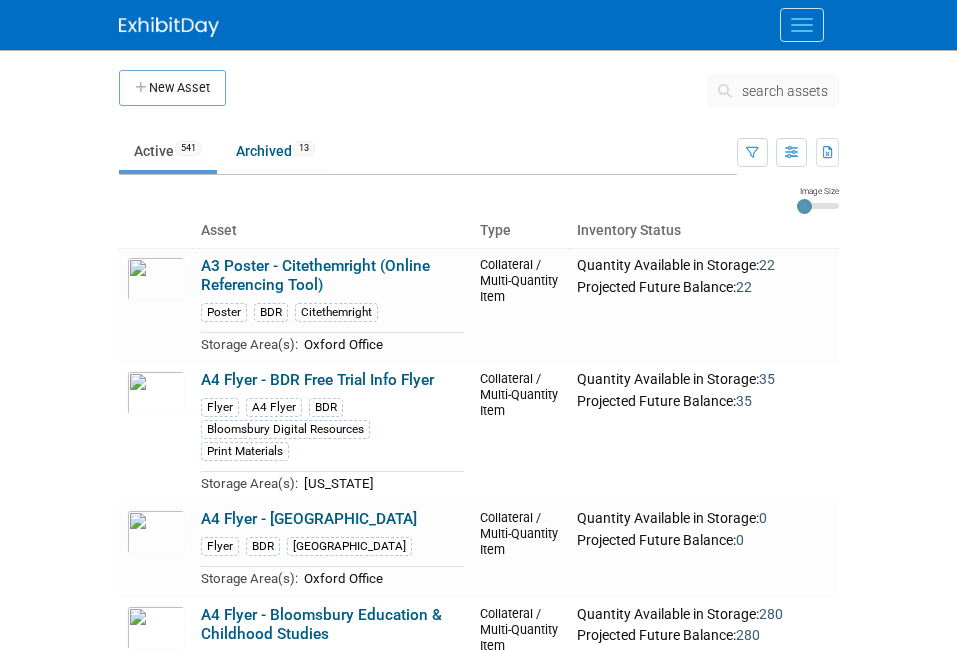 click on "search assets" at bounding box center [785, 91] 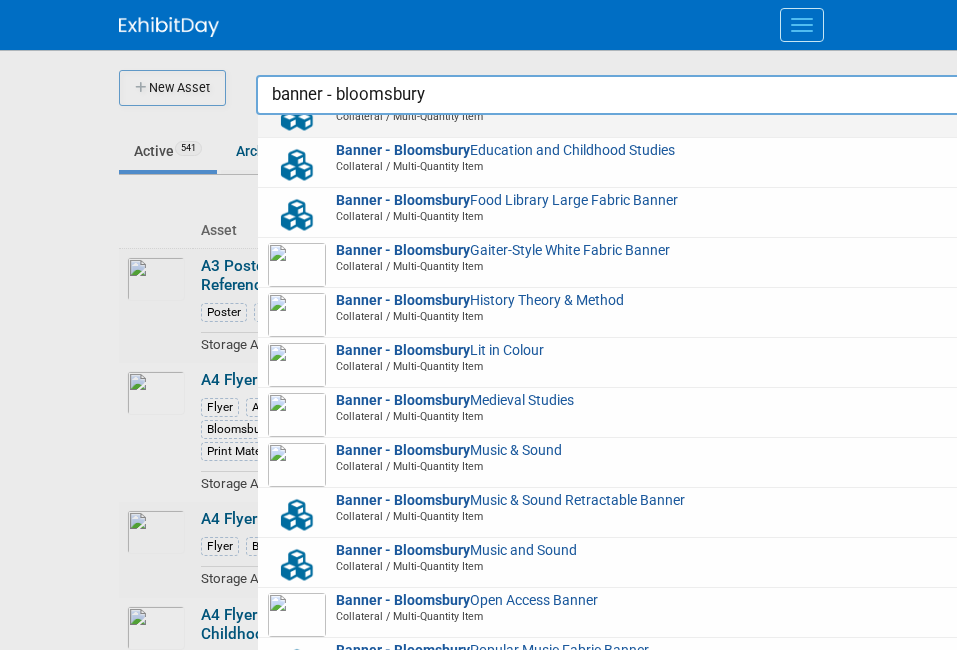 scroll, scrollTop: 256, scrollLeft: 0, axis: vertical 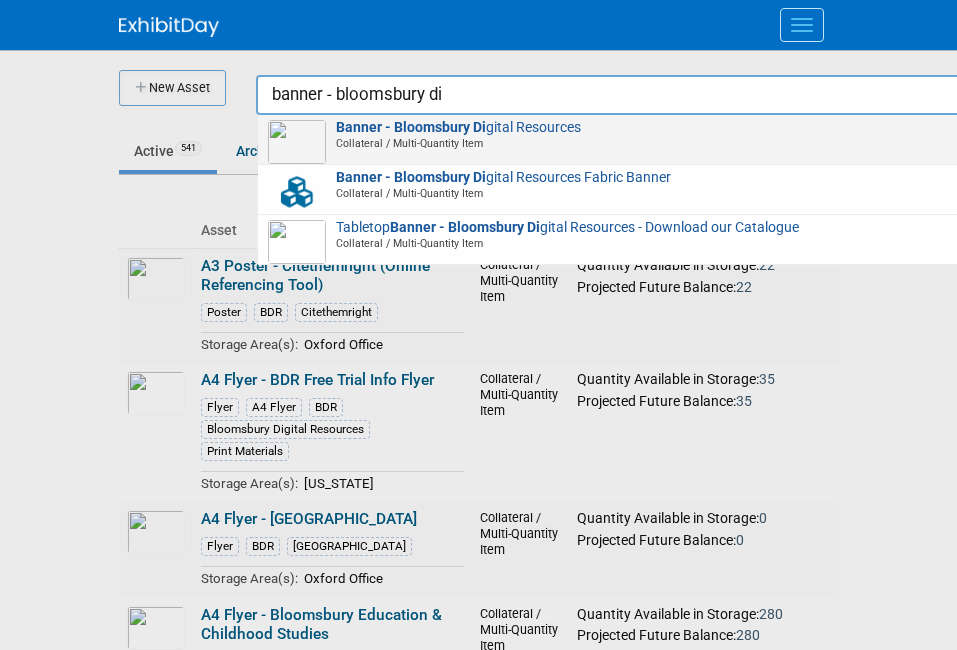 click on "Banner - Bloomsbury Di gital Resources Collateral / Multi-Quantity Item" at bounding box center [628, 140] 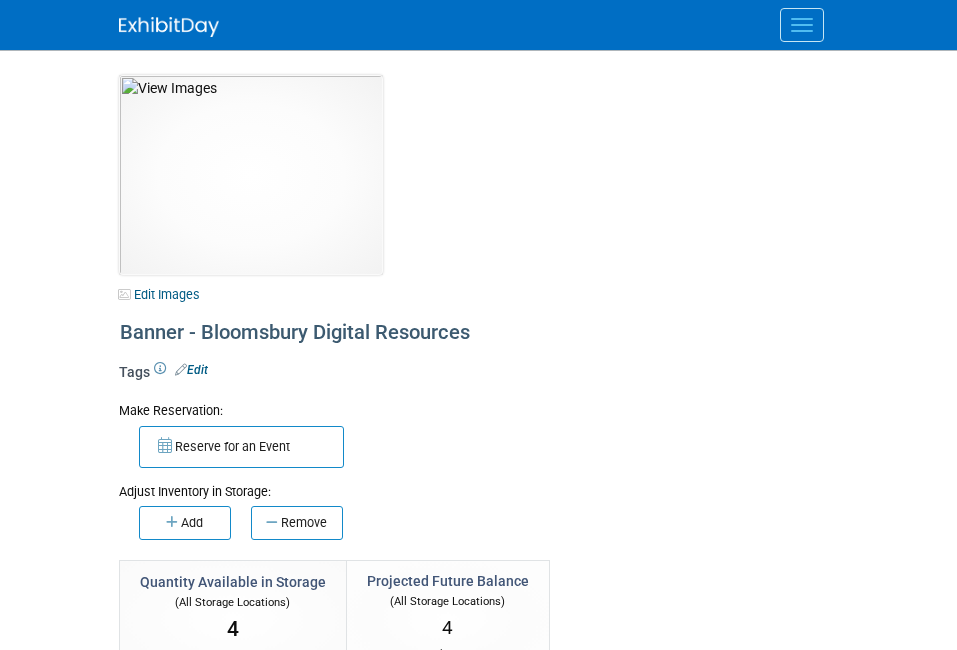 select on "[GEOGRAPHIC_DATA]" 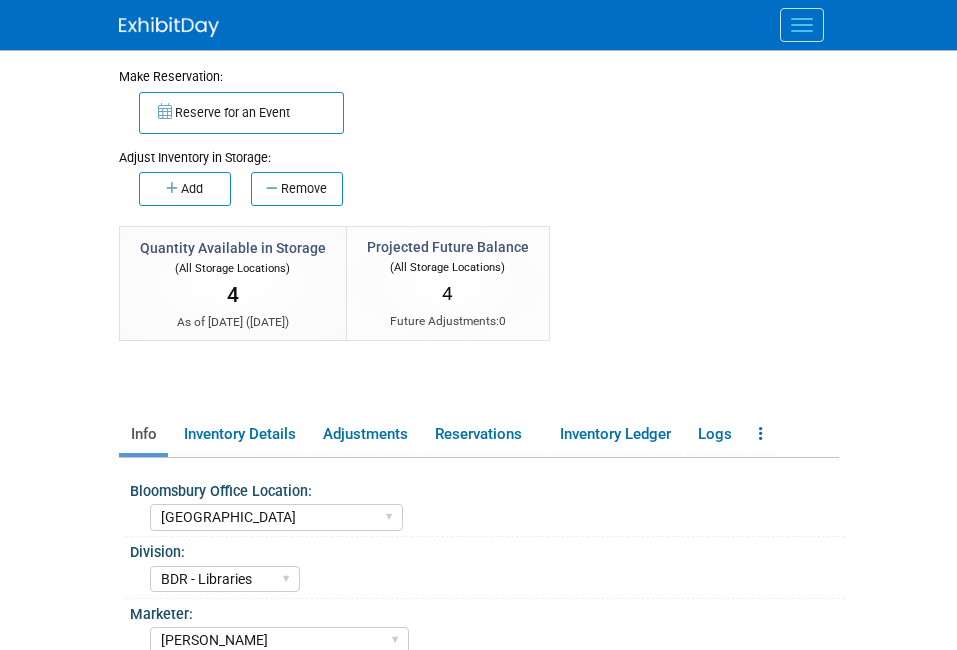 scroll, scrollTop: 393, scrollLeft: 0, axis: vertical 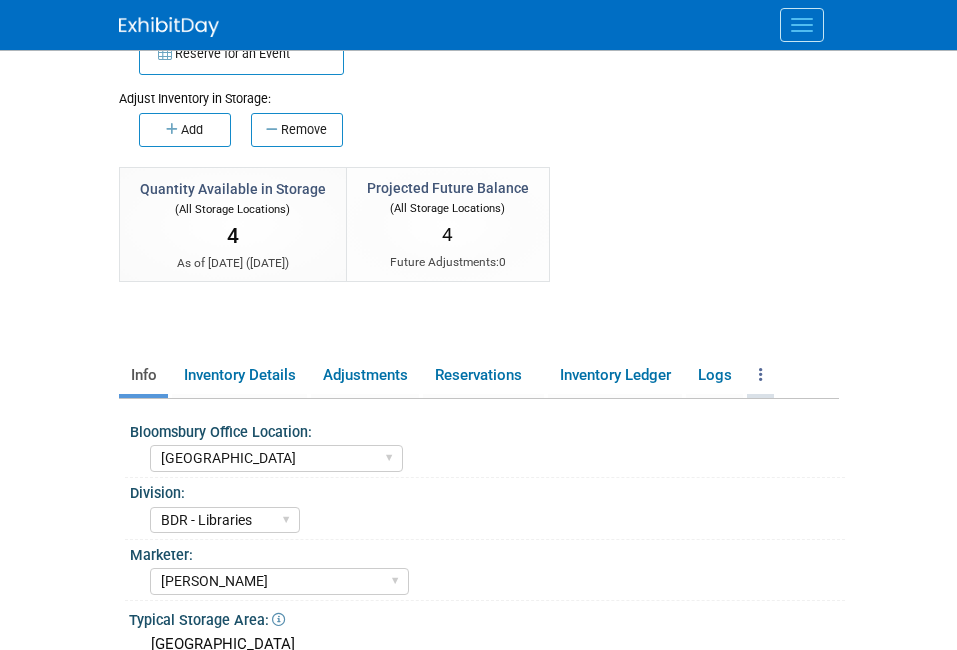 click at bounding box center (761, 374) 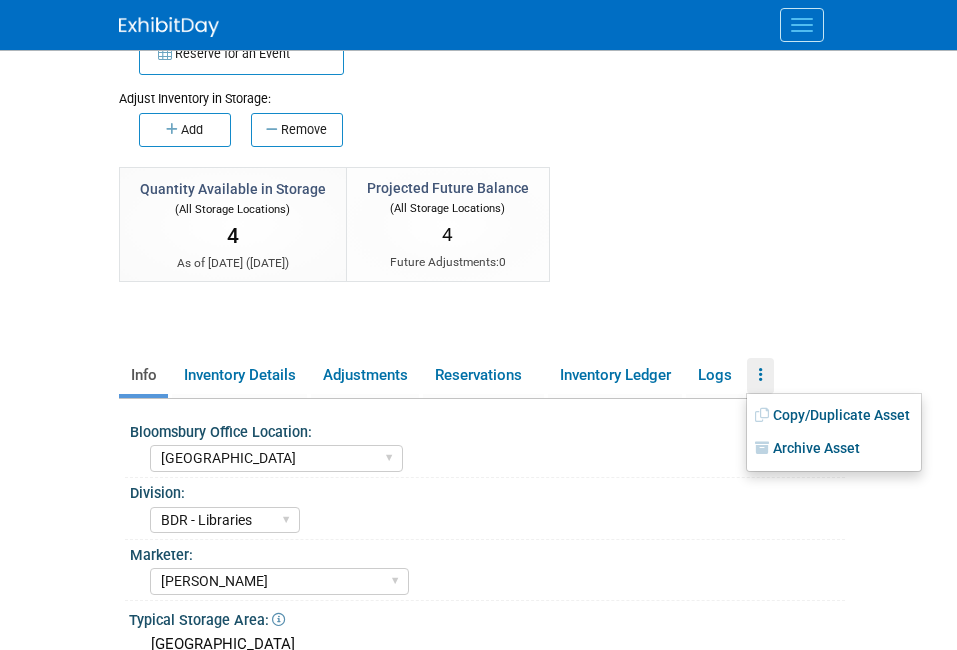 click on "10031442-10725465-523fb1f9-e5bb-4efe-8c9c-bb3eade39acb.jpg
Edit Images
Collateral / Multi-Quantity Item
Shared
Banner - Bloomsbury Digital Resources
X
4" at bounding box center (479, 12) 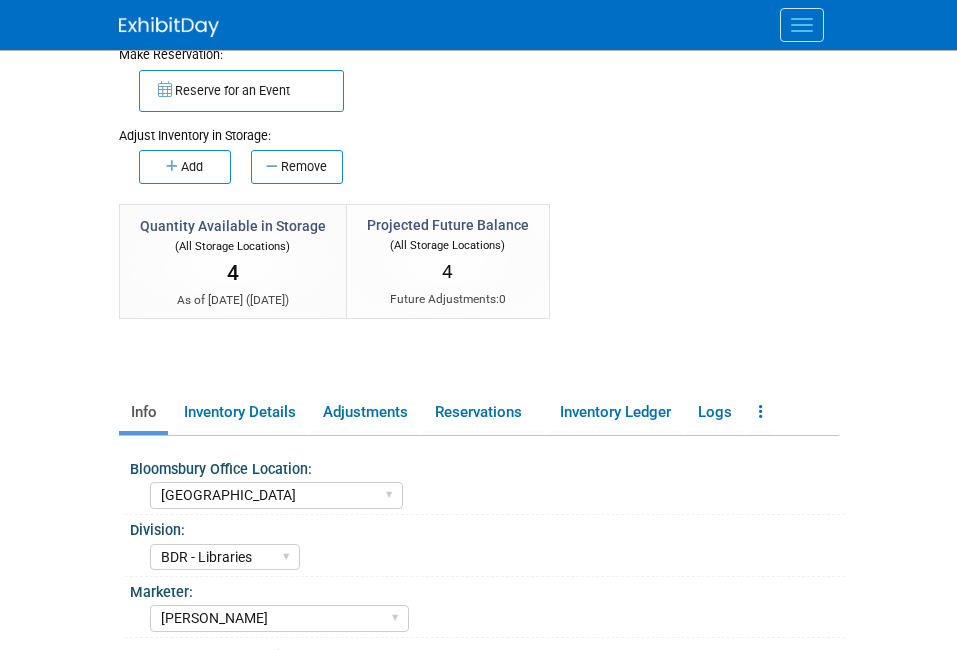 scroll, scrollTop: 358, scrollLeft: 0, axis: vertical 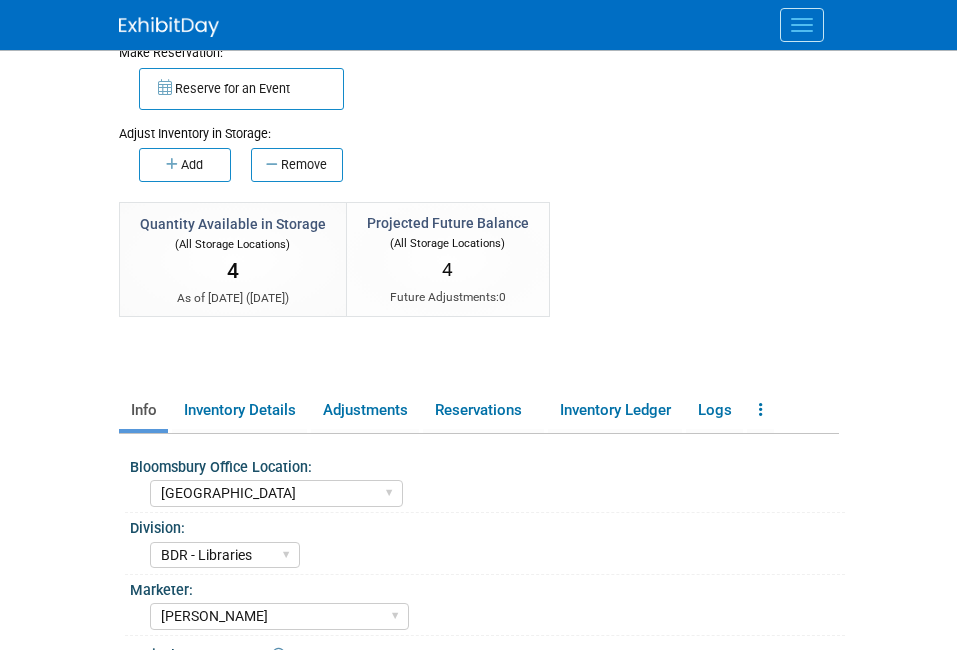 click on "Bloomsbury Office Location:
[GEOGRAPHIC_DATA]
[US_STATE]
[GEOGRAPHIC_DATA], [US_STATE]
Blue Ridge Summit
Division:
BDR - Libraries" at bounding box center (484, 645) 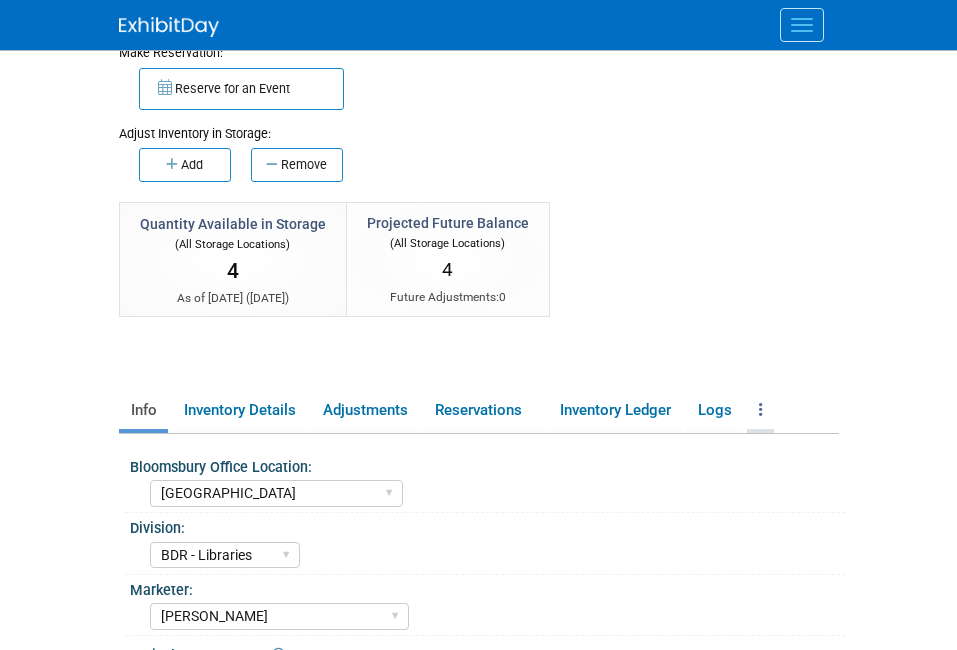 click at bounding box center (761, 409) 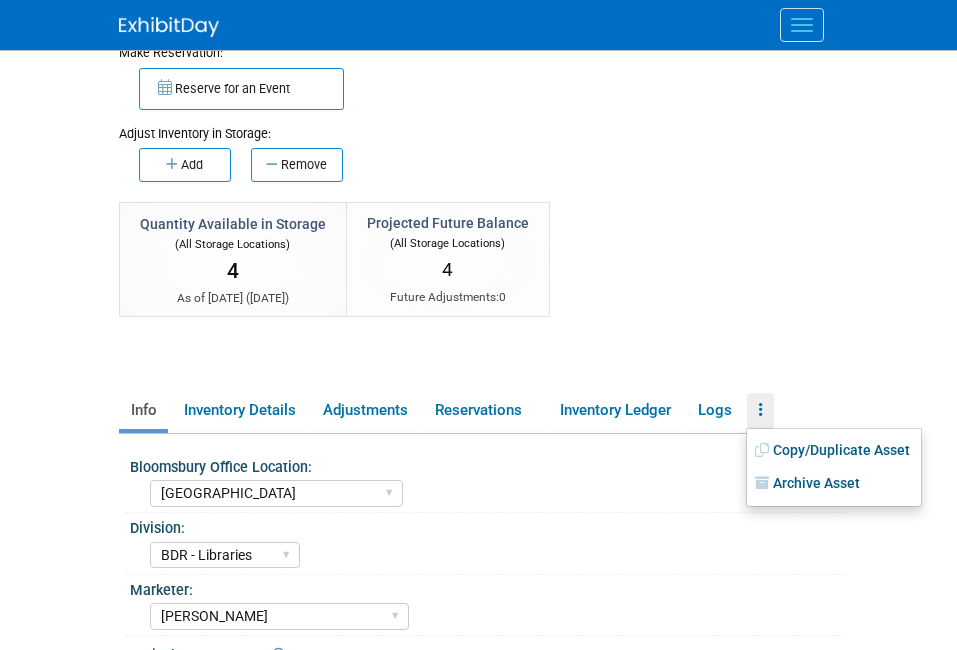 click on "Copy/Duplicate Asset" at bounding box center [834, 451] 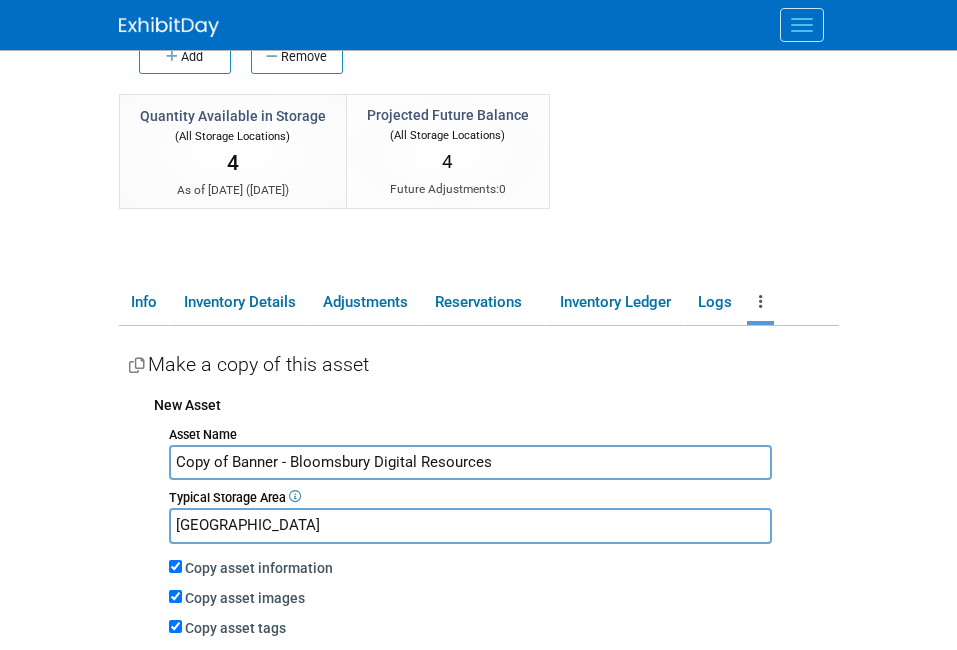 scroll, scrollTop: 471, scrollLeft: 0, axis: vertical 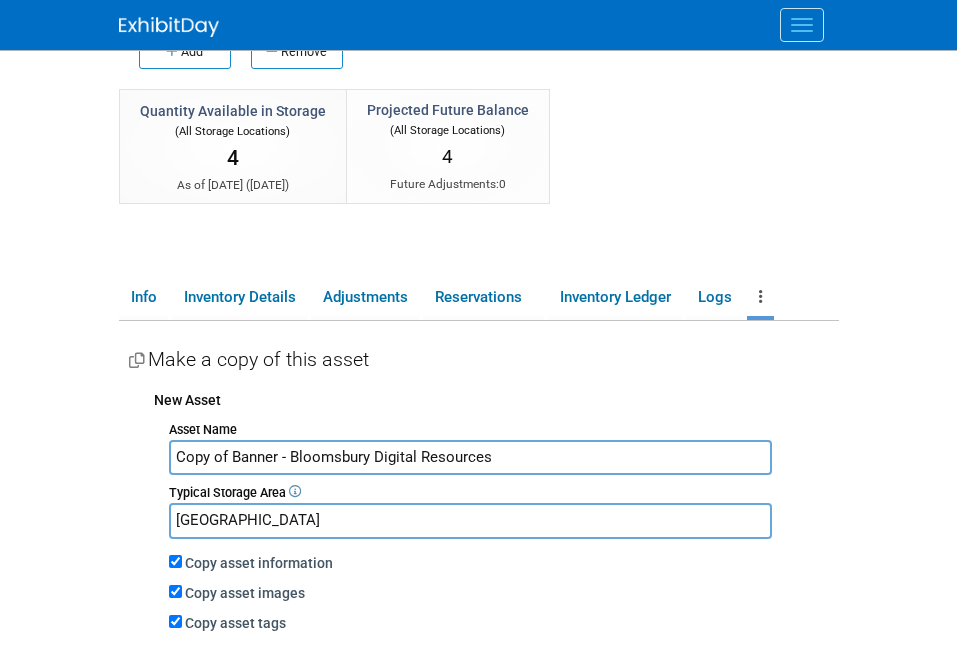 drag, startPoint x: 233, startPoint y: 459, endPoint x: 151, endPoint y: 452, distance: 82.29824 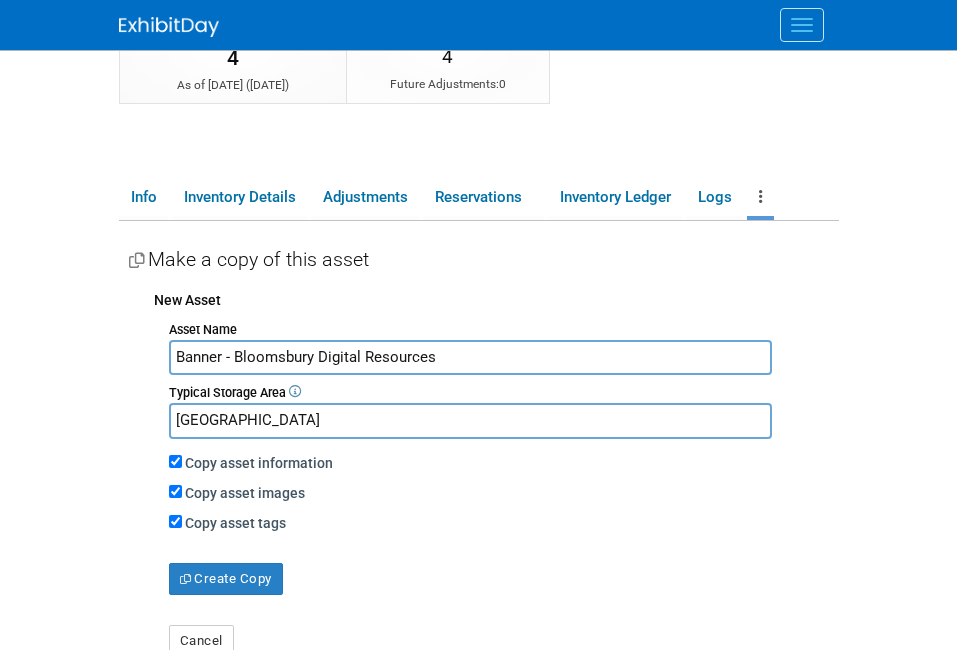 scroll, scrollTop: 576, scrollLeft: 0, axis: vertical 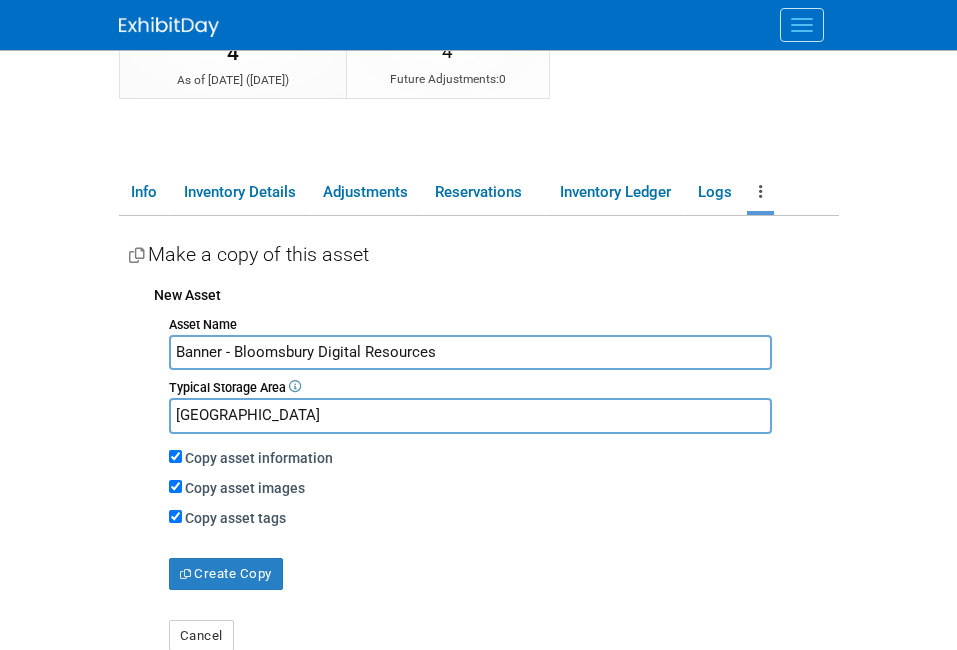 type on "Banner - Bloomsbury Digital Resources" 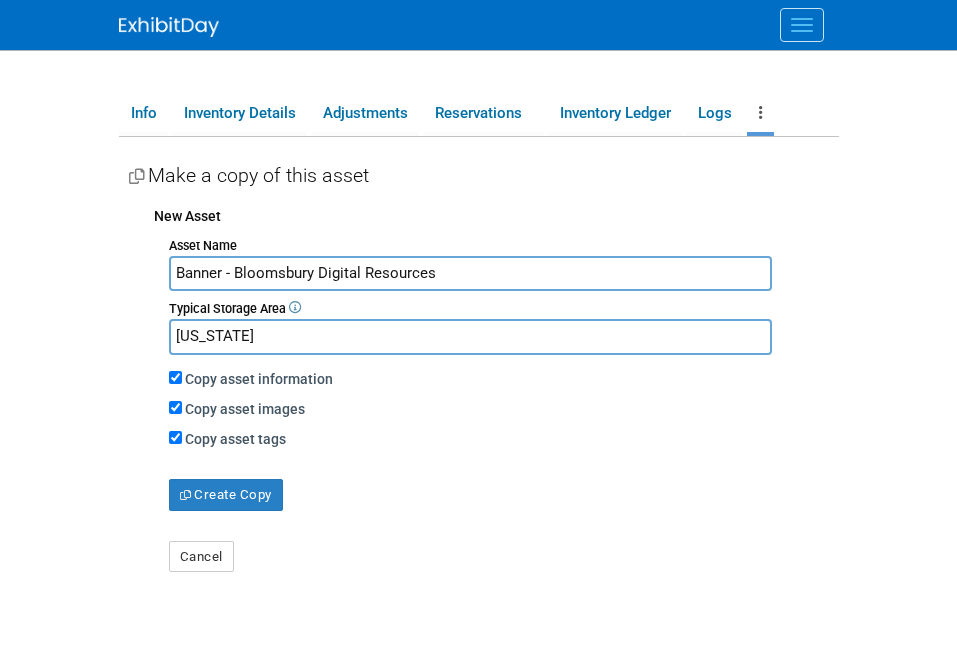 scroll, scrollTop: 657, scrollLeft: 0, axis: vertical 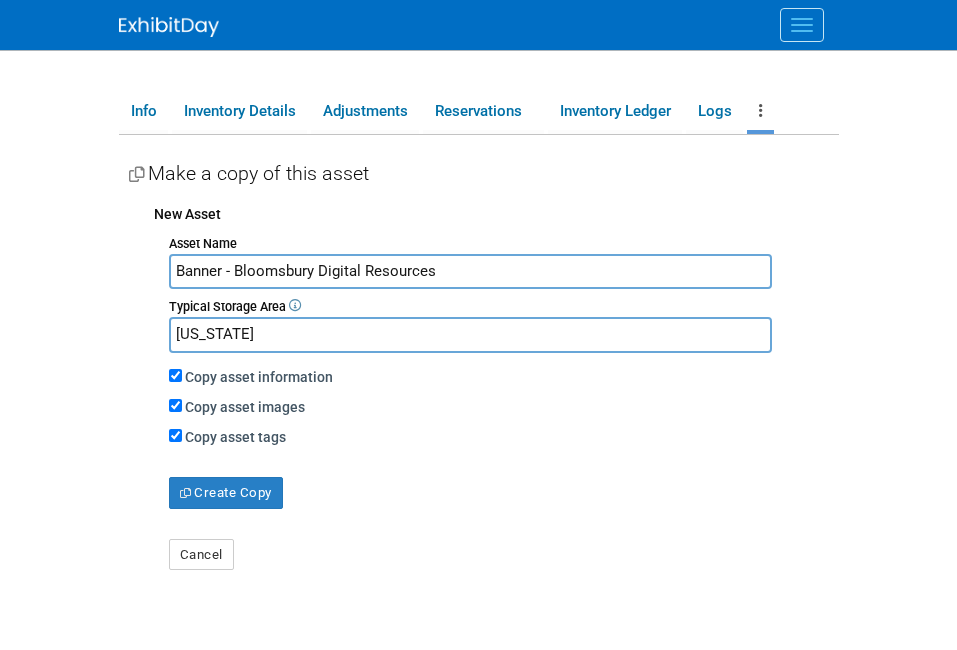 type on "[US_STATE]" 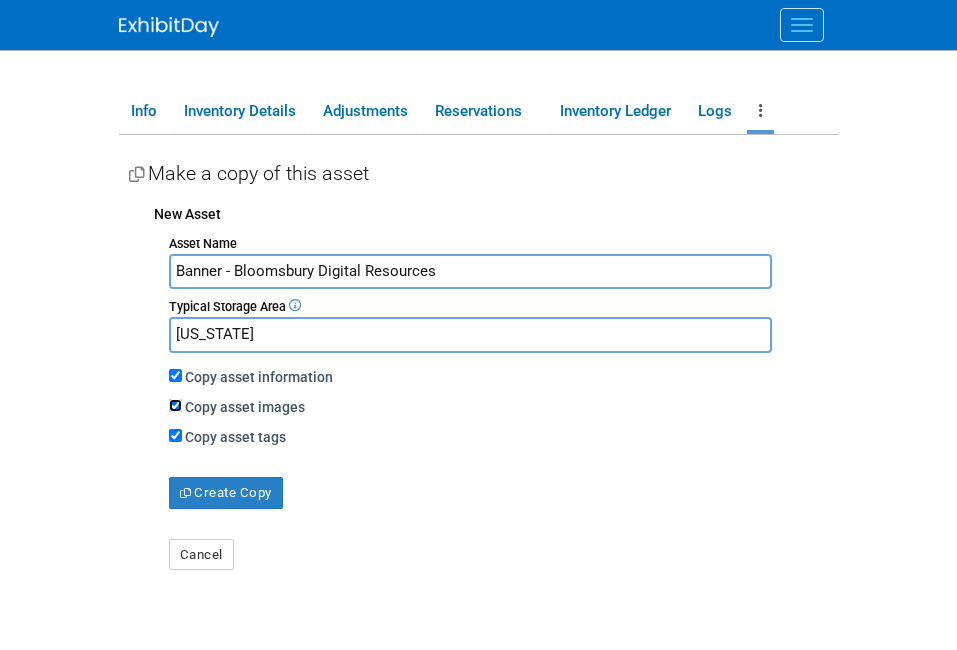 click on "Copy asset images" at bounding box center (175, 405) 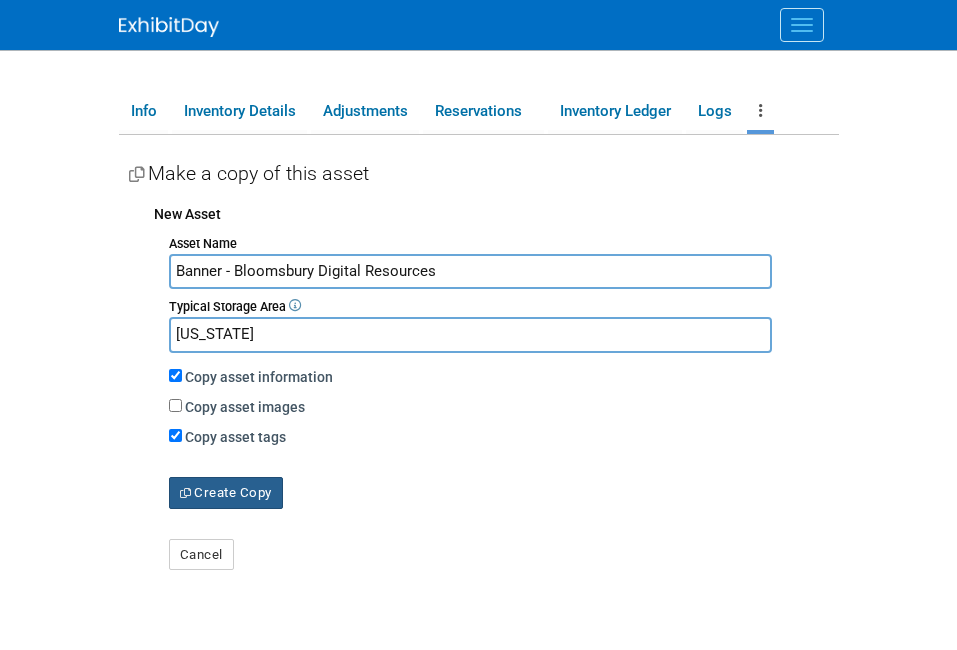 click on "Create Copy" at bounding box center (226, 493) 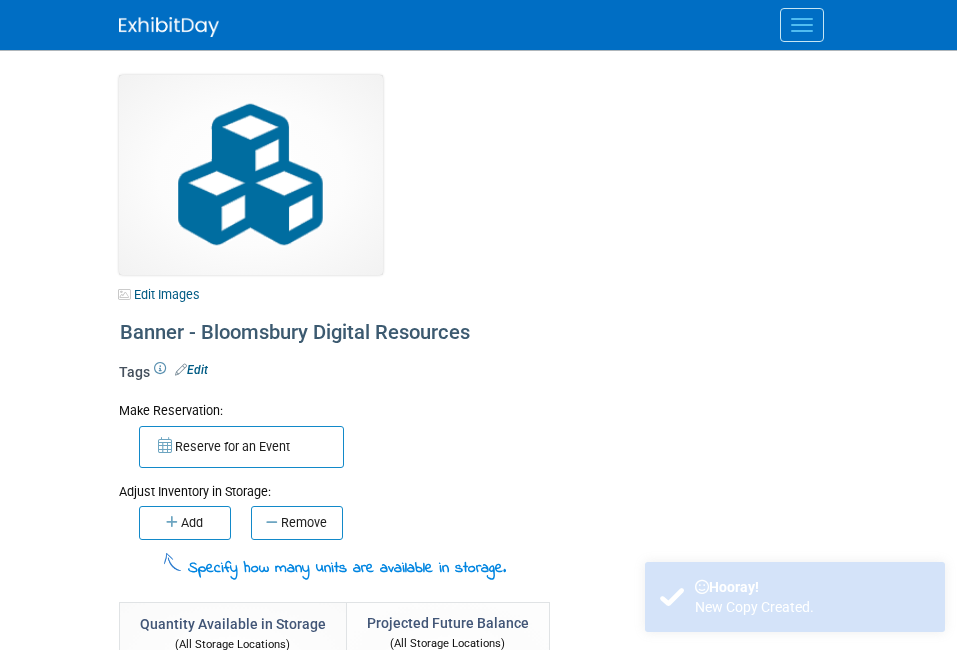 select on "[GEOGRAPHIC_DATA]" 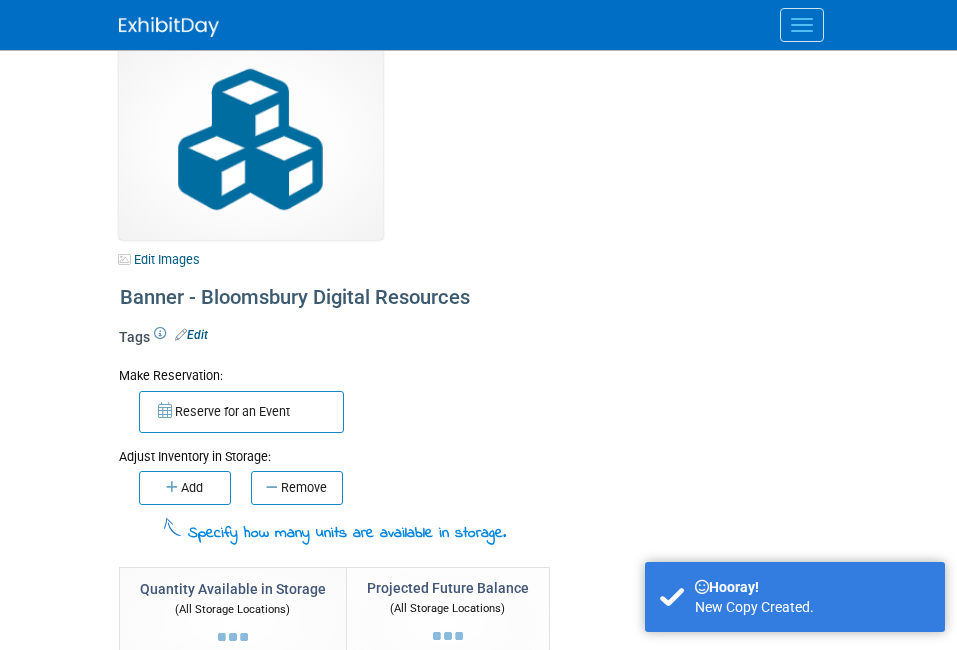 scroll, scrollTop: 37, scrollLeft: 0, axis: vertical 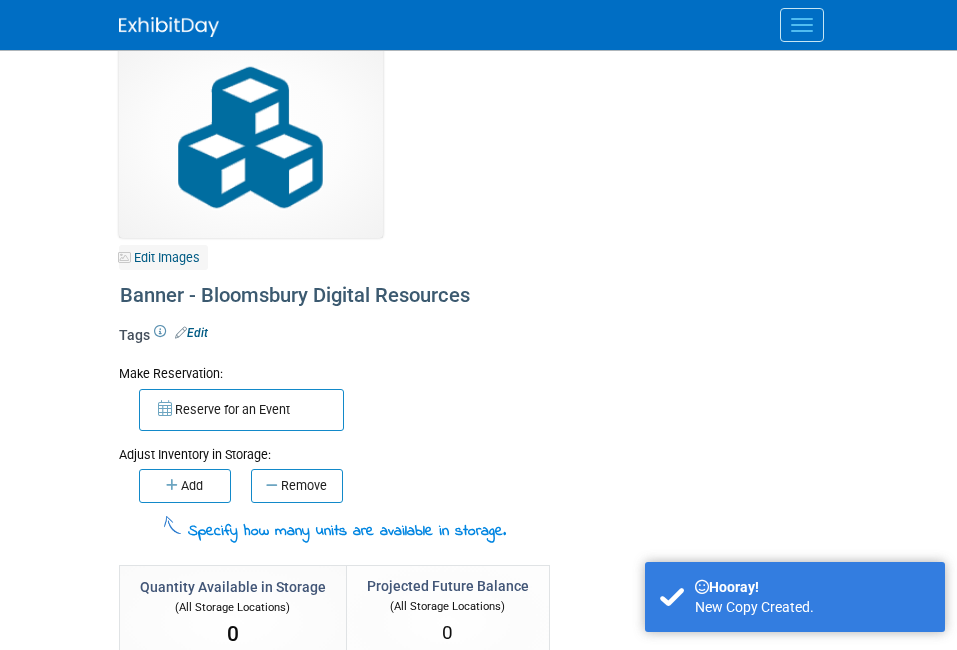 click on "Edit Images" at bounding box center (163, 257) 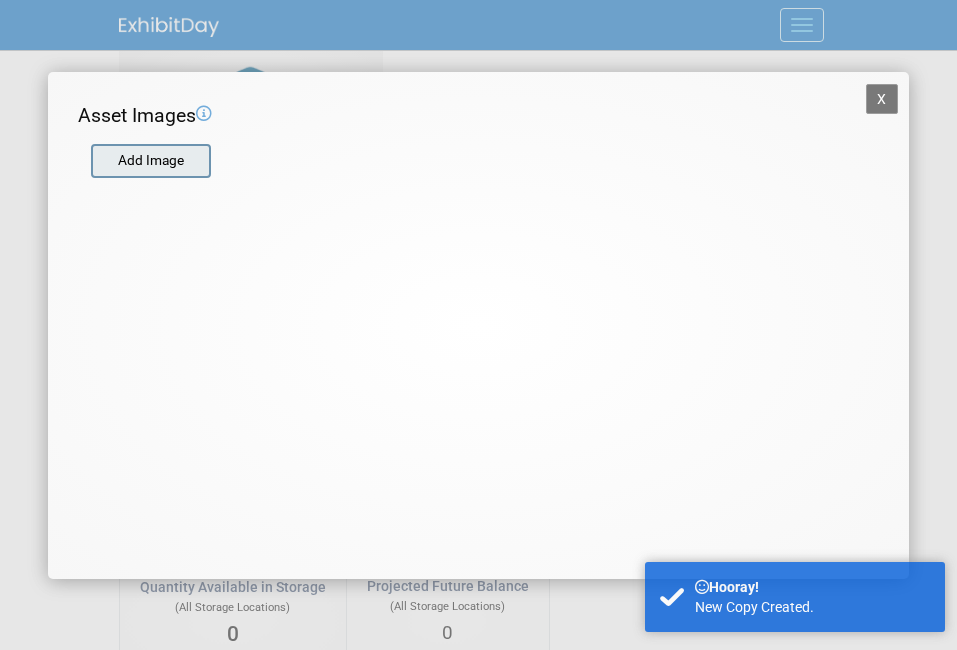 click at bounding box center [90, 161] 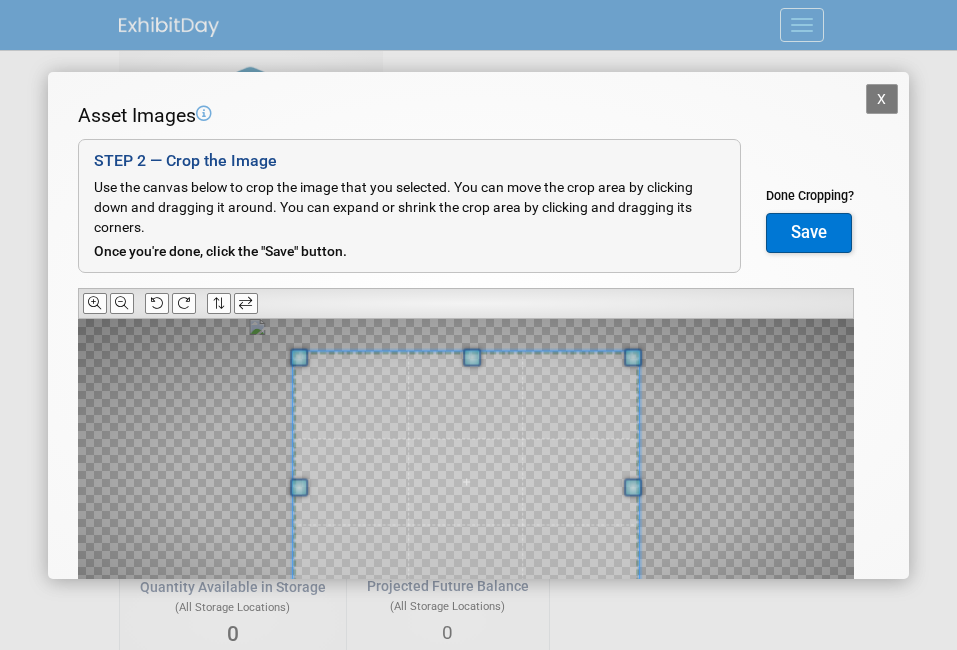 click at bounding box center [466, 303] 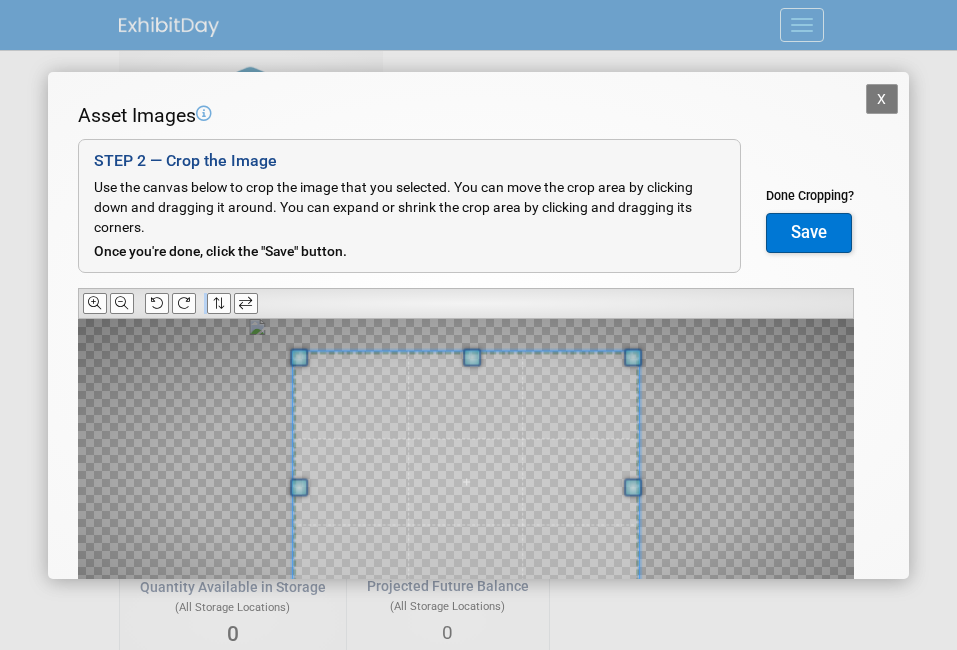 click at bounding box center (466, 303) 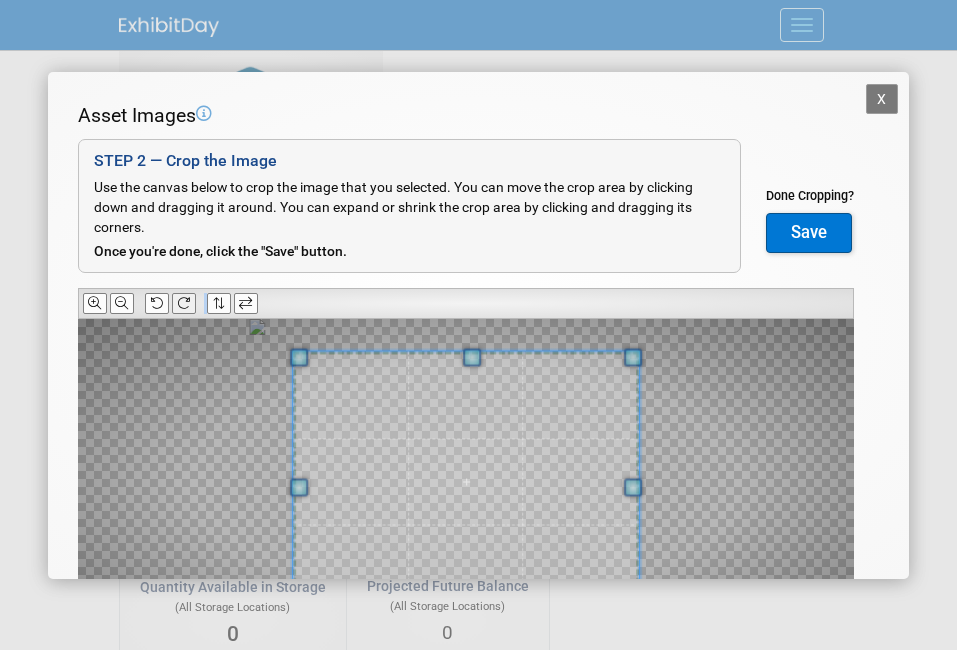 click at bounding box center [184, 303] 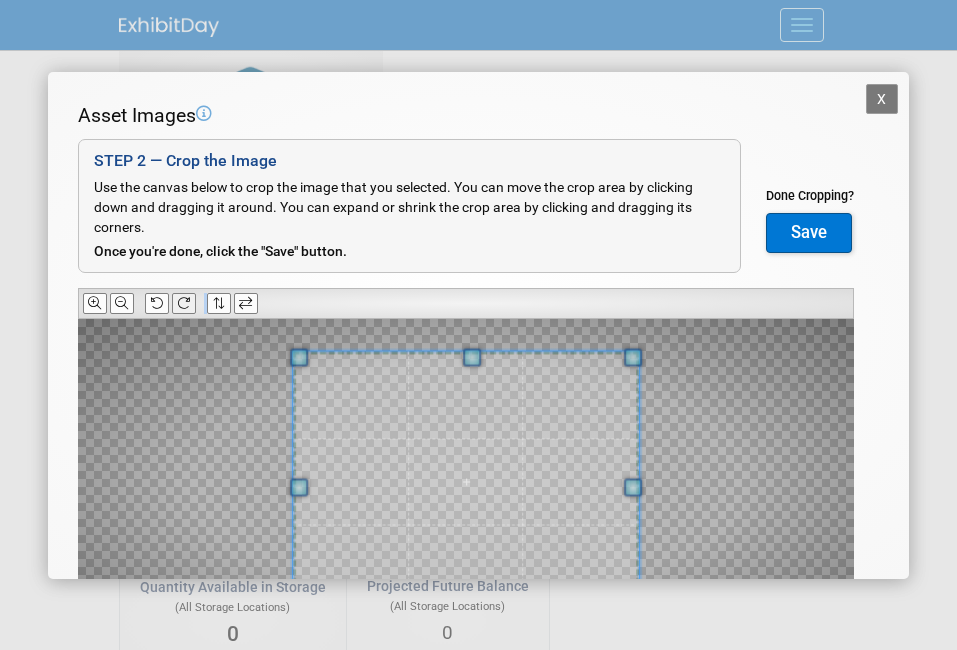 click at bounding box center [184, 303] 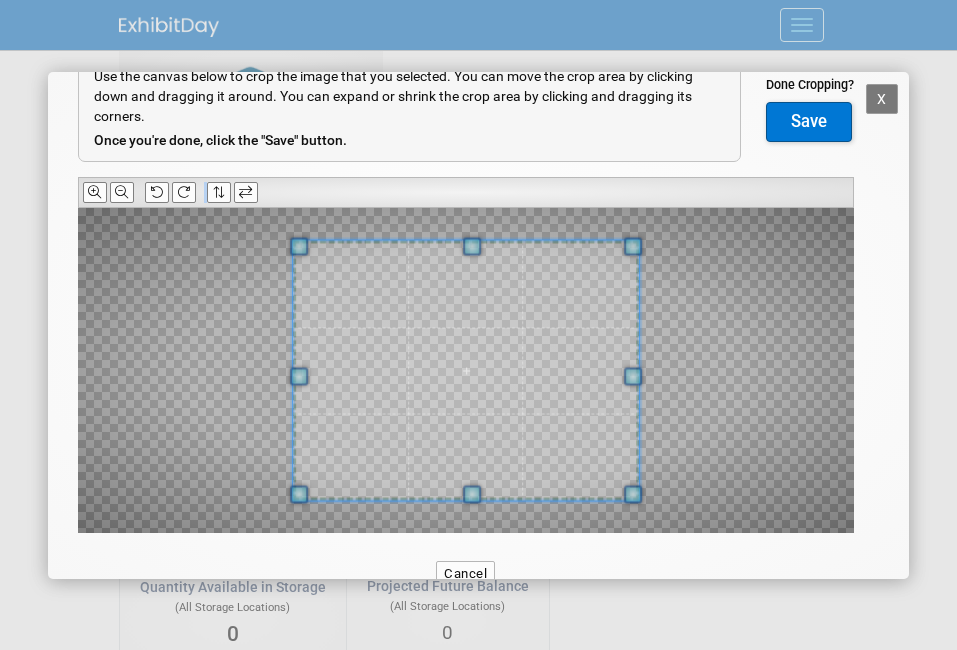 scroll, scrollTop: 132, scrollLeft: 0, axis: vertical 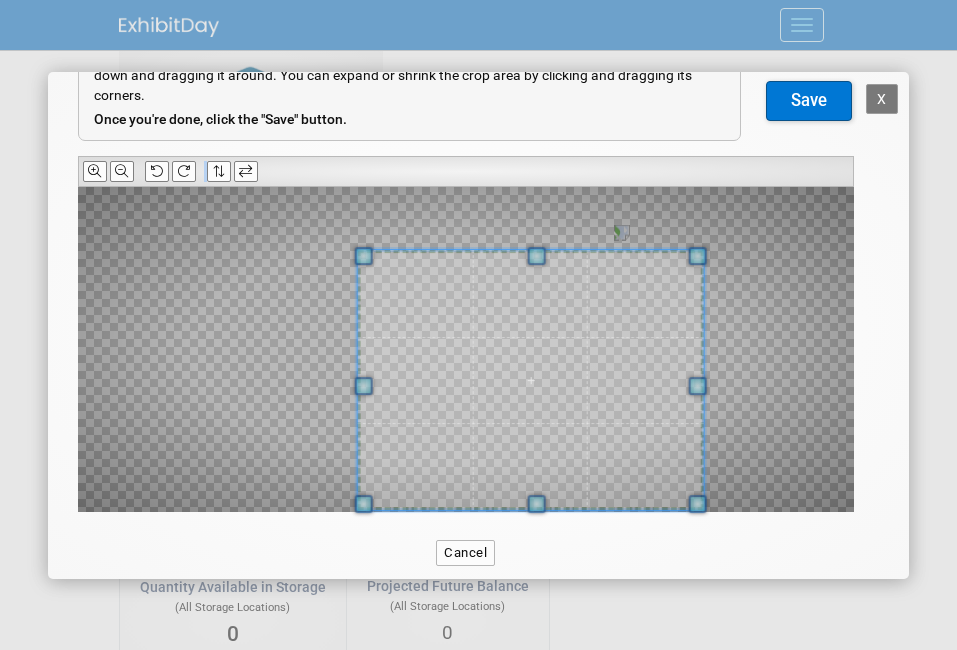 click at bounding box center [531, 380] 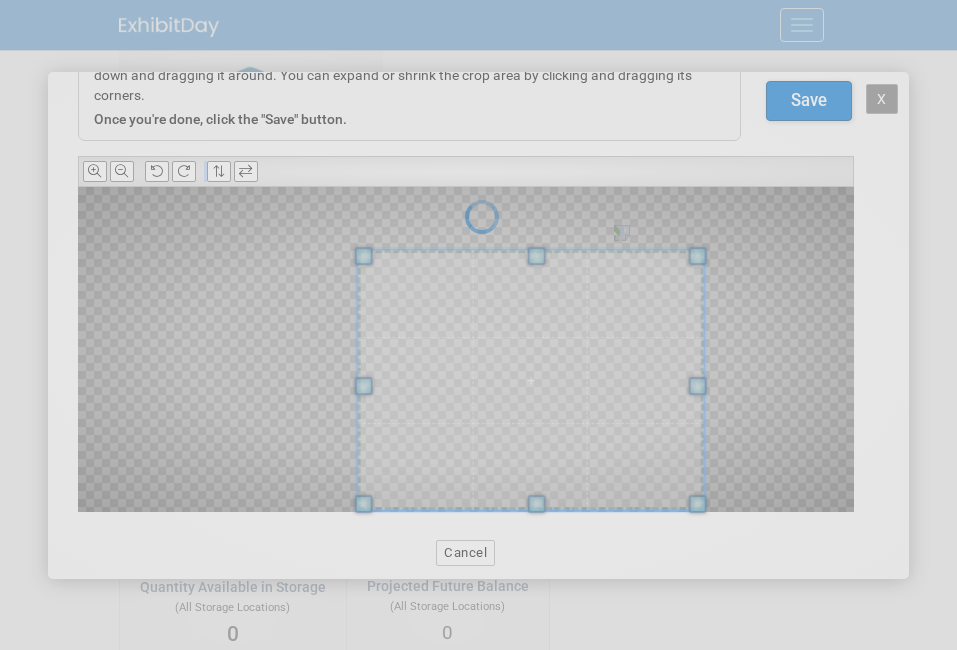 scroll, scrollTop: 0, scrollLeft: 0, axis: both 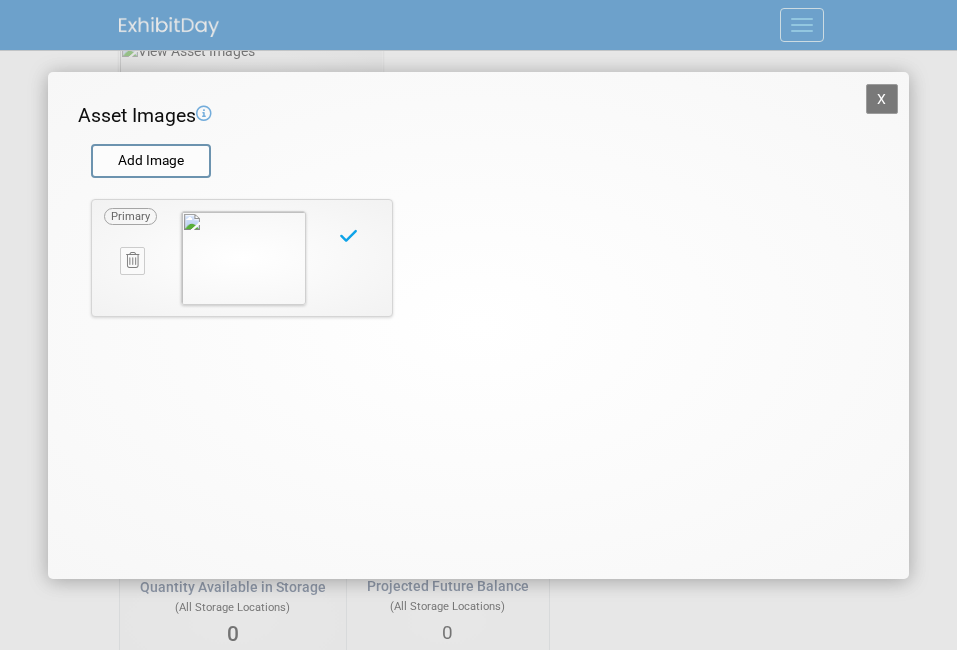 click on "X" at bounding box center (882, 99) 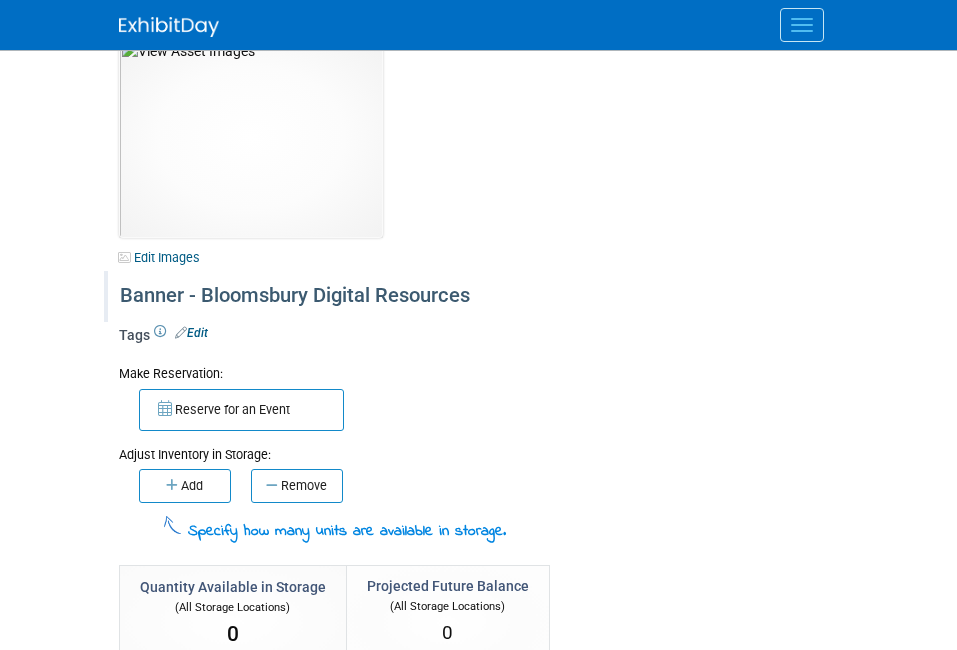 click on "Banner - Bloomsbury Digital Resources" at bounding box center (351, 296) 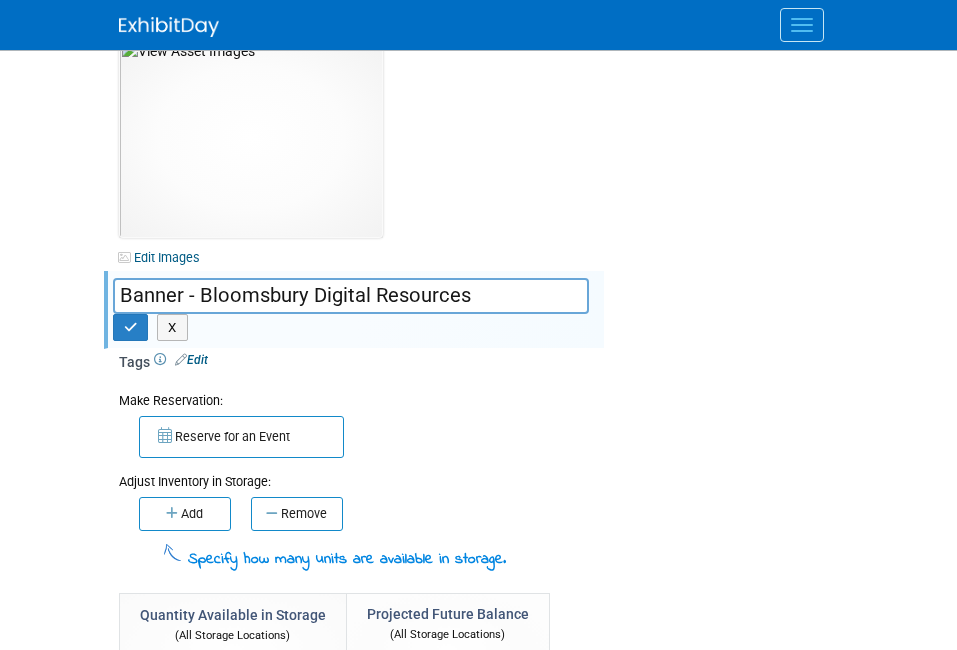 click on "Banner - Bloomsbury Digital Resources" at bounding box center [351, 295] 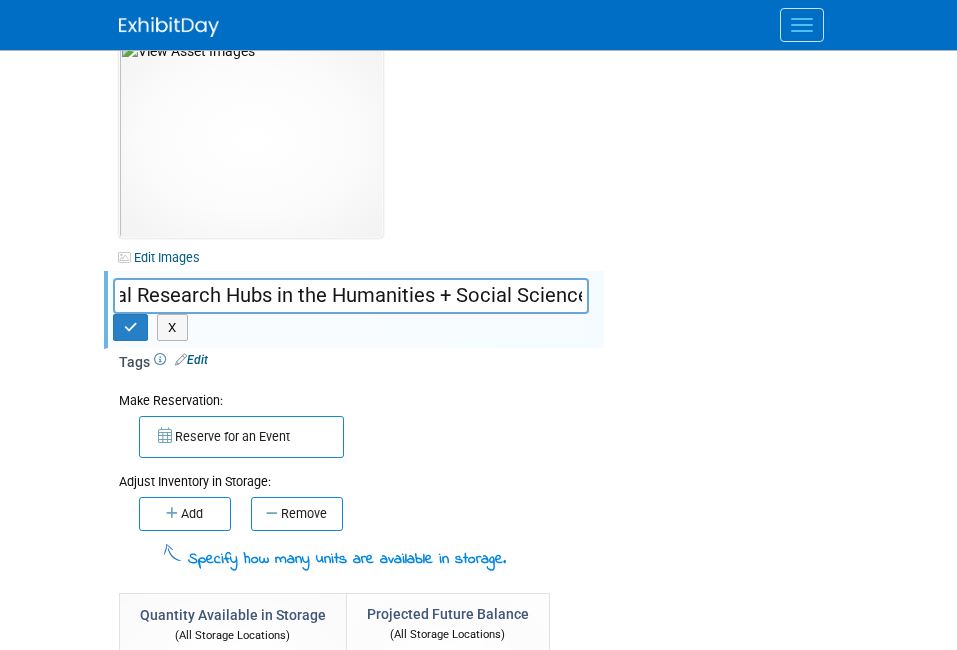scroll, scrollTop: 0, scrollLeft: 422, axis: horizontal 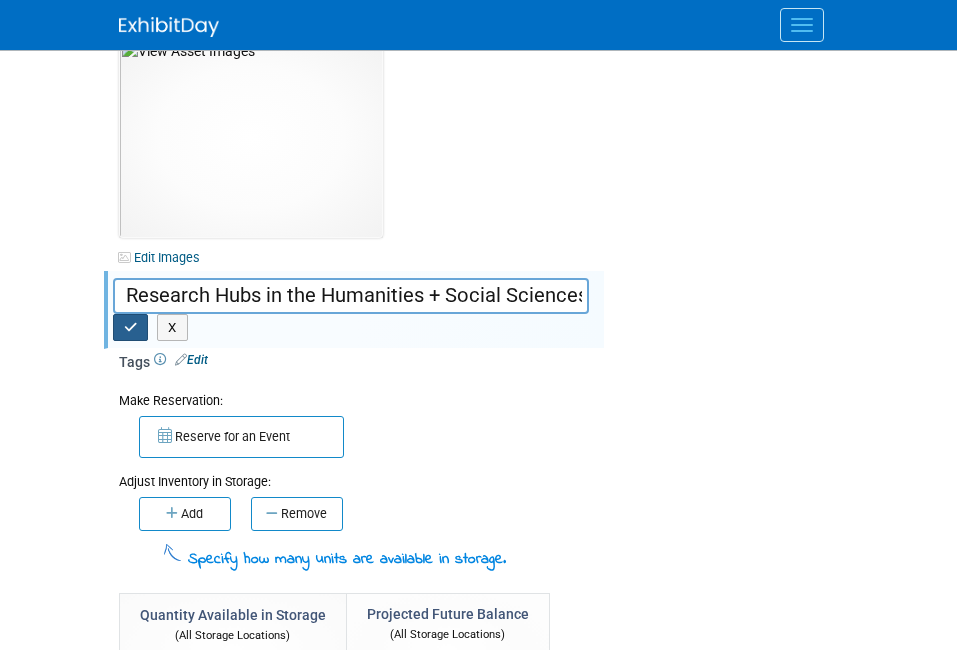 type on "Banner - Bloomsbury Digital Resources : Digital Research Hubs in the Humanities + Social Sciences" 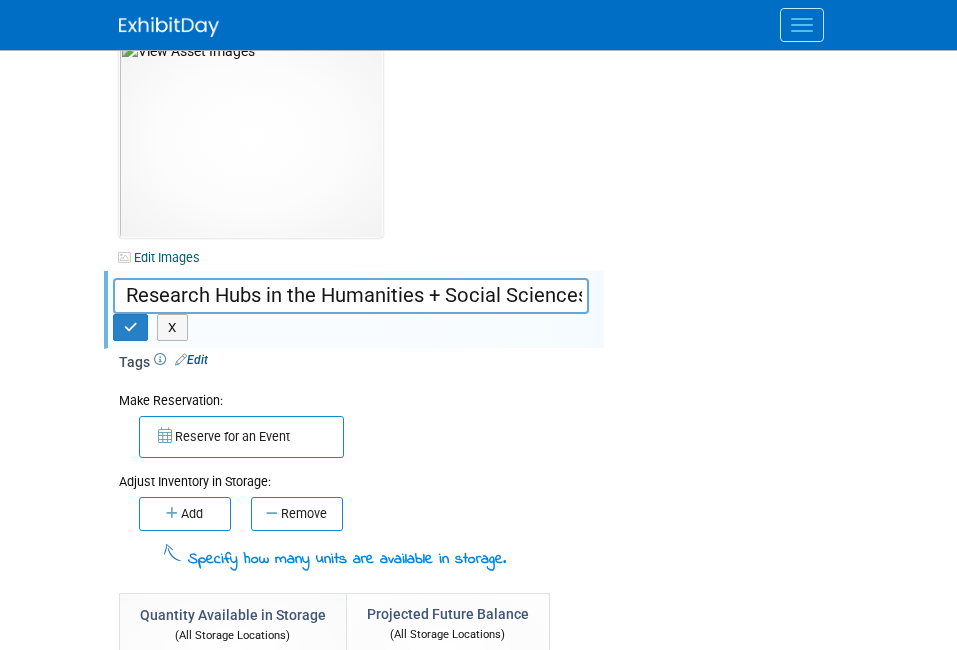 scroll, scrollTop: 0, scrollLeft: 0, axis: both 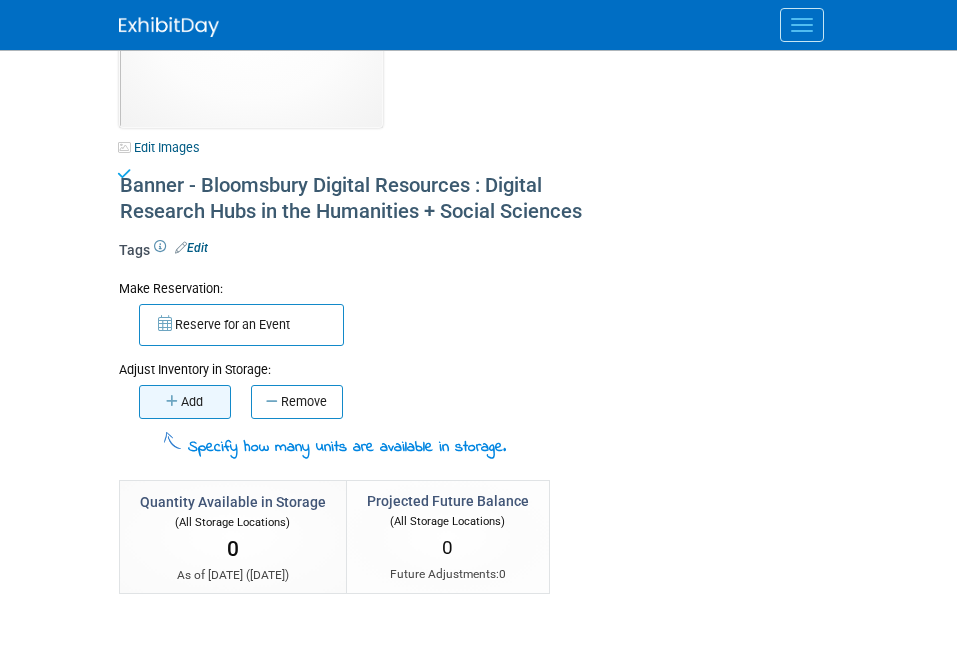 click on "Add" at bounding box center [185, 402] 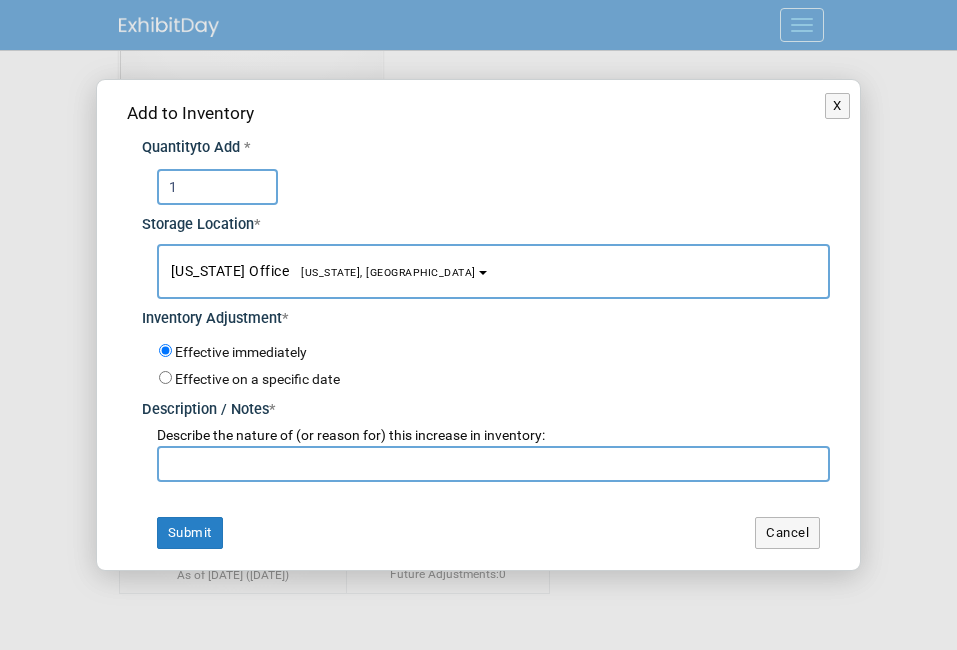 type on "1" 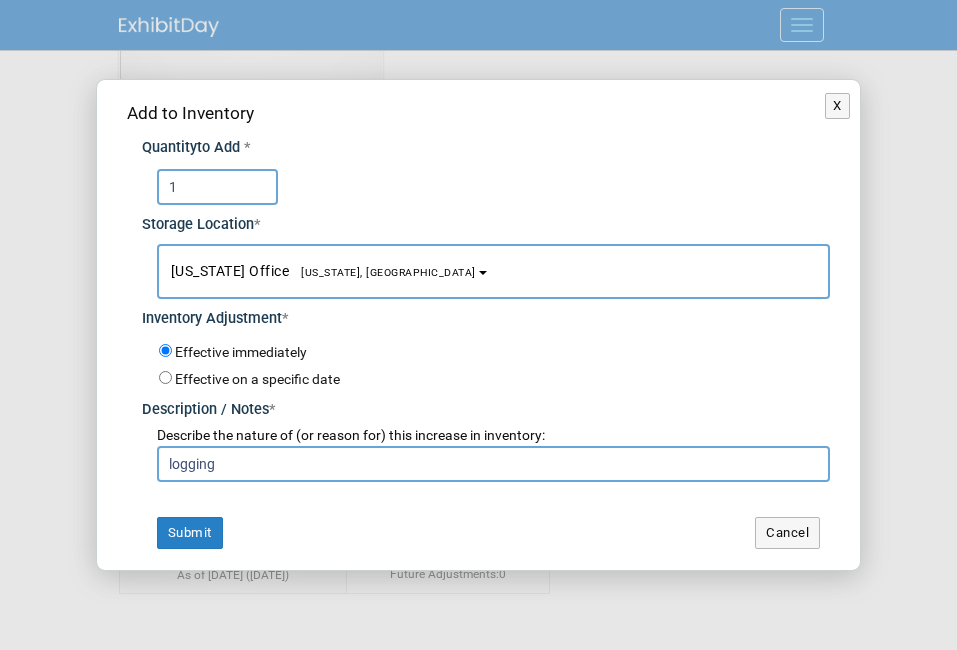 type on "logging" 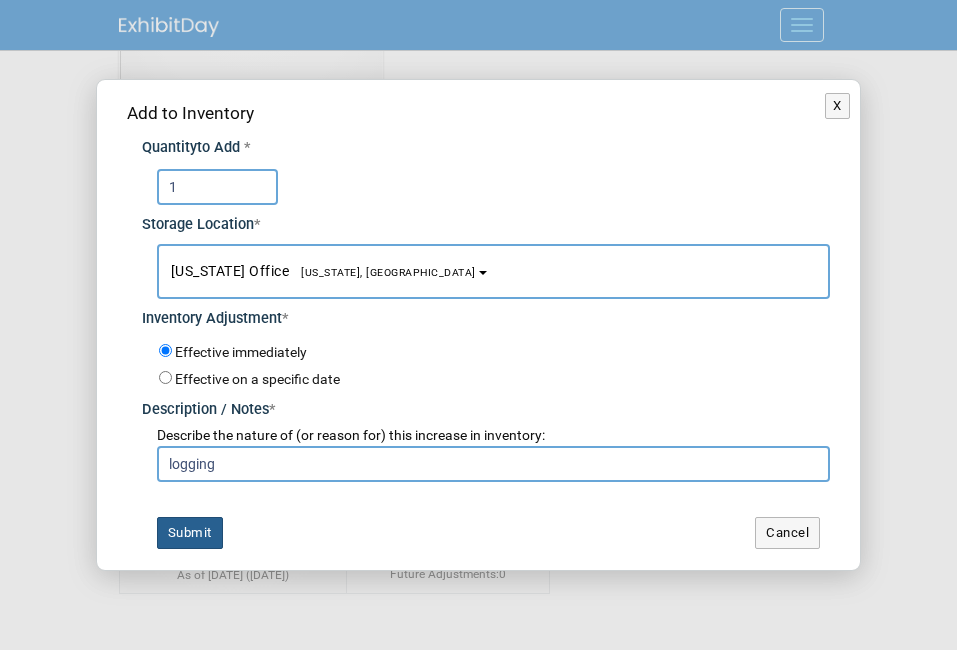 click on "Submit" at bounding box center [190, 533] 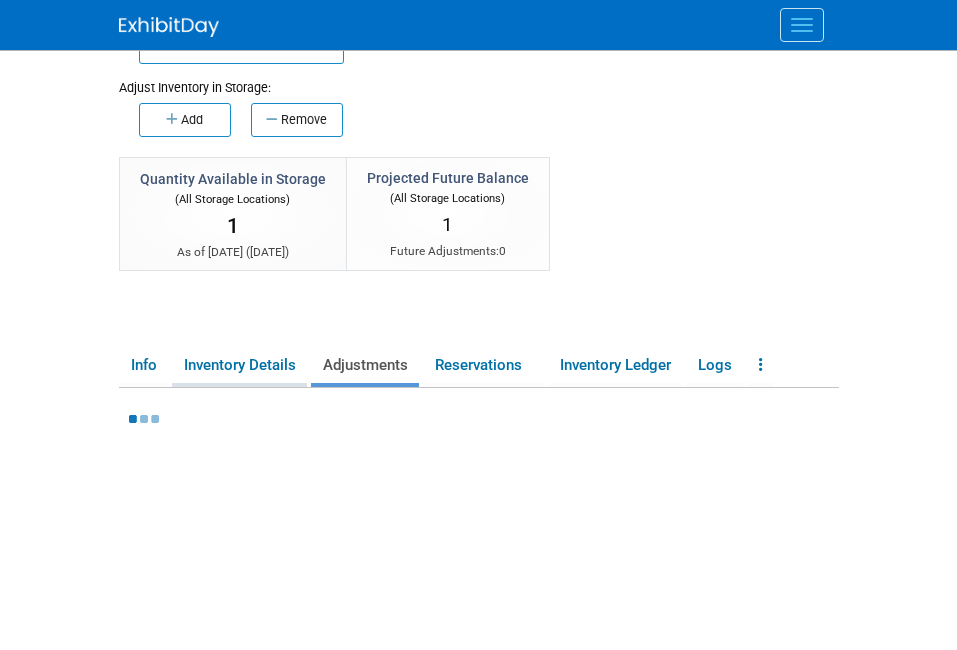 scroll, scrollTop: 437, scrollLeft: 0, axis: vertical 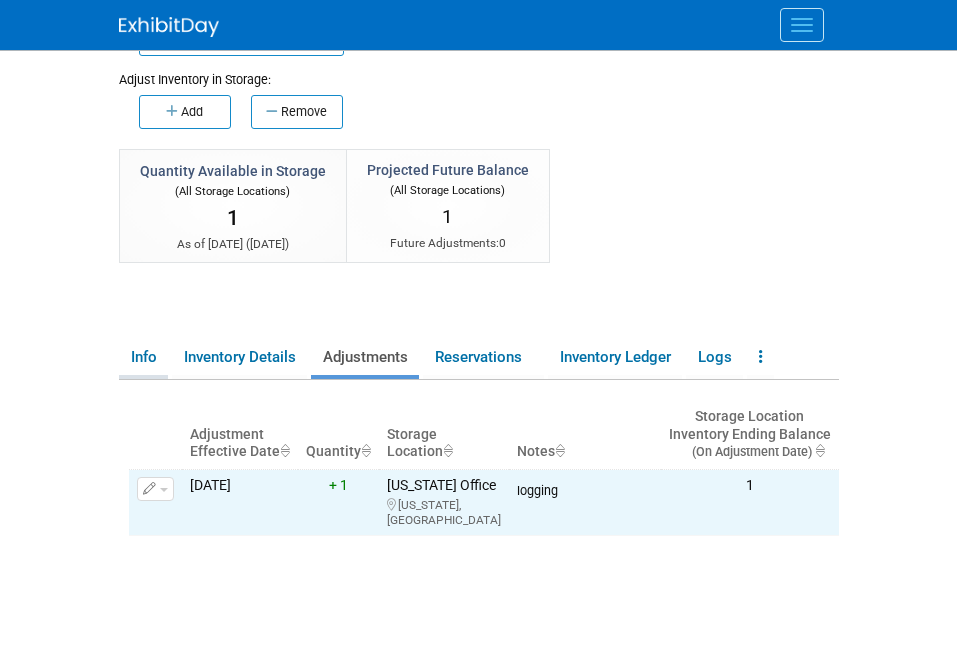 click on "Info" at bounding box center (143, 357) 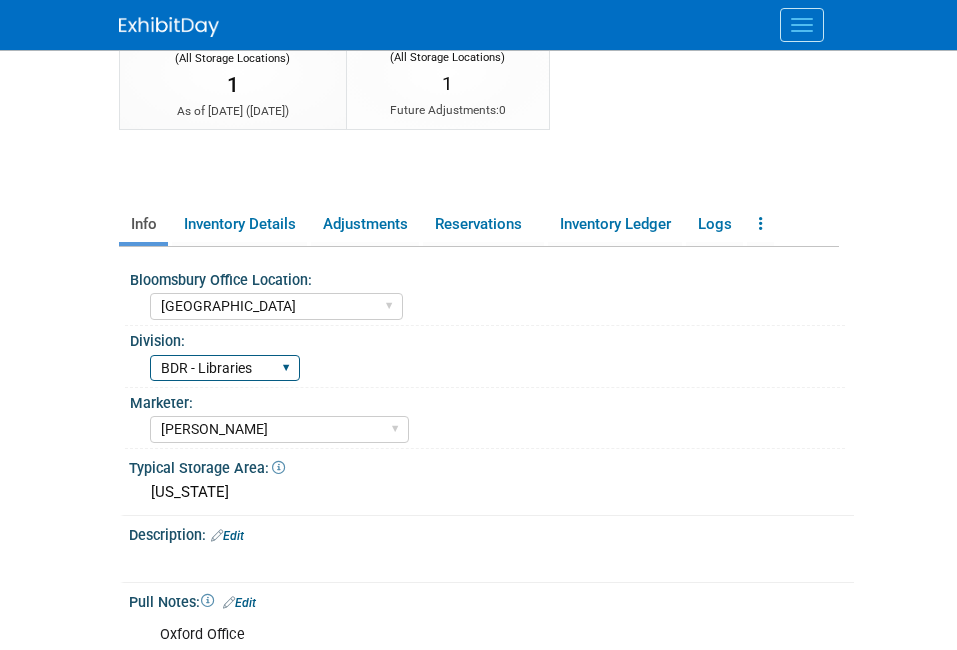 scroll, scrollTop: 572, scrollLeft: 0, axis: vertical 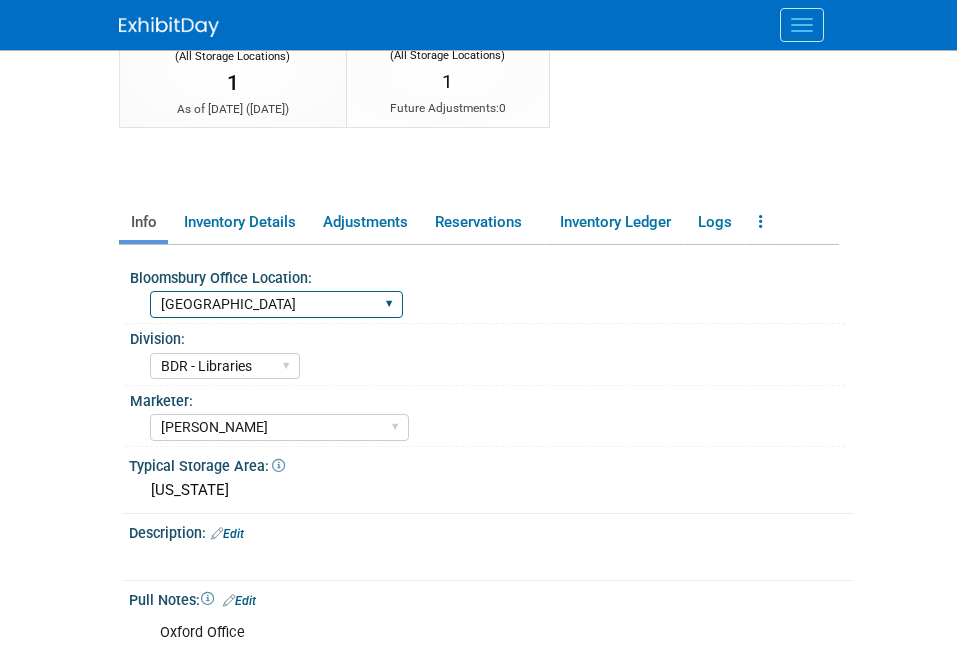 click on "Oxford
New York
Oxford, New York
Blue Ridge Summit" at bounding box center (276, 304) 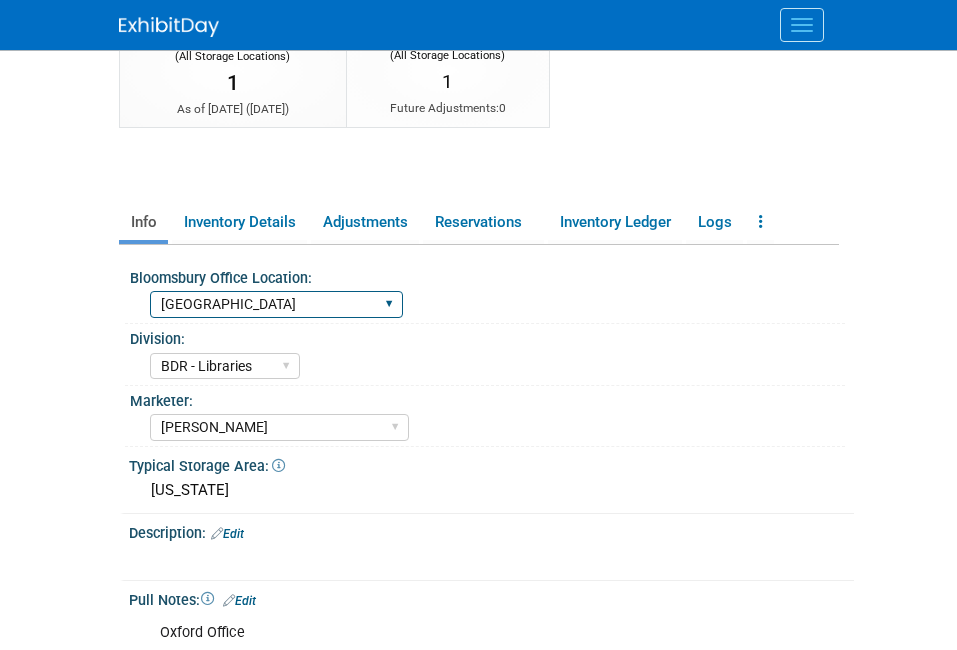 select on "[US_STATE]" 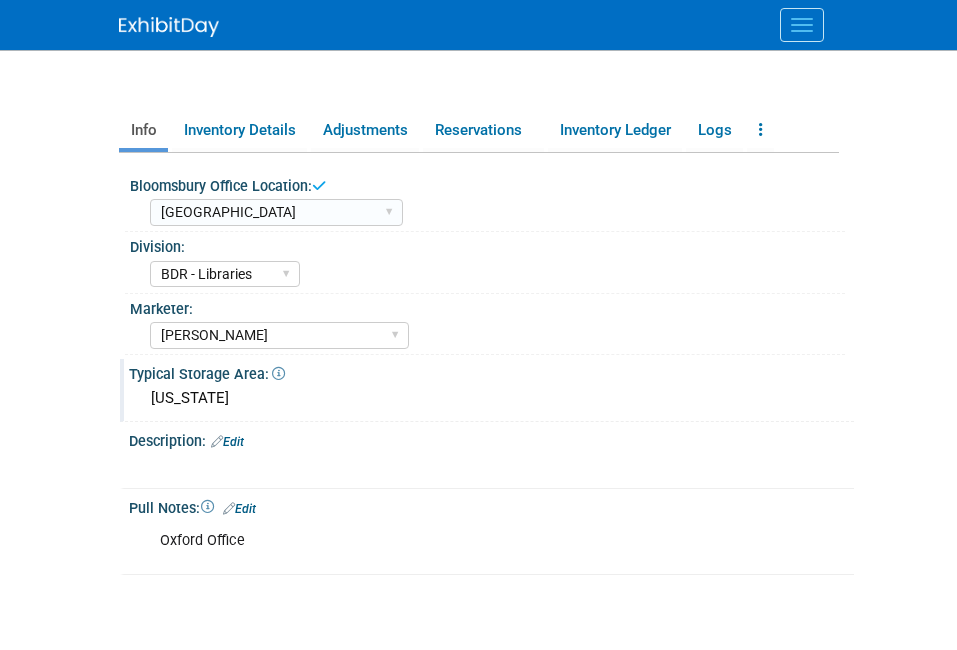 scroll, scrollTop: 677, scrollLeft: 0, axis: vertical 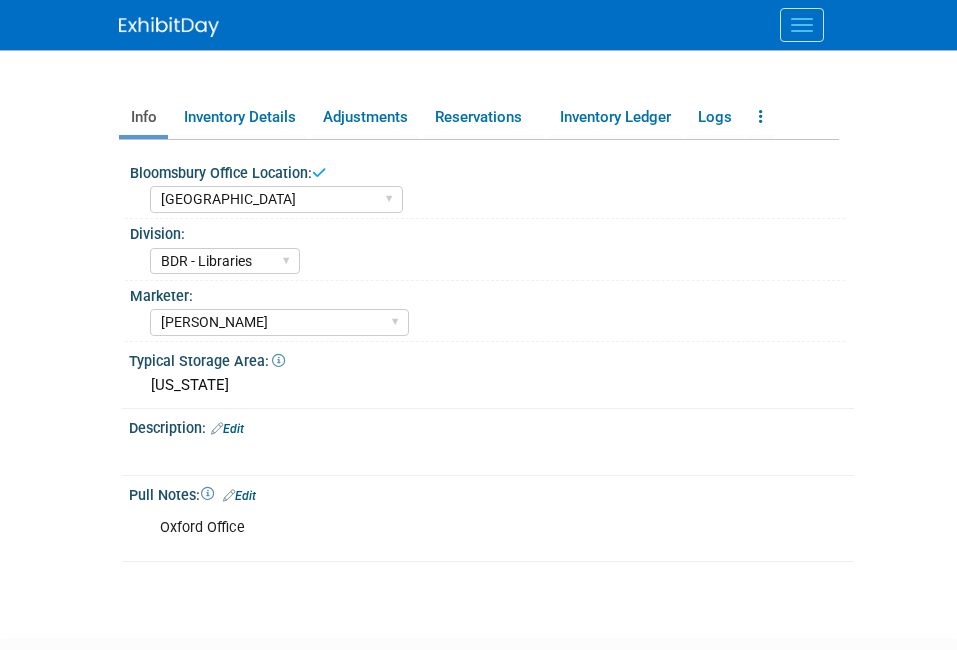 click on "Oxford Office" at bounding box center (481, 528) 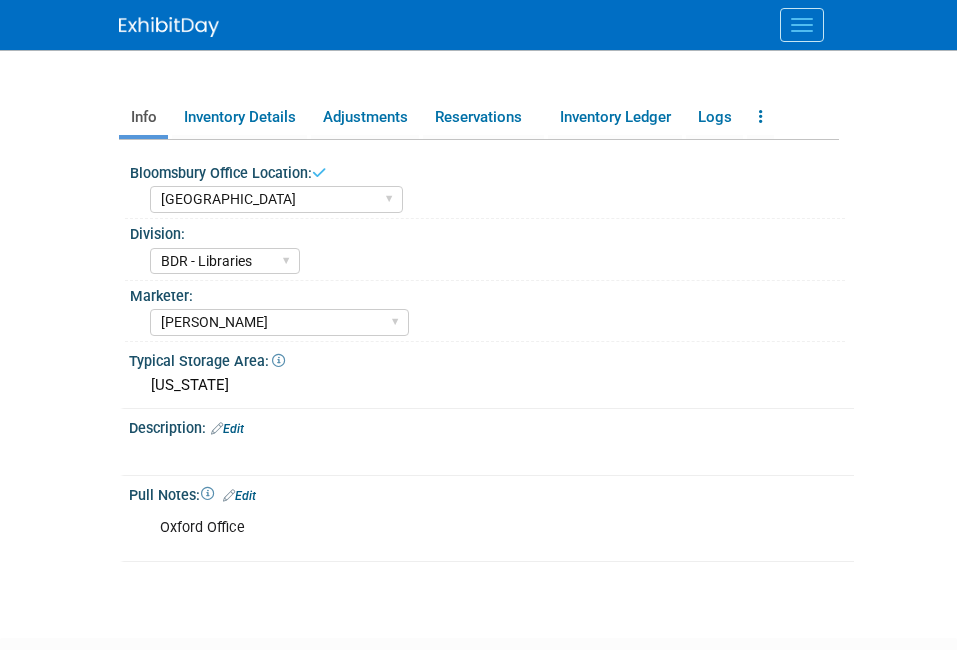 click on "Oxford Office" at bounding box center (481, 528) 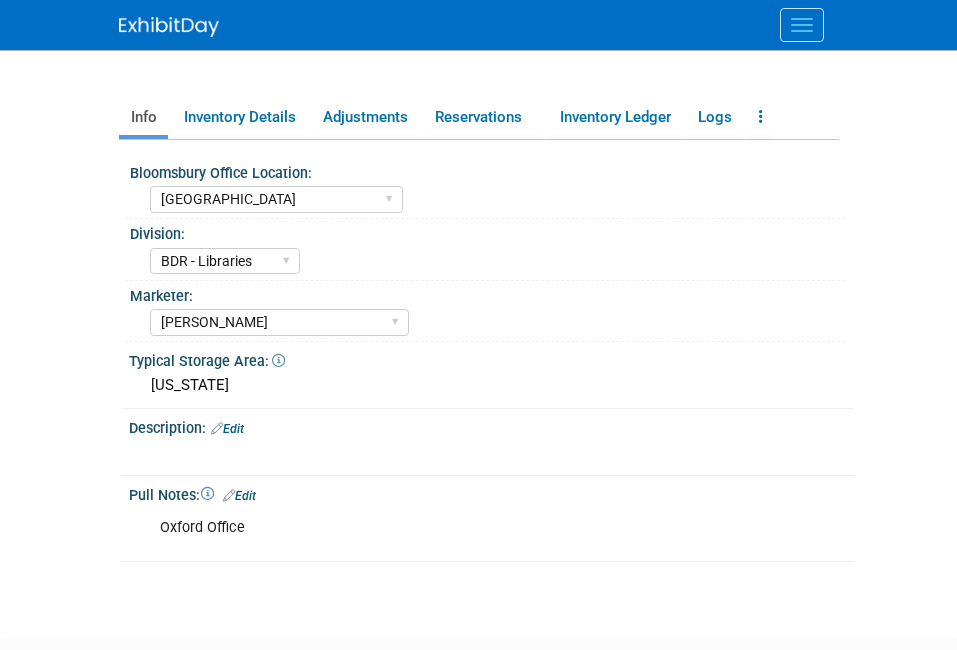 click on "Oxford Office
X" at bounding box center (489, 528) 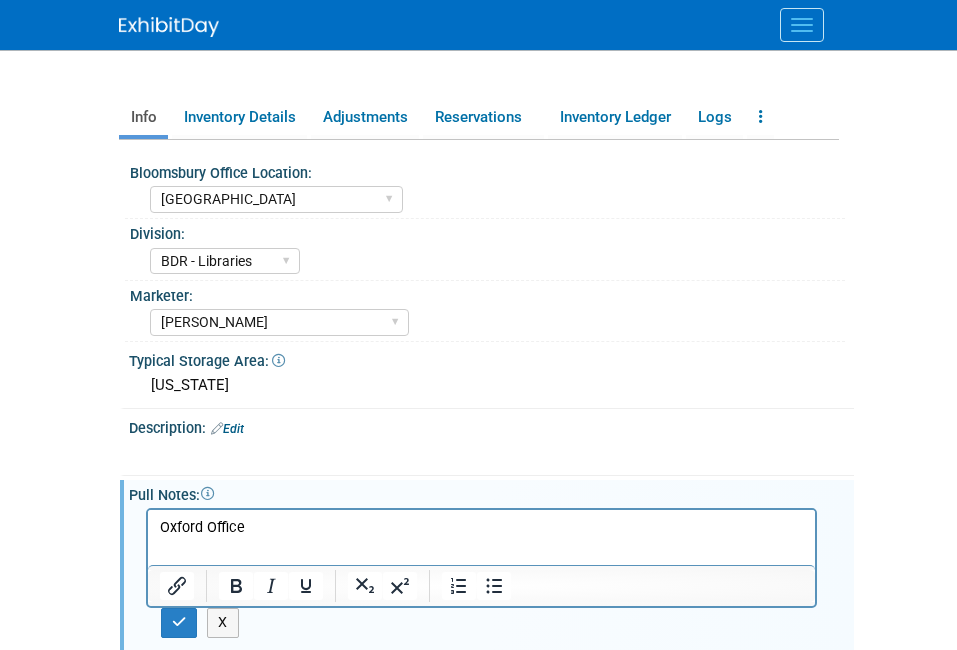 scroll, scrollTop: 0, scrollLeft: 0, axis: both 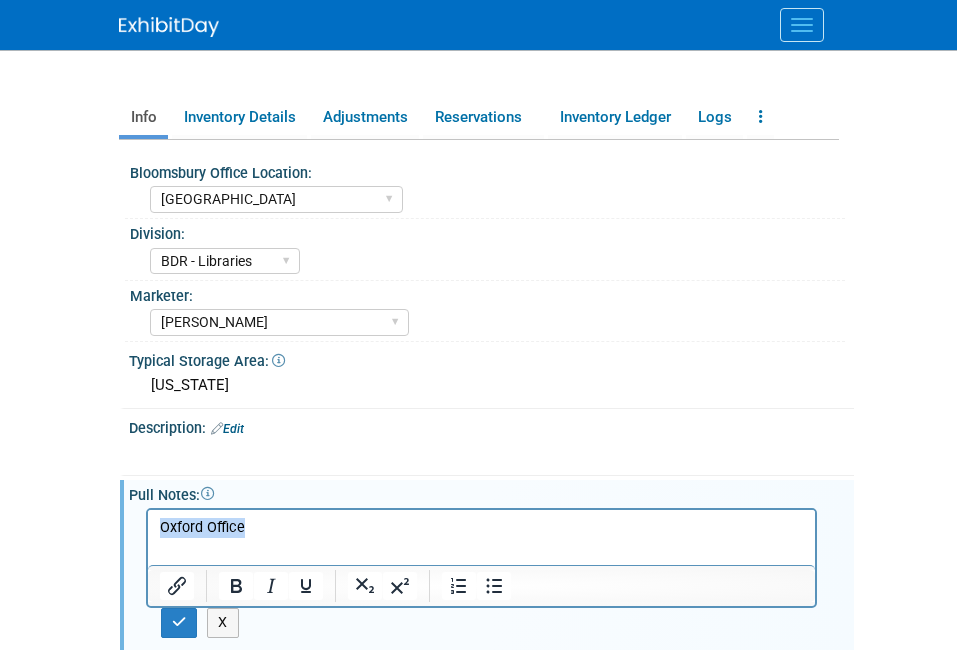 type 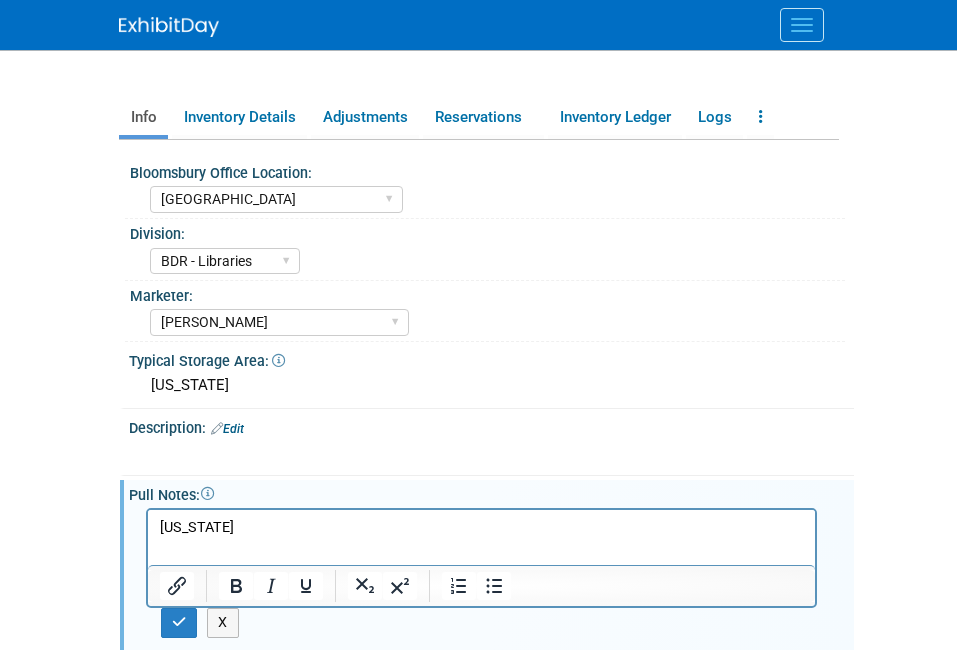 scroll, scrollTop: 765, scrollLeft: 0, axis: vertical 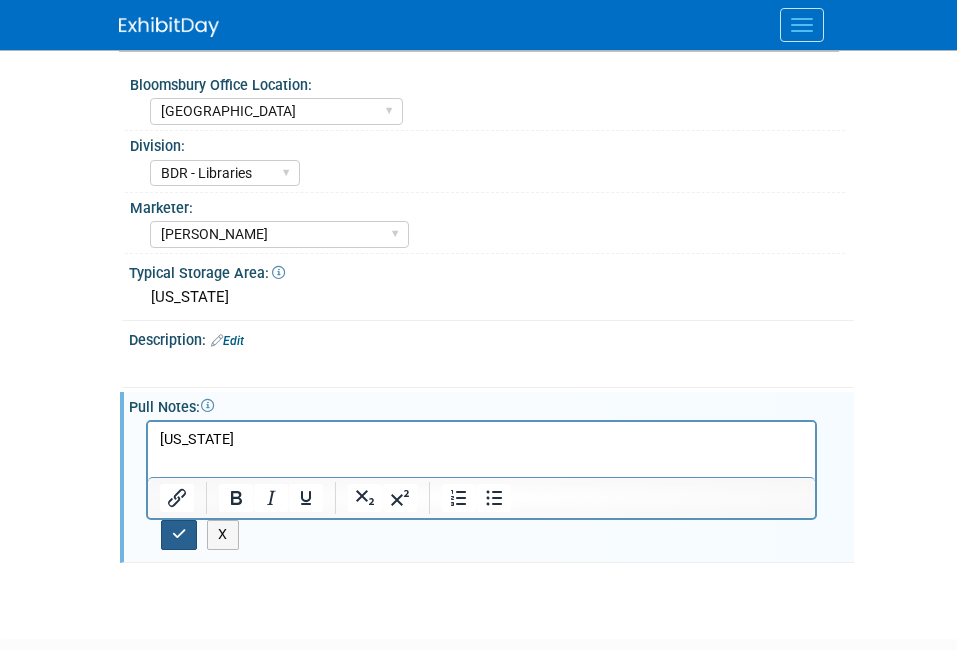 click at bounding box center [179, 534] 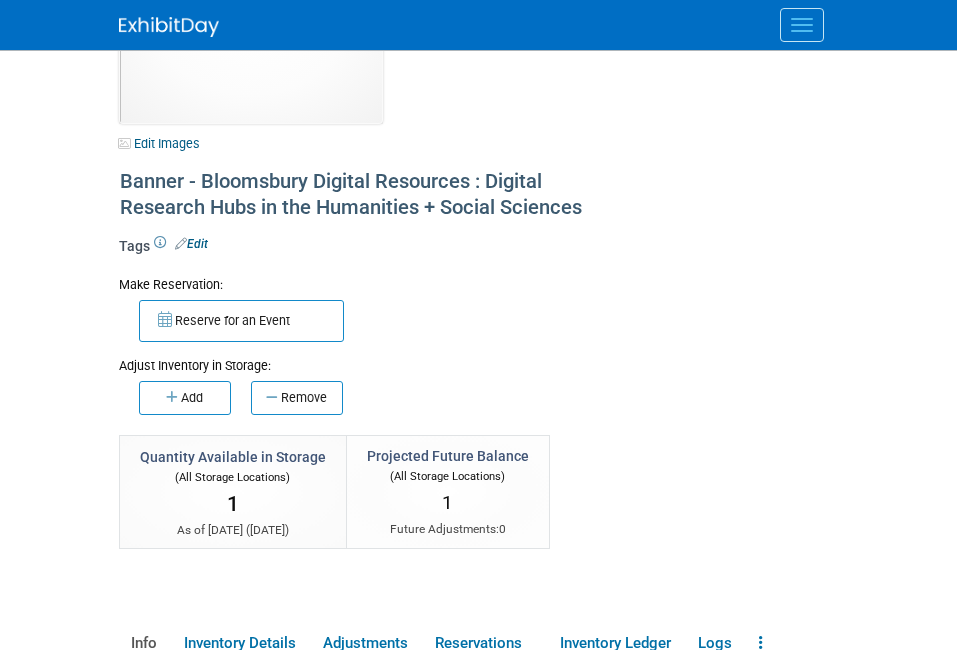 scroll, scrollTop: 0, scrollLeft: 0, axis: both 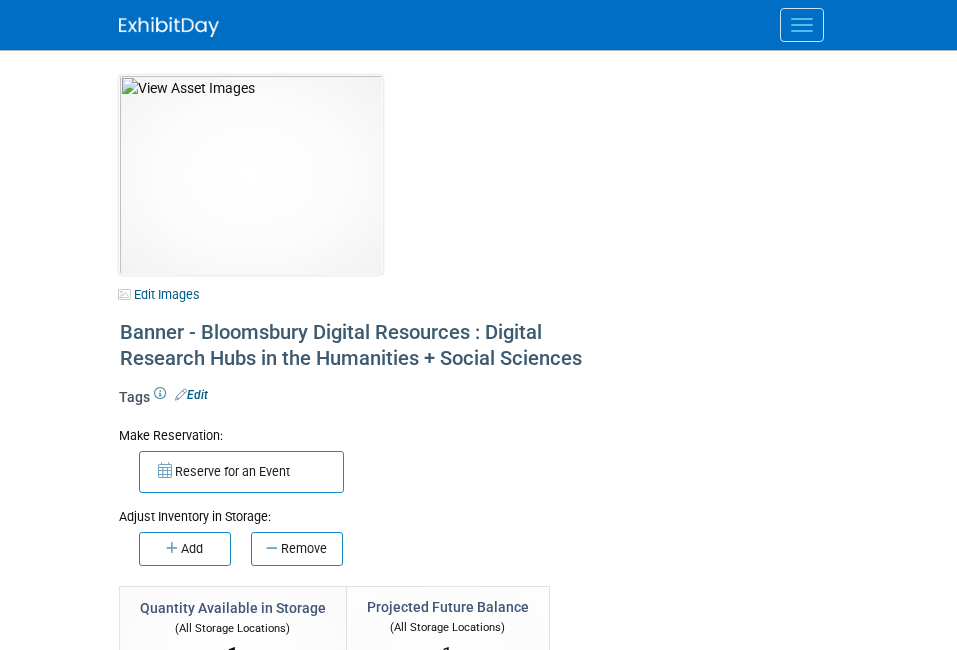 click at bounding box center [802, 25] 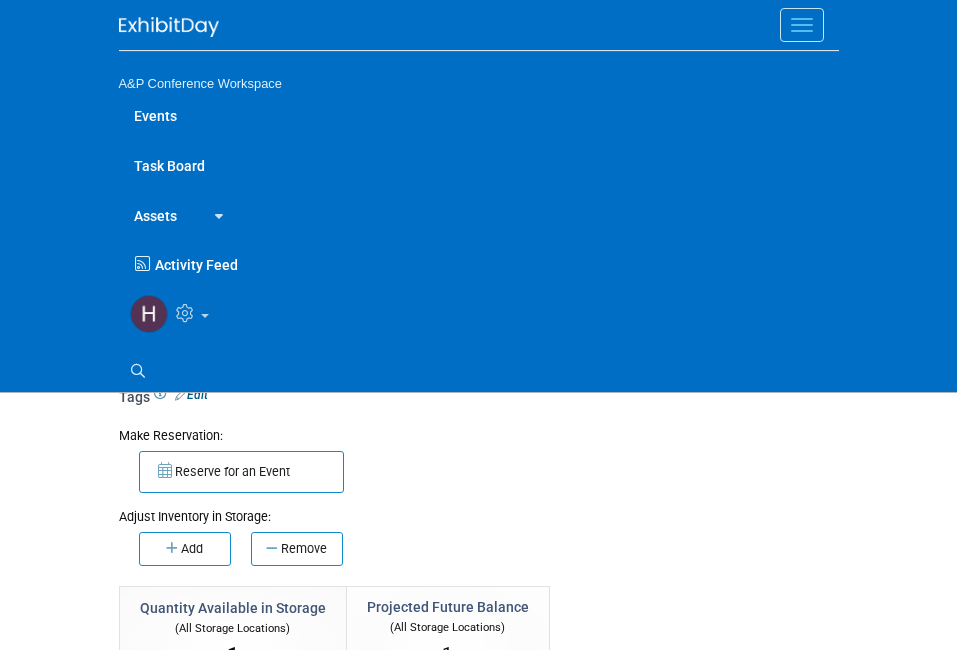 click on "Assets" at bounding box center [155, 215] 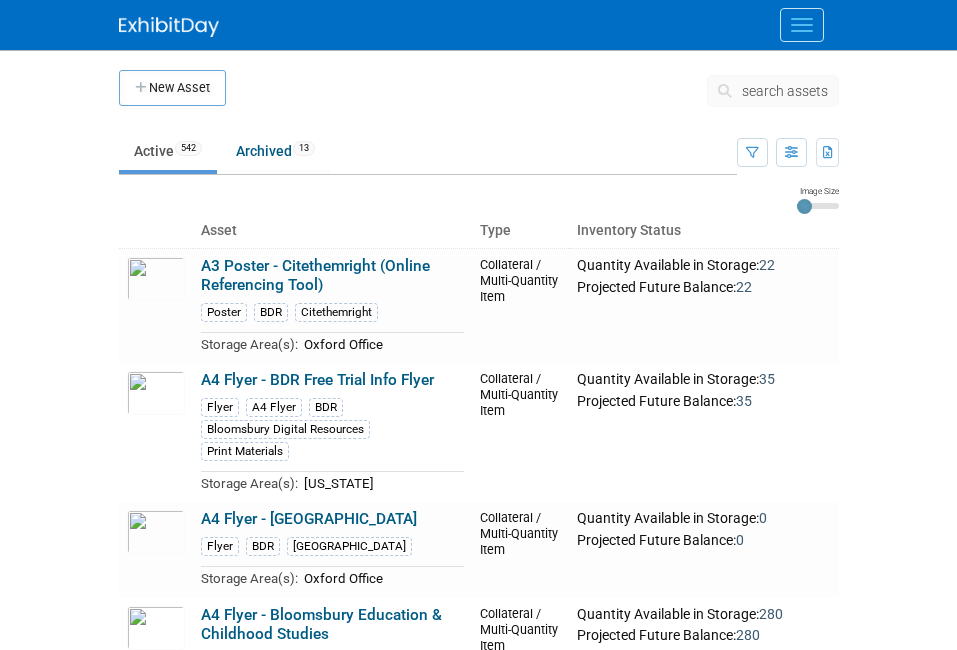 scroll, scrollTop: 0, scrollLeft: 0, axis: both 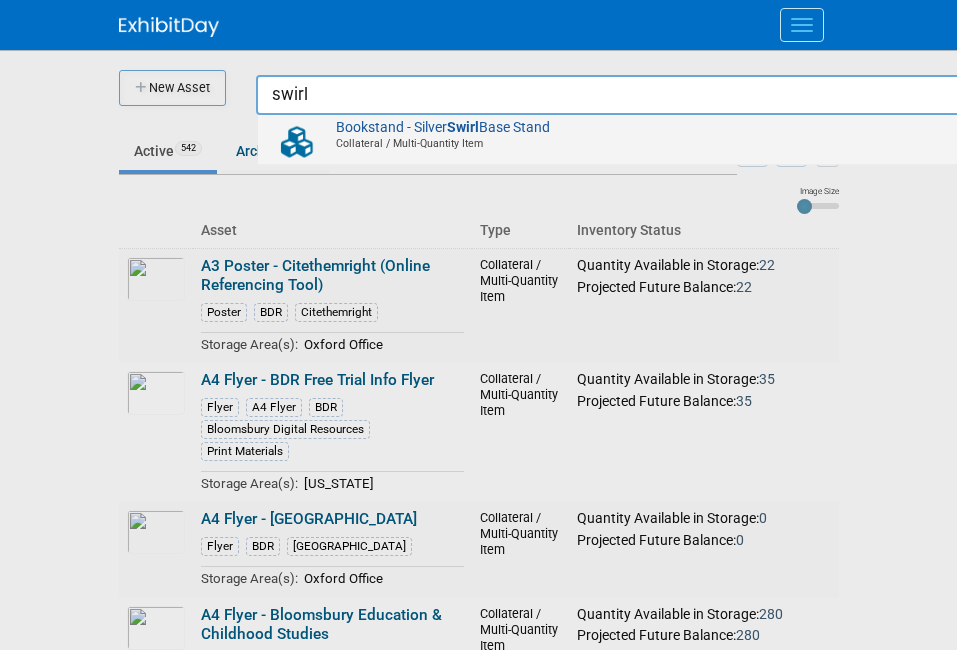 click on "Collateral / Multi-Quantity Item" at bounding box center [631, 143] 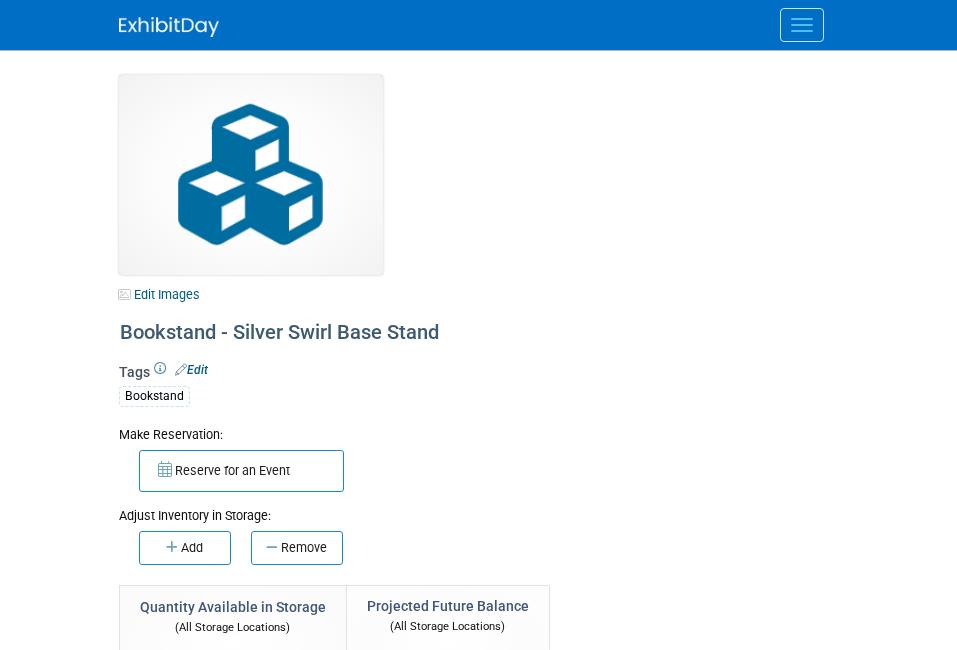 select on "[US_STATE]" 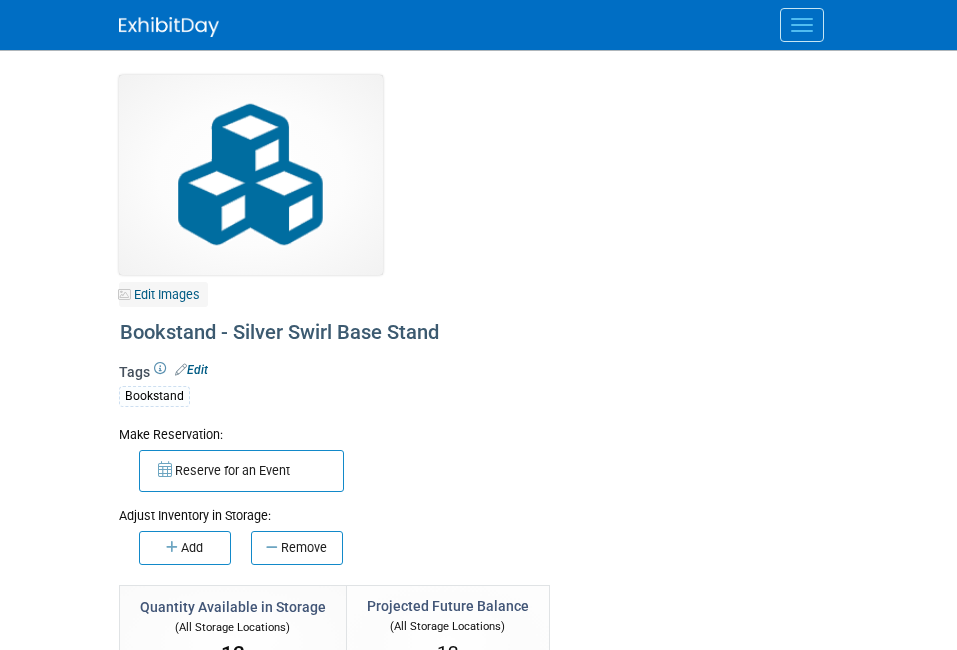 click on "Edit Images" at bounding box center [163, 294] 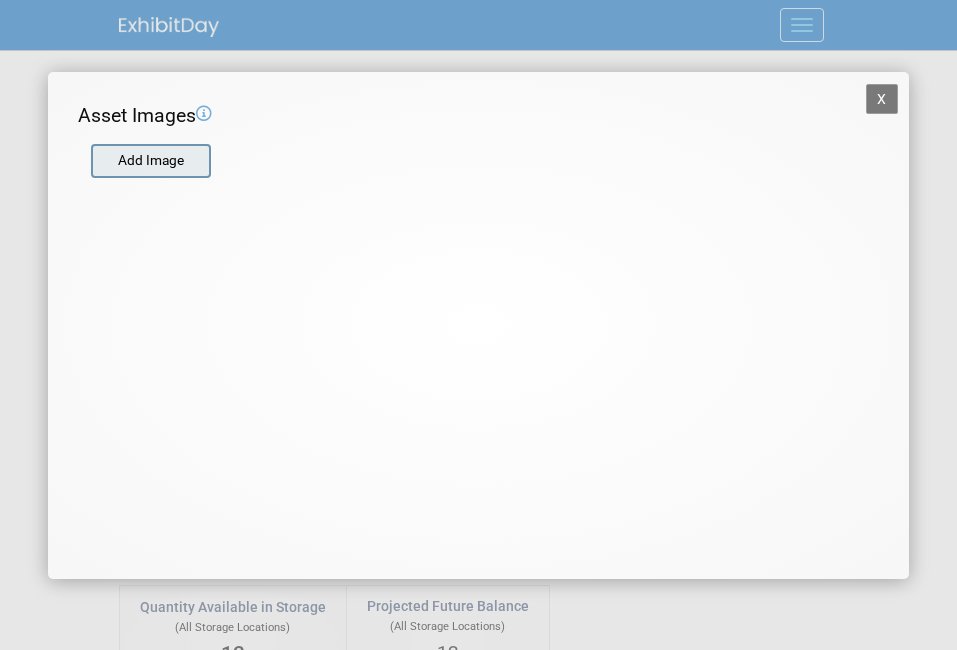 click at bounding box center [90, 161] 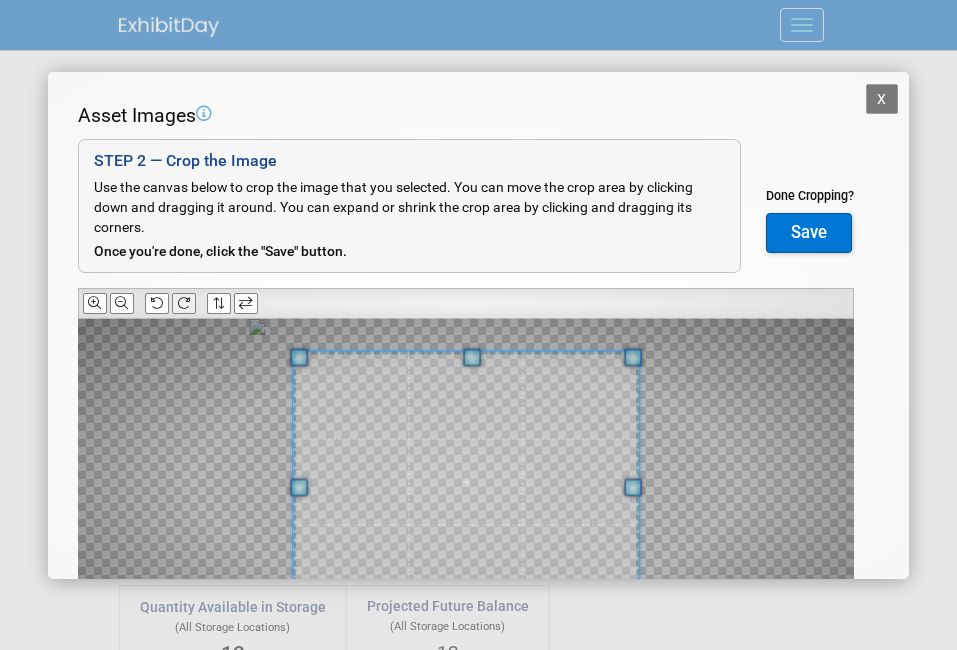 click at bounding box center (183, 303) 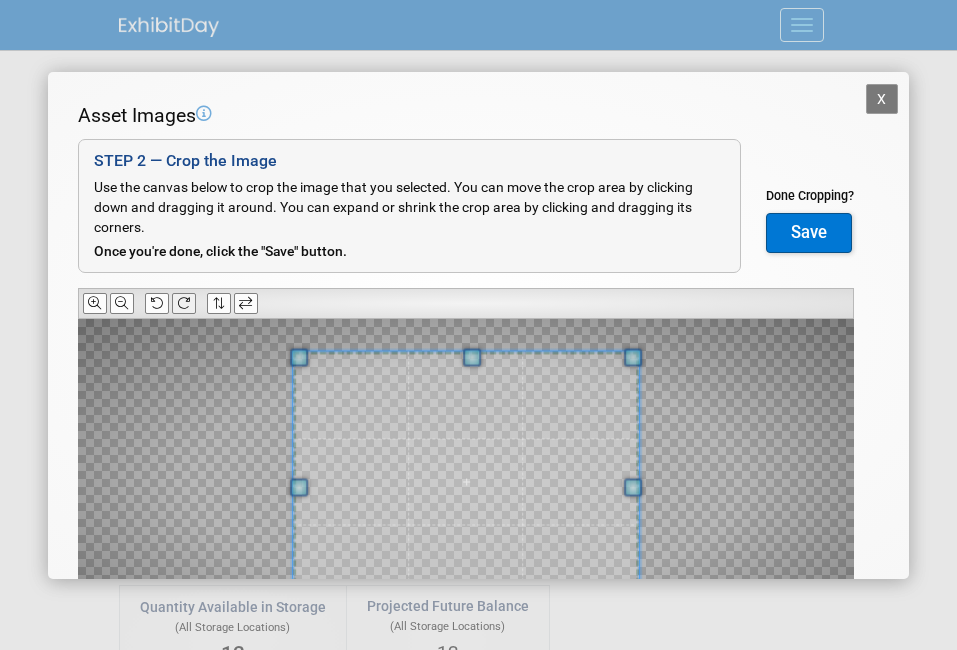click at bounding box center (183, 303) 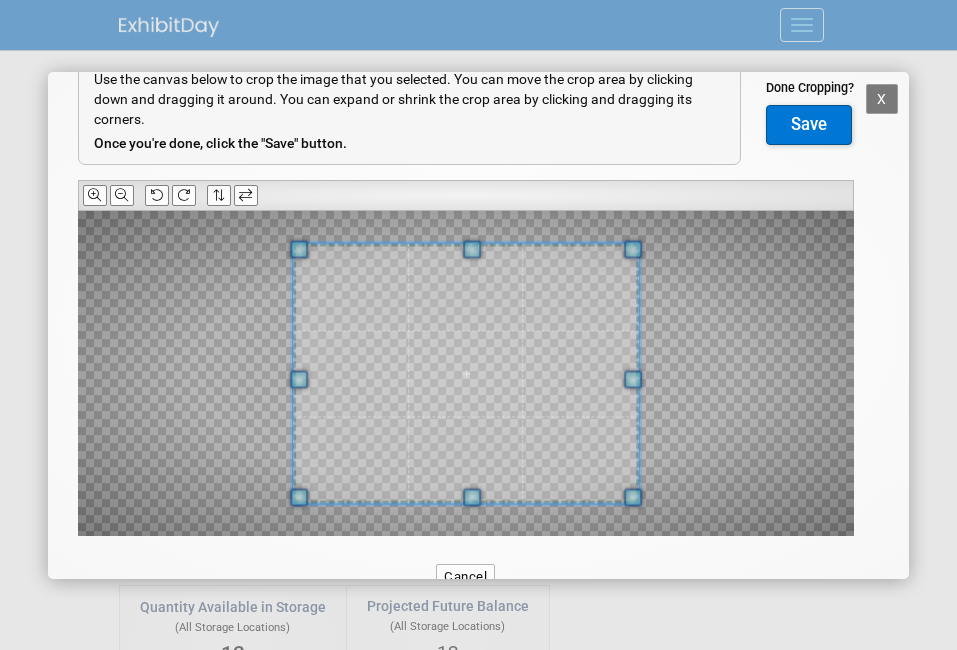 scroll, scrollTop: 127, scrollLeft: 0, axis: vertical 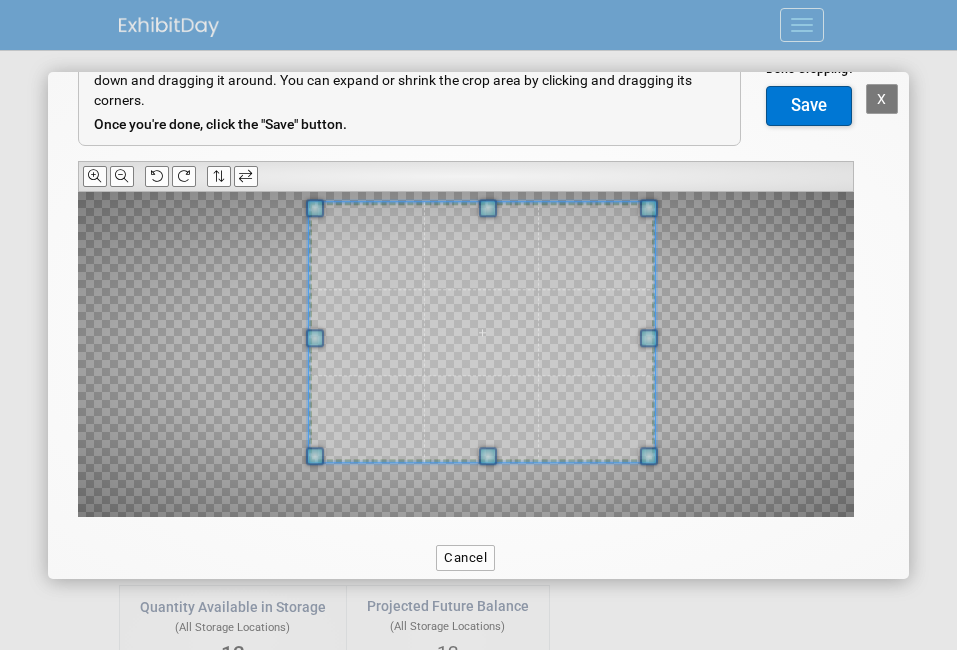 click at bounding box center (482, 333) 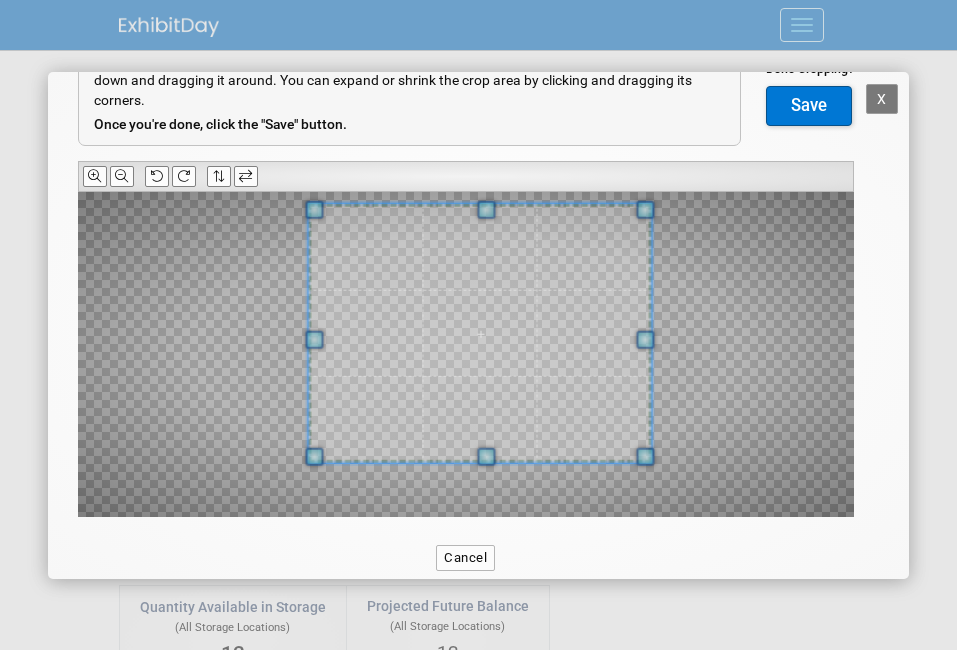 click at bounding box center [646, 456] 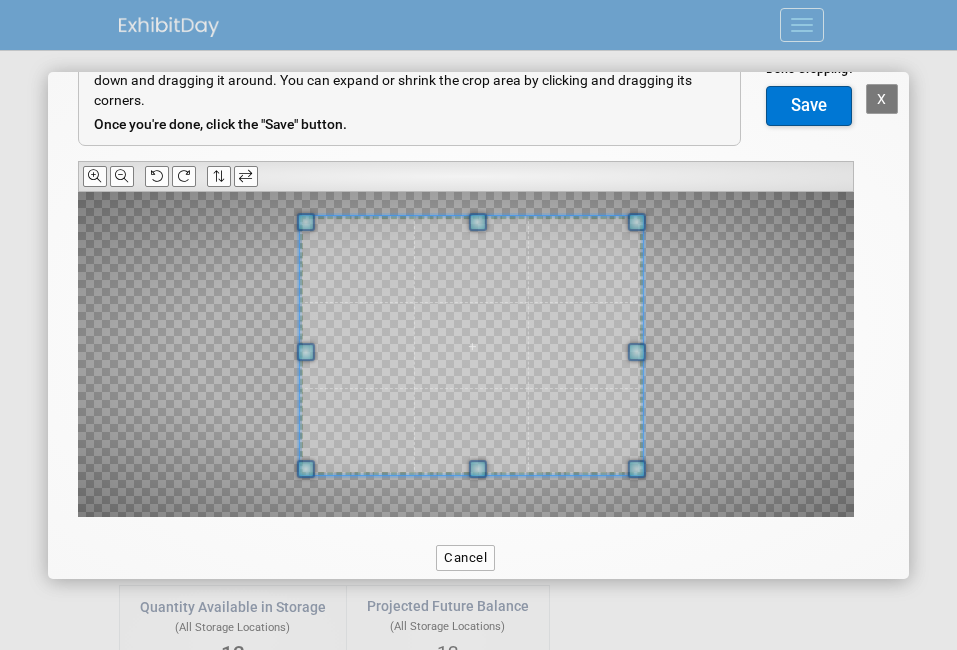 click at bounding box center [472, 345] 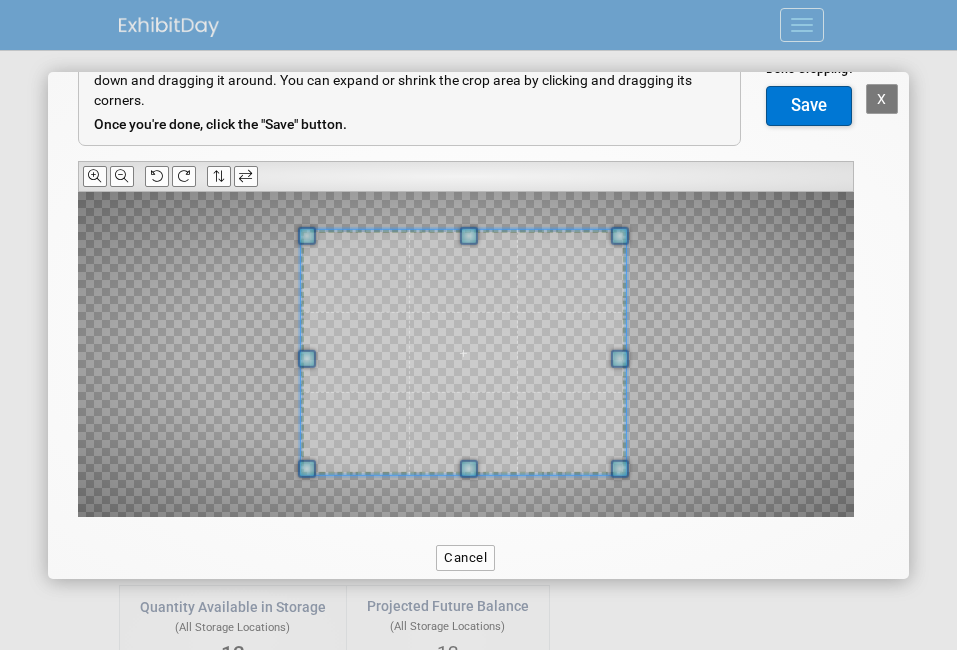 click at bounding box center (463, 352) 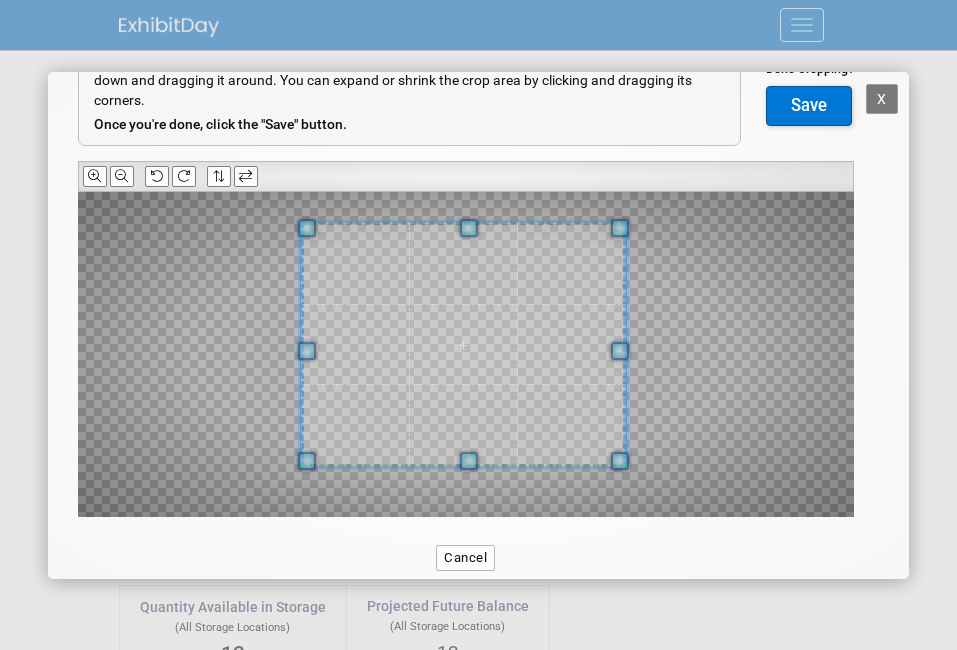 click at bounding box center [463, 344] 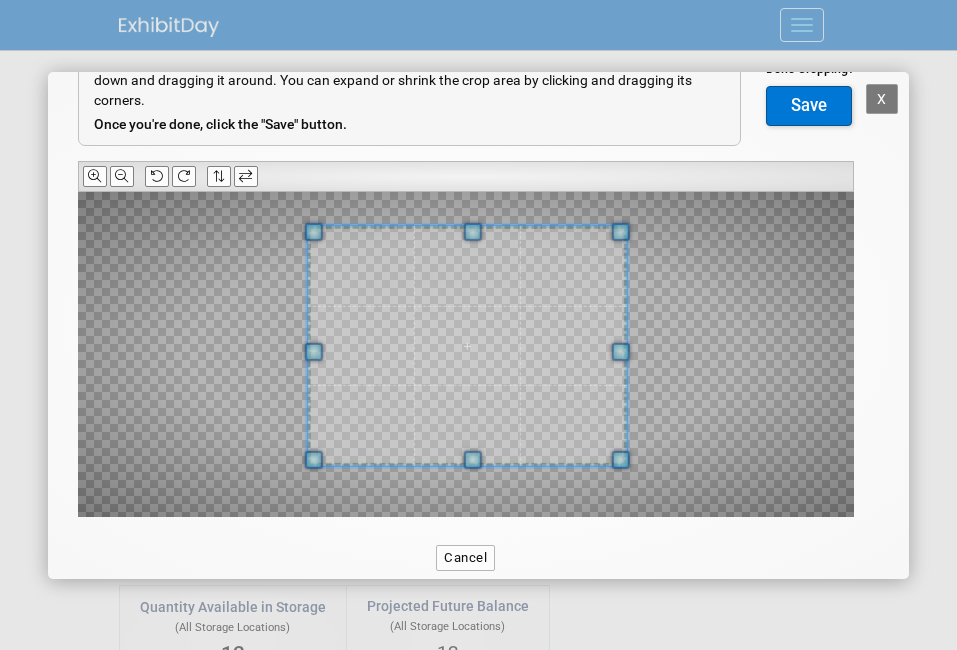 click at bounding box center [467, 346] 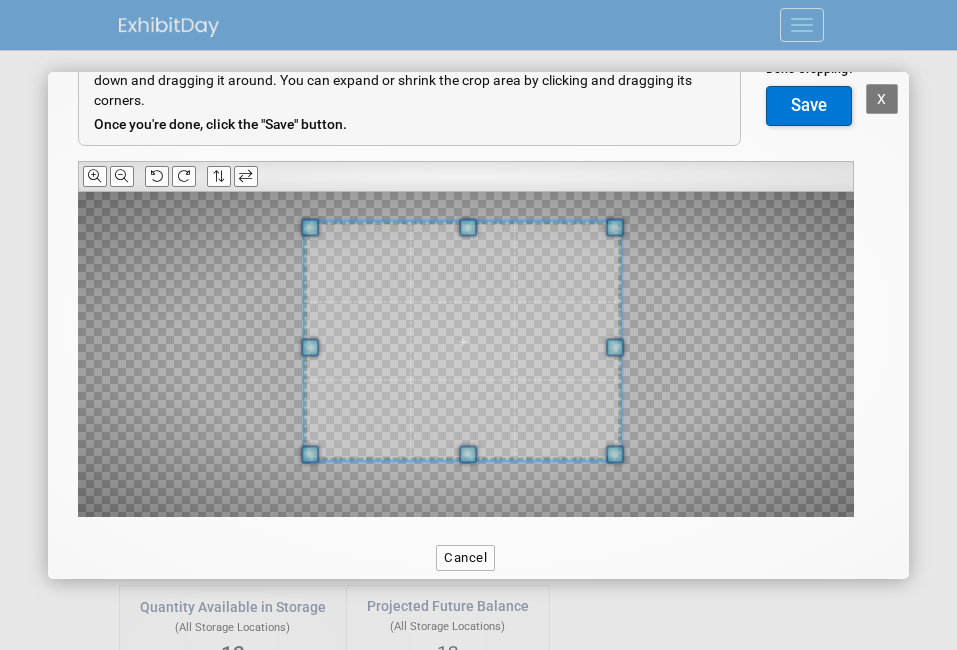 click at bounding box center [462, 341] 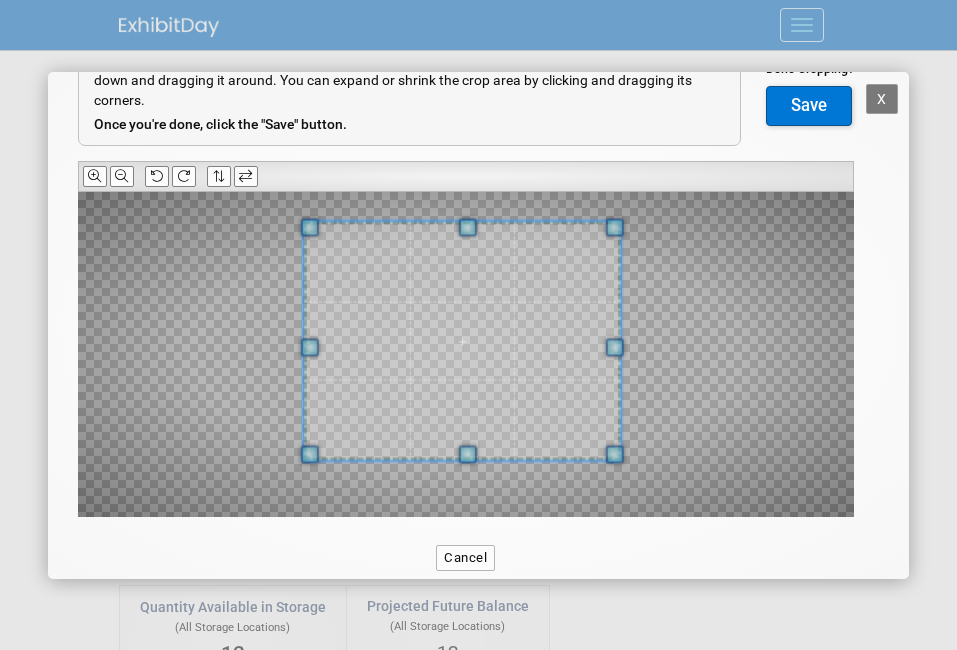 click on "Save" at bounding box center (809, 106) 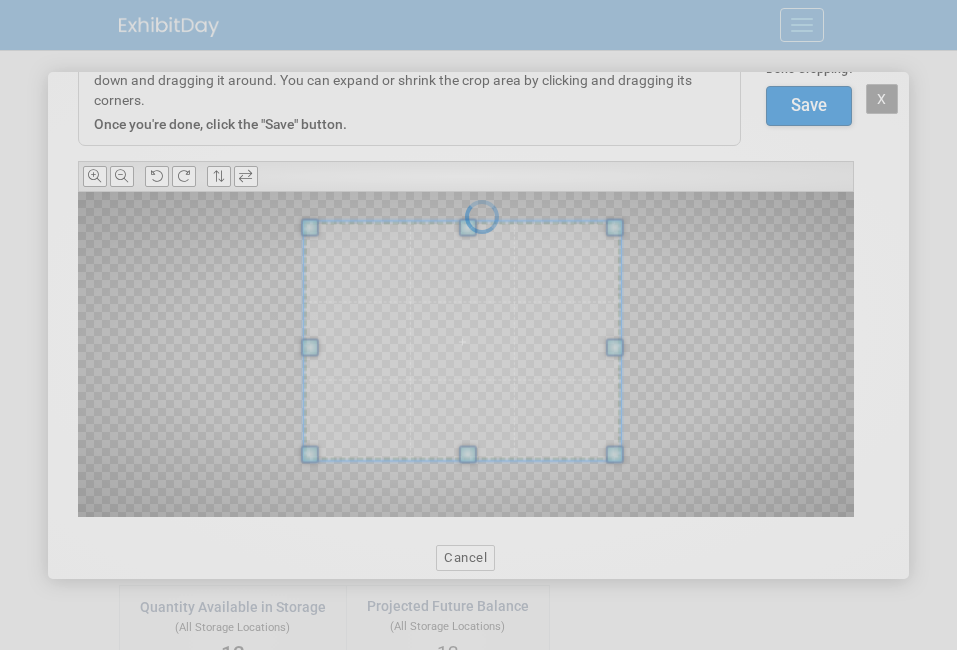 scroll, scrollTop: 0, scrollLeft: 0, axis: both 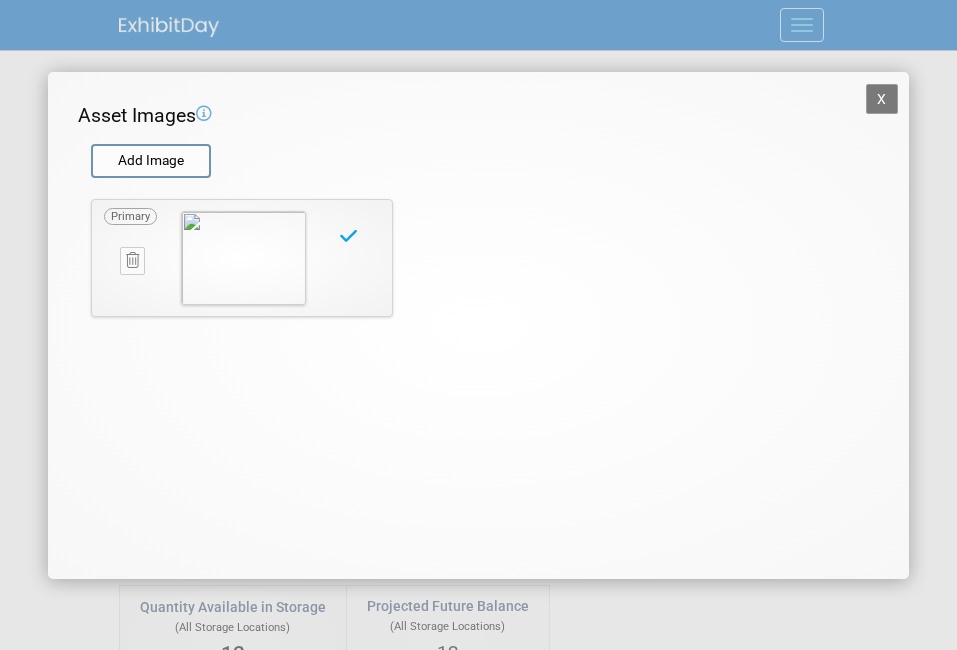 click on "X" at bounding box center [882, 99] 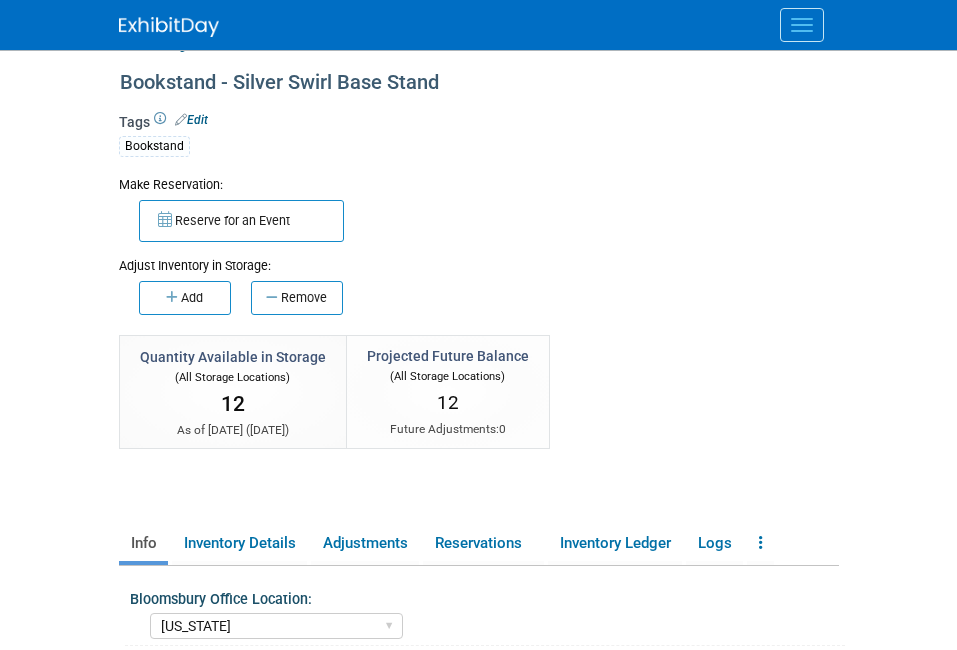 scroll, scrollTop: 0, scrollLeft: 0, axis: both 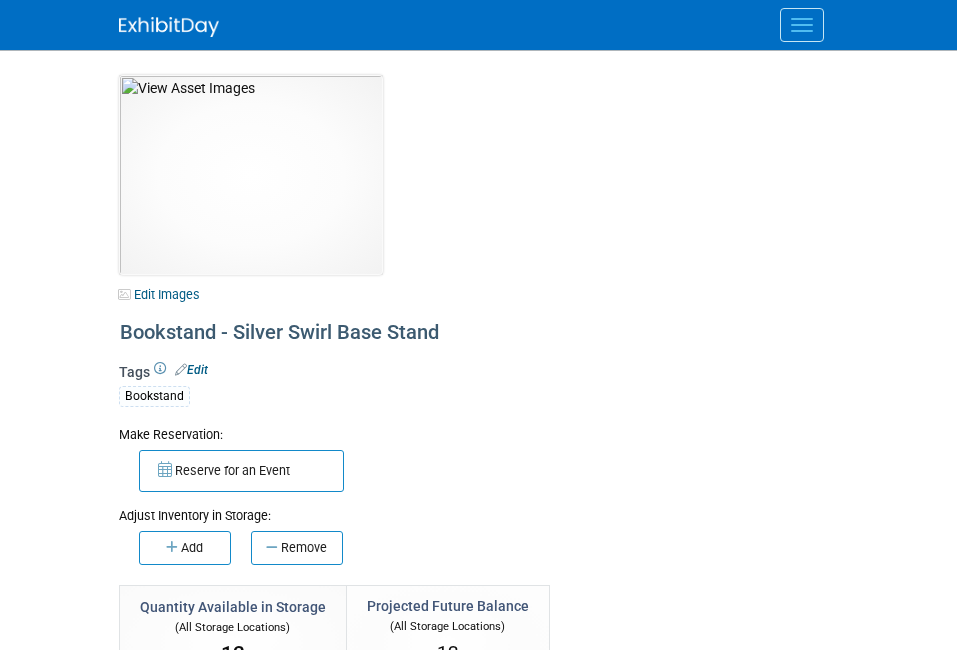 click at bounding box center [802, 25] 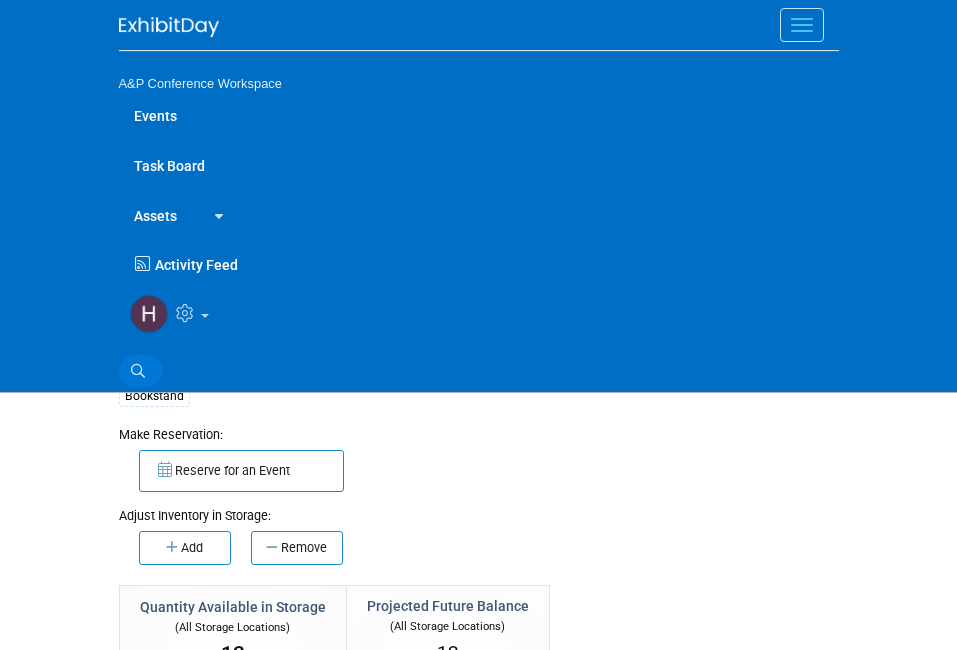click on "Search" at bounding box center [141, 371] 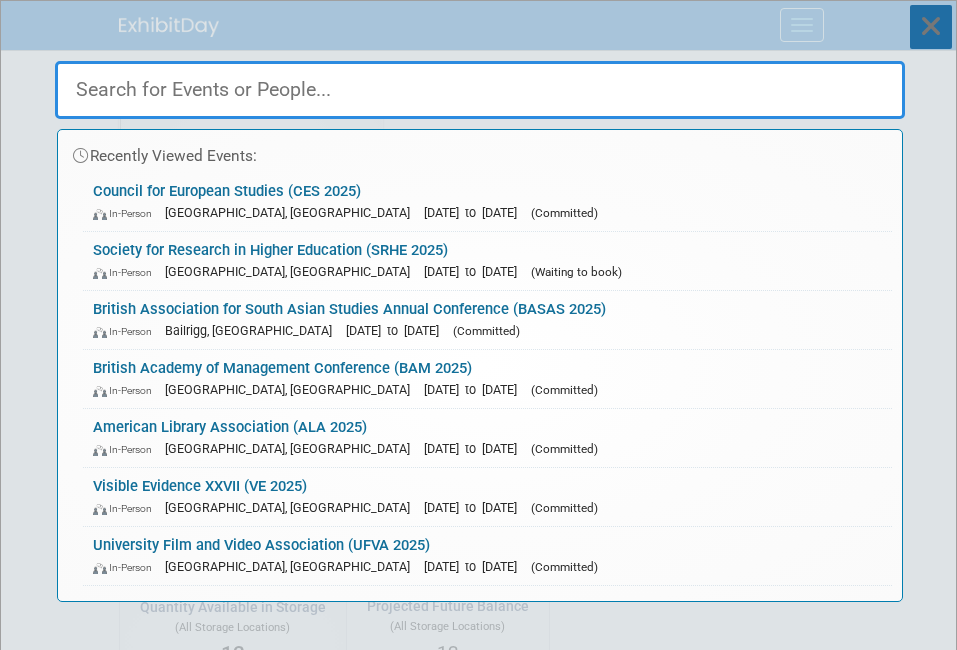 click at bounding box center [931, 27] 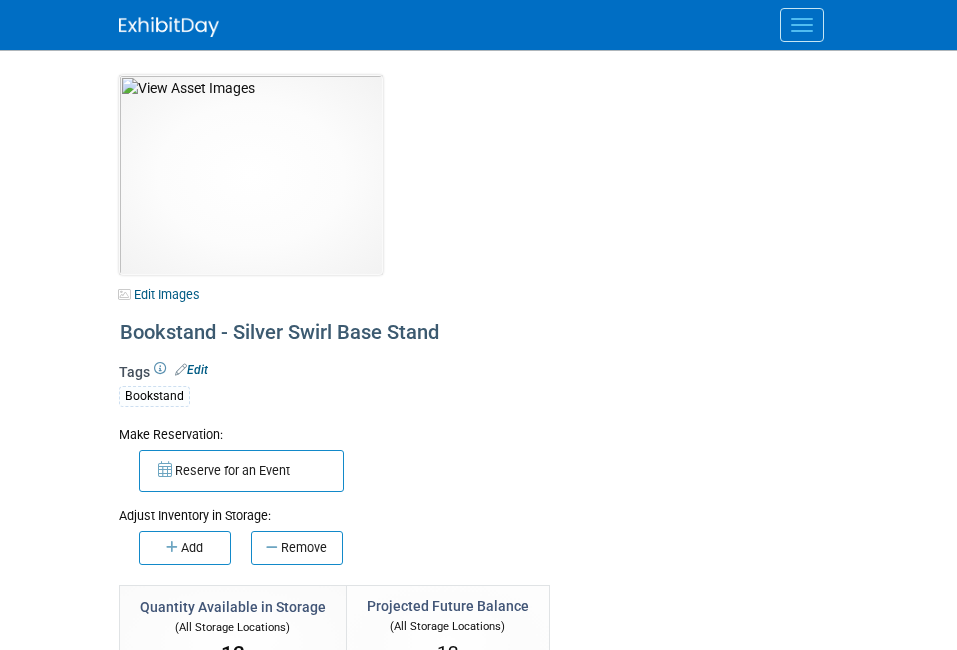 click at bounding box center (802, 25) 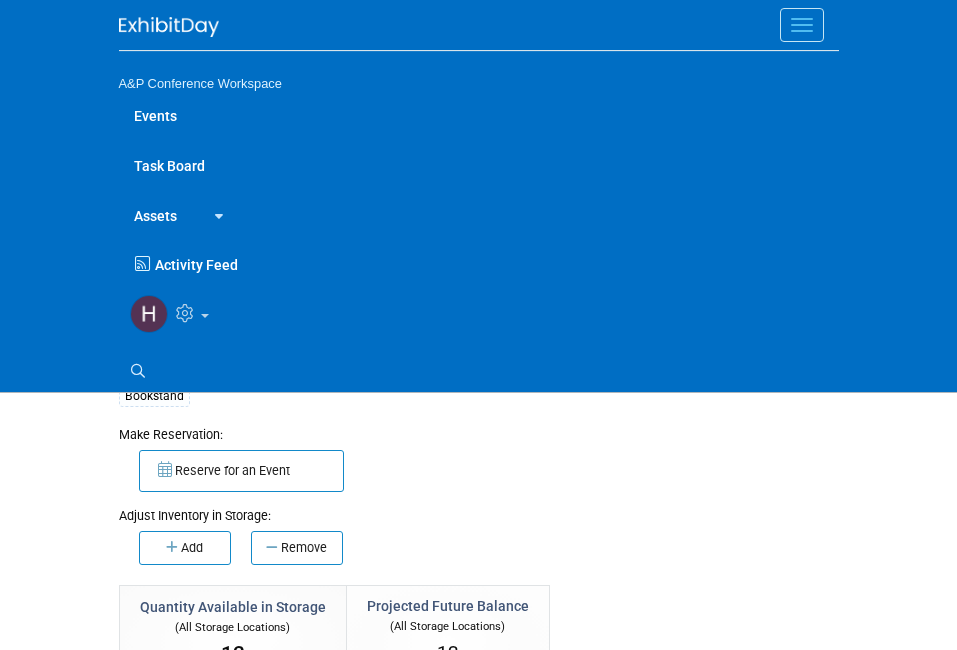 click on "Assets" at bounding box center [155, 215] 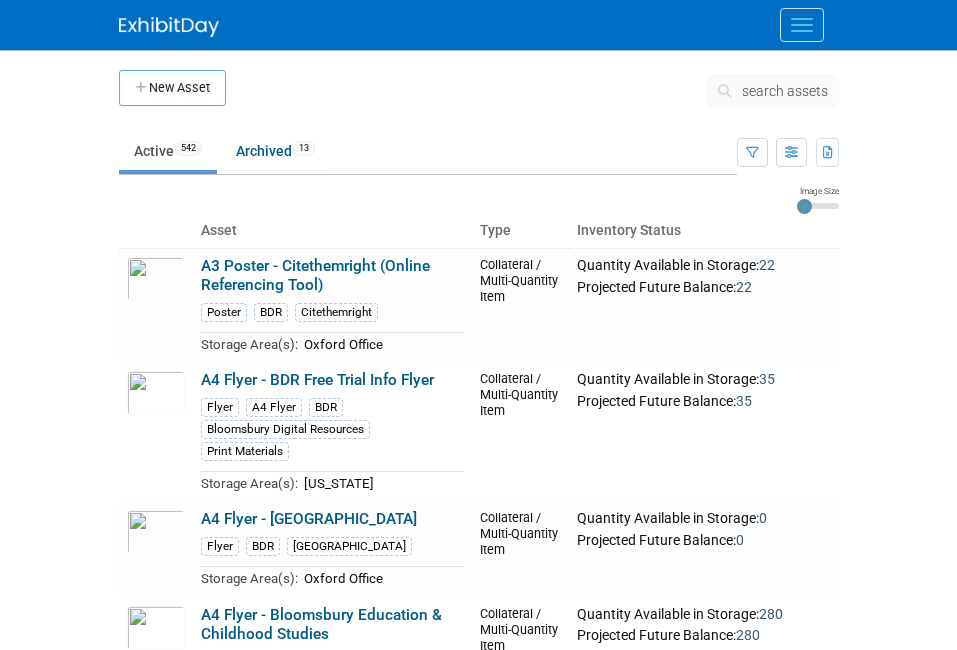 scroll, scrollTop: 0, scrollLeft: 0, axis: both 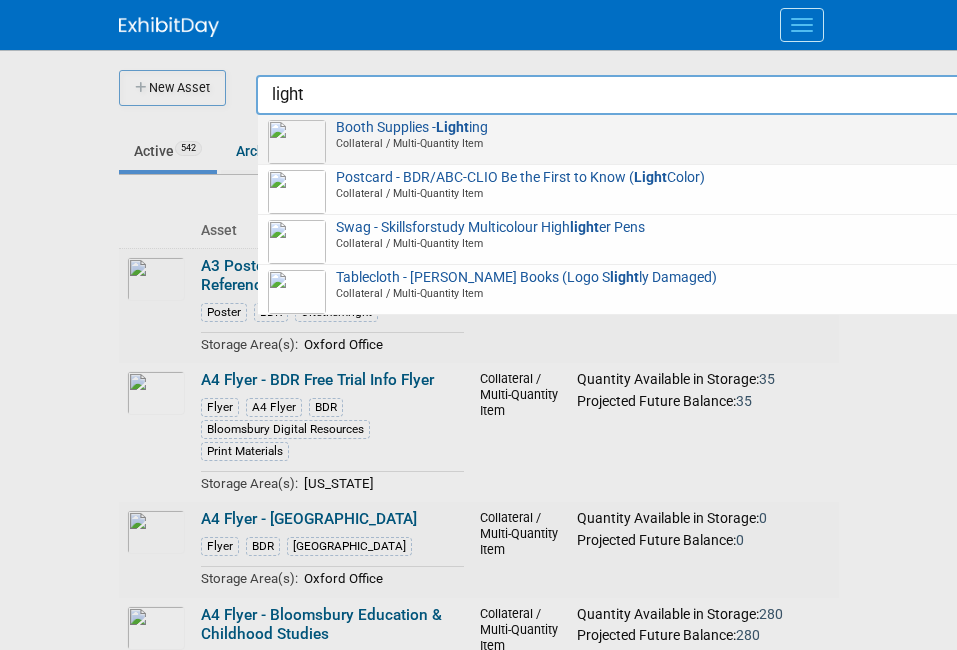 click on "Collateral / Multi-Quantity Item" at bounding box center [631, 143] 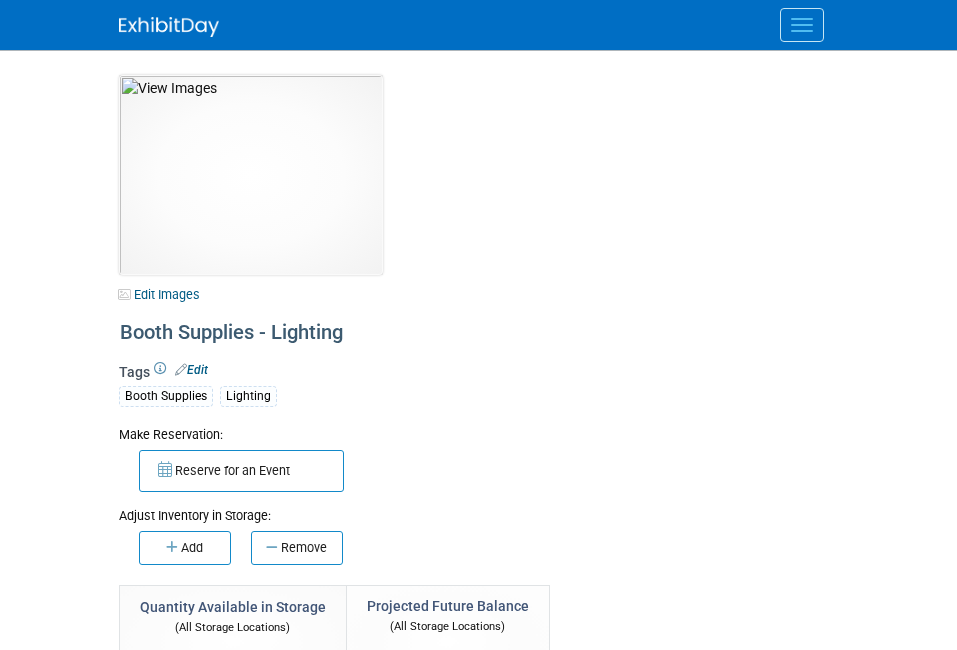 select on "New York" 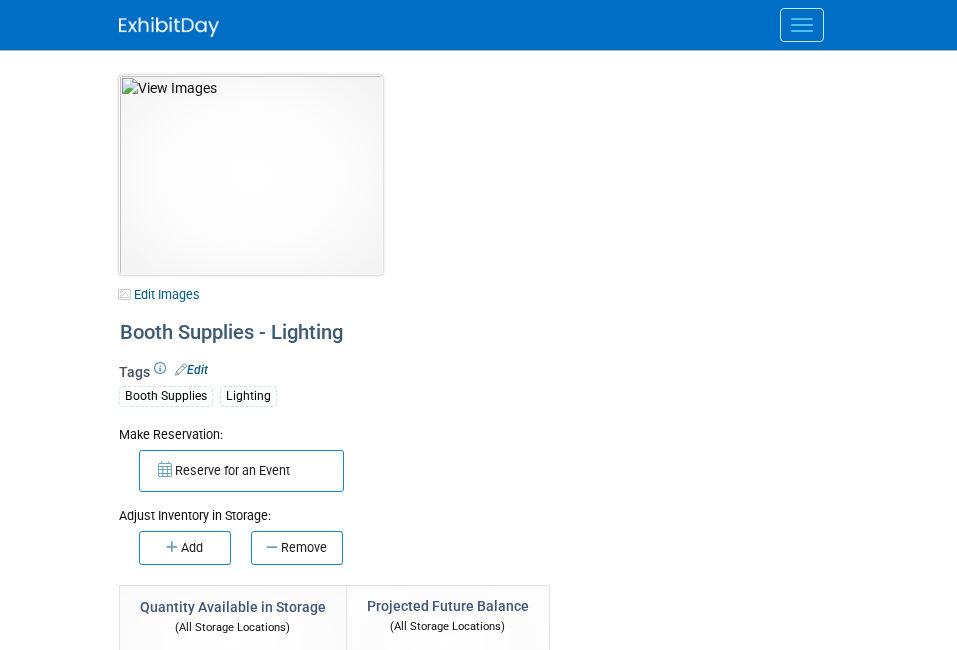 scroll, scrollTop: 0, scrollLeft: 0, axis: both 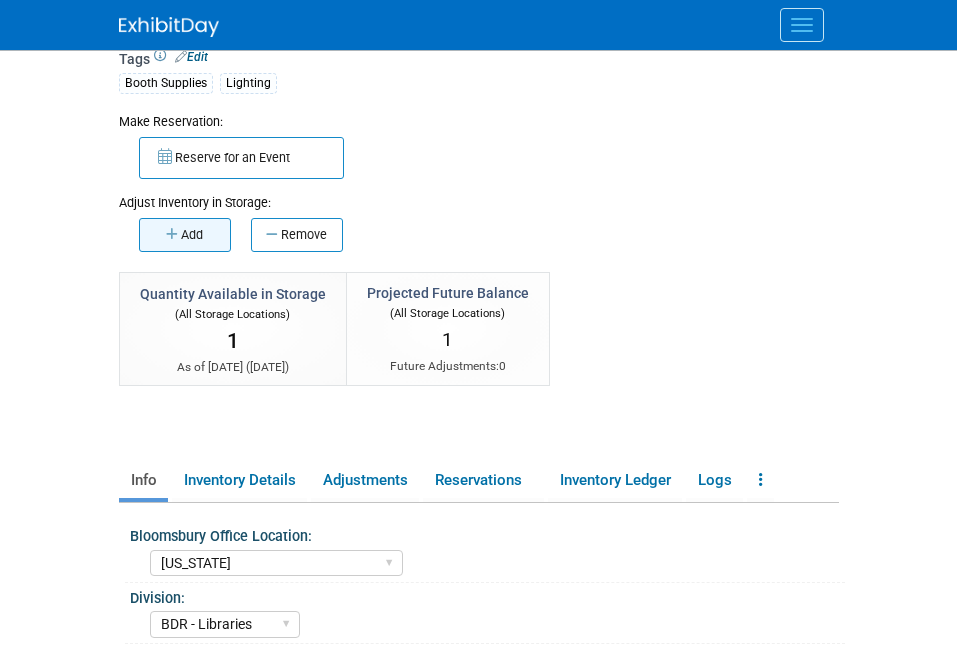 click at bounding box center (173, 234) 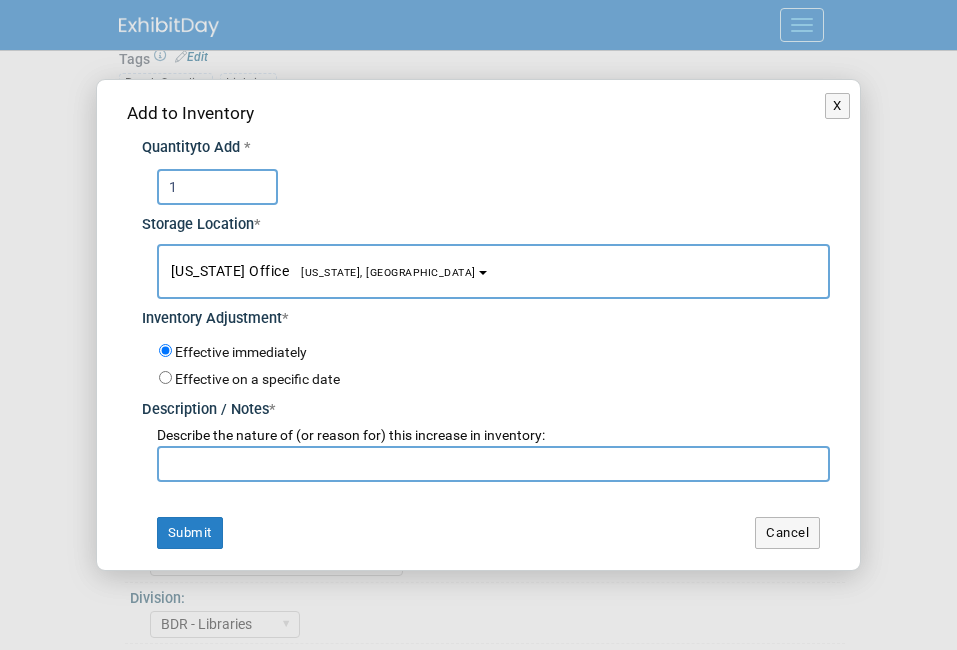 type on "1" 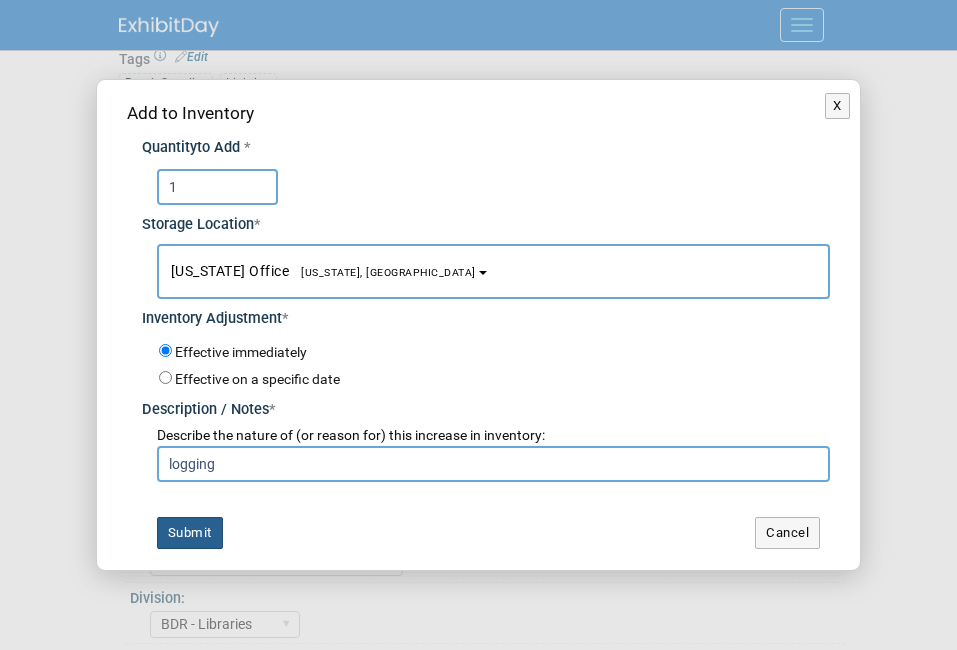 type on "logging" 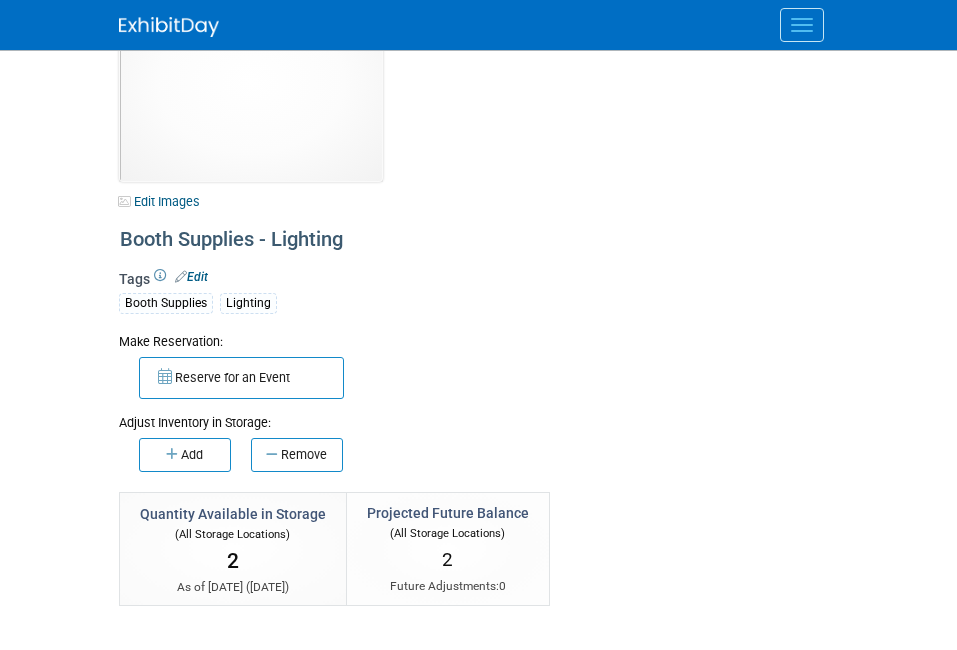 scroll, scrollTop: 0, scrollLeft: 0, axis: both 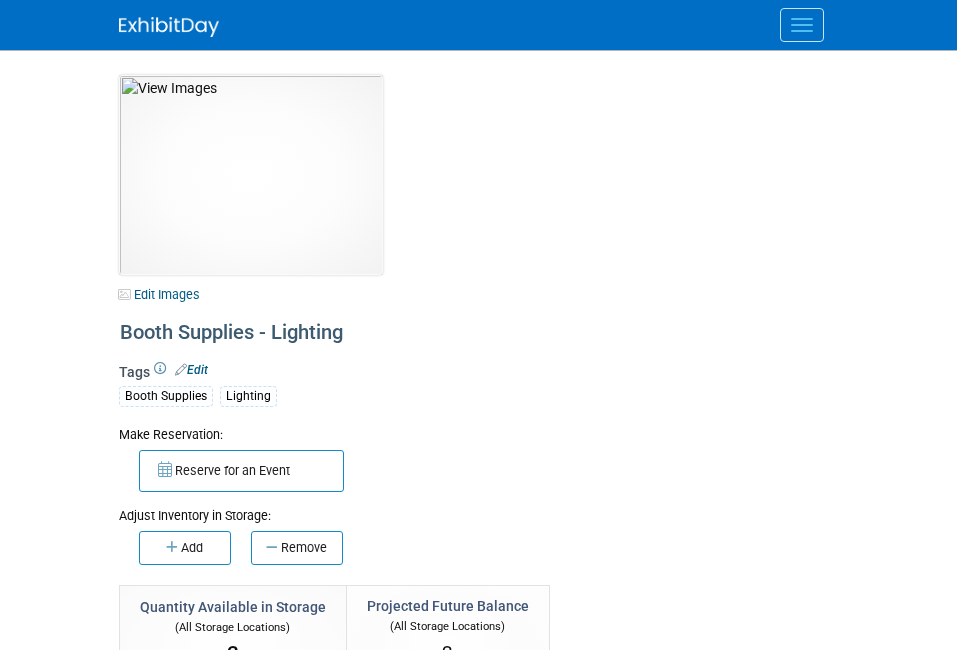 click at bounding box center (802, 19) 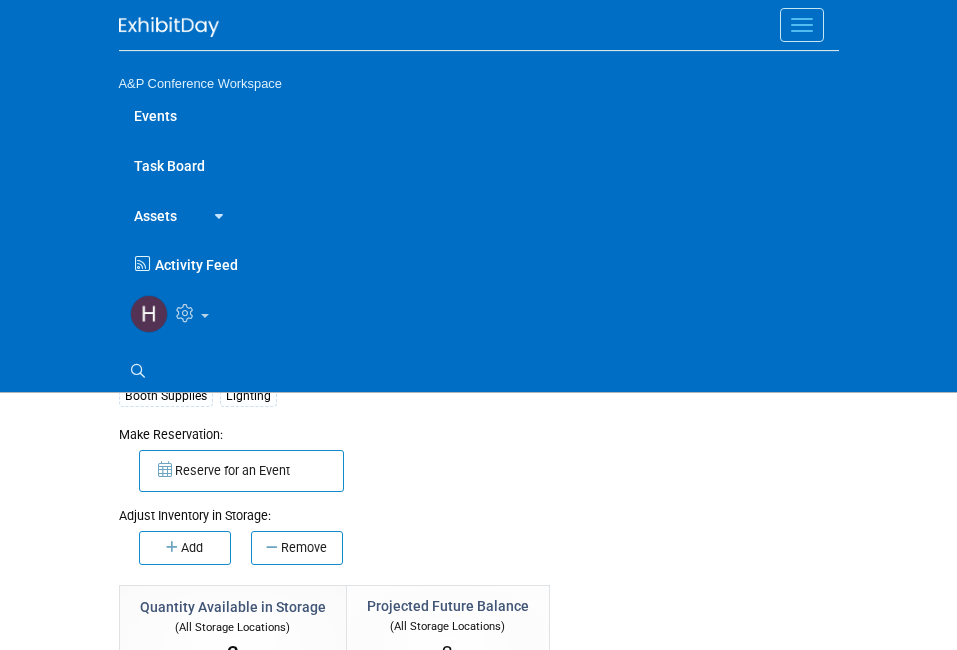 click on "Search" at bounding box center [479, 369] 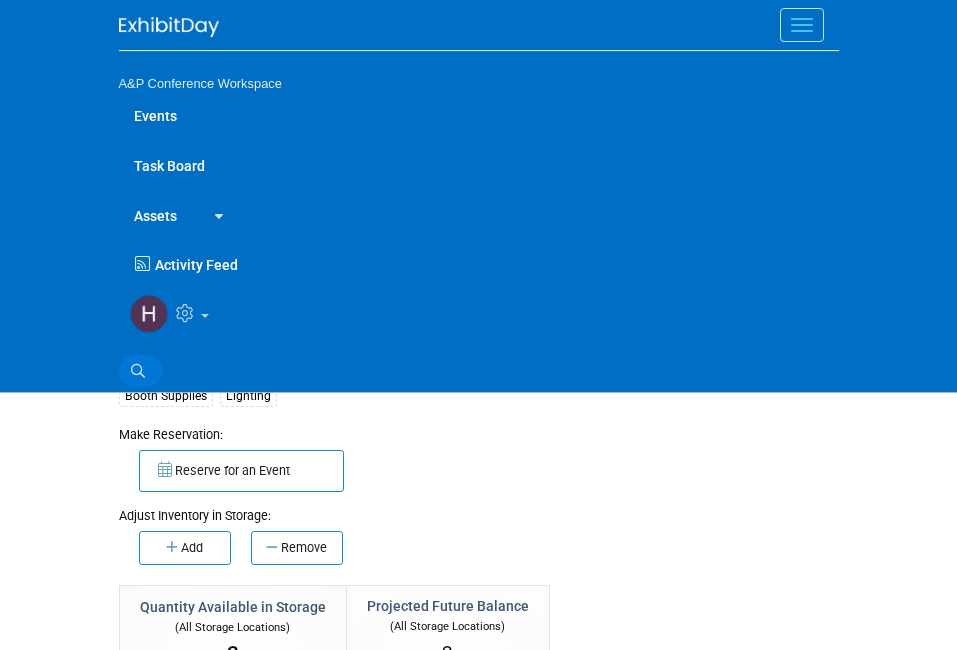 click at bounding box center (138, 371) 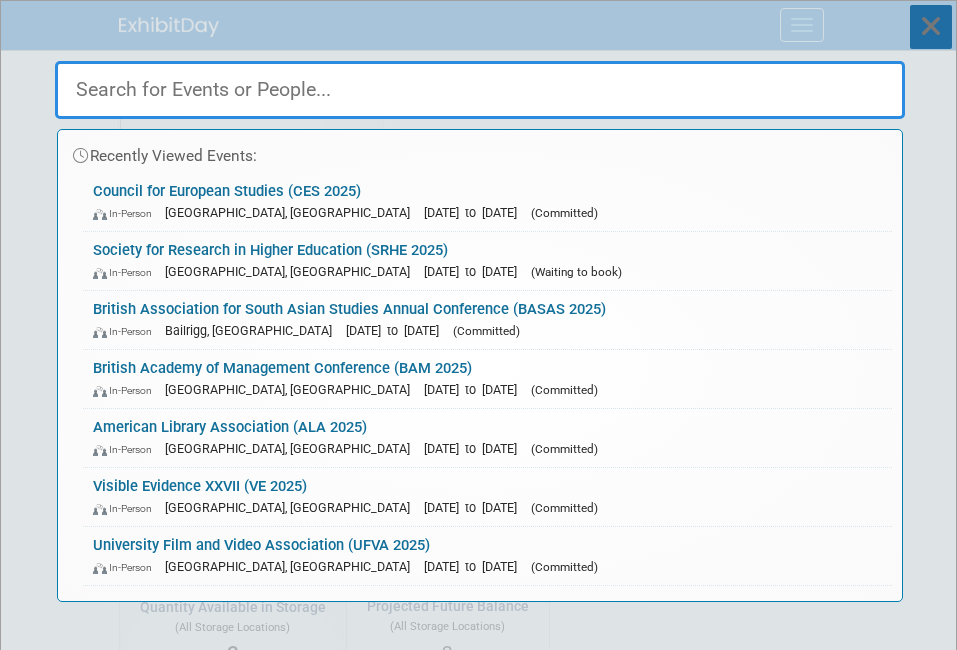 click at bounding box center [931, 27] 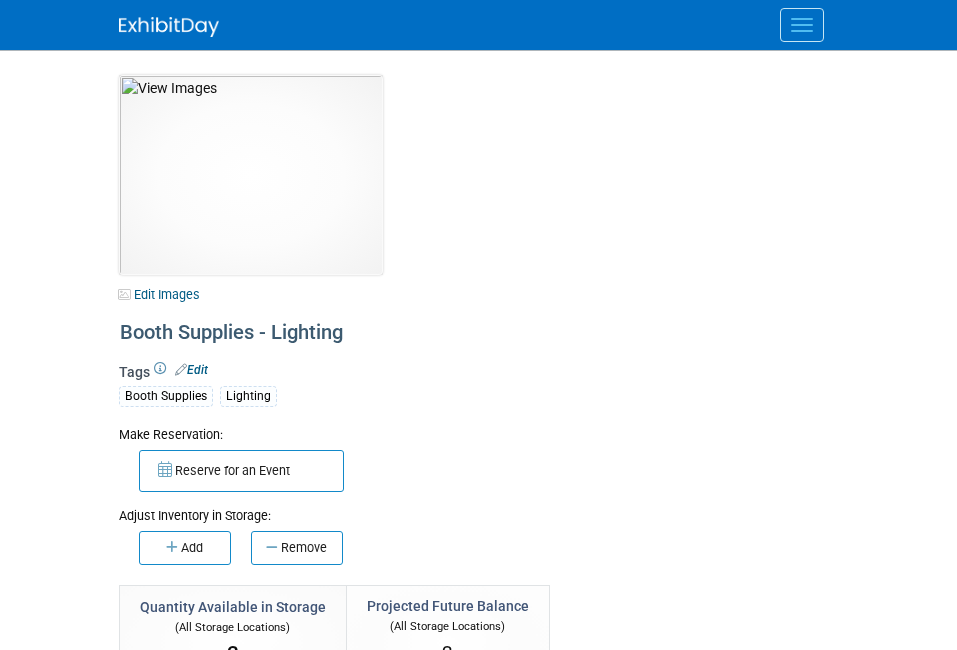 click at bounding box center [169, 27] 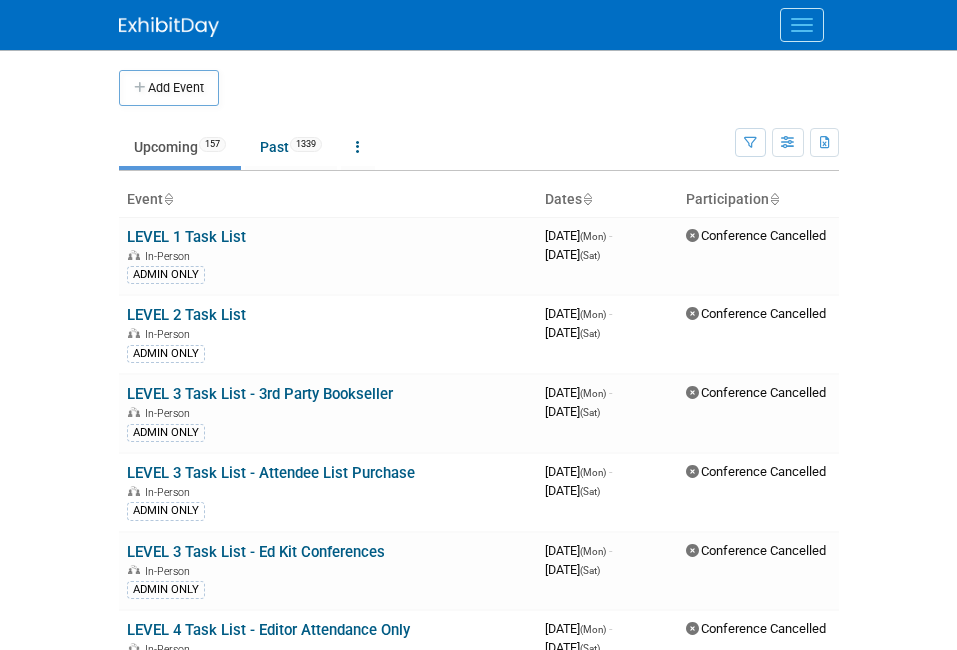 scroll, scrollTop: 0, scrollLeft: 0, axis: both 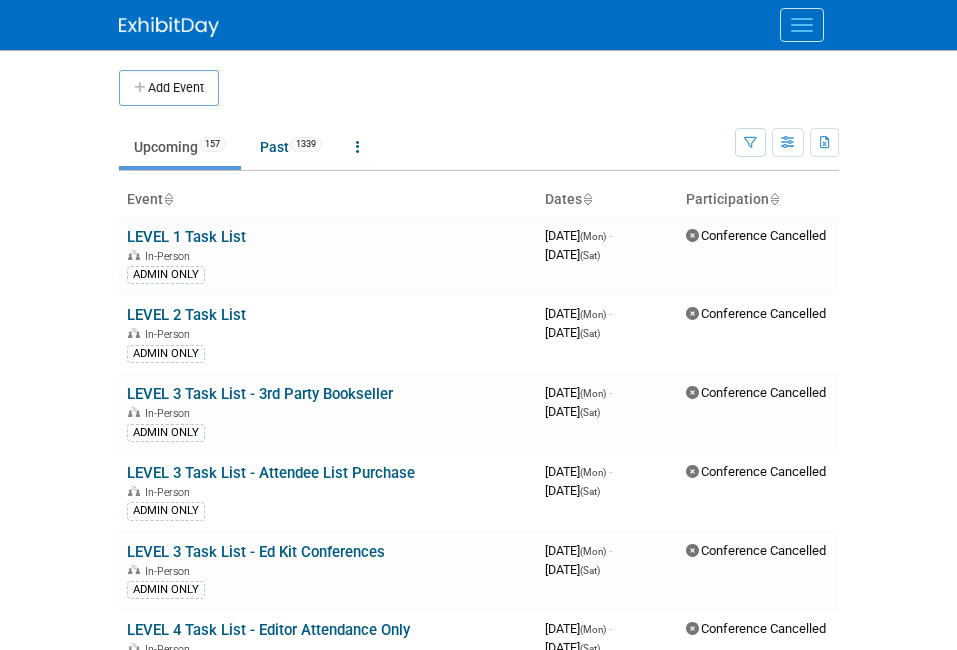click at bounding box center (802, 25) 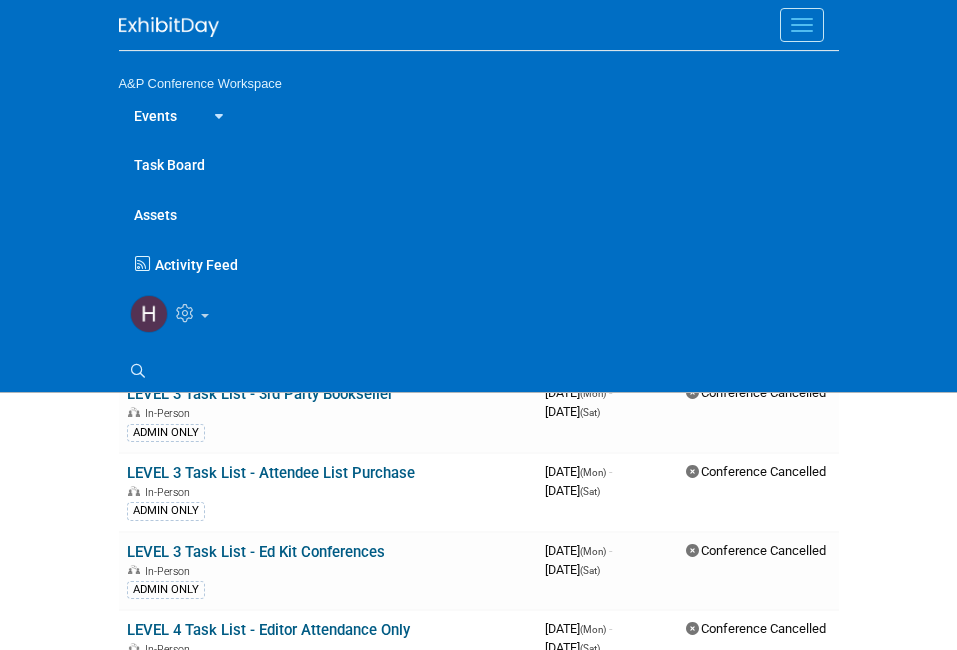 click on "Assets" at bounding box center (479, 214) 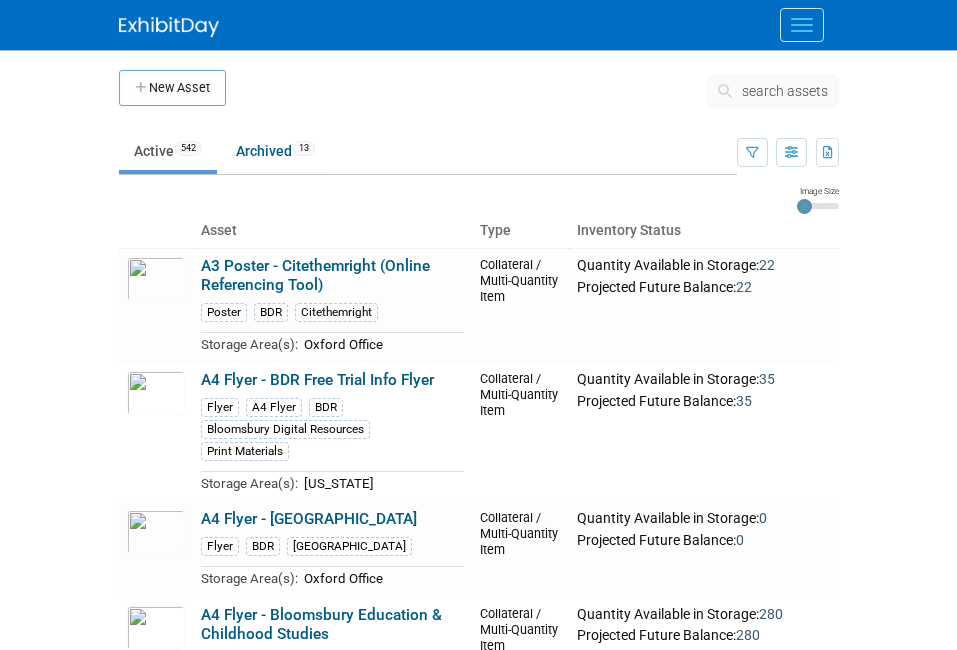 scroll, scrollTop: 0, scrollLeft: 0, axis: both 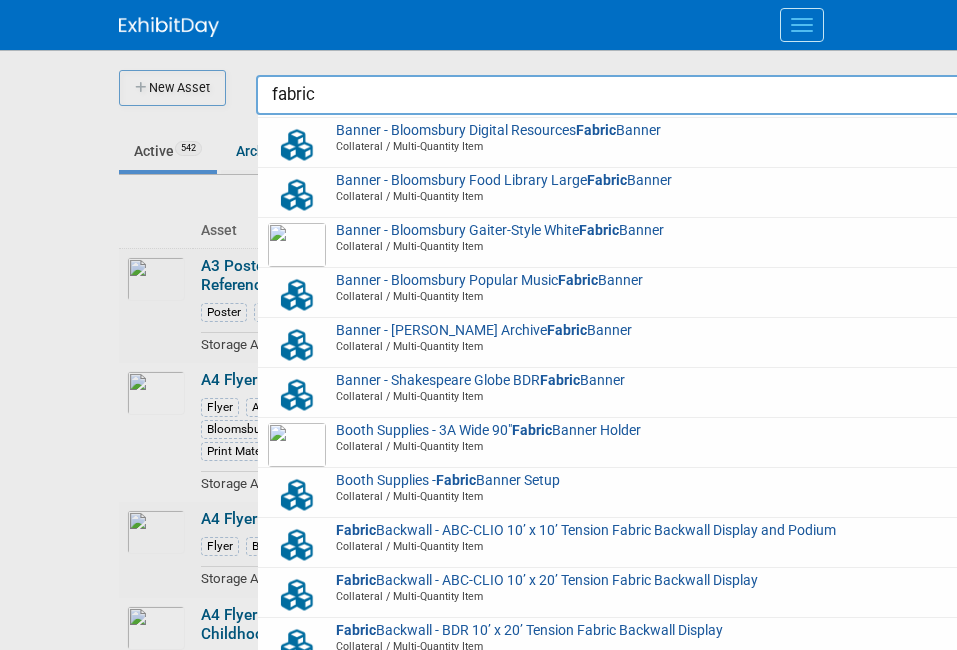 drag, startPoint x: 344, startPoint y: 101, endPoint x: 203, endPoint y: 60, distance: 146.84004 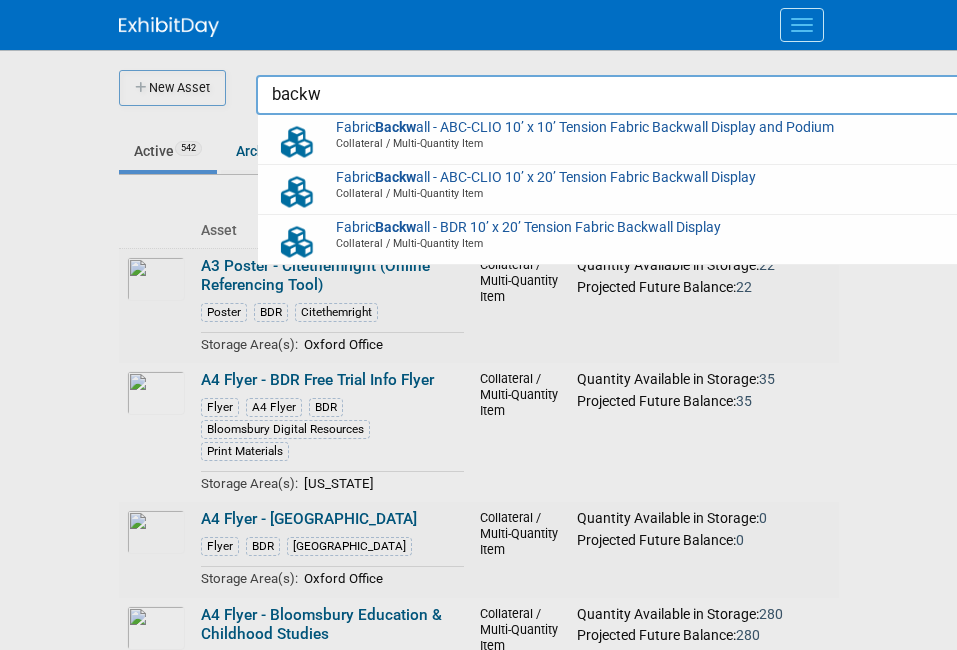click on "backw" at bounding box center [628, 95] 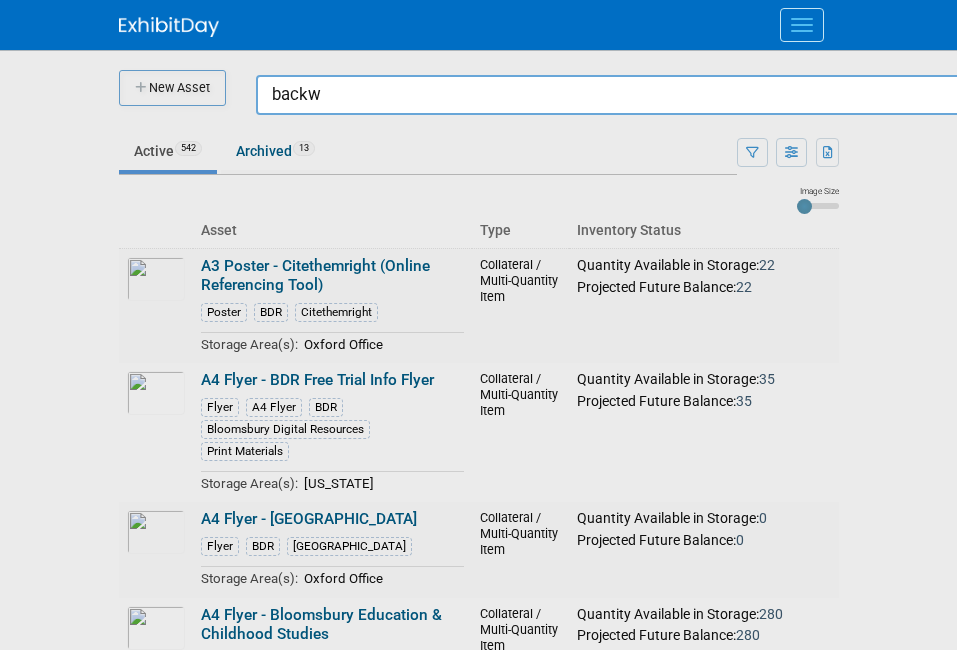 drag, startPoint x: 396, startPoint y: 89, endPoint x: 222, endPoint y: 89, distance: 174 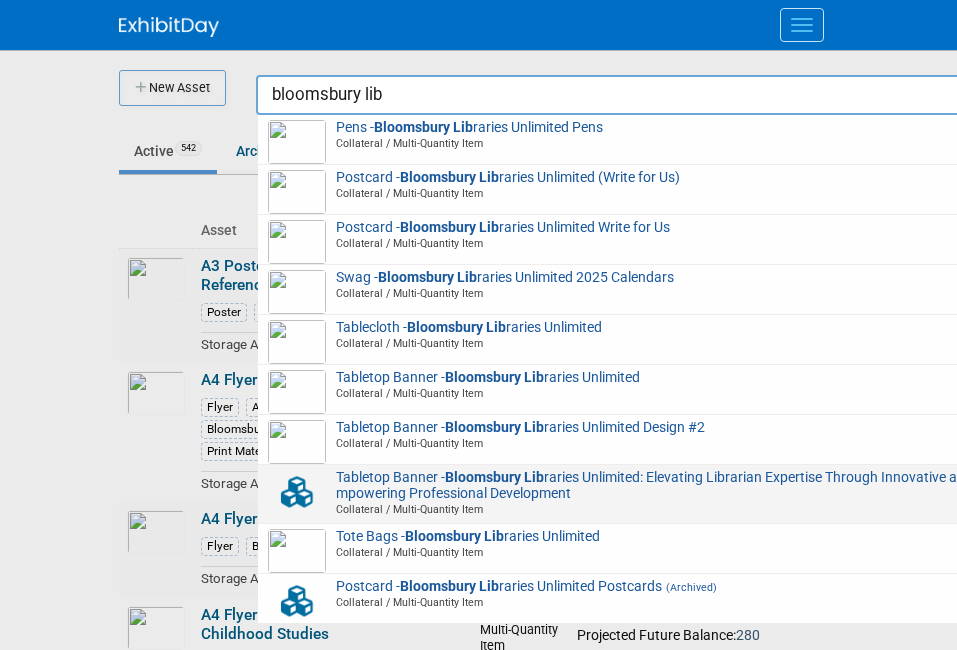 click on "Tabletop Banner -  Bloomsbury Lib raries Unlimited: Elevating Librarian Expertise Through Innovative and Empowering Professional Development Collateral / Multi-Quantity Item" at bounding box center (628, 494) 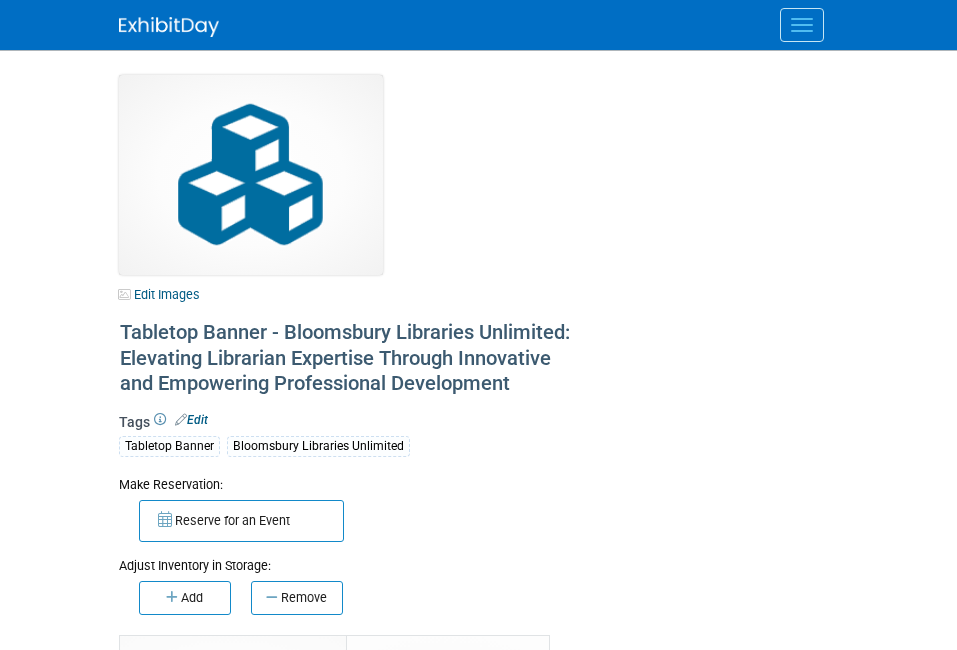 select on "[US_STATE]" 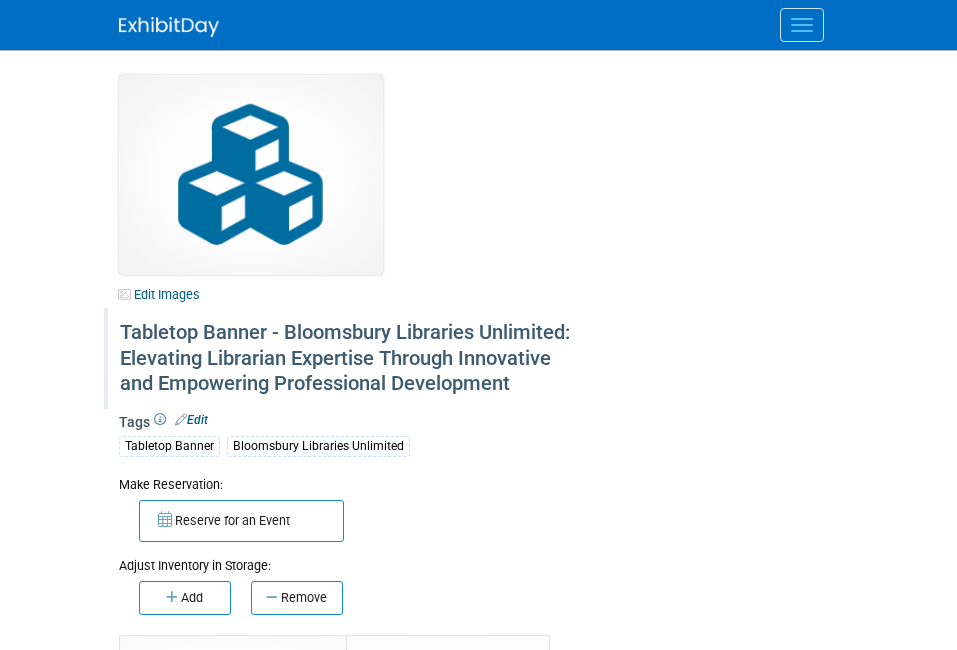 scroll, scrollTop: 0, scrollLeft: 0, axis: both 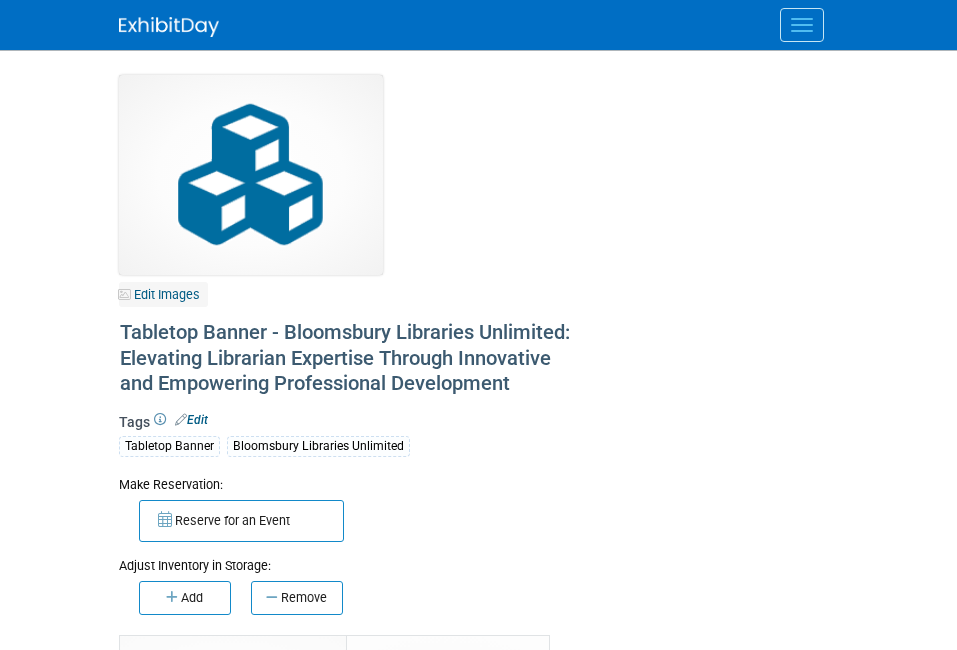 click on "Edit Images" at bounding box center (163, 294) 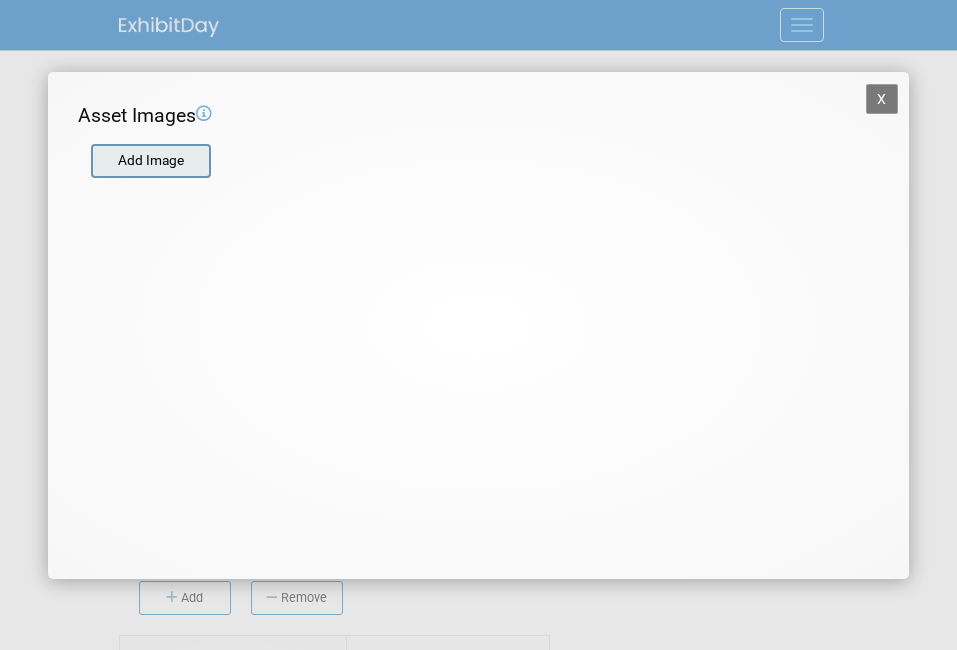 click at bounding box center (90, 161) 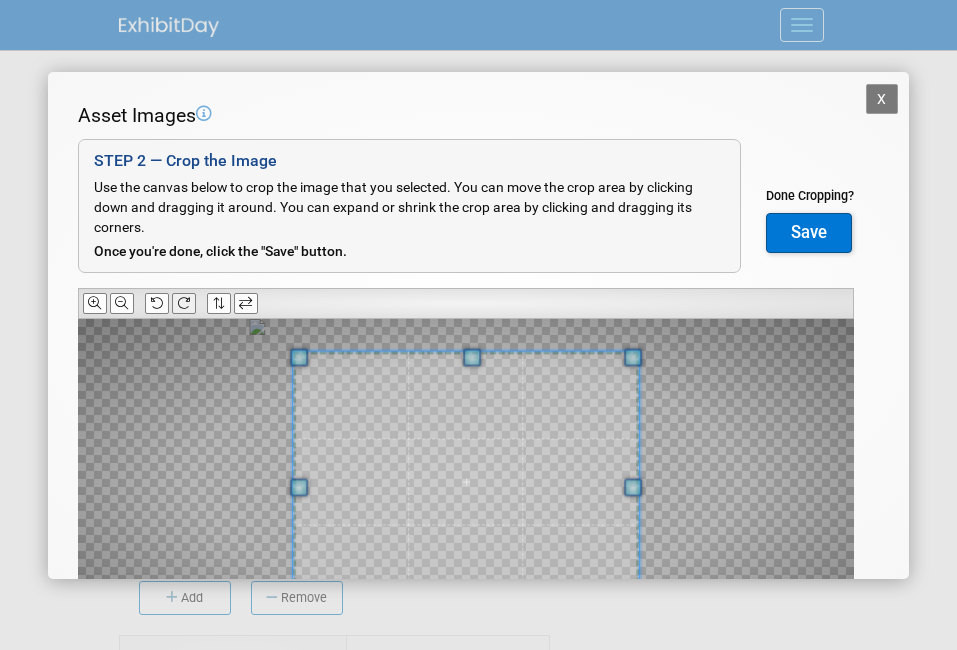 click at bounding box center [183, 303] 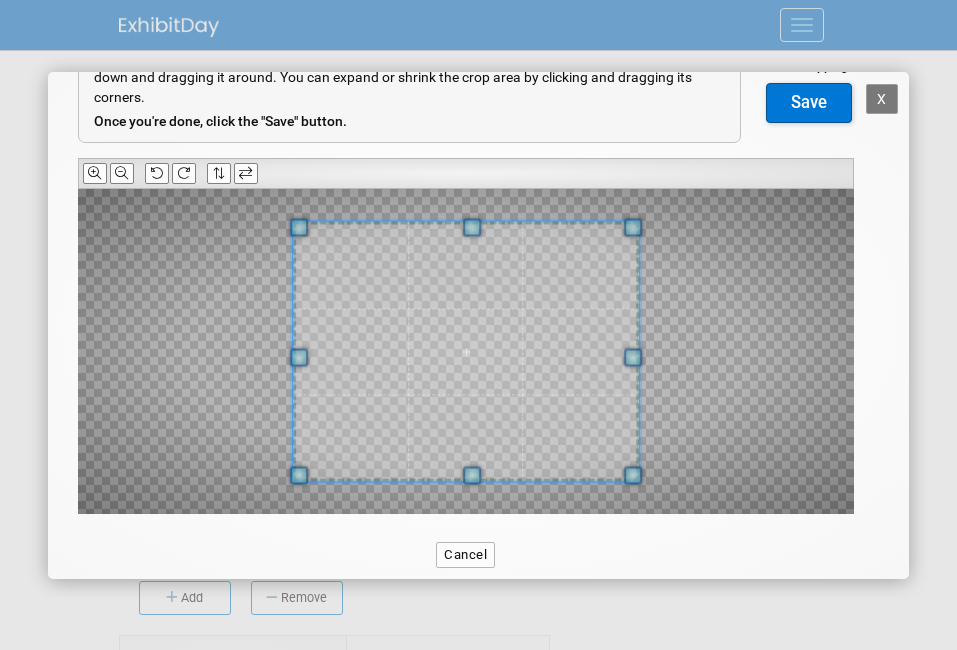 scroll, scrollTop: 144, scrollLeft: 0, axis: vertical 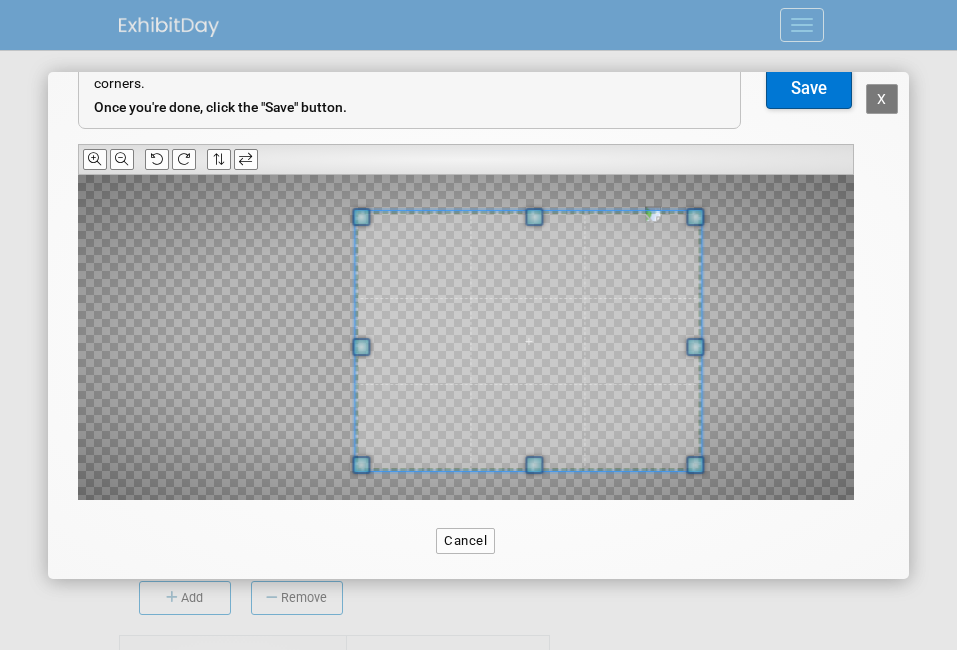 click at bounding box center (528, 341) 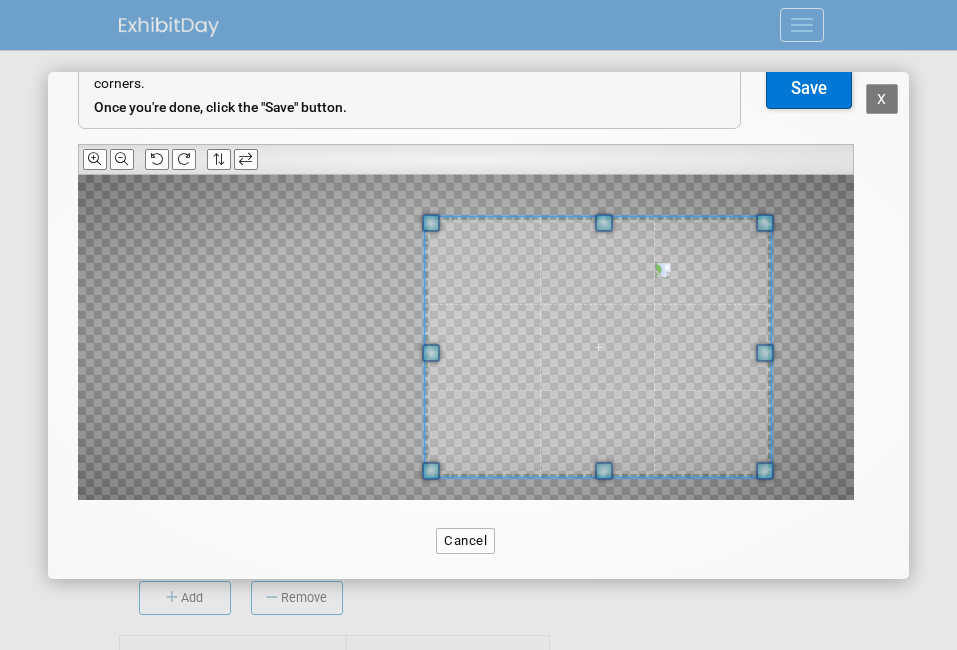 click at bounding box center [598, 347] 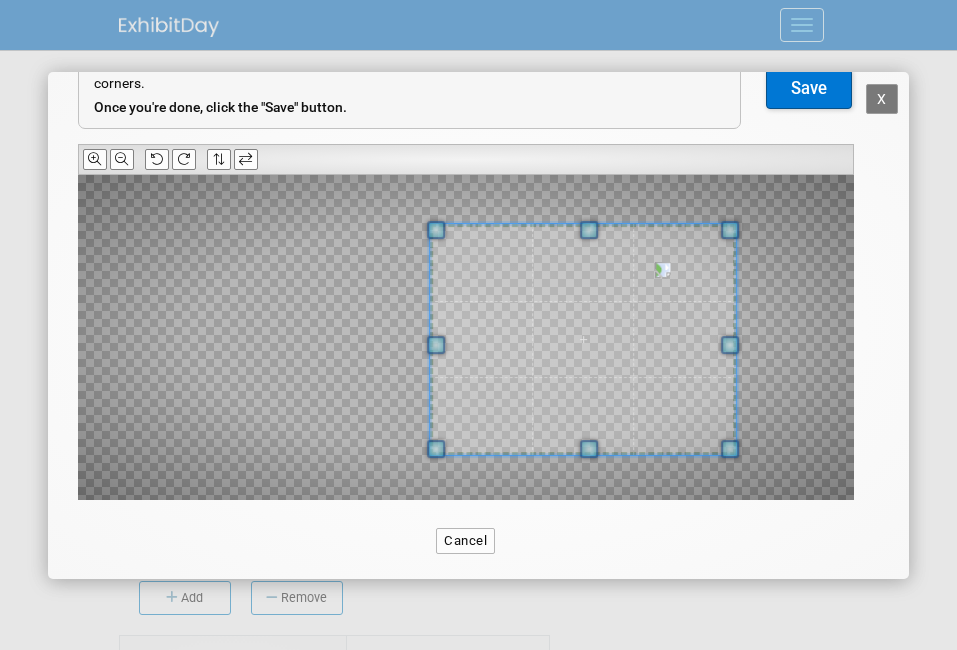 click at bounding box center [466, 337] 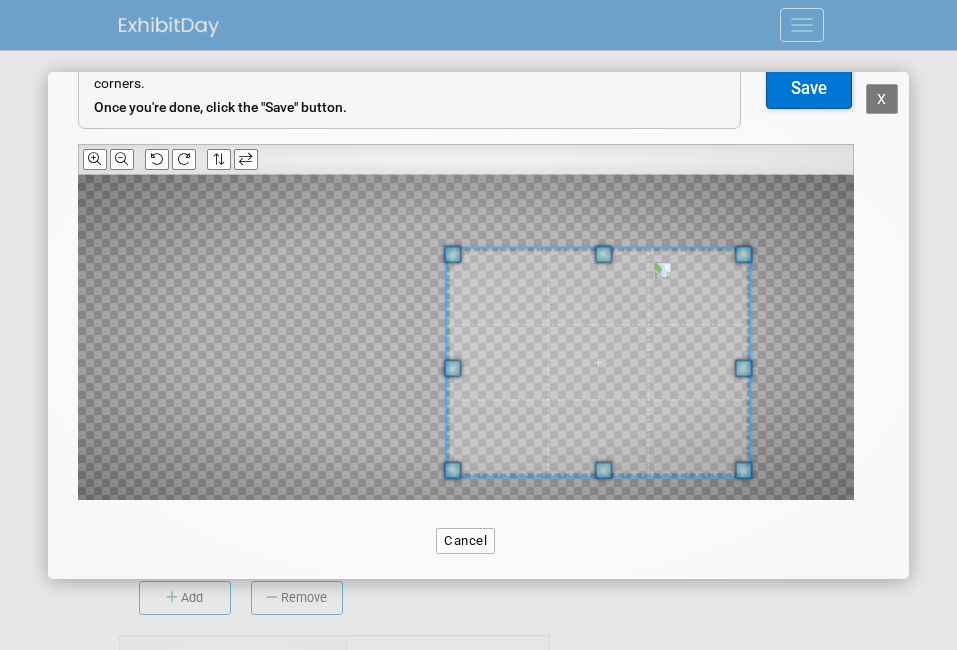 click at bounding box center [597, 363] 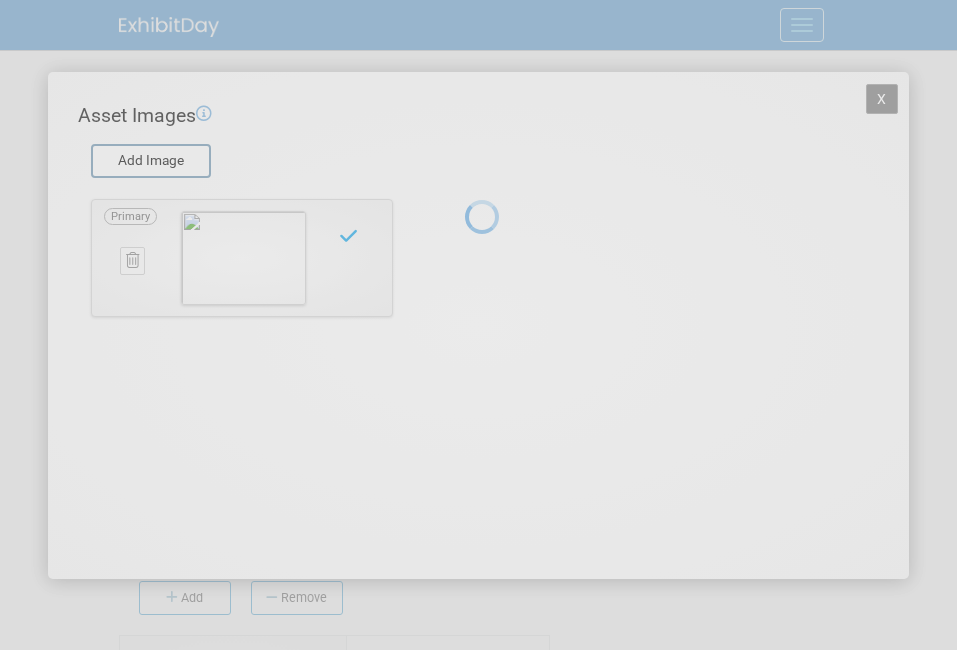 scroll, scrollTop: 0, scrollLeft: 0, axis: both 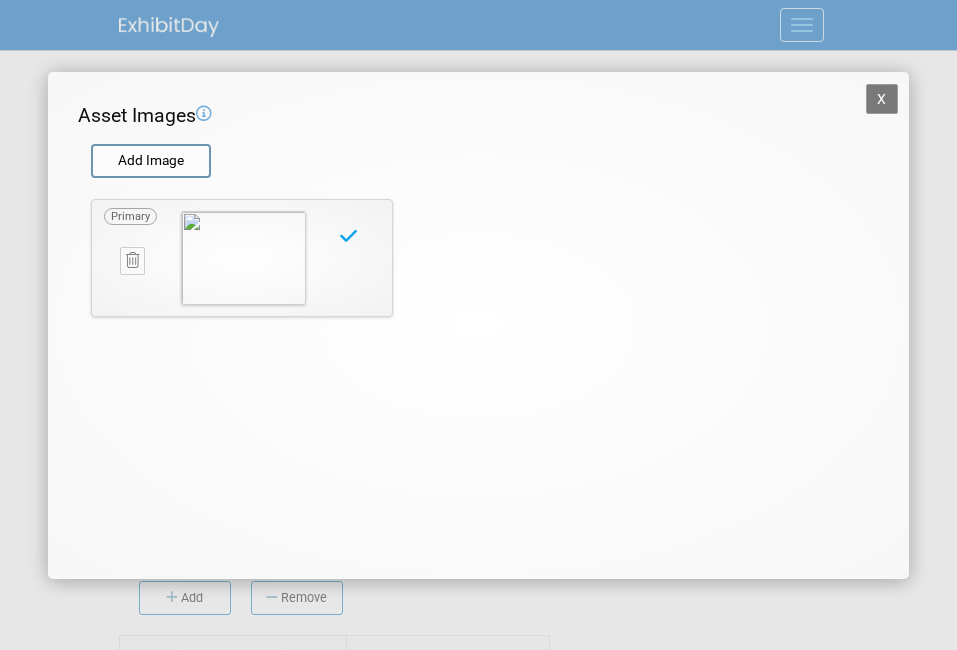 click on "X" at bounding box center (882, 99) 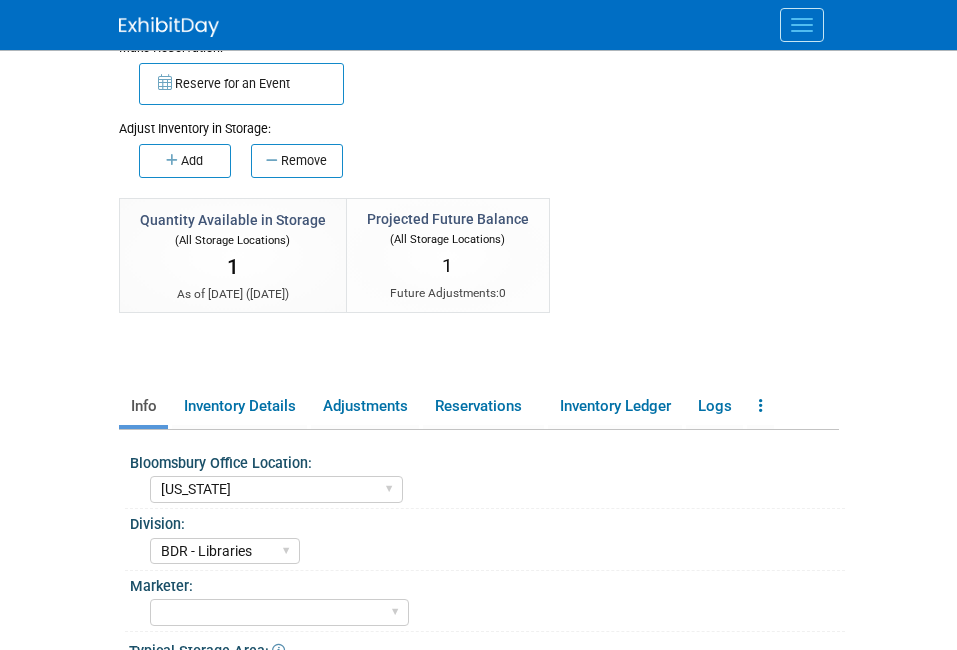 scroll, scrollTop: 212, scrollLeft: 0, axis: vertical 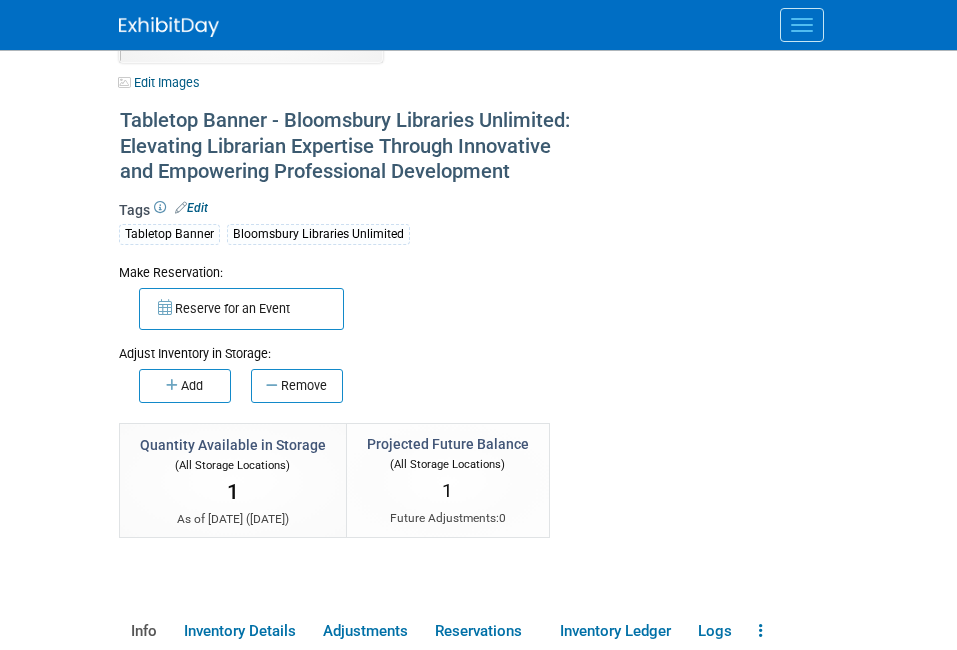 click at bounding box center (802, 19) 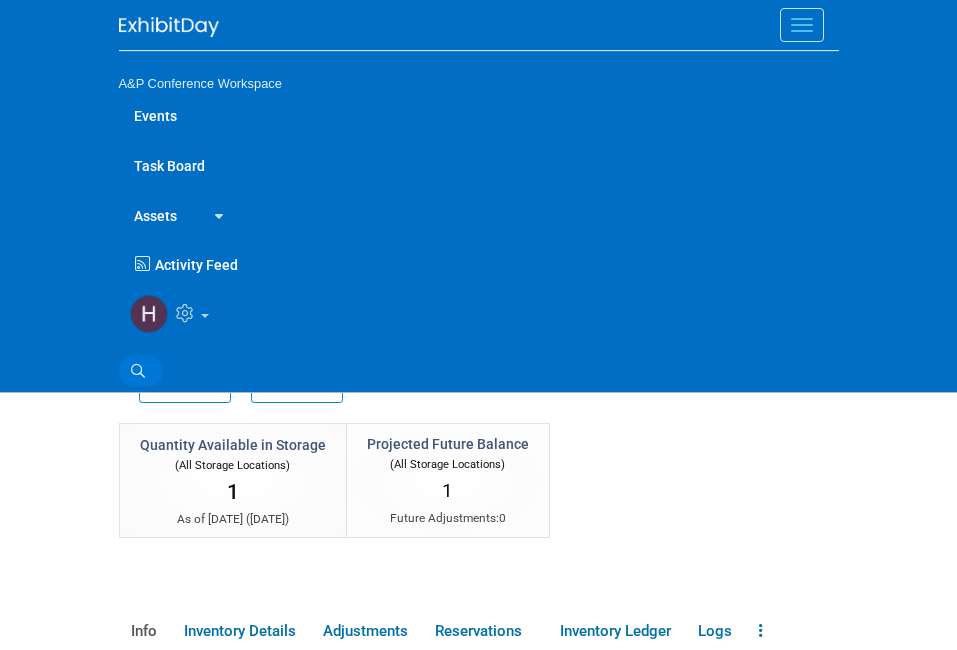 click on "Search" at bounding box center (141, 371) 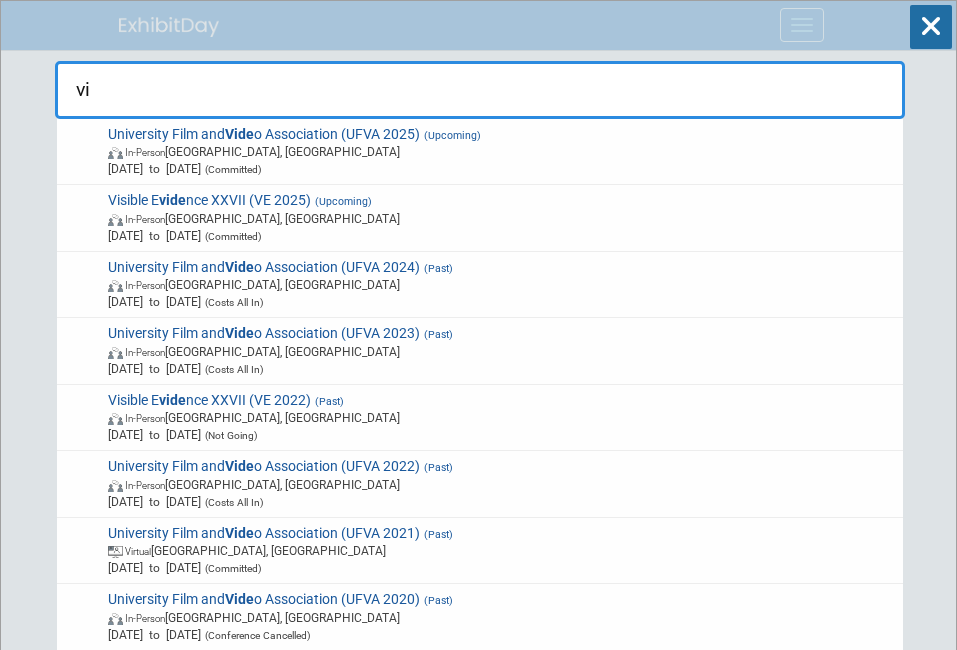 type on "v" 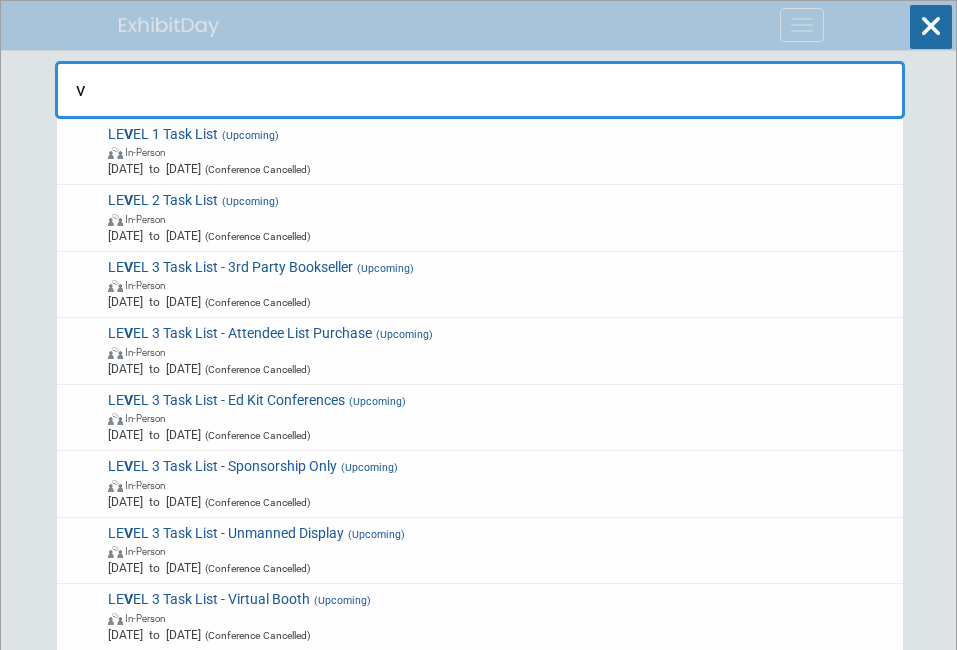 type 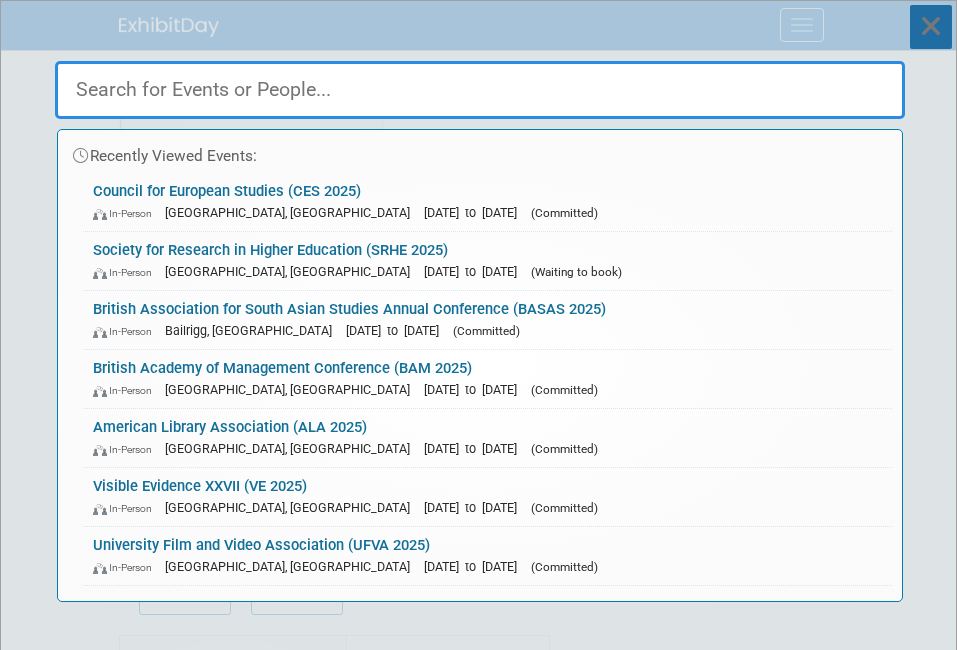 click at bounding box center (931, 27) 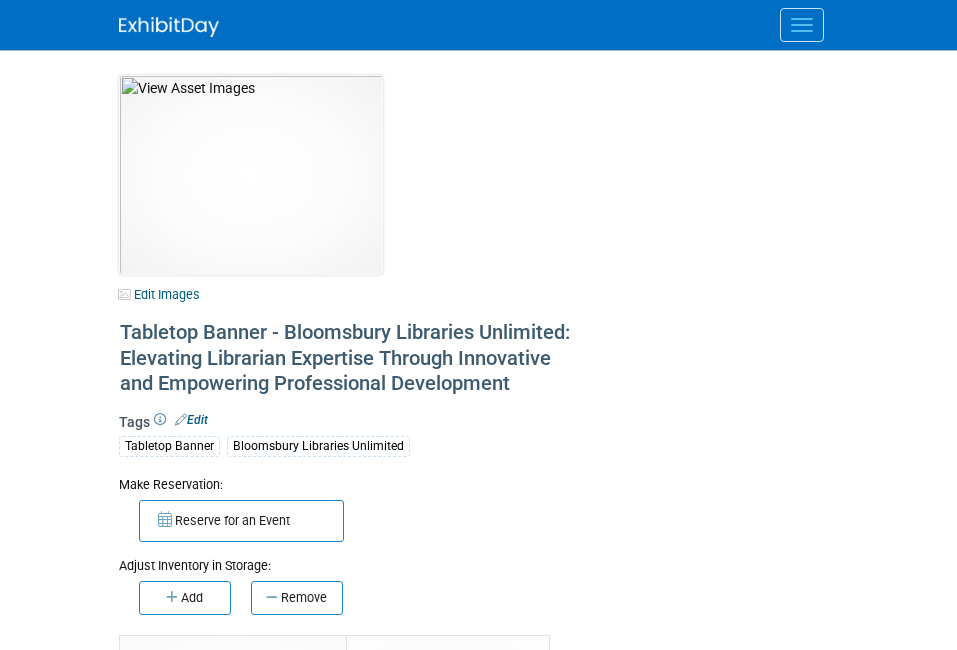 click at bounding box center [802, 25] 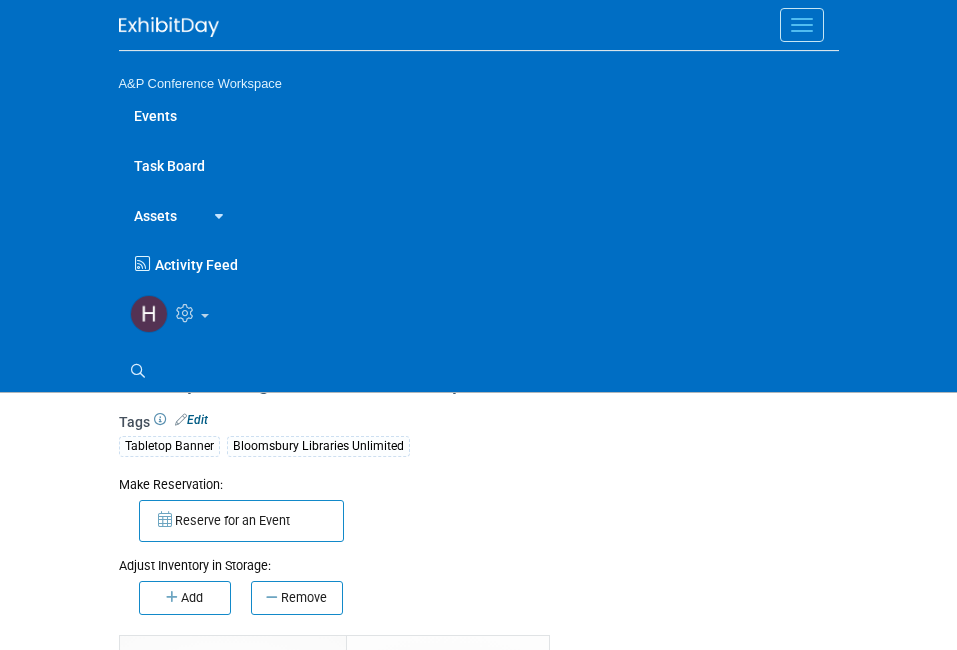 click on "Assets" at bounding box center [155, 215] 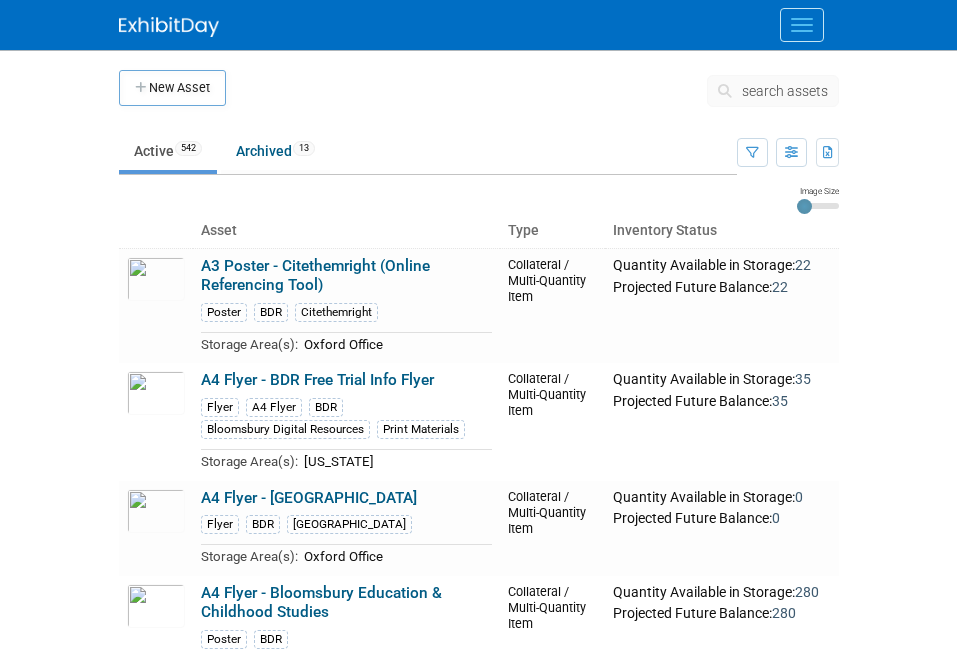scroll, scrollTop: 0, scrollLeft: 0, axis: both 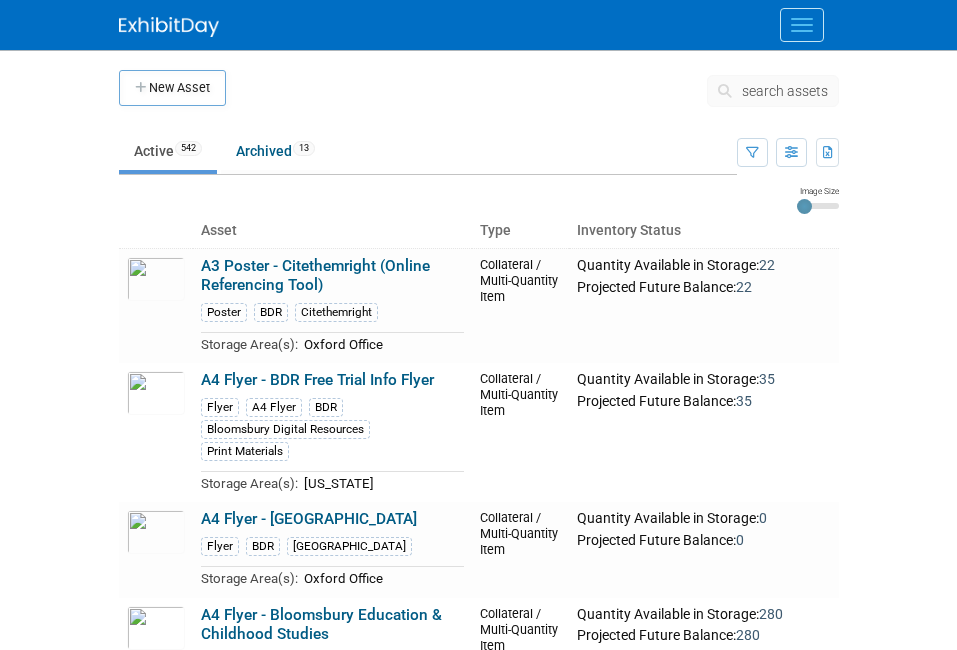 click on "search assets" at bounding box center (773, 91) 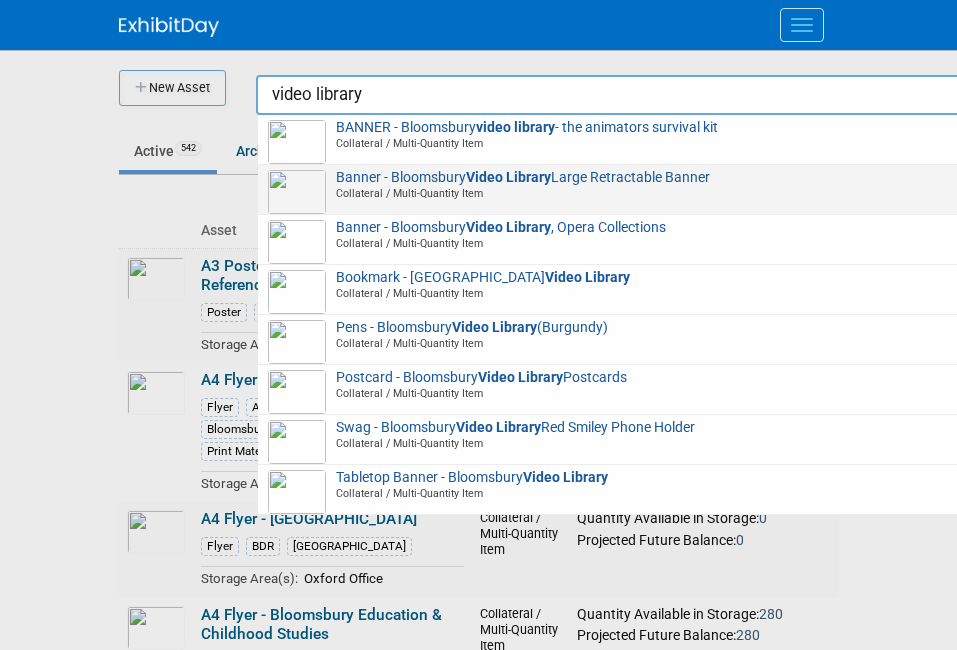click on "Banner - Bloomsbury  Video Library  Large Retractable Banner Collateral / Multi-Quantity Item" at bounding box center [628, 186] 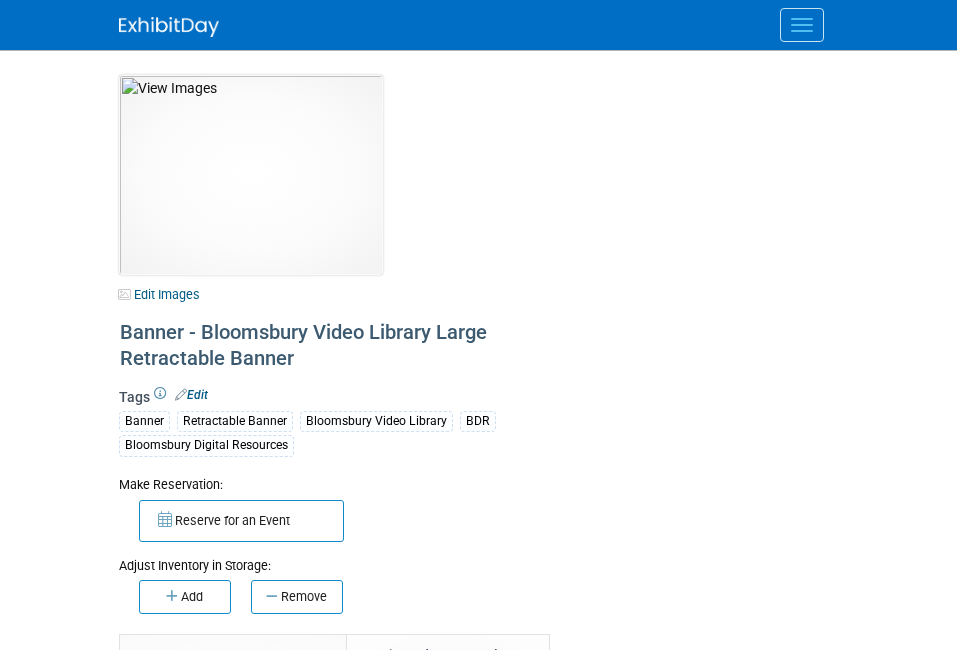 select on "[US_STATE]" 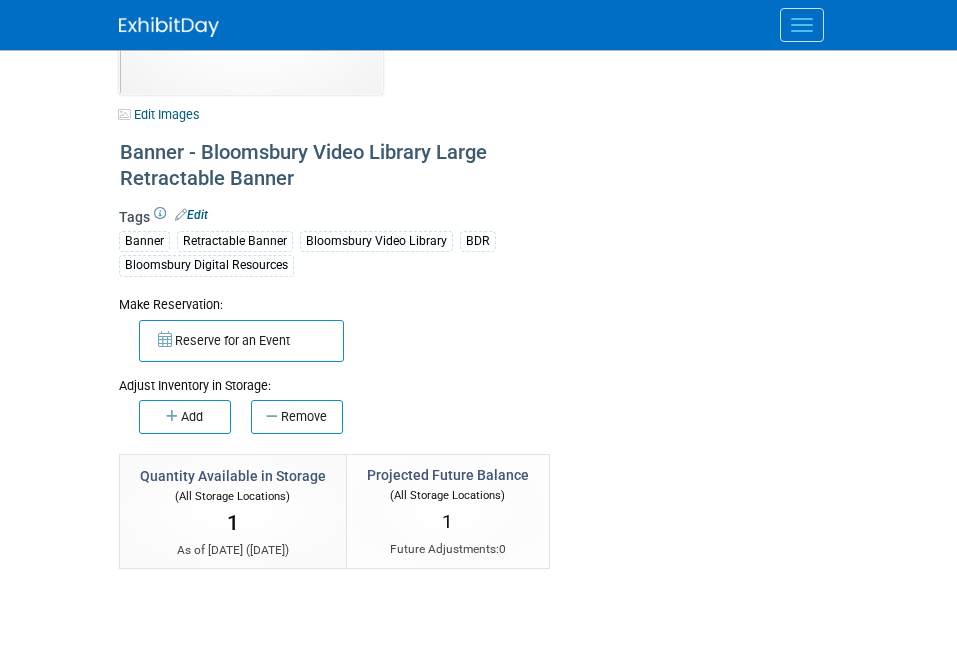 scroll, scrollTop: 181, scrollLeft: 0, axis: vertical 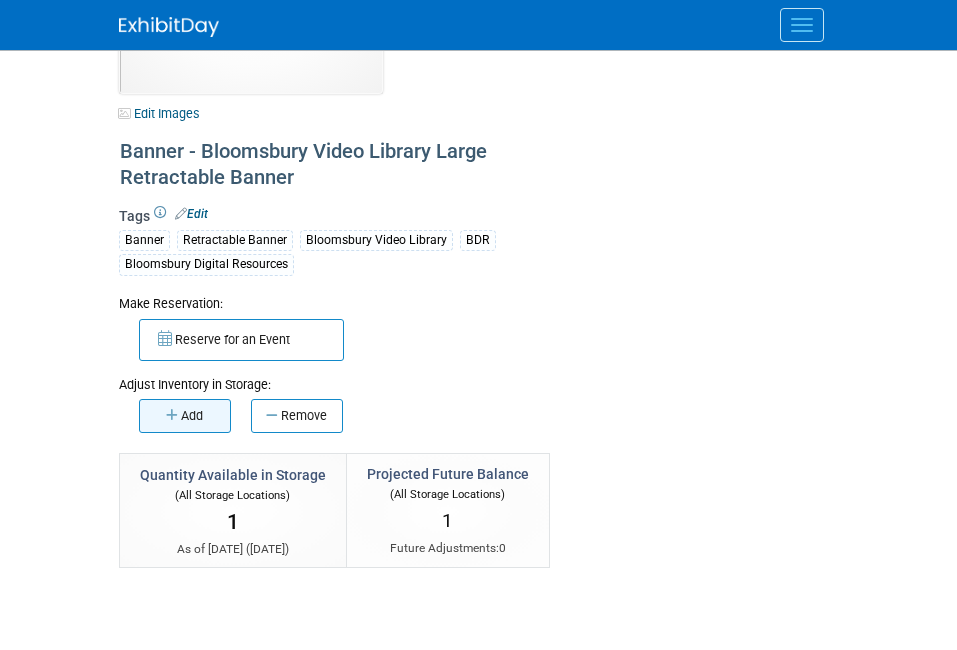 click on "Add" at bounding box center (185, 416) 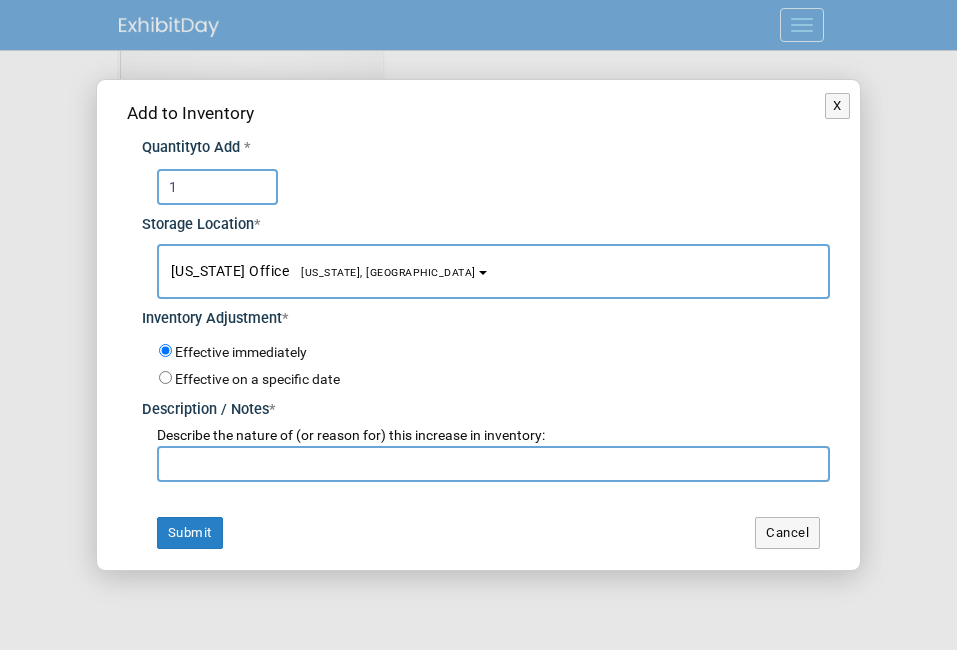 type on "1" 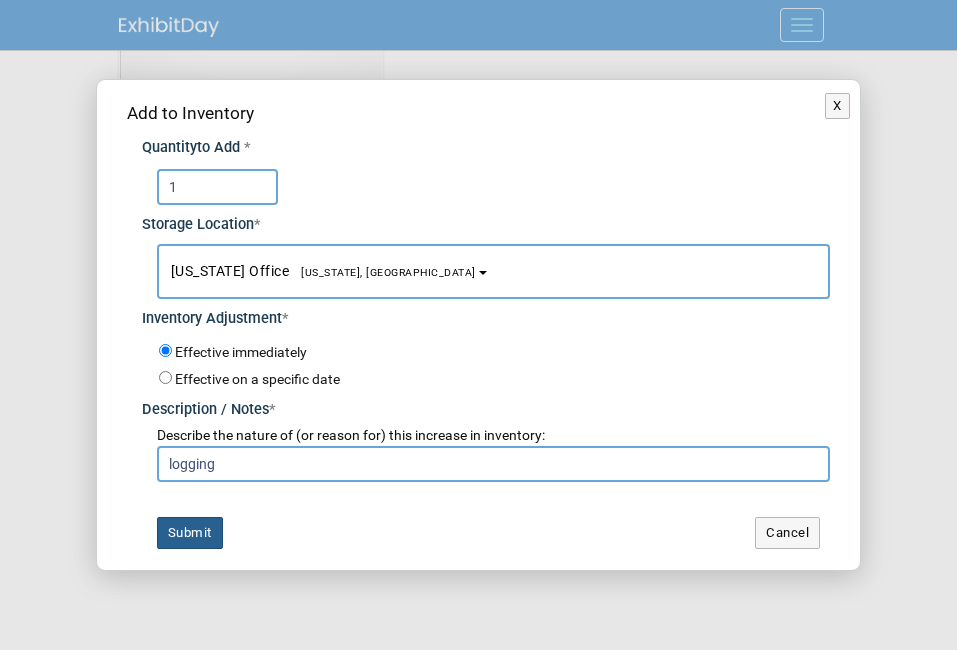 type on "logging" 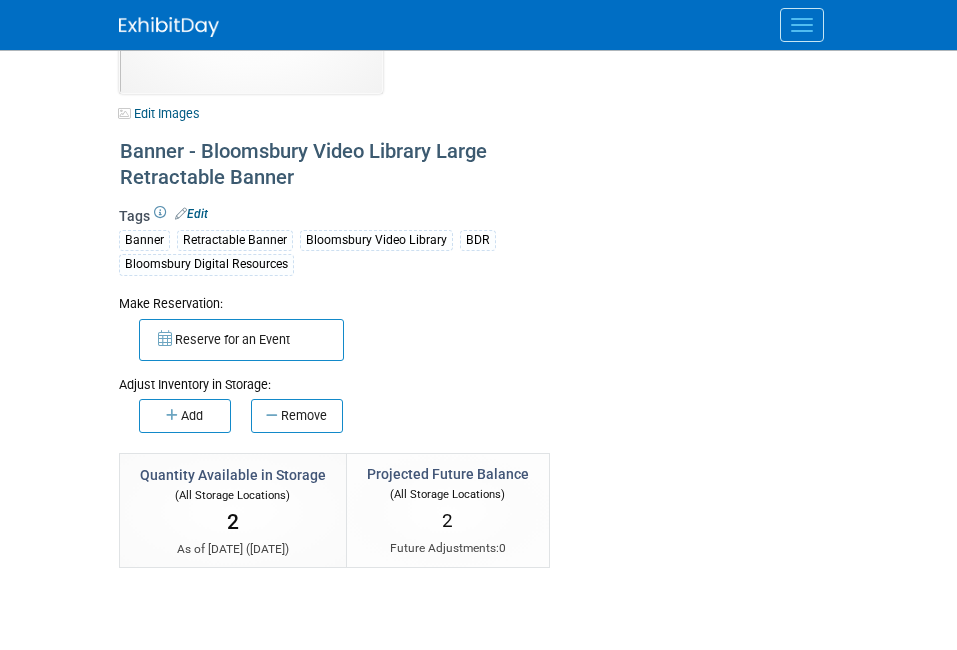 click at bounding box center (802, 25) 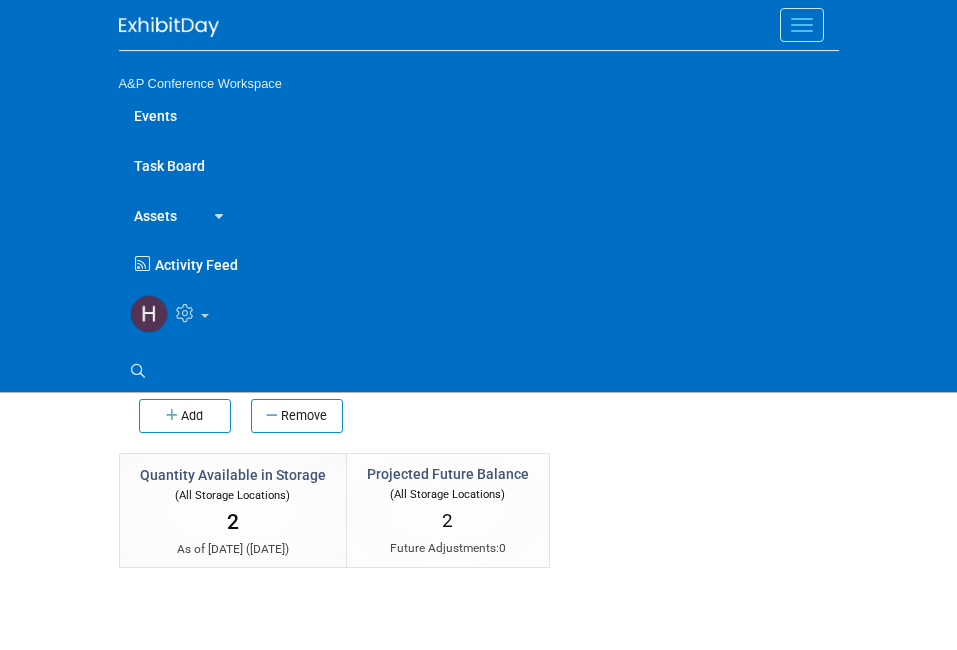 click on "Assets" at bounding box center (155, 215) 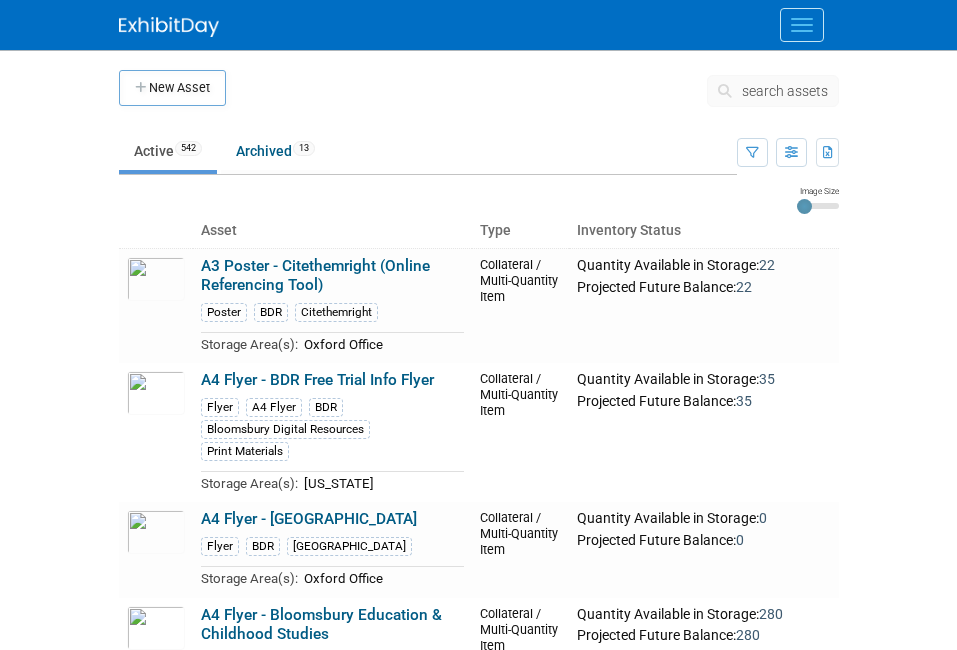 scroll, scrollTop: 0, scrollLeft: 0, axis: both 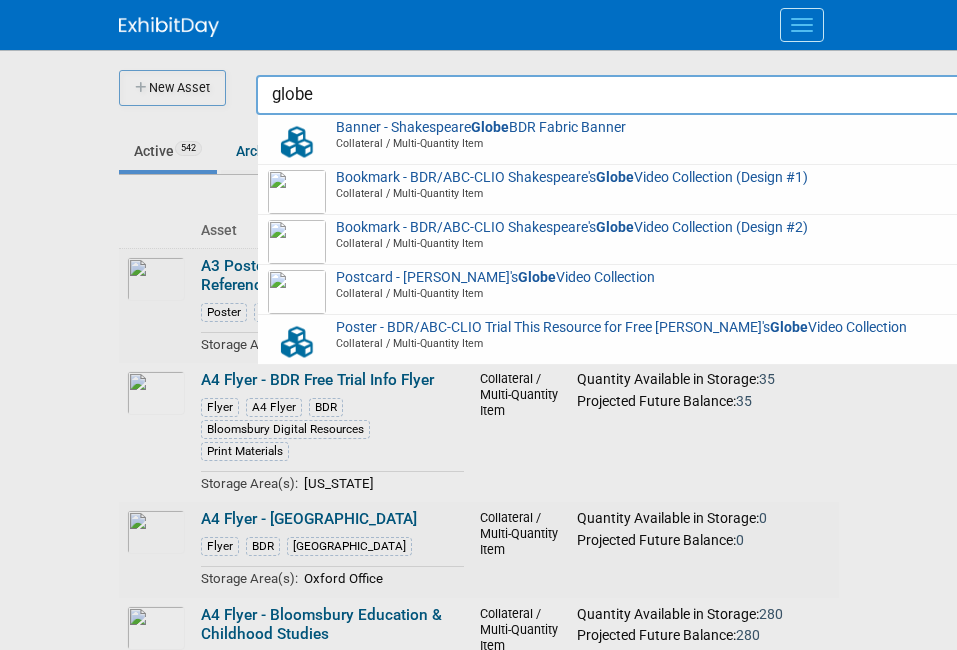 type on "globe" 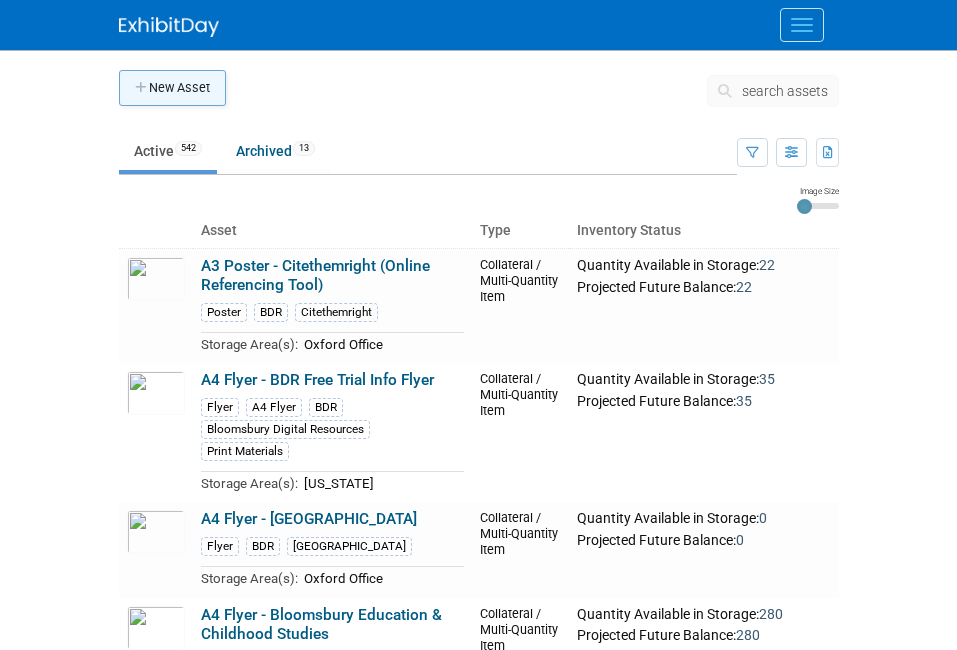 click on "New Asset" at bounding box center (172, 88) 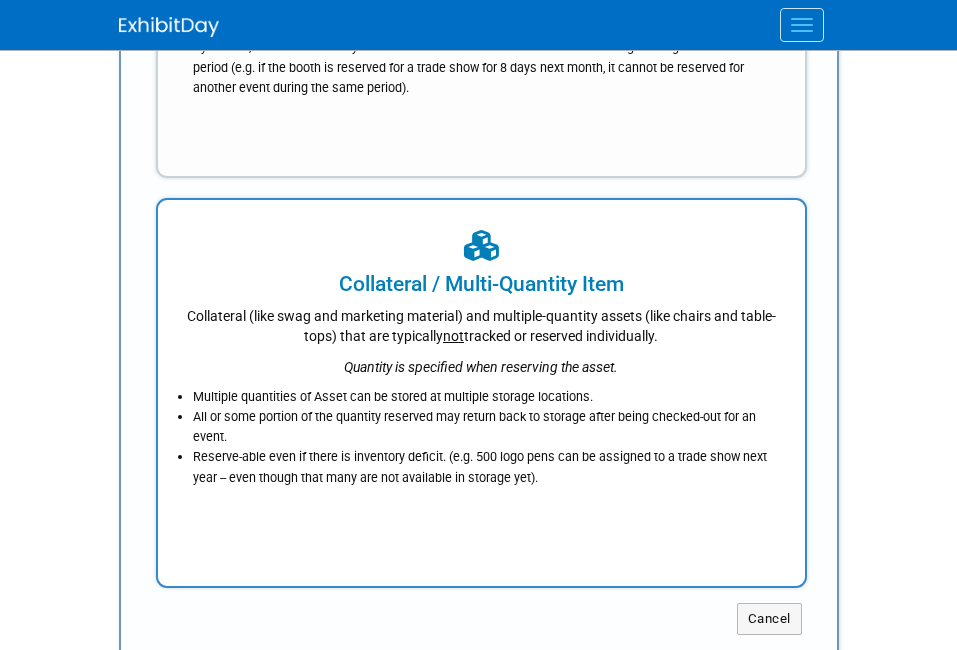 scroll, scrollTop: 371, scrollLeft: 0, axis: vertical 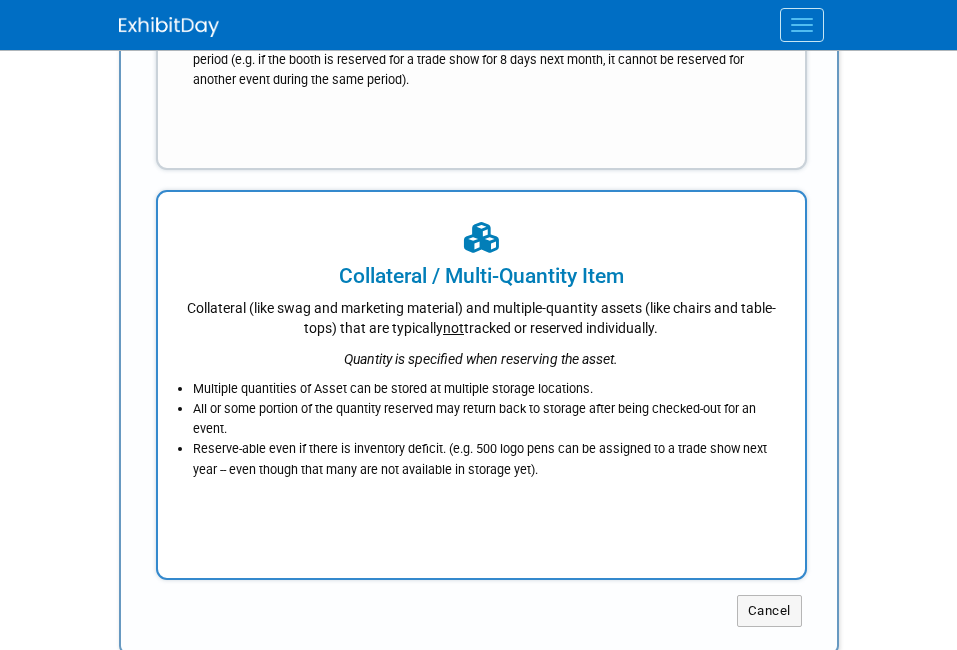 click on "Multiple quantities of Asset can be stored at multiple storage locations.
All or some portion of the quantity reserved may return back to storage after being checked-out for an event.
Reserve-able even if there is inventory deficit. (e.g. 500 logo pens can be assigned to a trade show next year -- even though that many are not available in storage yet)." at bounding box center (481, 424) 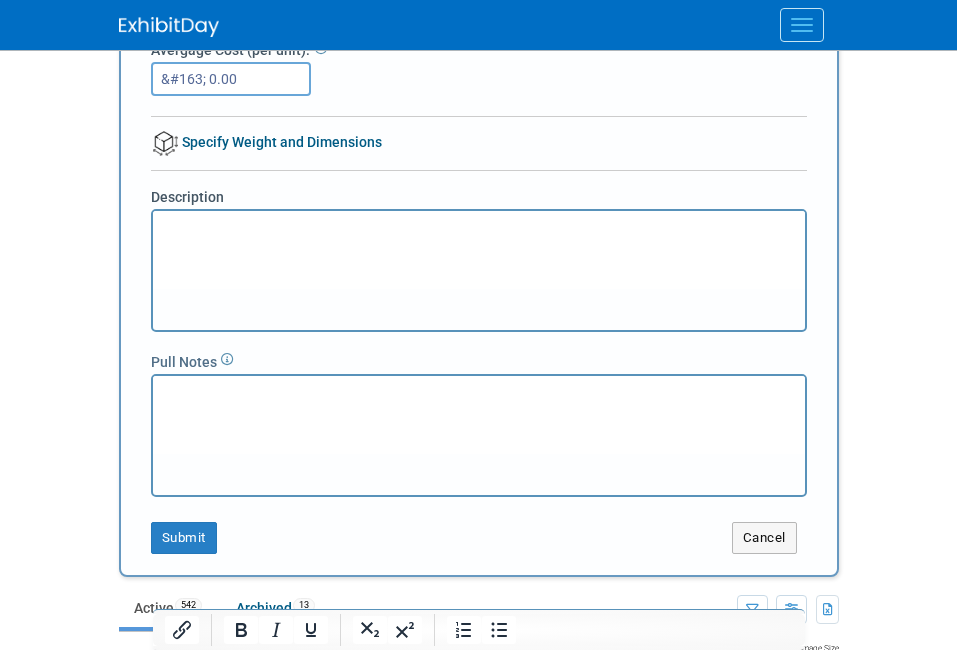 scroll, scrollTop: 0, scrollLeft: 0, axis: both 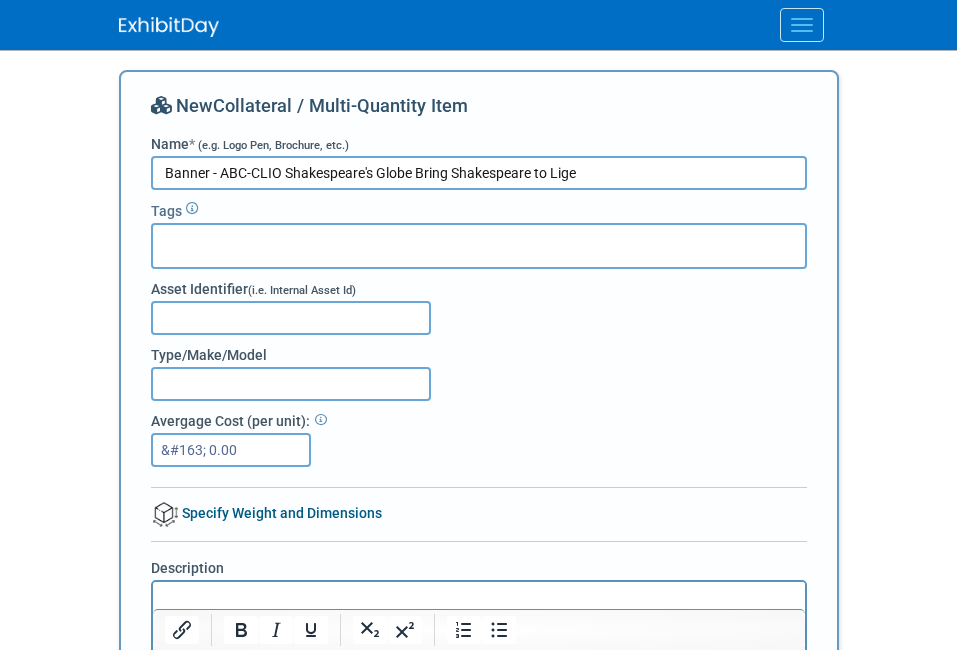 type on "Banner - ABC-CLIO Shakespeare's Globe Bring Shakespeare to Lige" 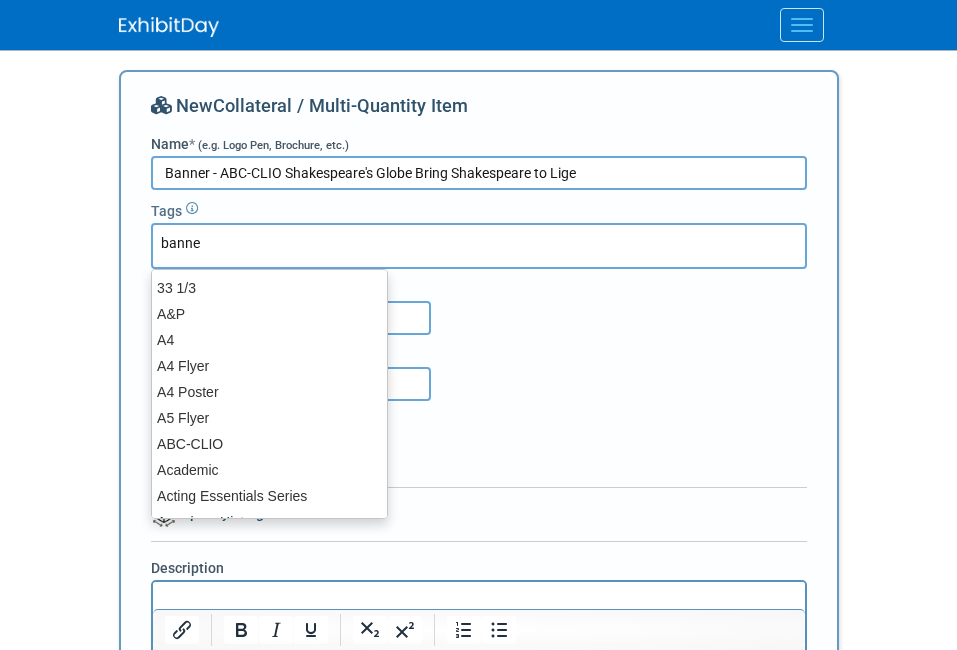 type on "banner" 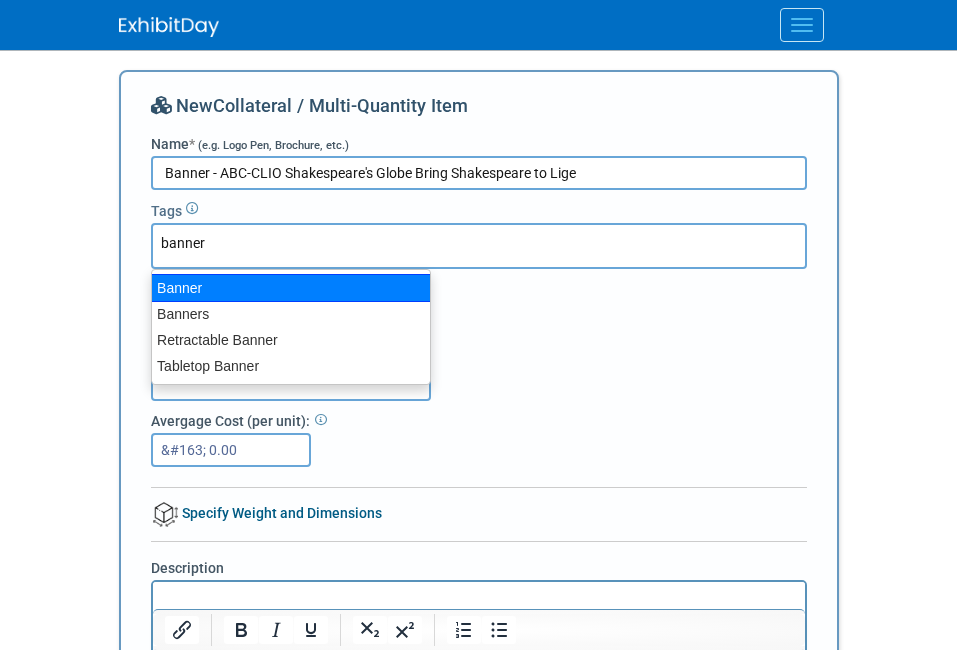 click on "Banner" at bounding box center [291, 288] 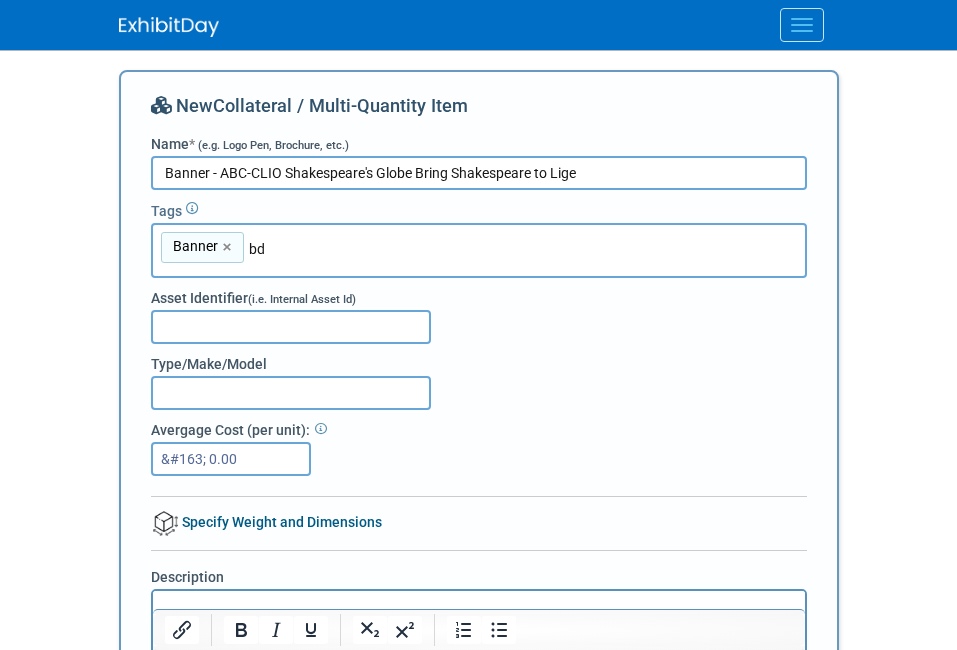 type on "bdr" 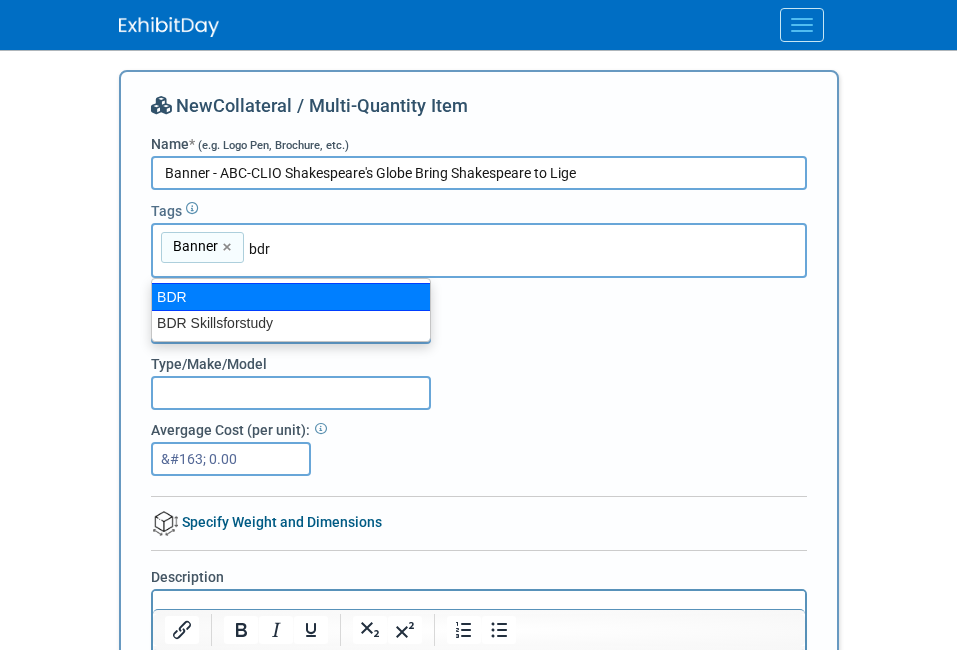 click on "BDR" at bounding box center (291, 297) 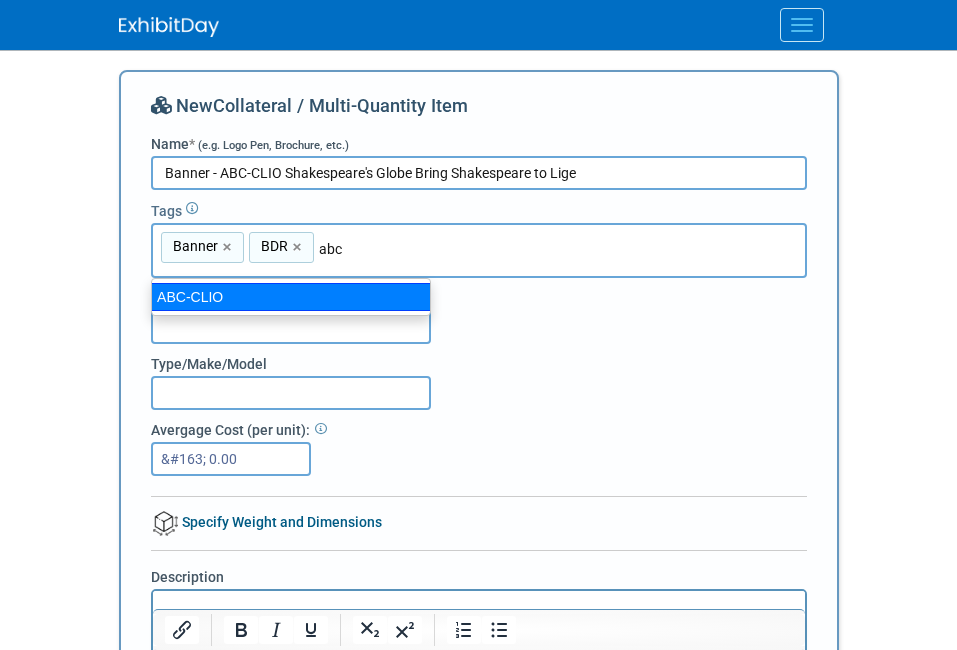 type on "abc" 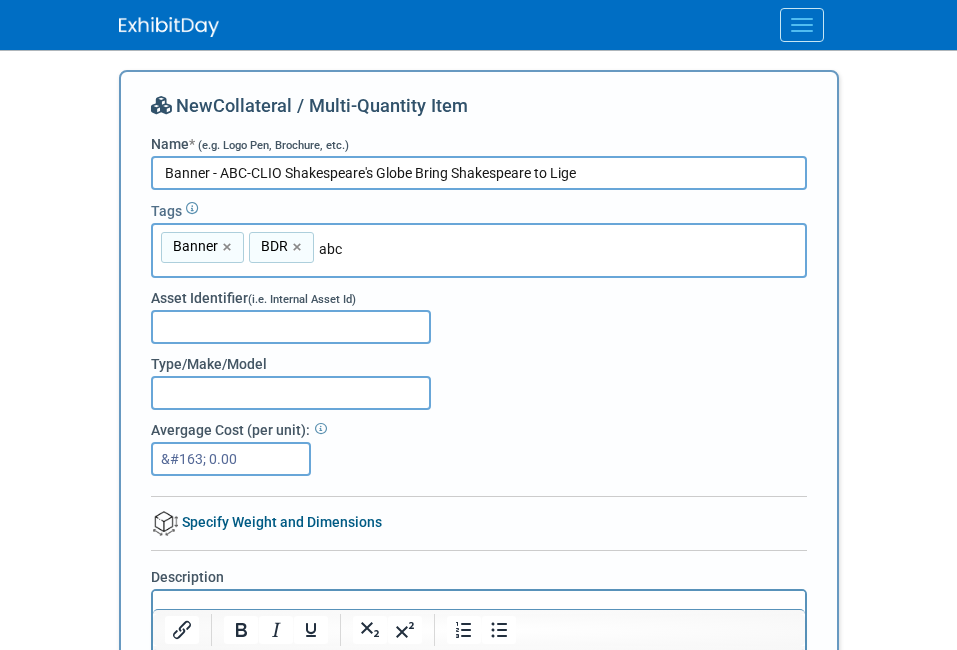 click on "abc" at bounding box center [459, 249] 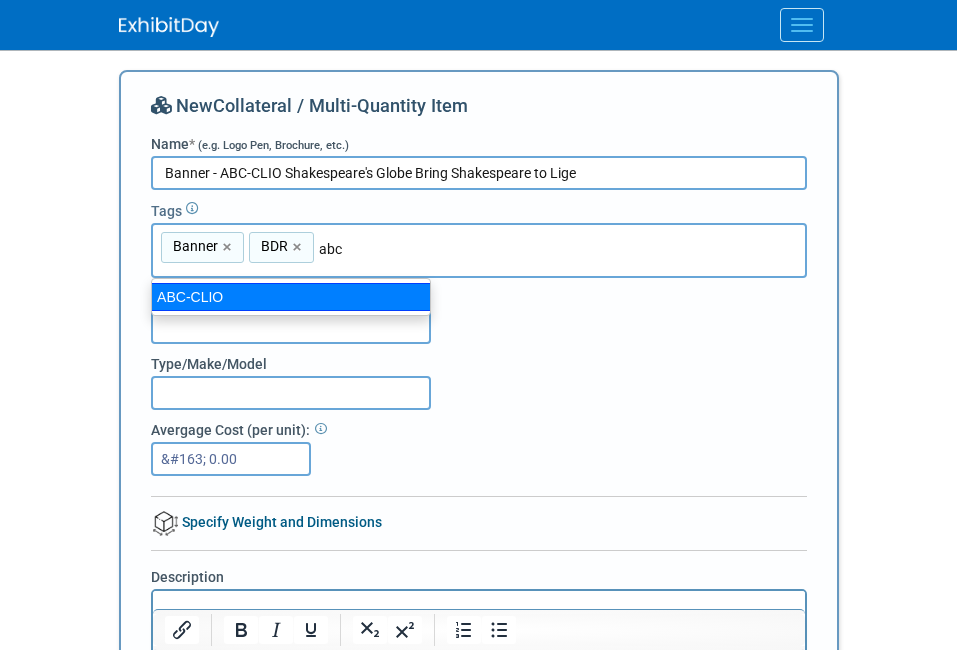 click on "ABC-CLIO" at bounding box center (291, 297) 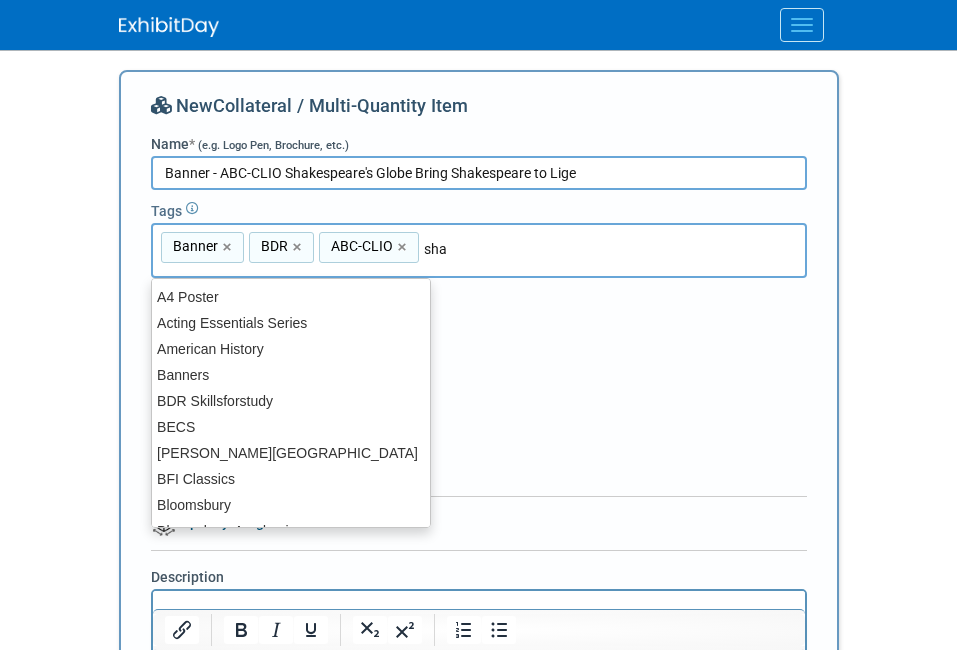 type on "shak" 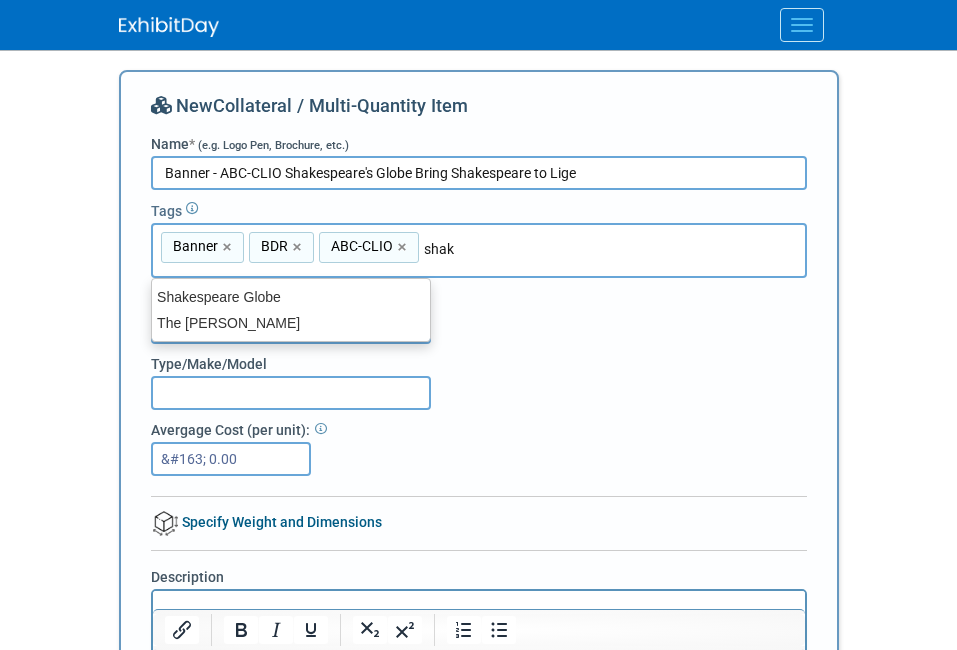click on "Shakespeare Globe" at bounding box center (291, 297) 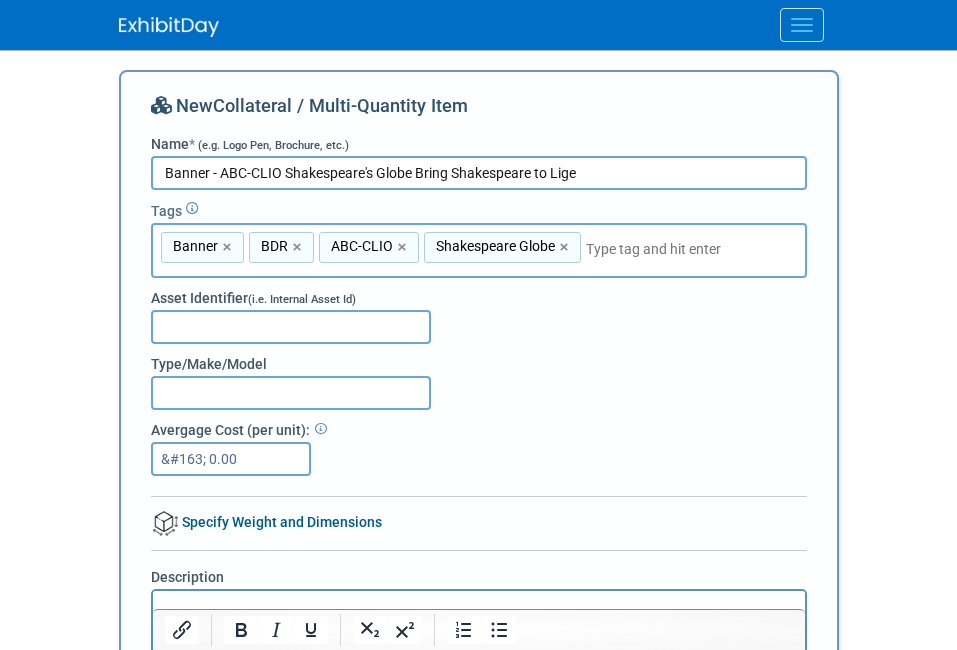 click on "Banner - ABC-CLIO Shakespeare's Globe Bring Shakespeare to Lige" at bounding box center [479, 173] 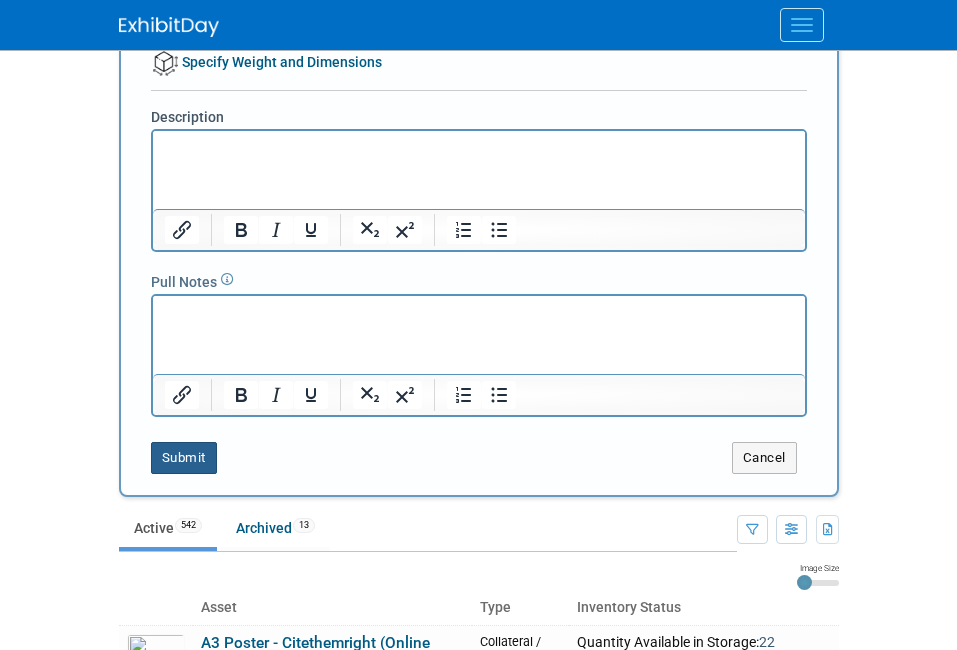 scroll, scrollTop: 468, scrollLeft: 0, axis: vertical 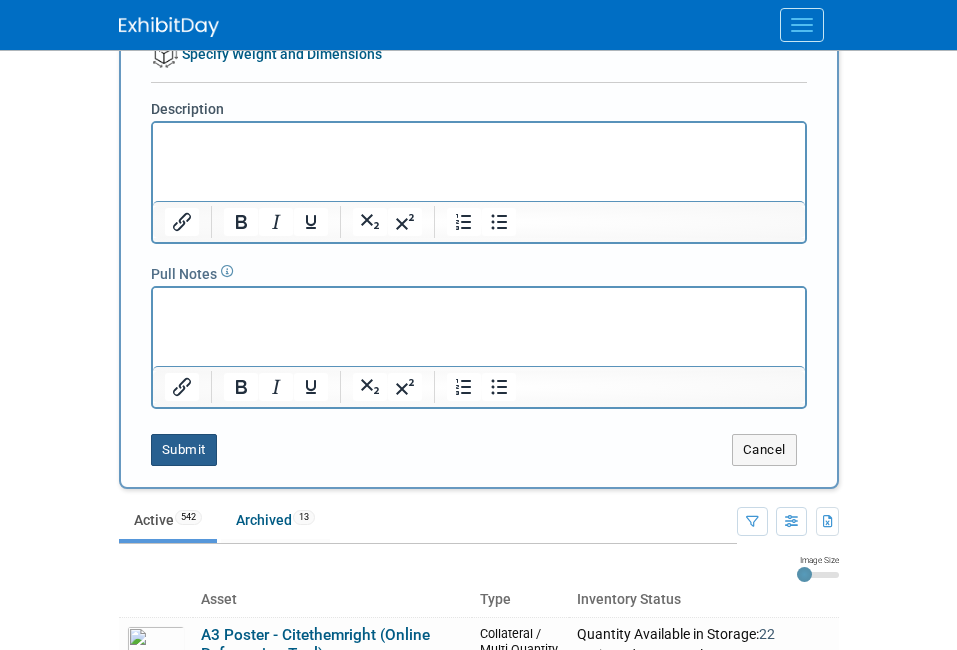 type on "Banner - ABC-CLIO Shakespeare's Globe Bring Shakespeare to Life" 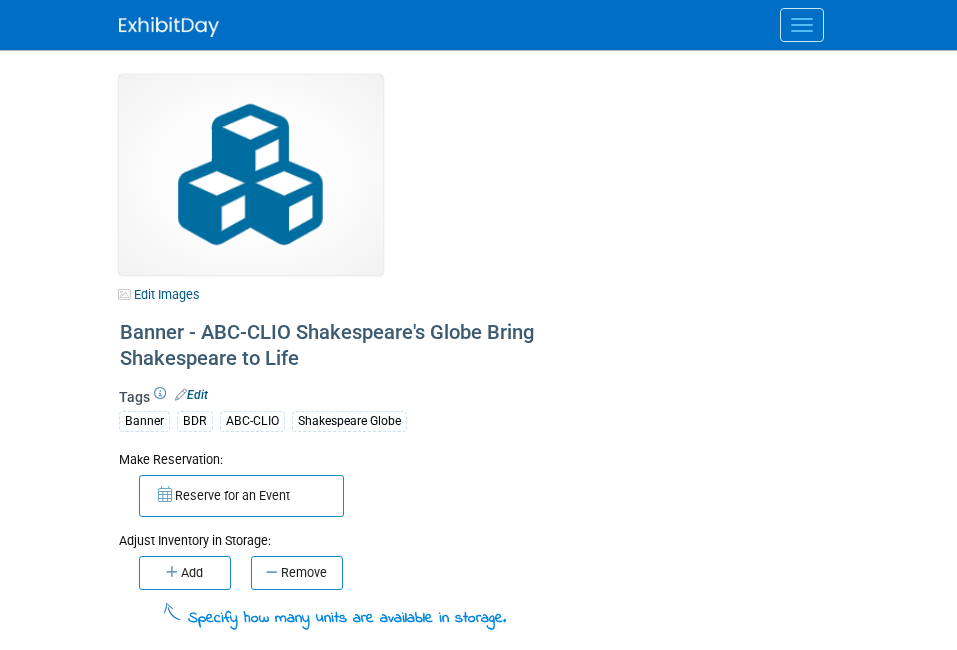 scroll, scrollTop: 0, scrollLeft: 0, axis: both 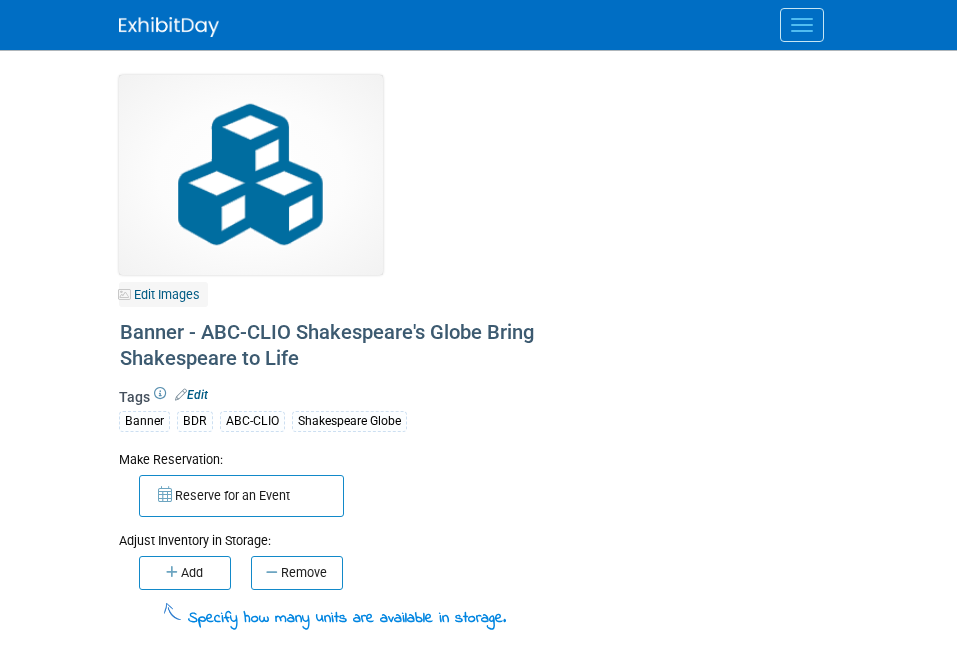 click on "Edit Images" at bounding box center [163, 294] 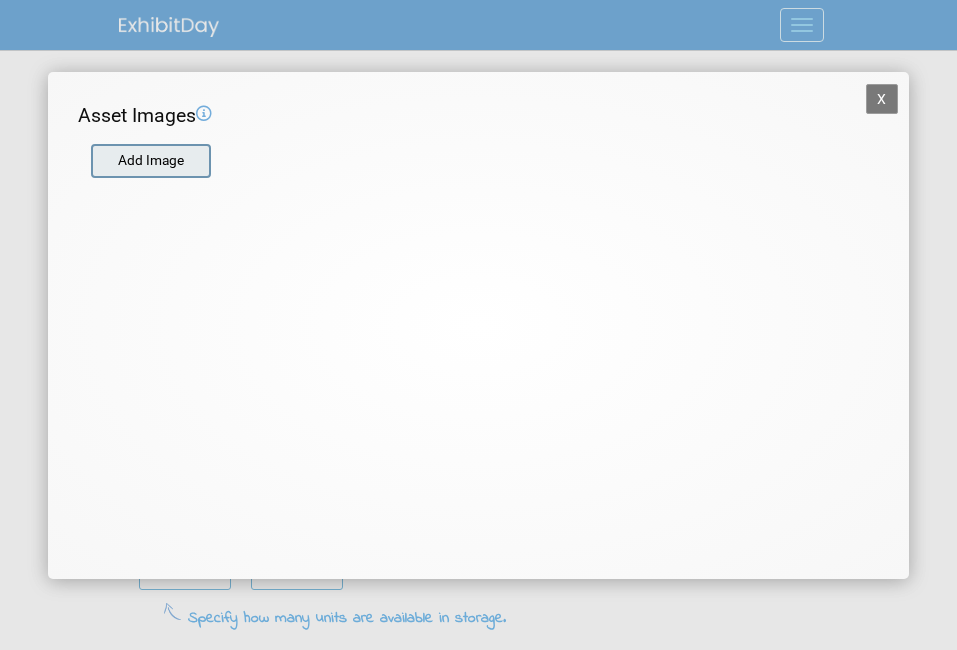 click at bounding box center (90, 161) 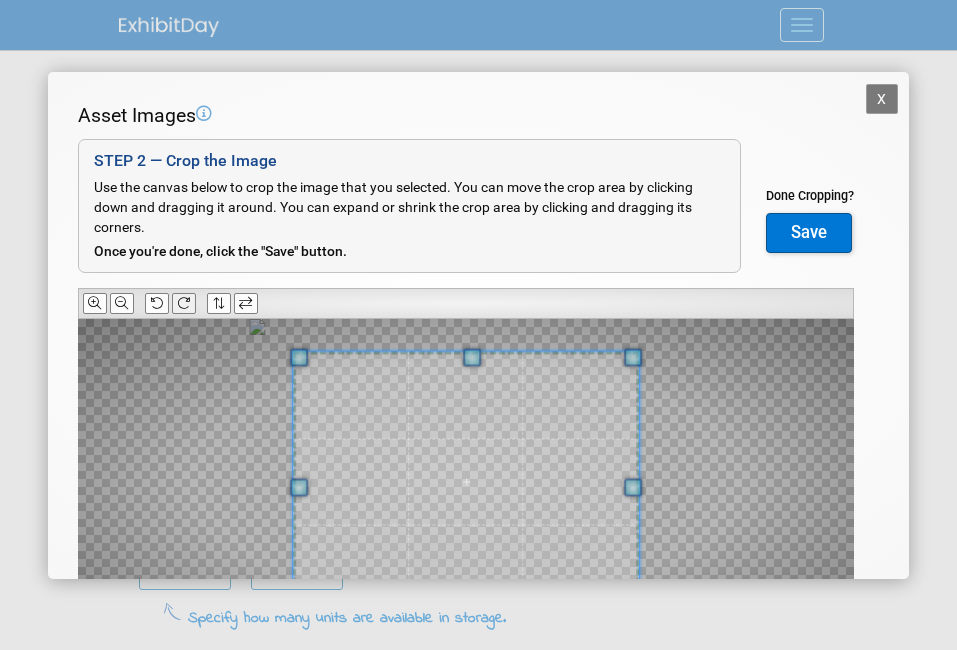 click at bounding box center [184, 303] 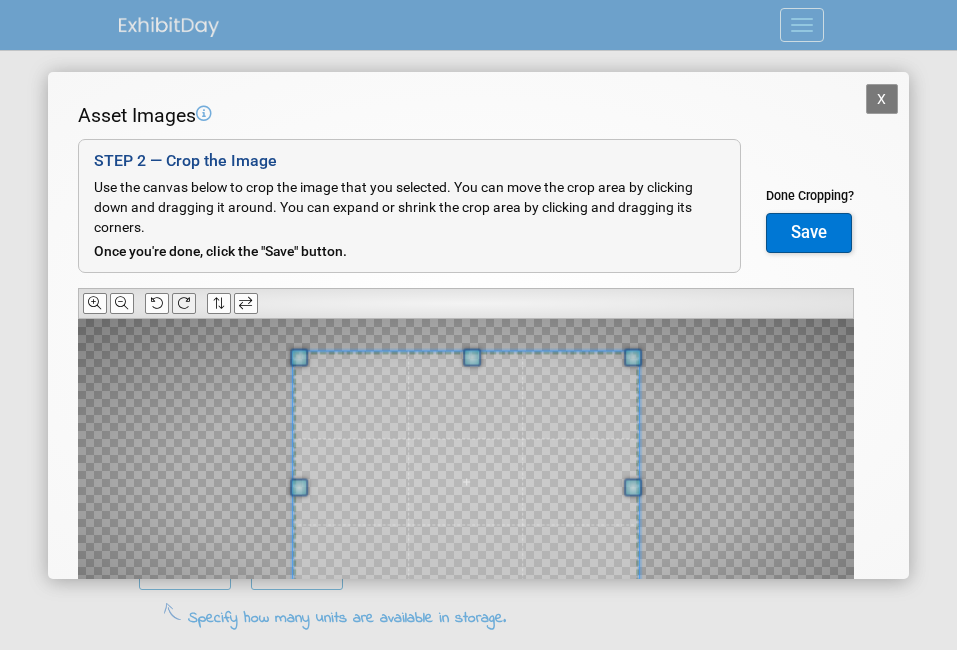 click at bounding box center [184, 303] 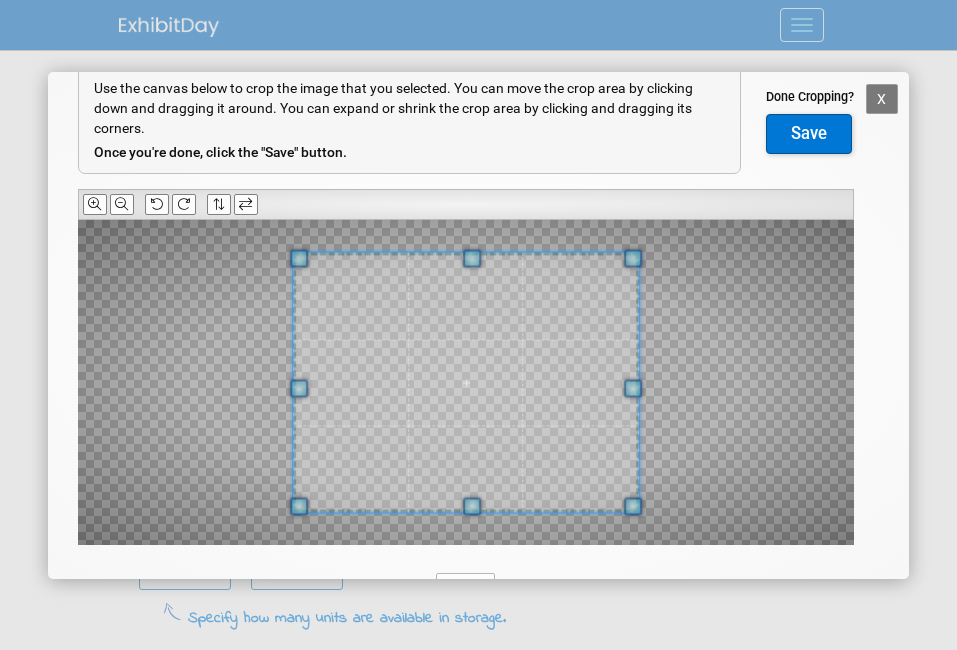 scroll, scrollTop: 153, scrollLeft: 0, axis: vertical 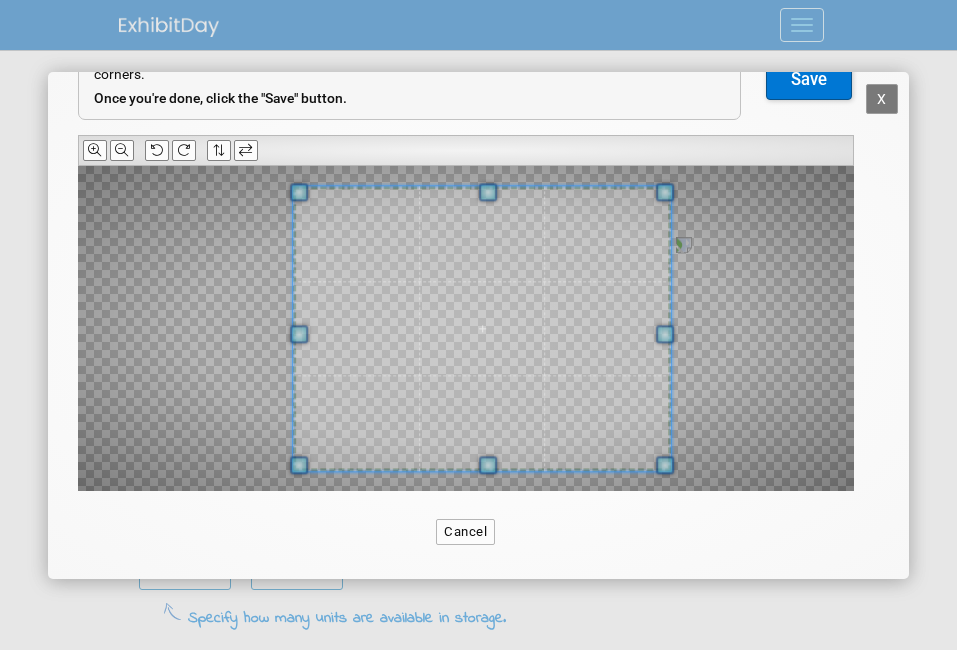 click at bounding box center [466, 328] 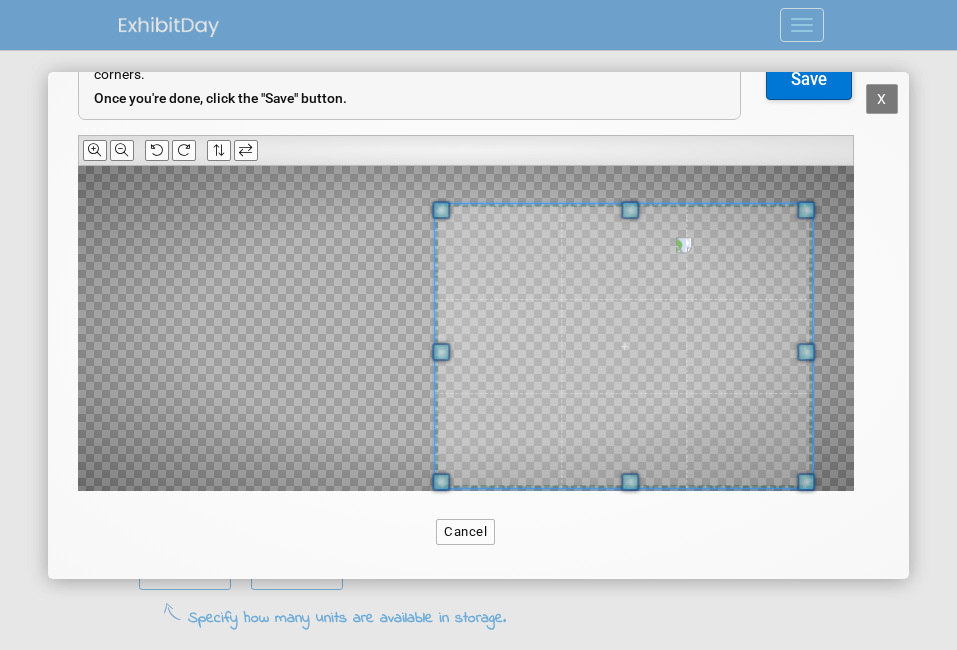 click at bounding box center (624, 346) 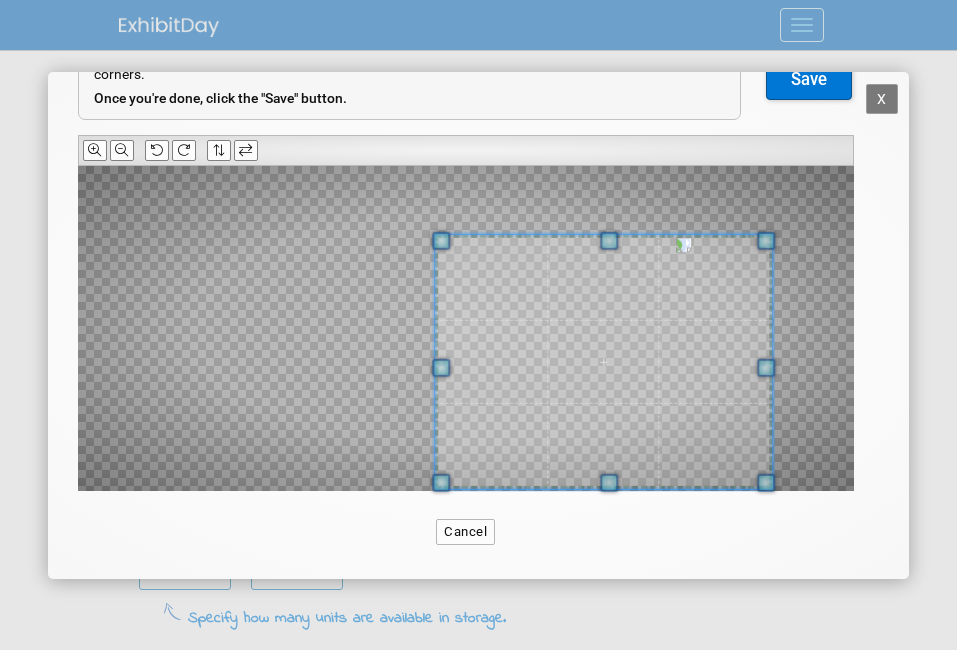 click at bounding box center (603, 361) 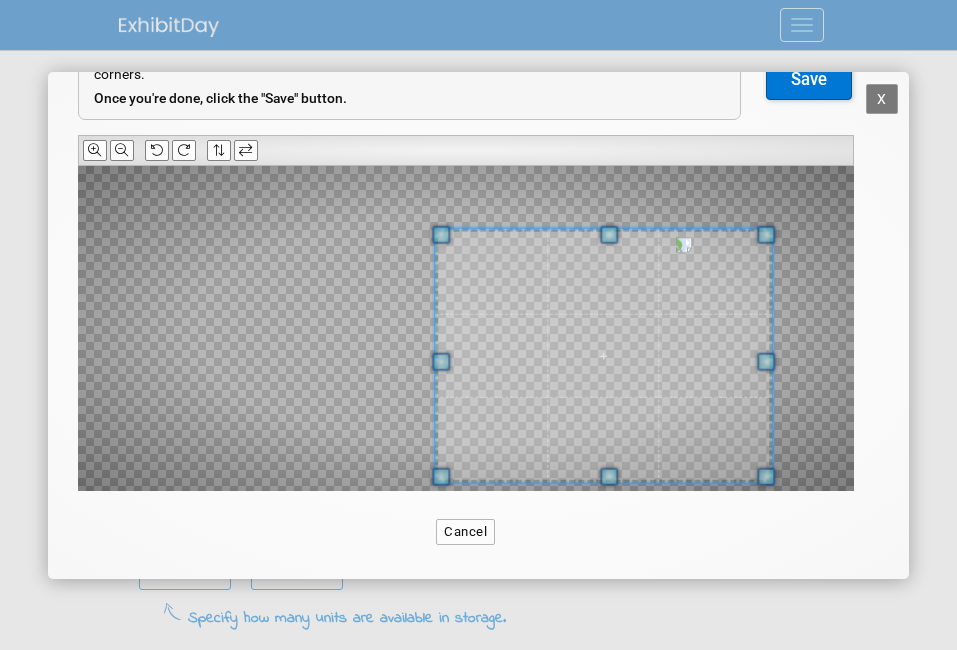 click at bounding box center [603, 355] 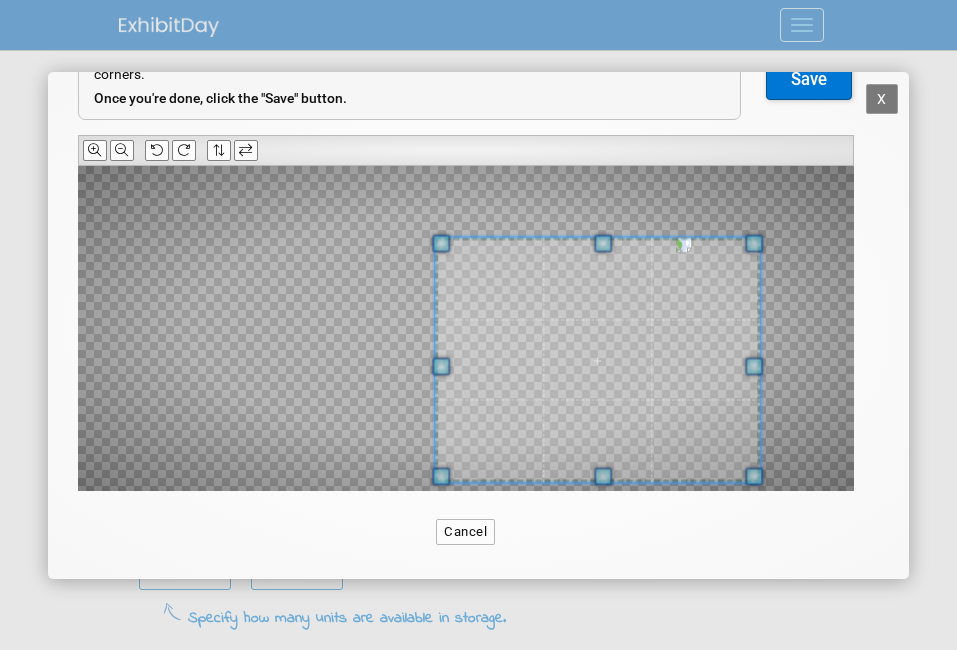 click at bounding box center [754, 244] 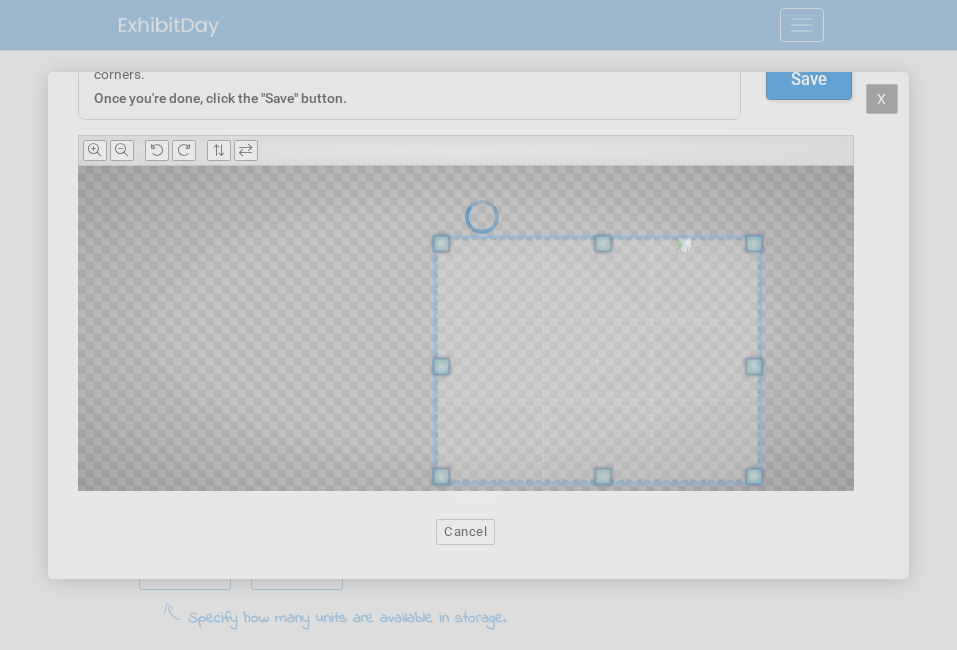 scroll, scrollTop: 0, scrollLeft: 0, axis: both 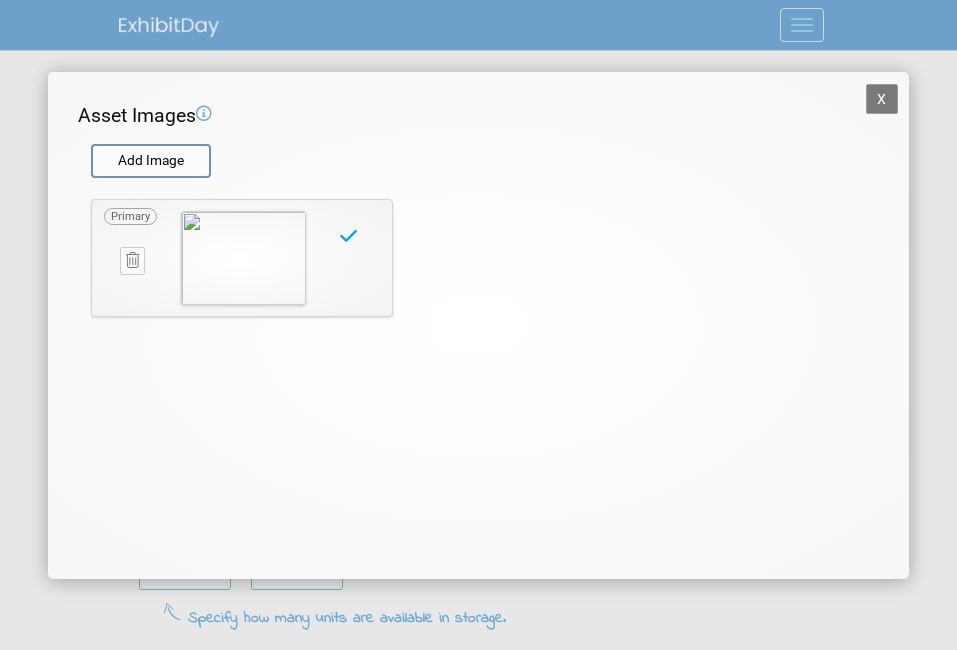 click on "X" at bounding box center [882, 99] 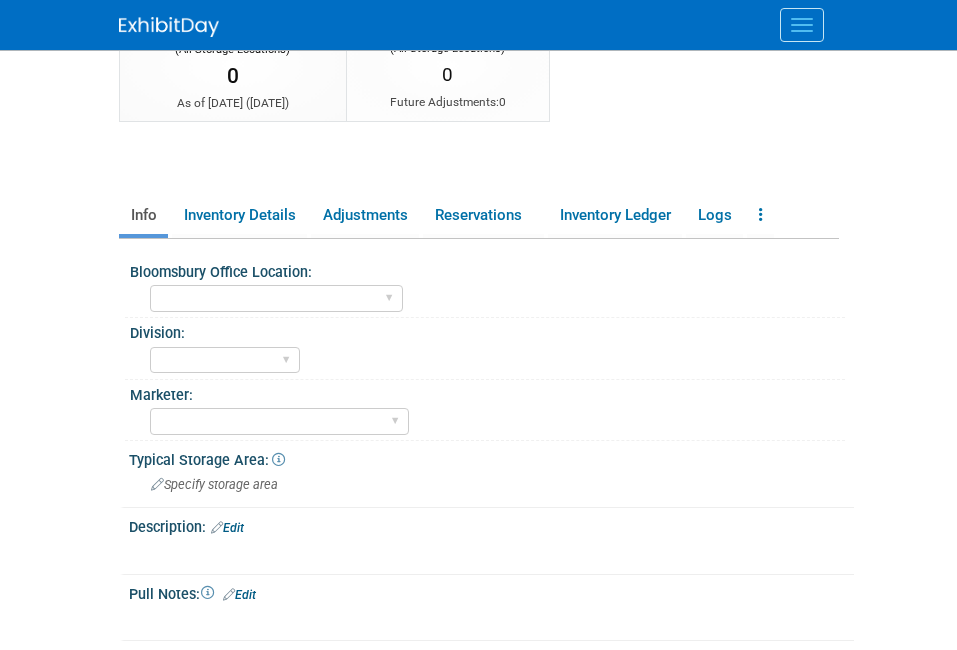 scroll, scrollTop: 661, scrollLeft: 0, axis: vertical 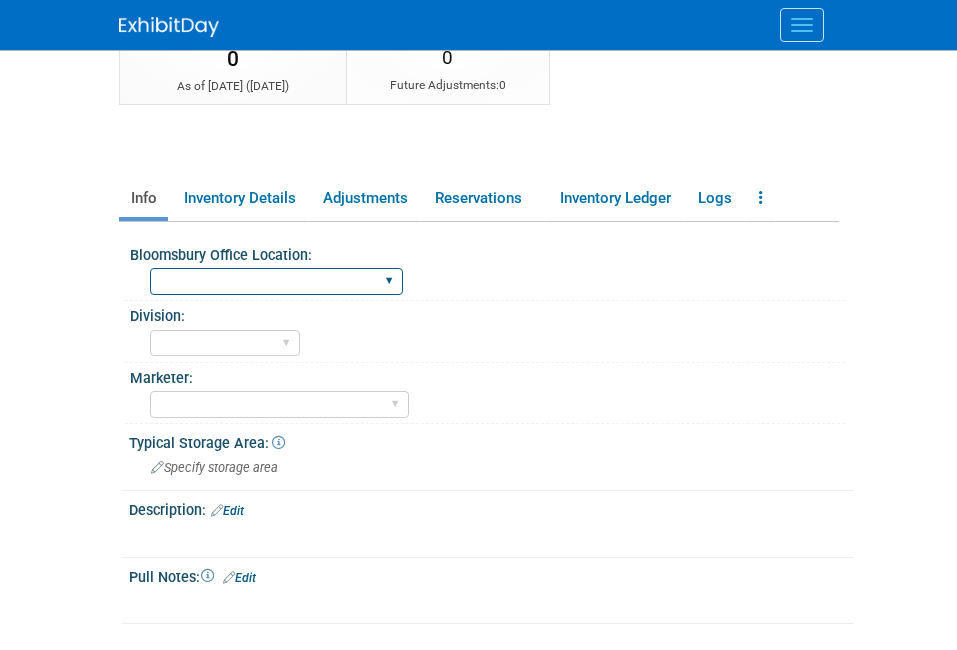 click on "Oxford
New York
Oxford, New York
Blue Ridge Summit" at bounding box center (276, 281) 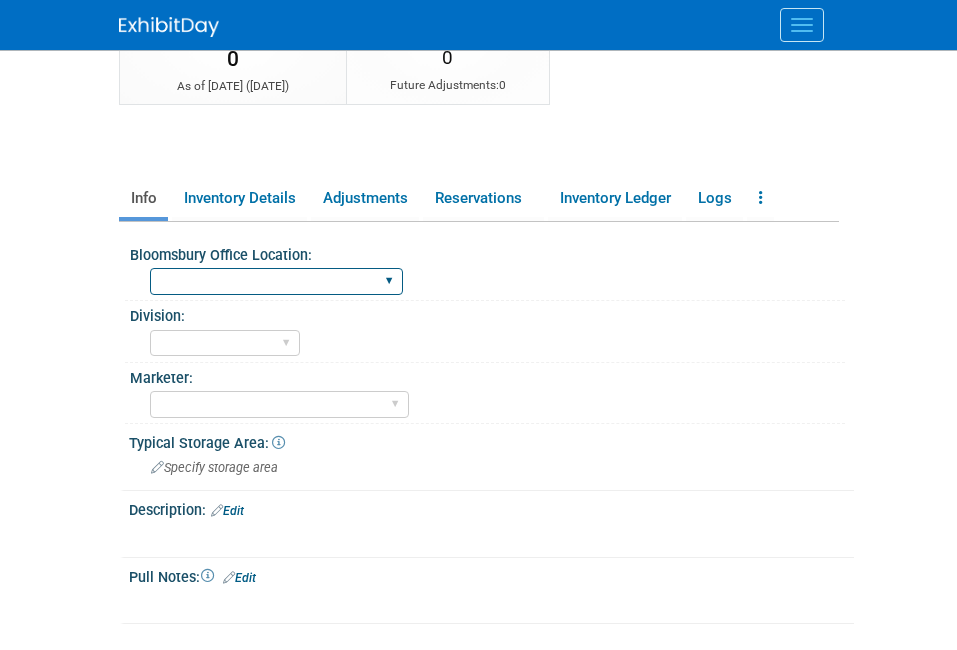 select on "[US_STATE]" 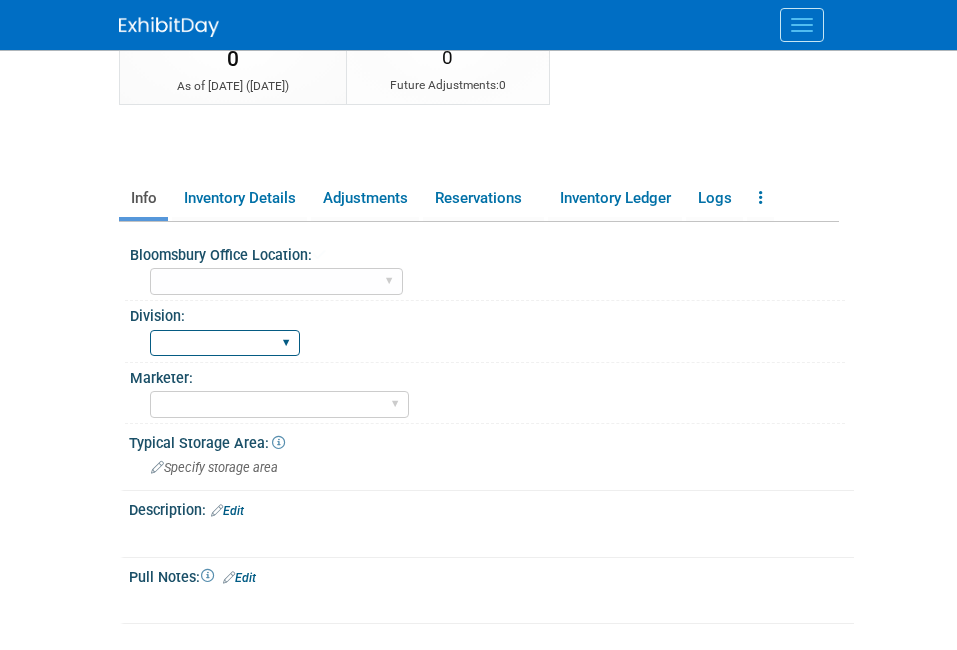 click on "BDR - Libraries
BDR - Schools
A&P
BP
R&L" at bounding box center [225, 343] 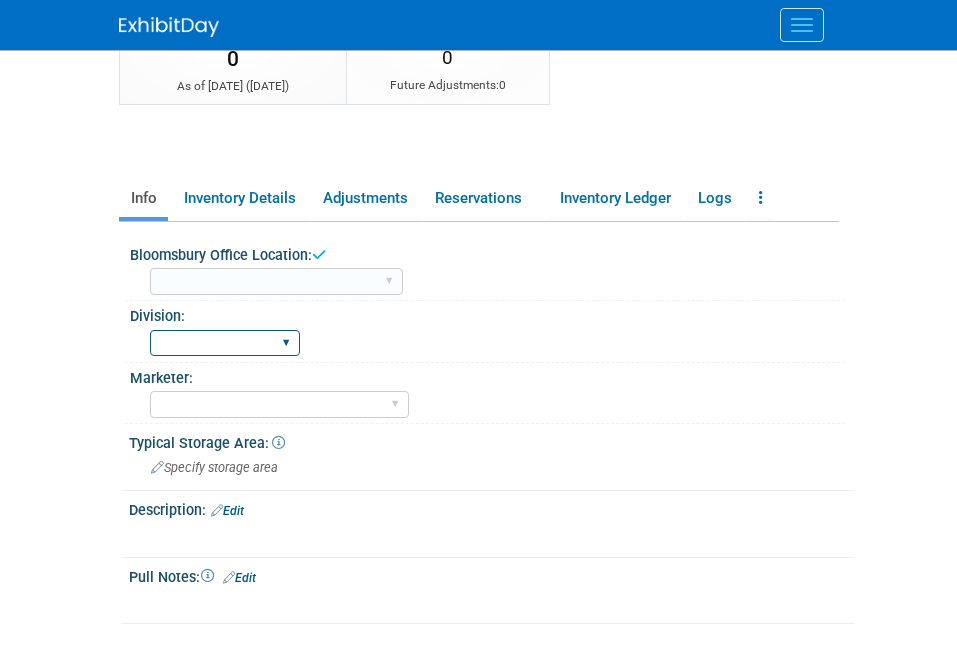 select on "BDR - Schools" 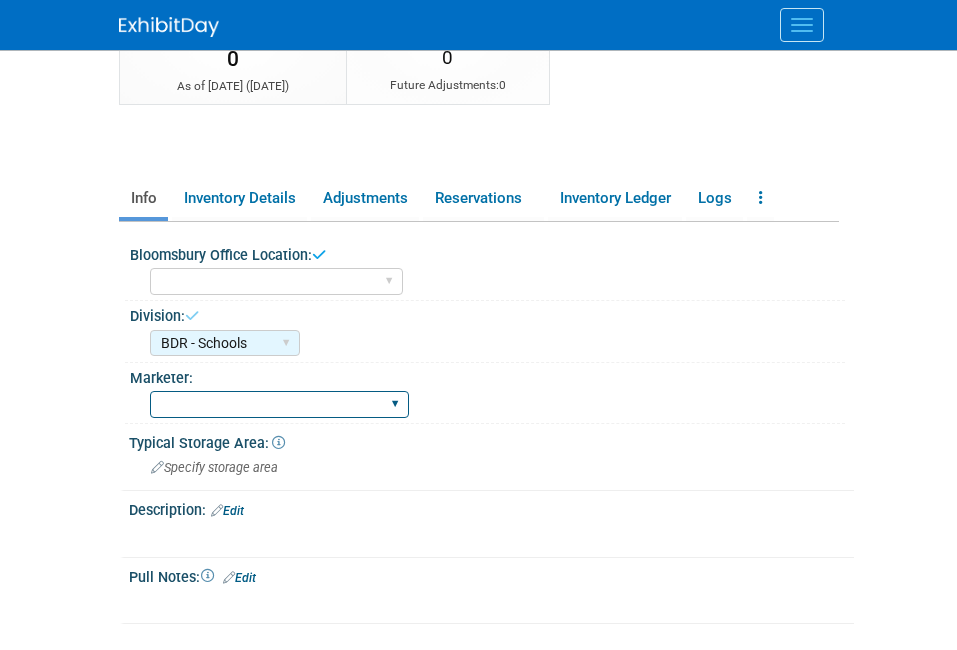 click on "Abigail Larkin
Alice Billington
Ami Reitmeier
Amy Suratia
Andy Boyd
Anna Roberts
Annie Lee
Brenna Akerman
Caitlin Flint
Carey Cameron
Carly Bull
Charlotte Unsworth
Eleanor Wilson
Emma Chonofsky Erika Rollins Karen Reid" at bounding box center (279, 404) 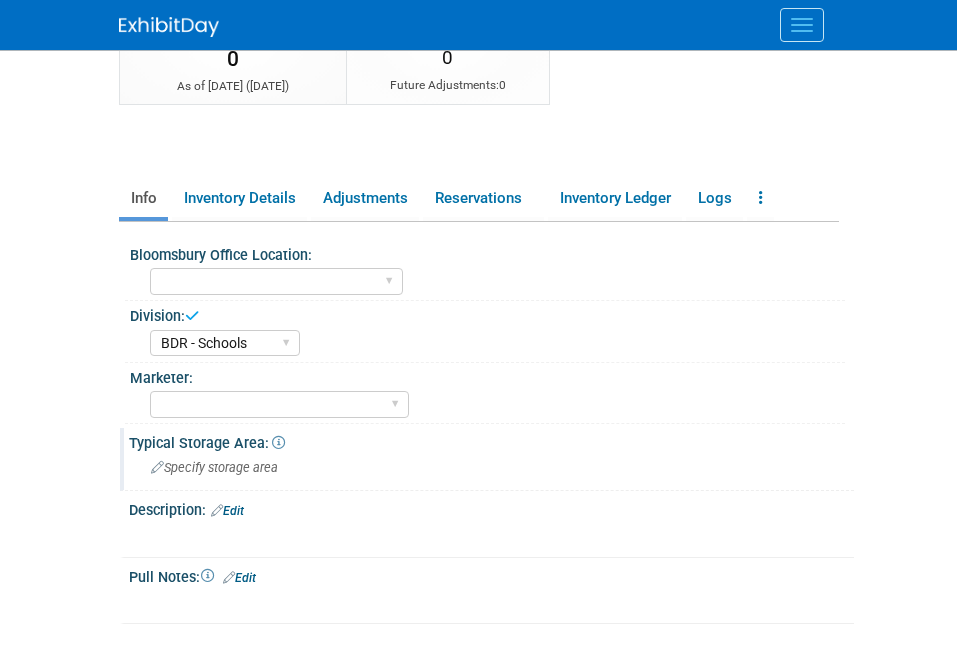 click on "Specify storage area" at bounding box center [214, 467] 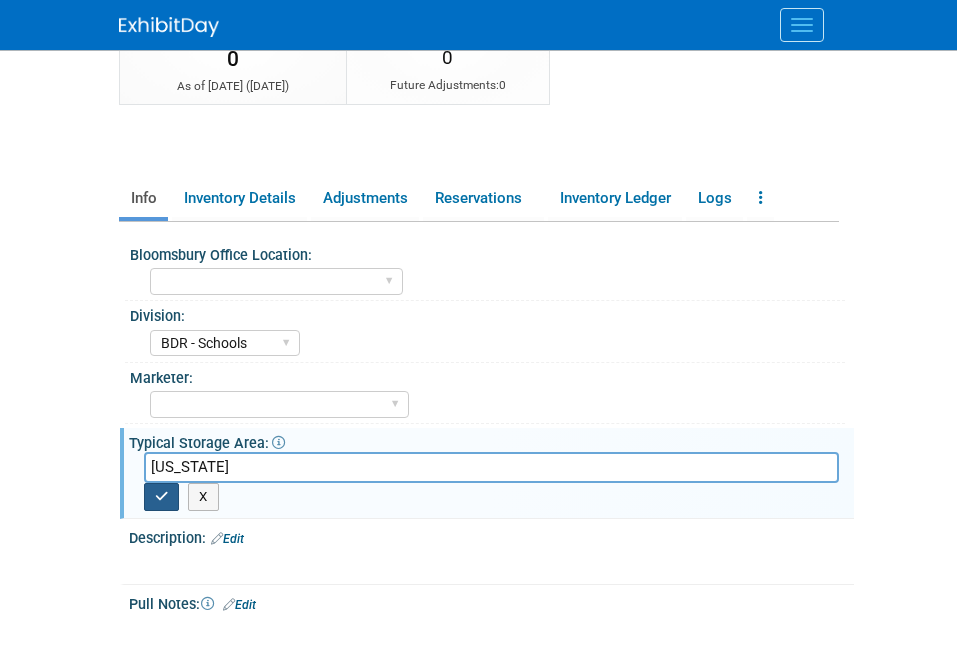 type on "[US_STATE]" 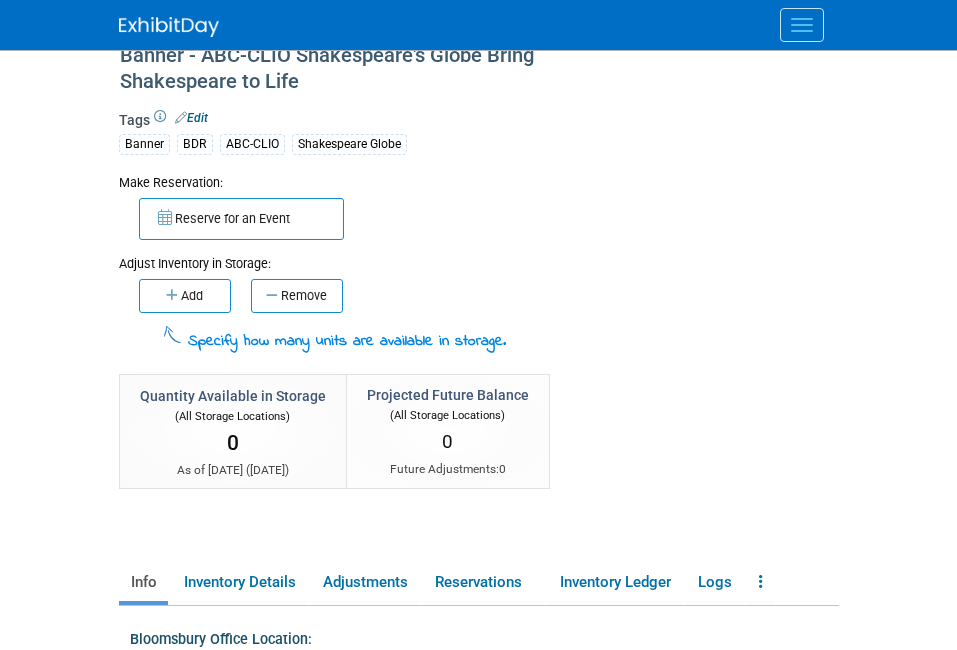 scroll, scrollTop: 260, scrollLeft: 0, axis: vertical 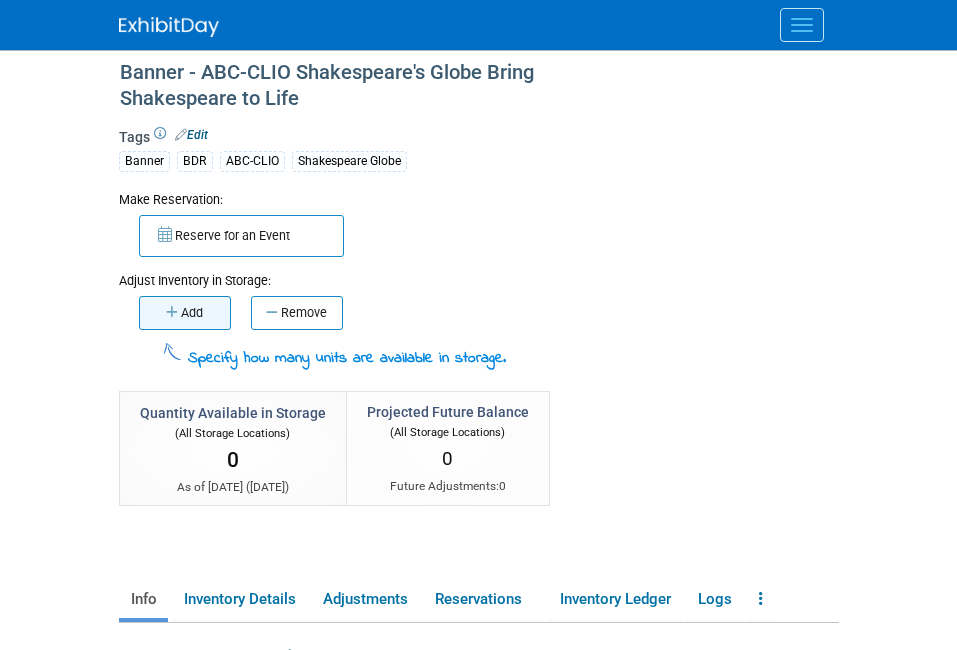click on "Add" at bounding box center [185, 313] 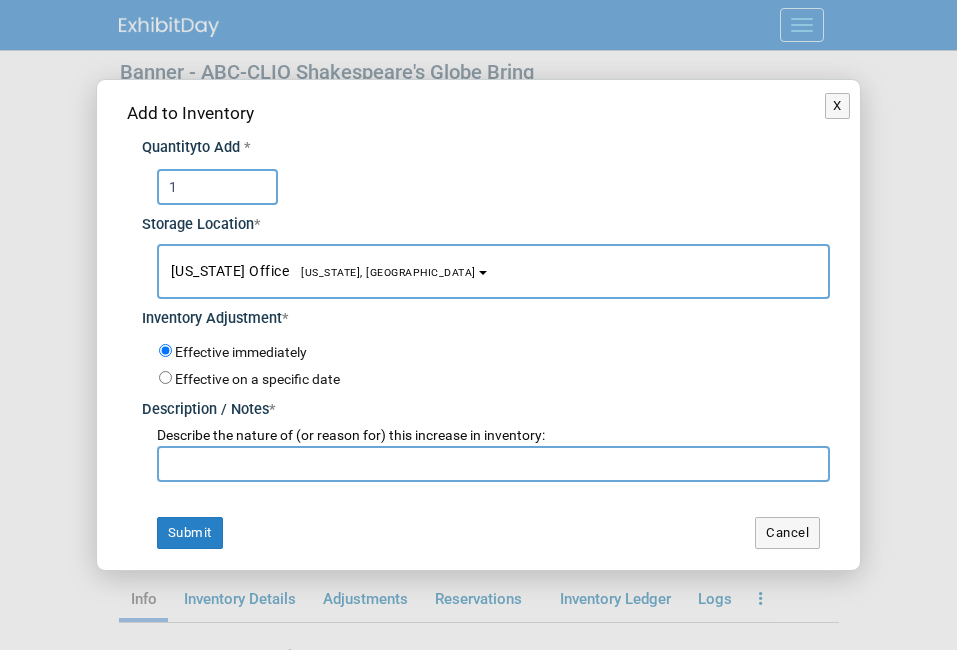 type on "1" 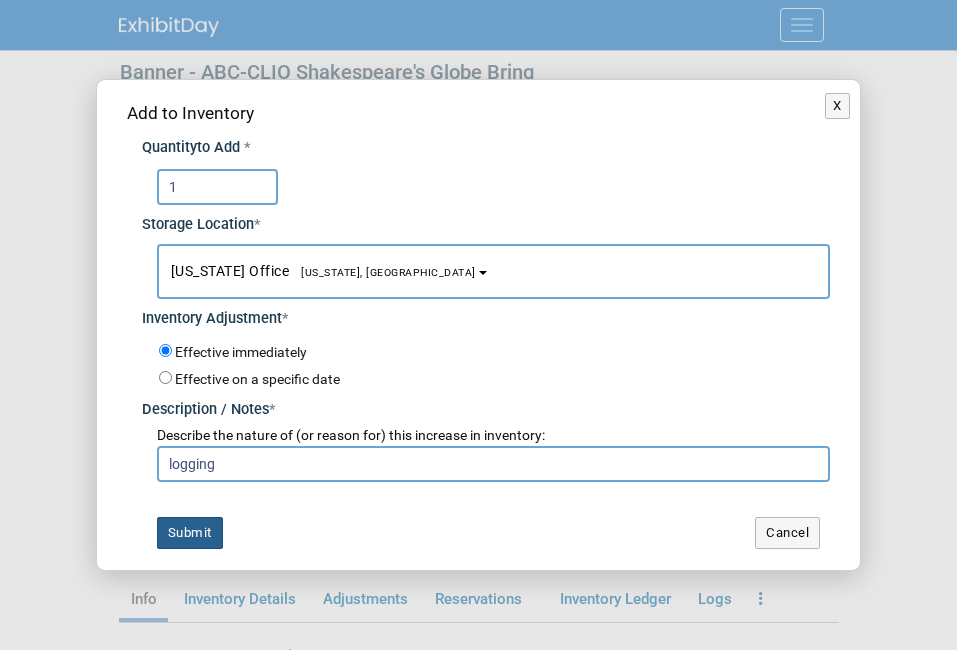type on "logging" 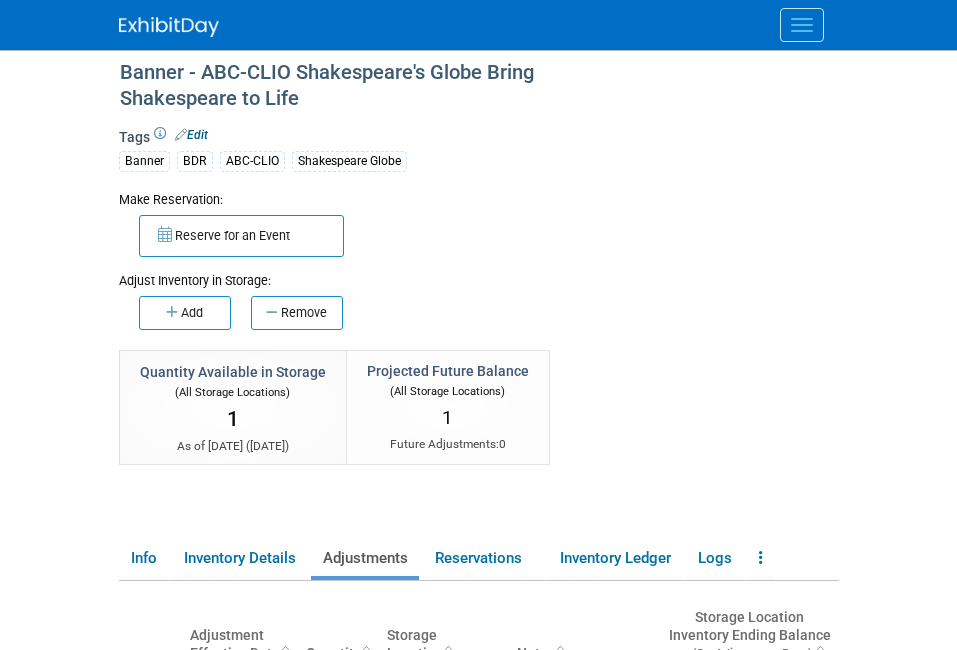 scroll, scrollTop: 0, scrollLeft: 0, axis: both 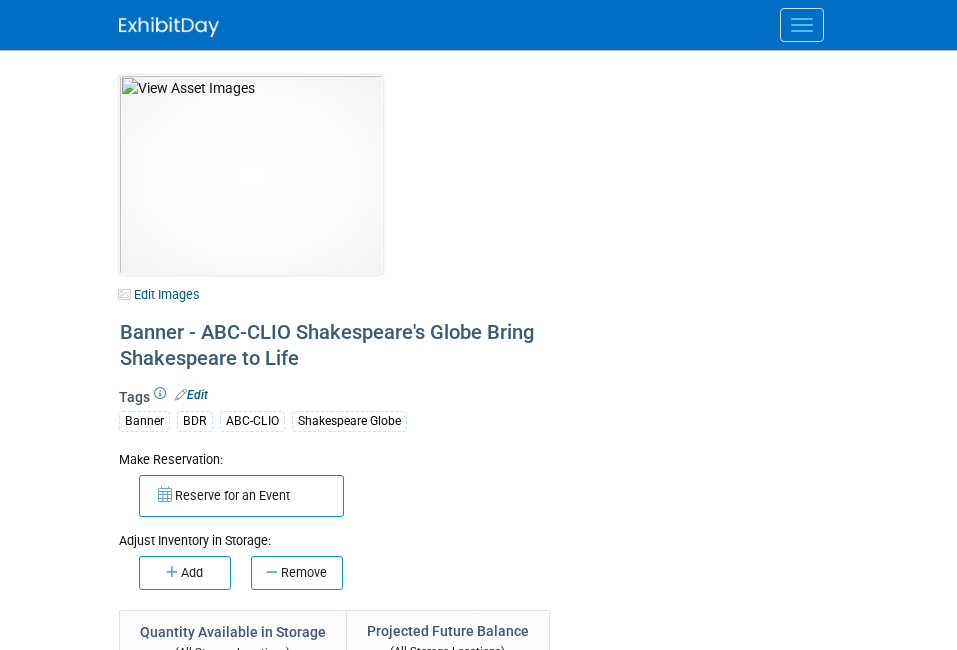 click at bounding box center (479, 25) 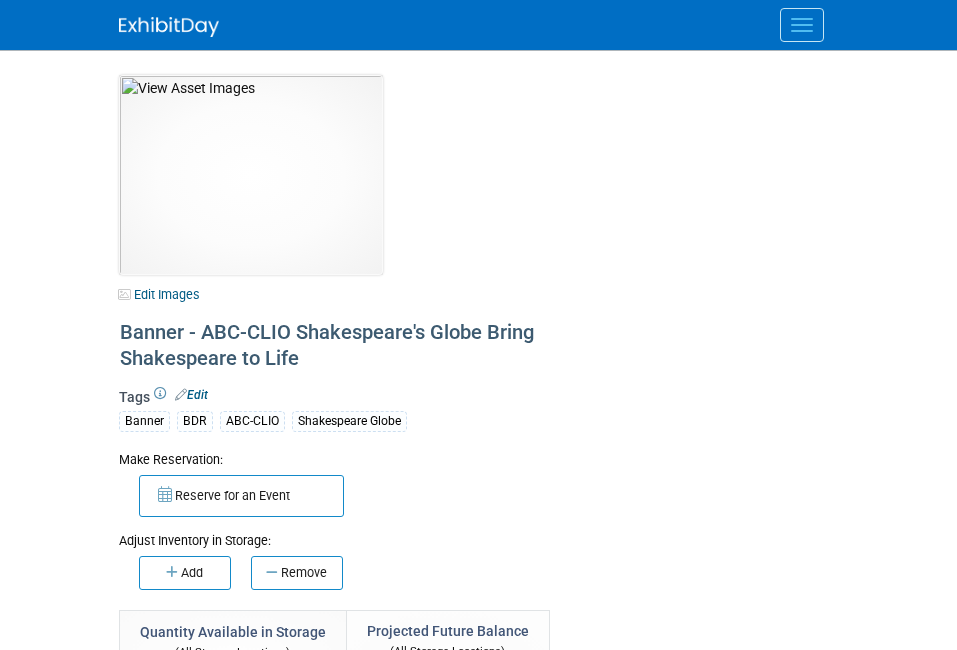 click at bounding box center [802, 25] 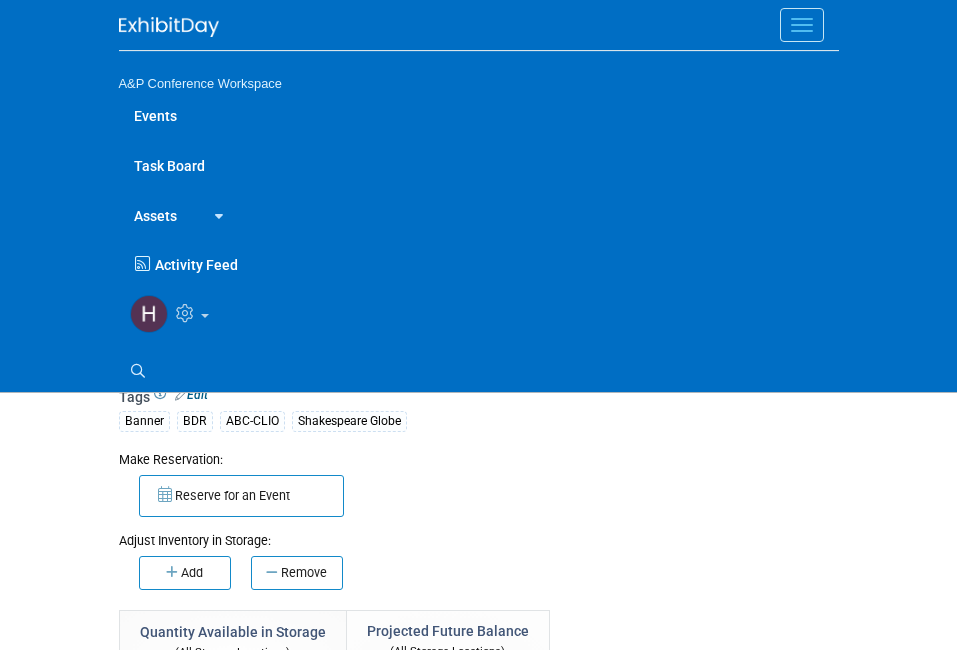 click at bounding box center (215, 214) 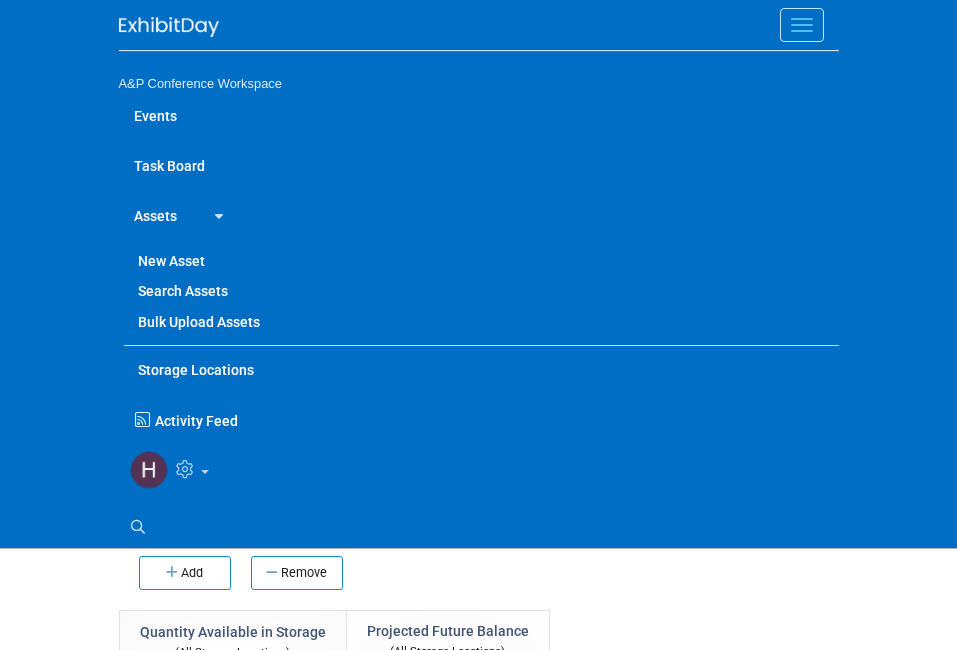 click on "Assets" at bounding box center (155, 215) 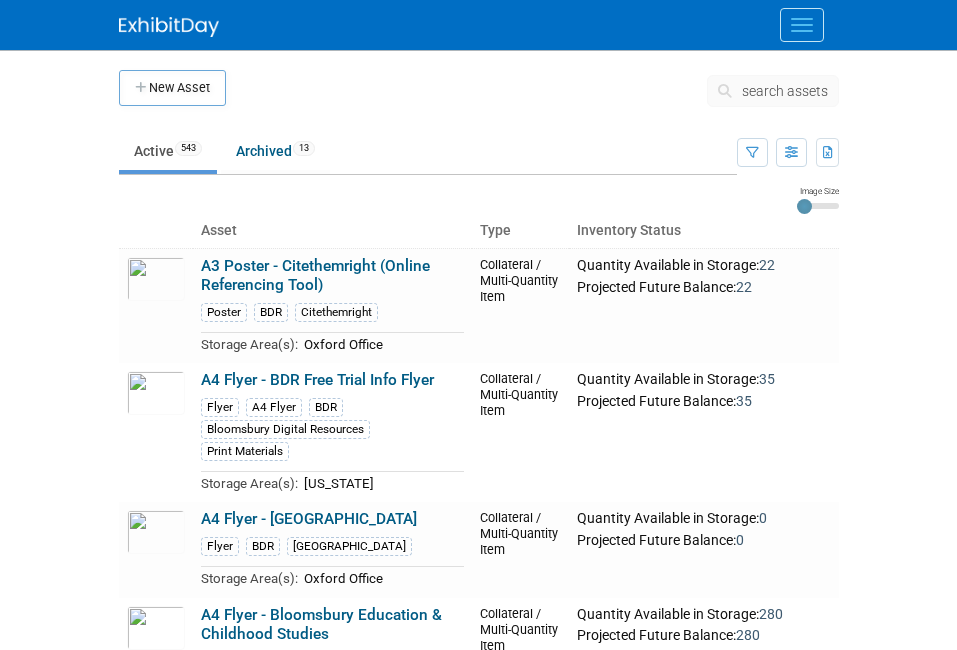 scroll, scrollTop: 0, scrollLeft: 0, axis: both 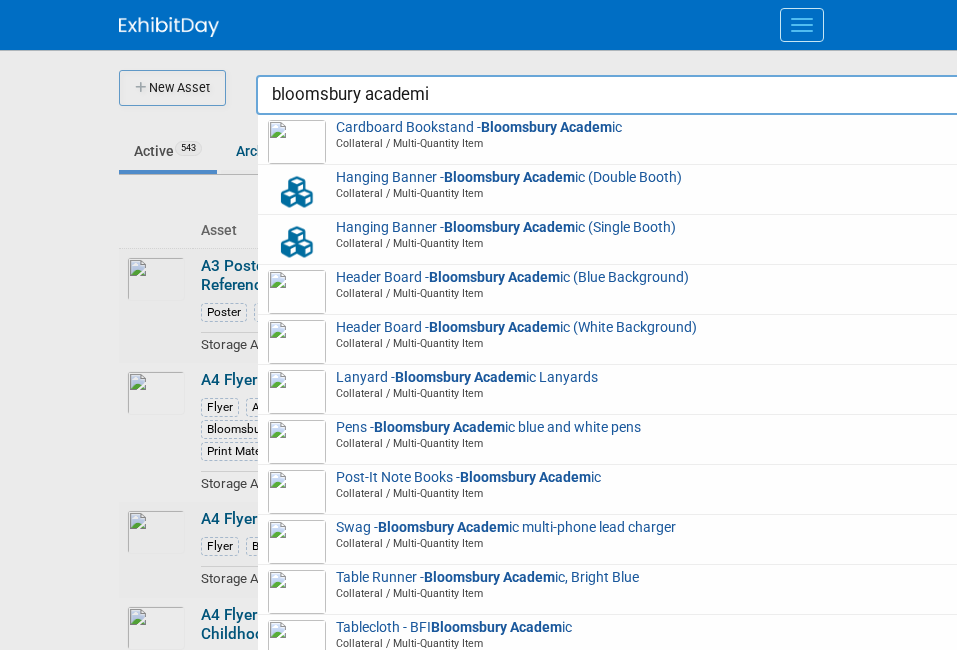 type on "bloomsbury academic" 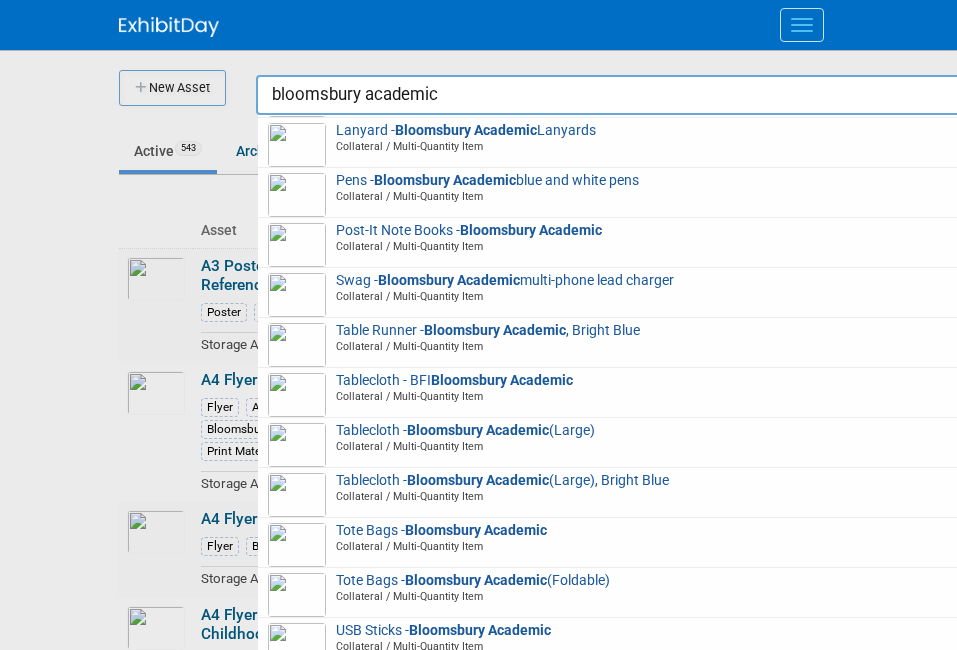 scroll, scrollTop: 0, scrollLeft: 0, axis: both 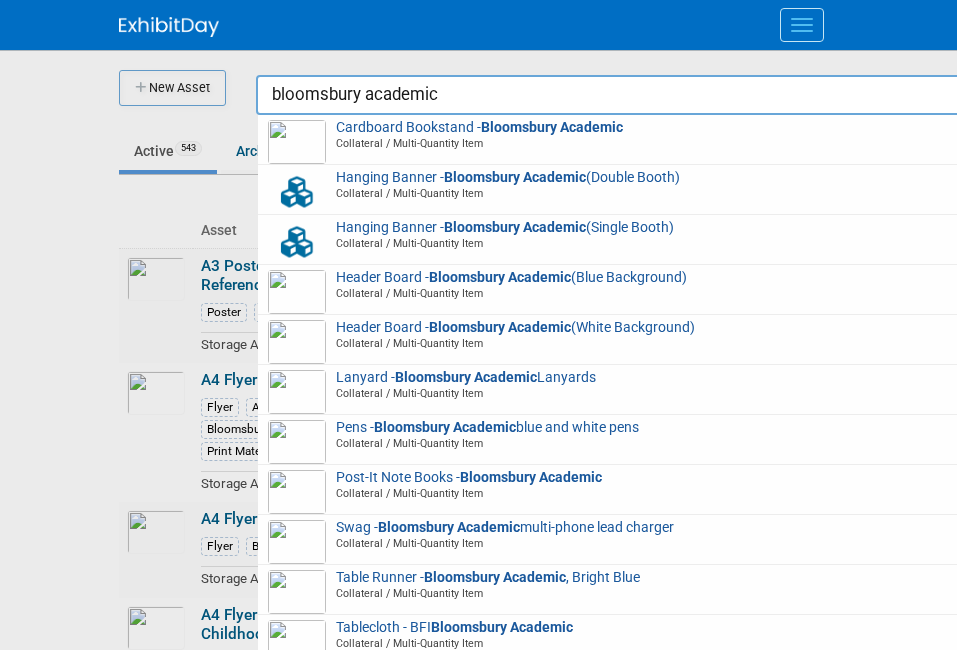drag, startPoint x: 457, startPoint y: 102, endPoint x: 271, endPoint y: 100, distance: 186.01076 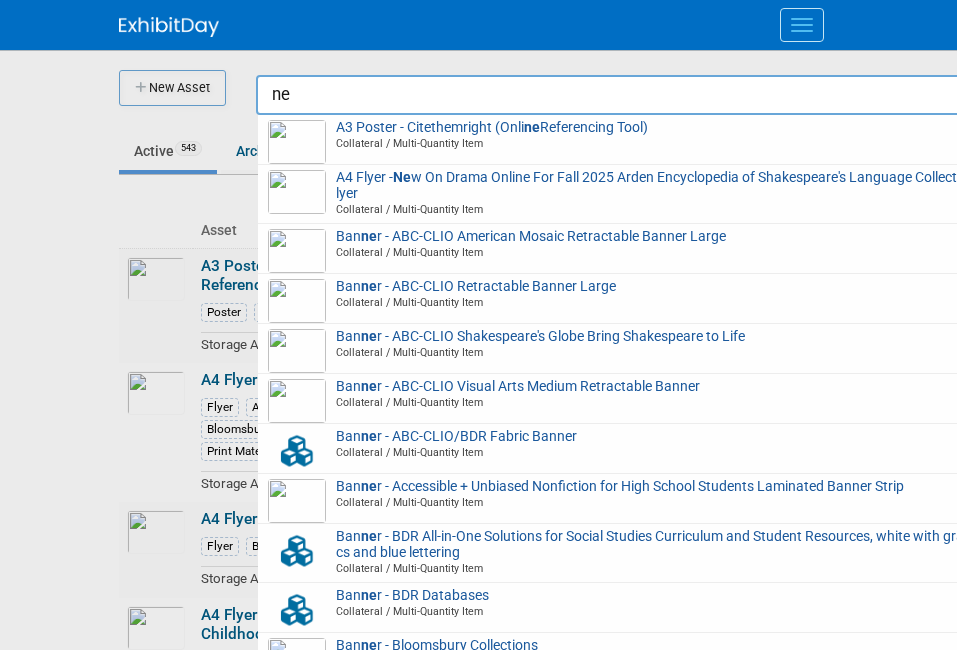 type on "n" 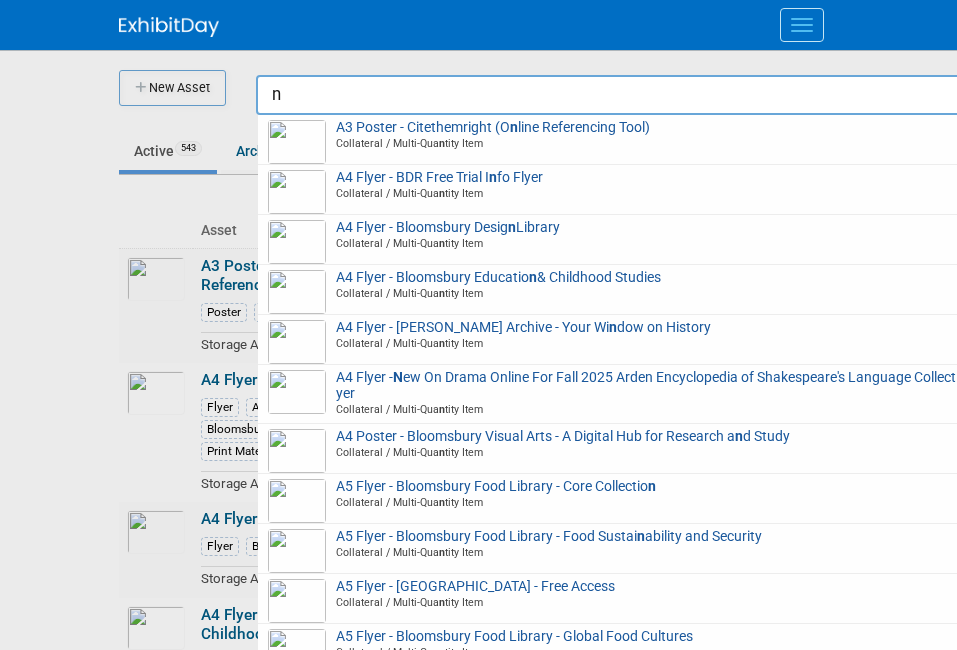 type 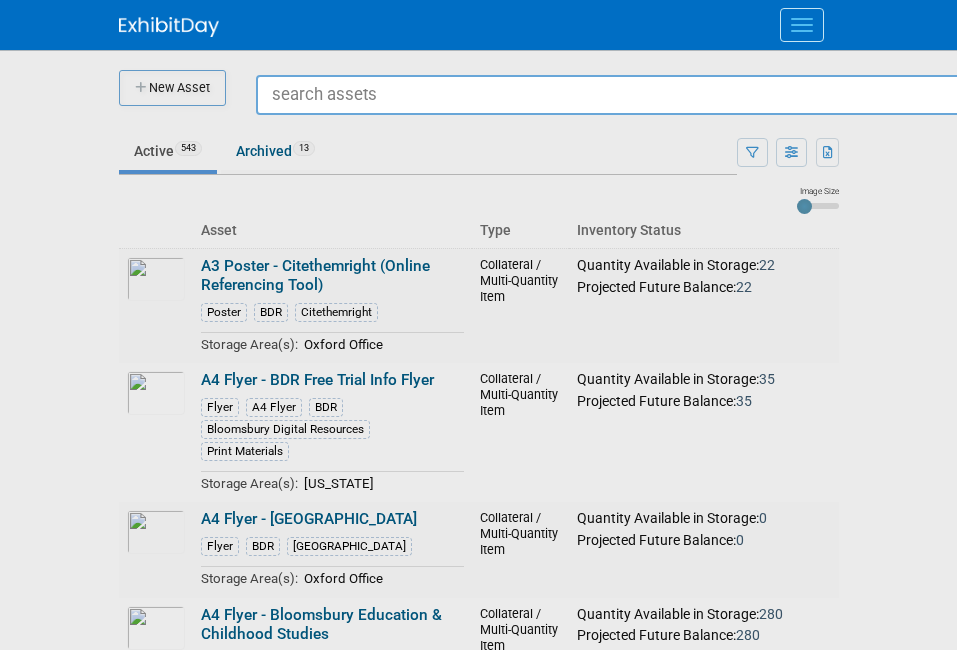 click at bounding box center (479, 325) 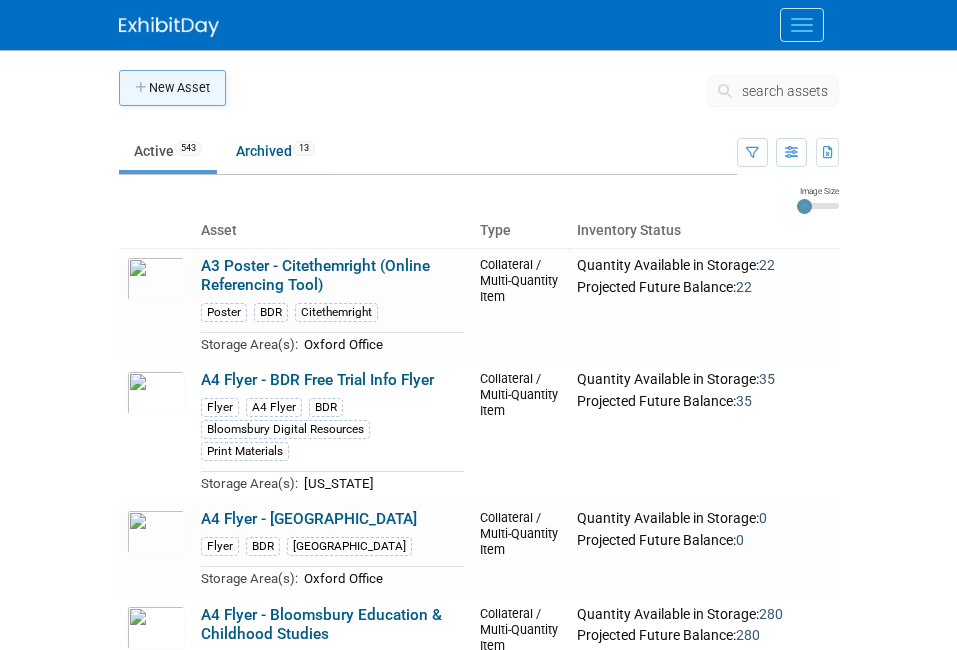click on "New Asset" at bounding box center [172, 88] 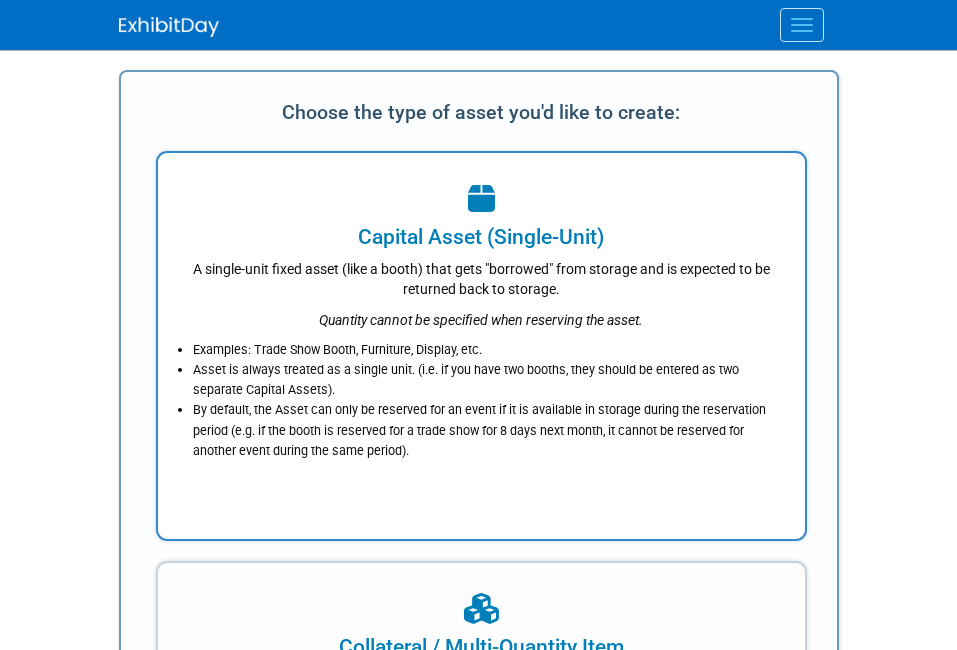 scroll, scrollTop: 342, scrollLeft: 0, axis: vertical 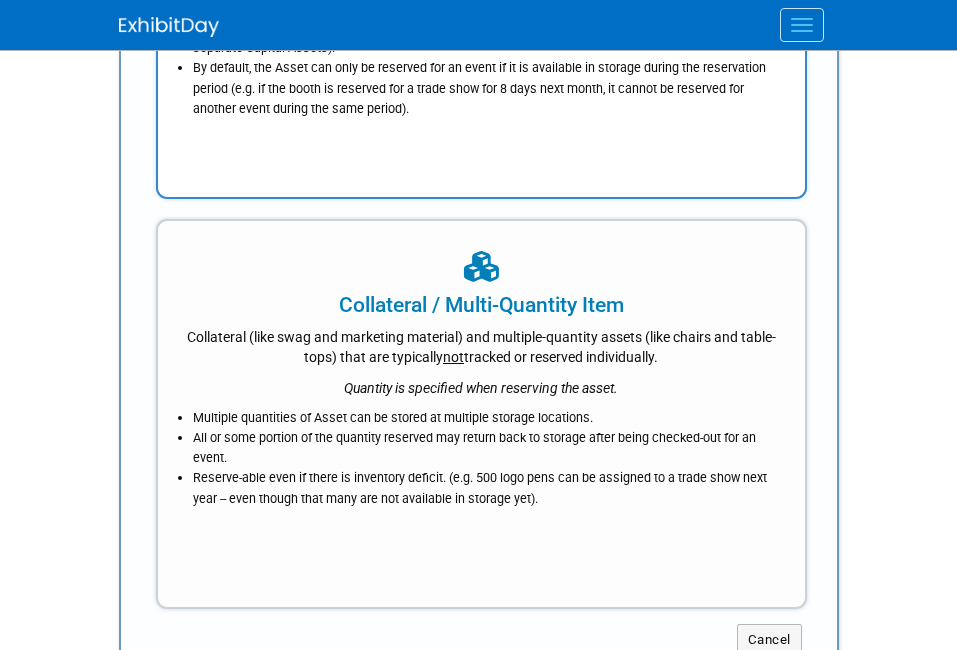 click on "Collateral (like swag and marketing material) and multiple-quantity assets (like chairs and table-tops) that are typically  not  tracked or reserved individually." at bounding box center (481, 343) 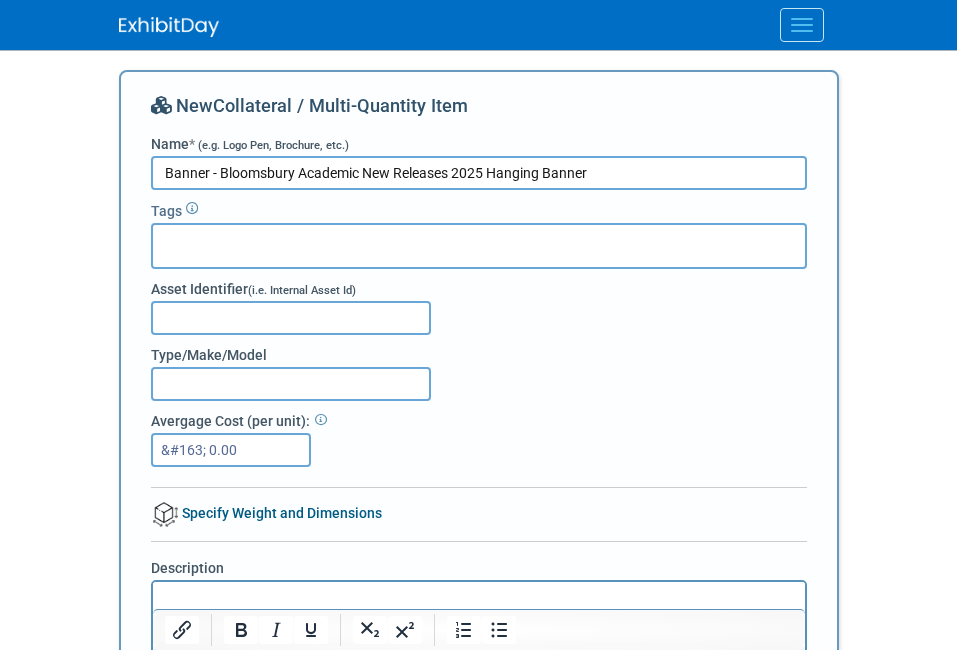 type on "Banner - Bloomsbury Academic New Releases 2025 Hanging Banner" 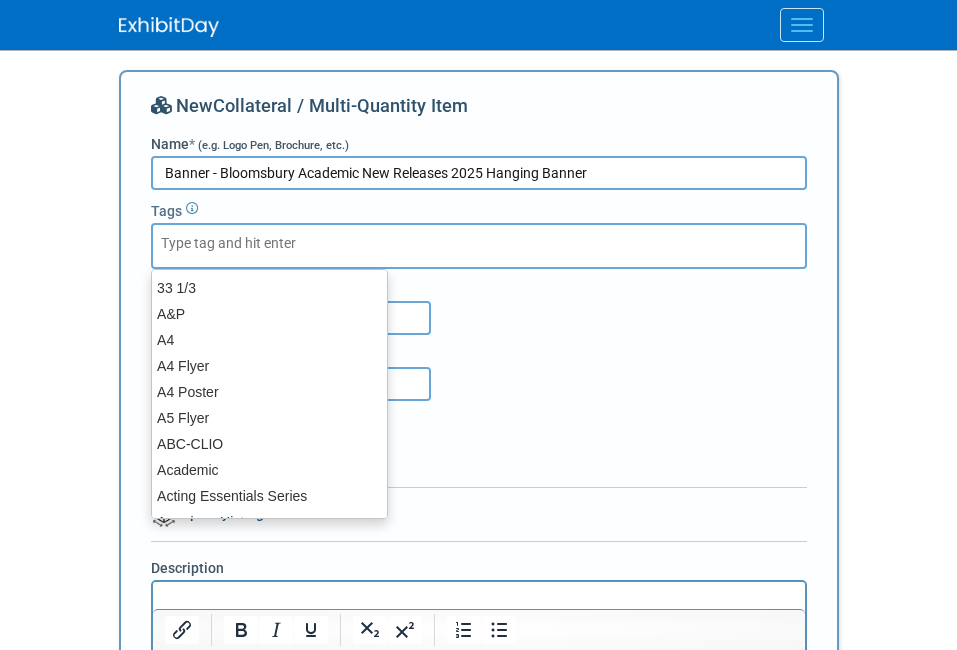 click at bounding box center (241, 243) 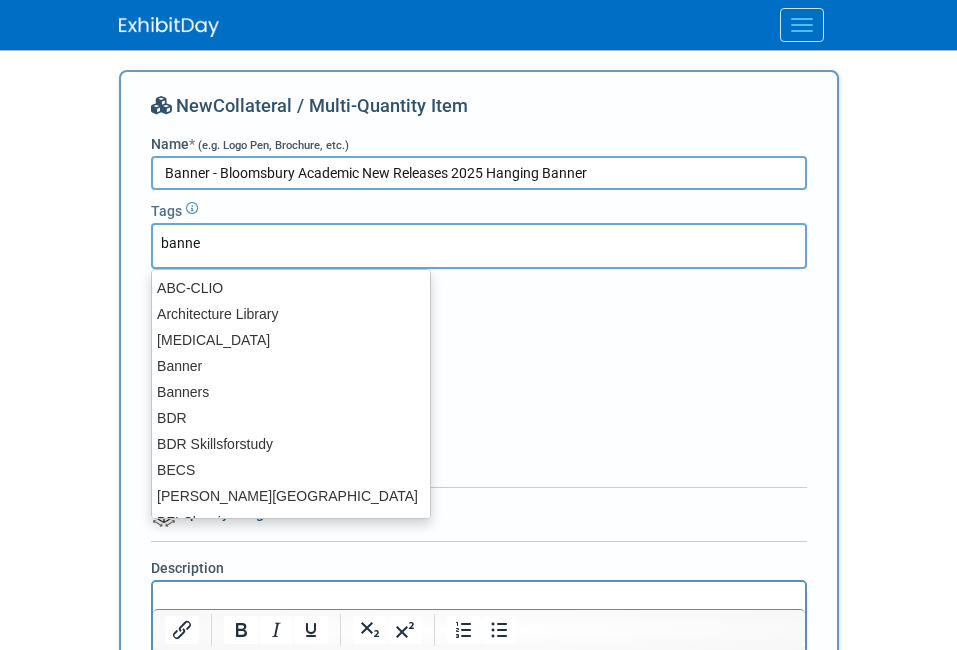 type on "banner" 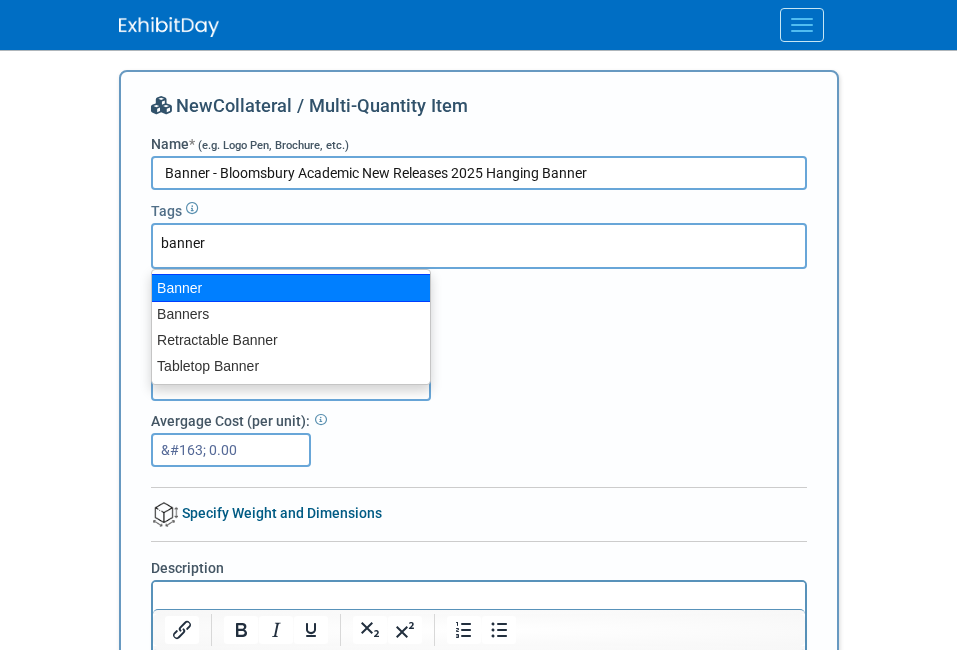 click on "Banner" at bounding box center [291, 288] 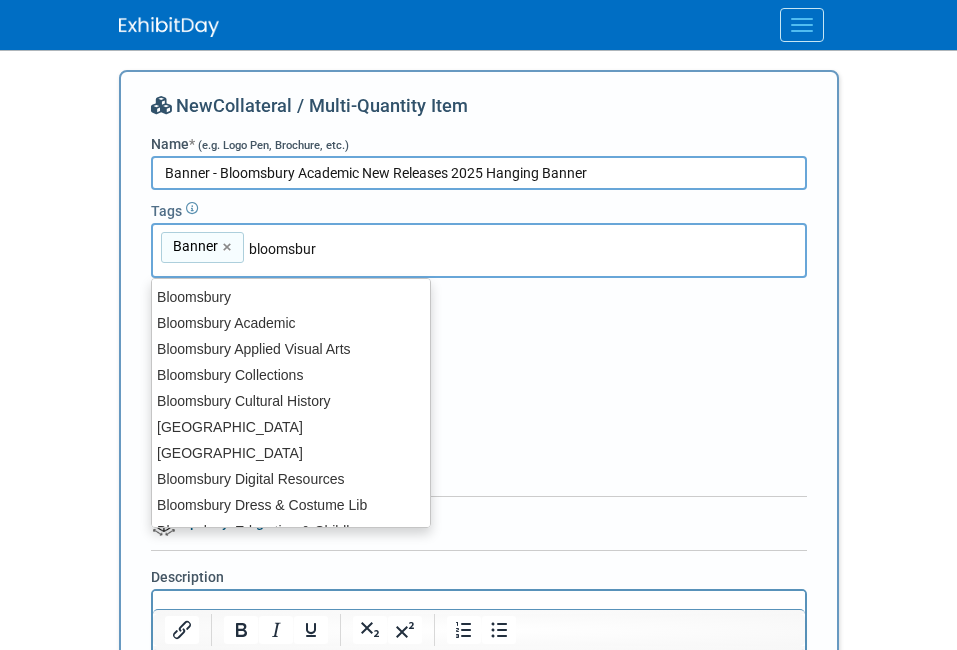 type on "bloomsbury" 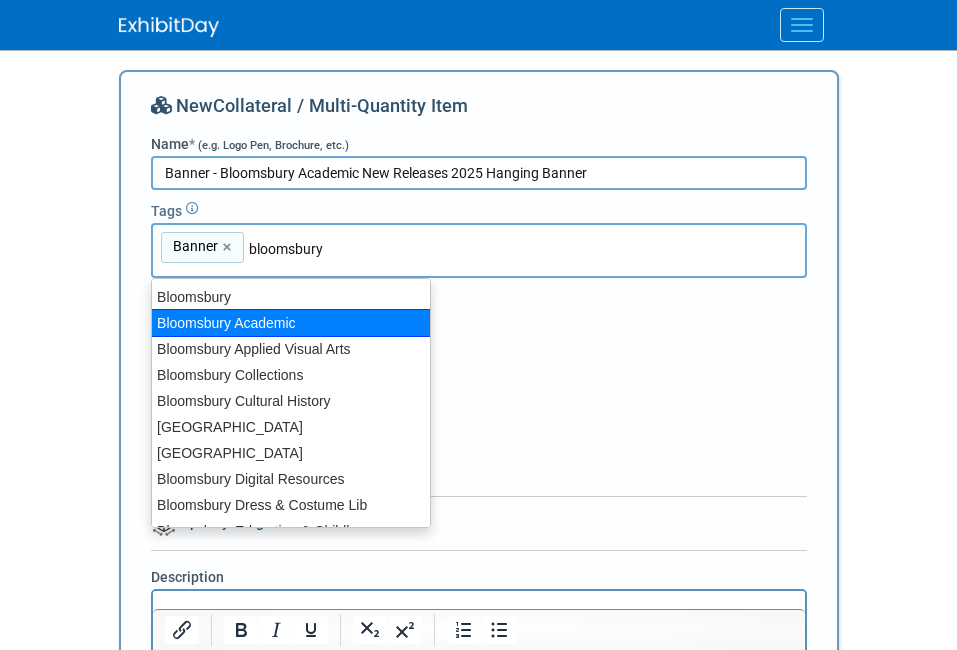 click on "Bloomsbury Academic" at bounding box center (291, 323) 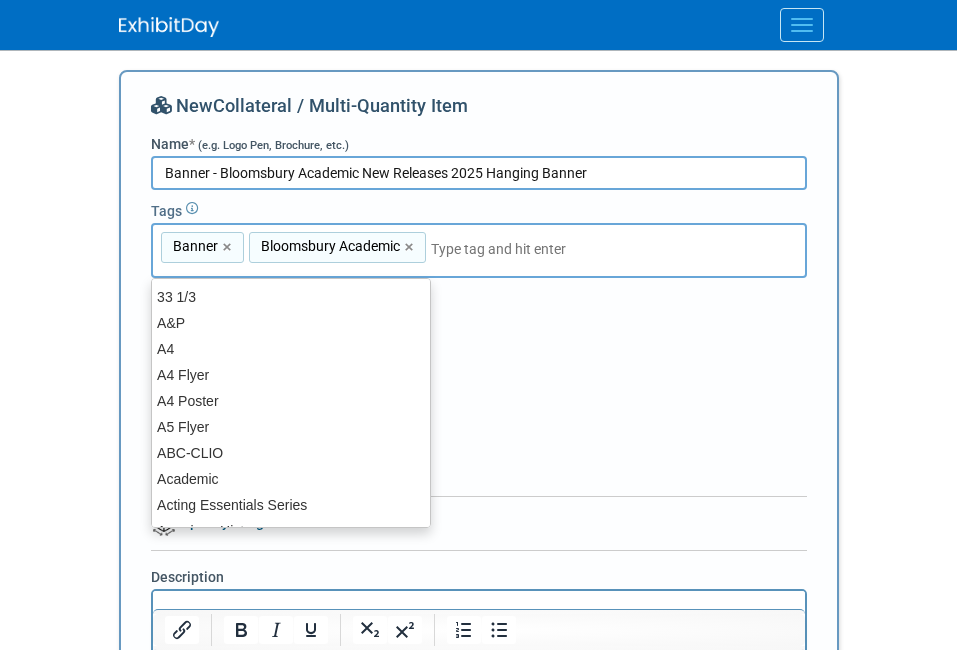 type on "A" 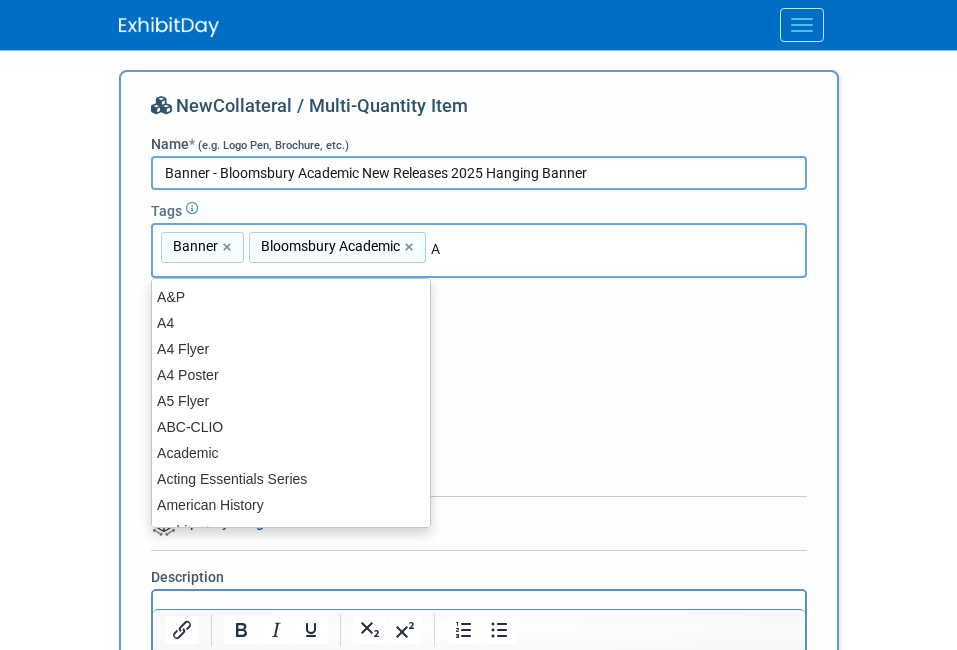 click on "A&P" at bounding box center (291, 297) 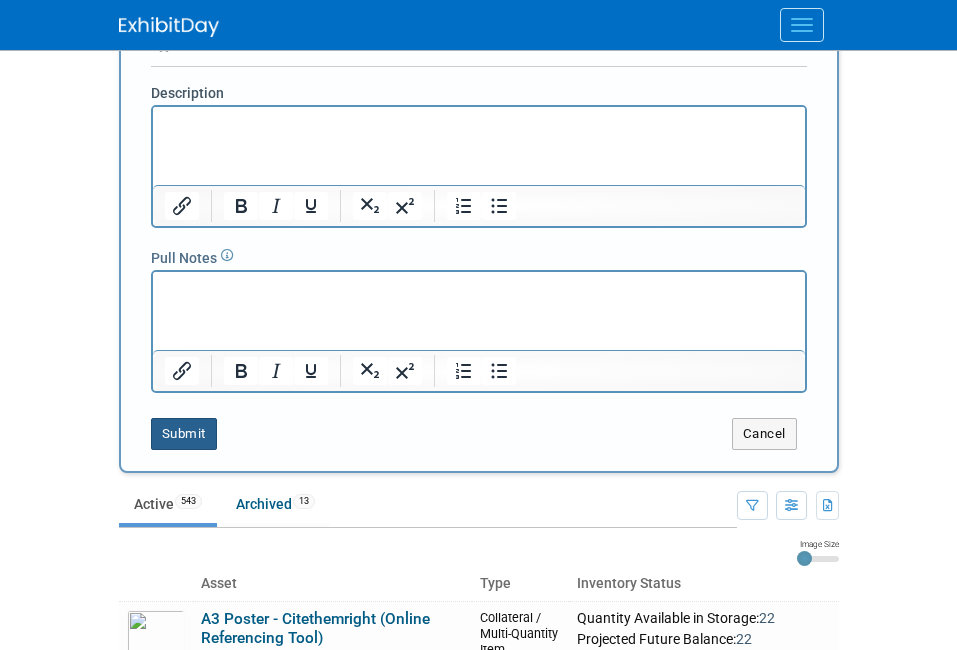 scroll, scrollTop: 488, scrollLeft: 0, axis: vertical 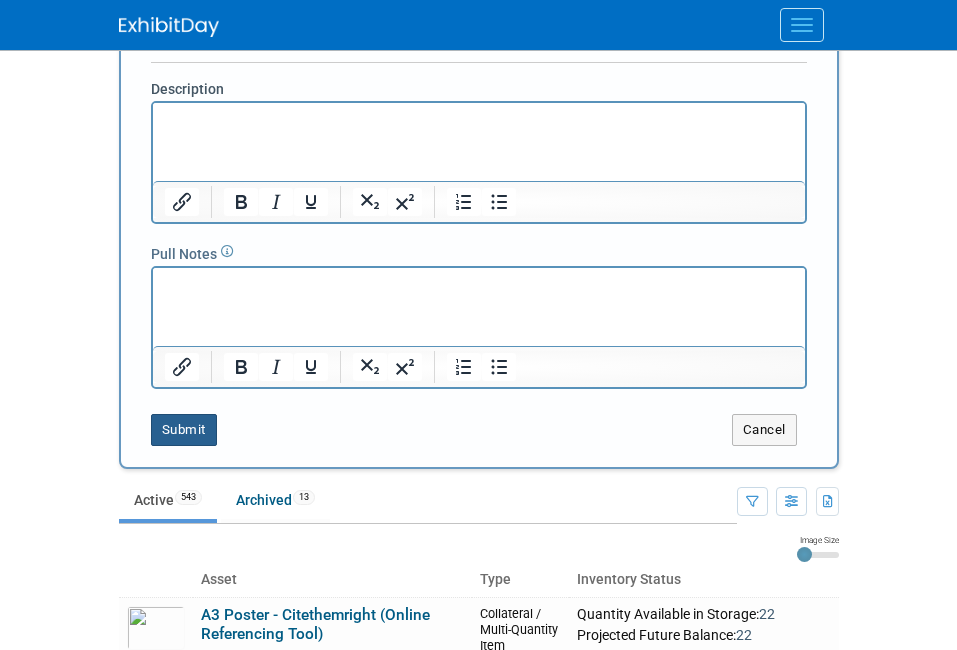 click on "Submit" at bounding box center [184, 430] 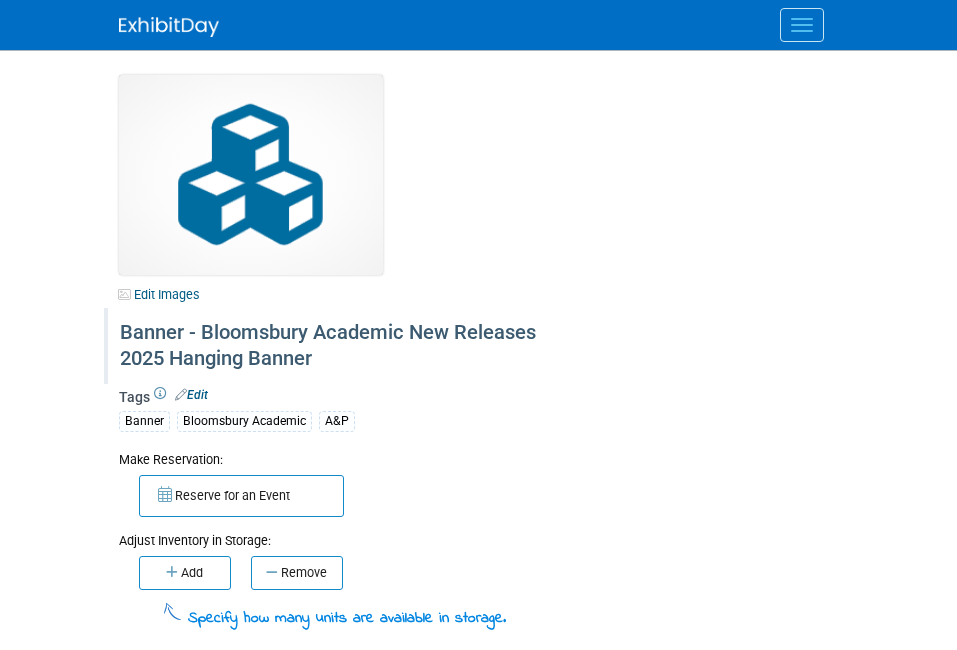 scroll, scrollTop: 0, scrollLeft: 0, axis: both 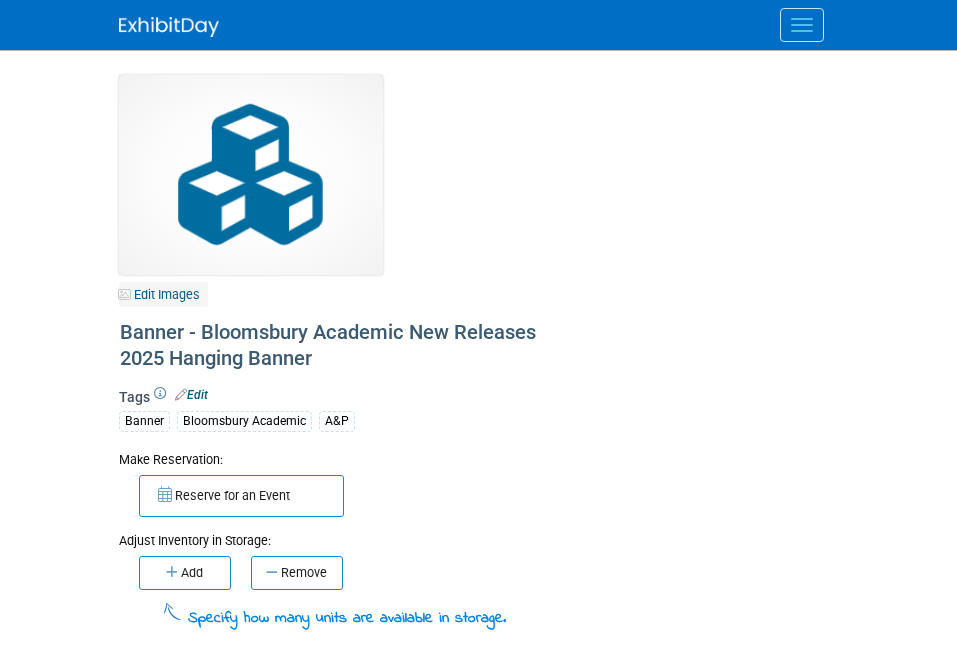 click on "Edit Images" at bounding box center (163, 294) 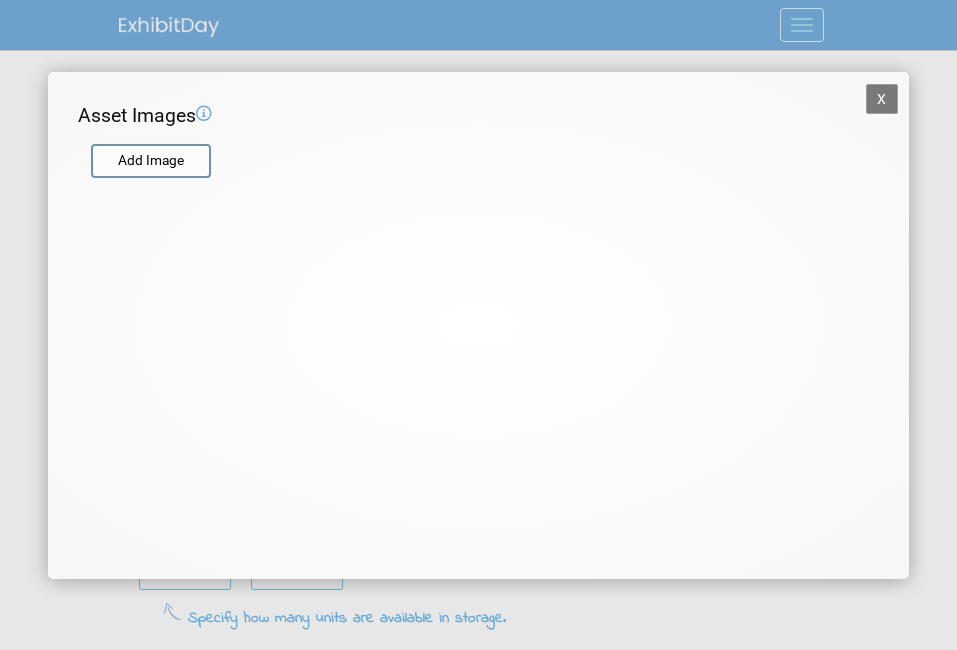 click at bounding box center [240, 179] 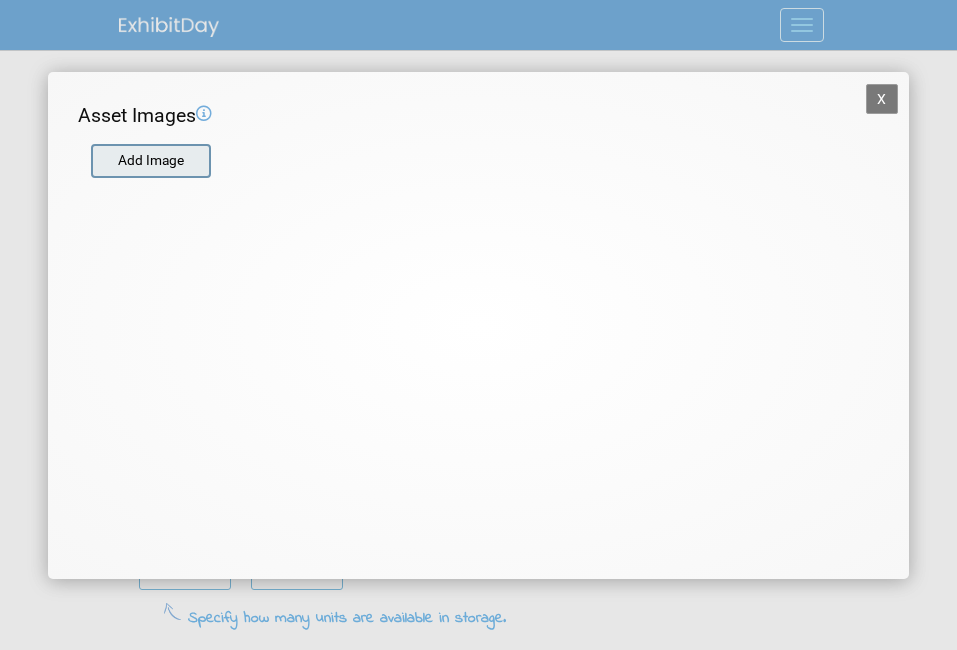 click at bounding box center (90, 161) 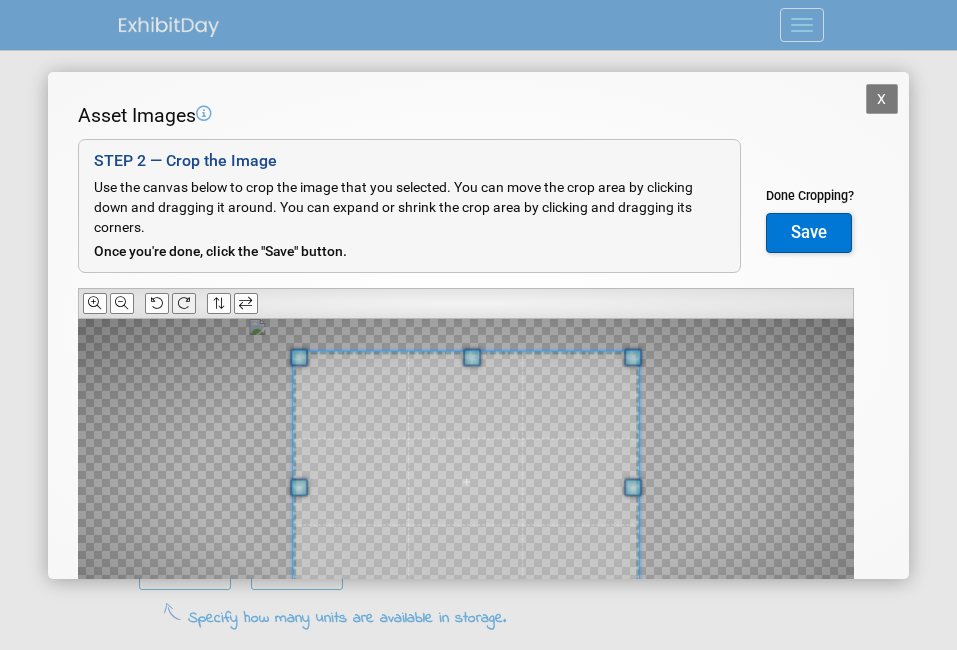 click at bounding box center (184, 303) 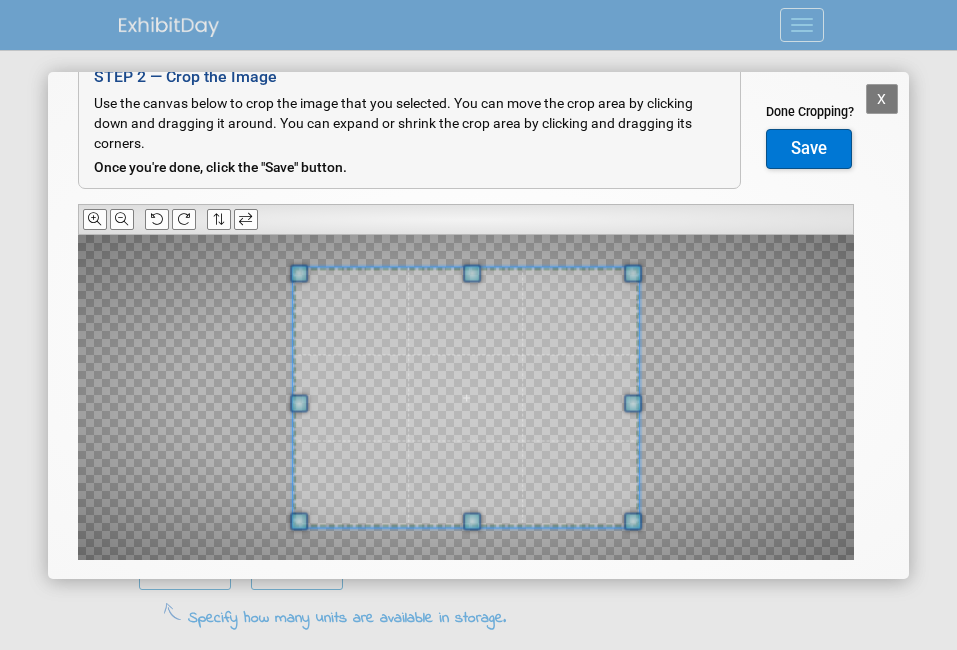 scroll, scrollTop: 107, scrollLeft: 0, axis: vertical 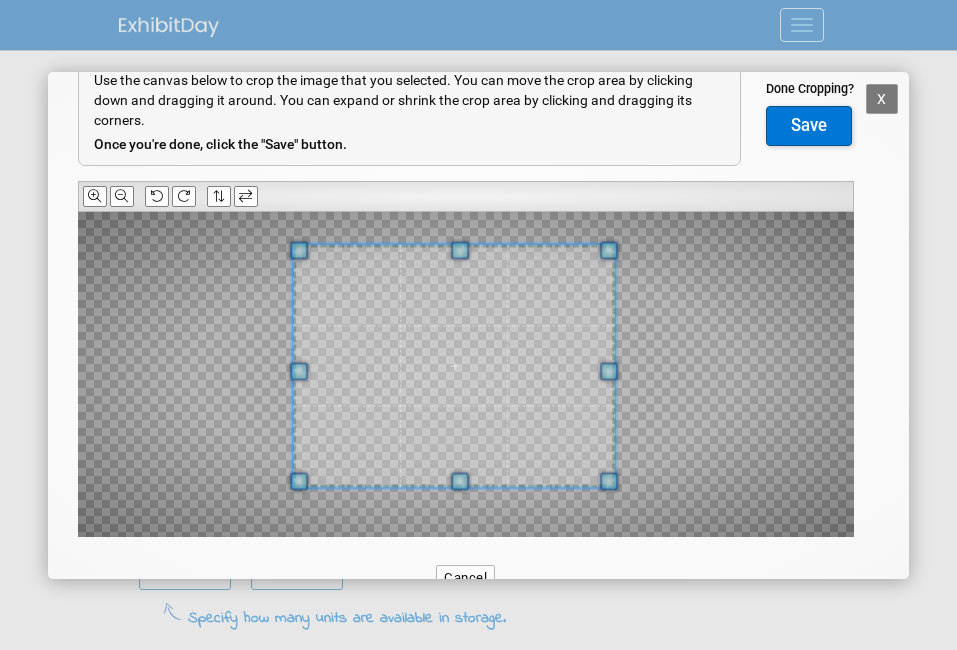 click at bounding box center (466, 374) 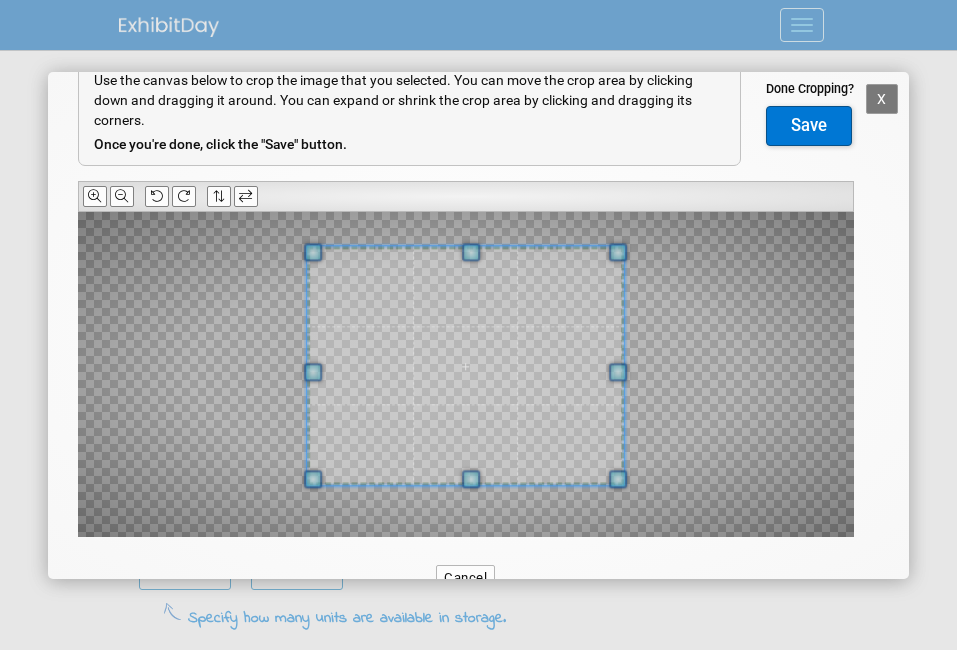 click at bounding box center [465, 366] 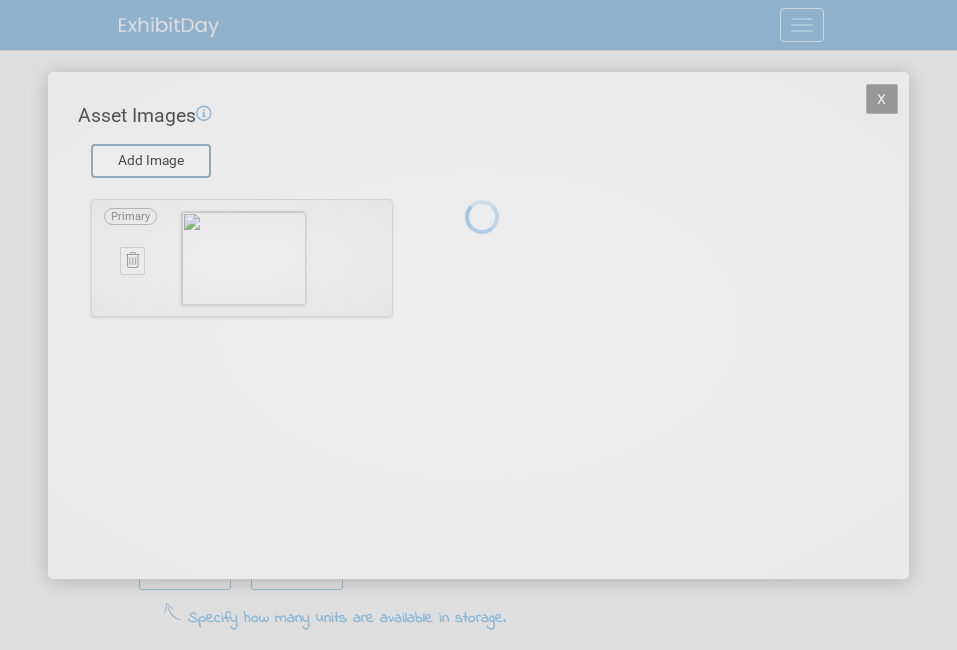 scroll, scrollTop: 0, scrollLeft: 0, axis: both 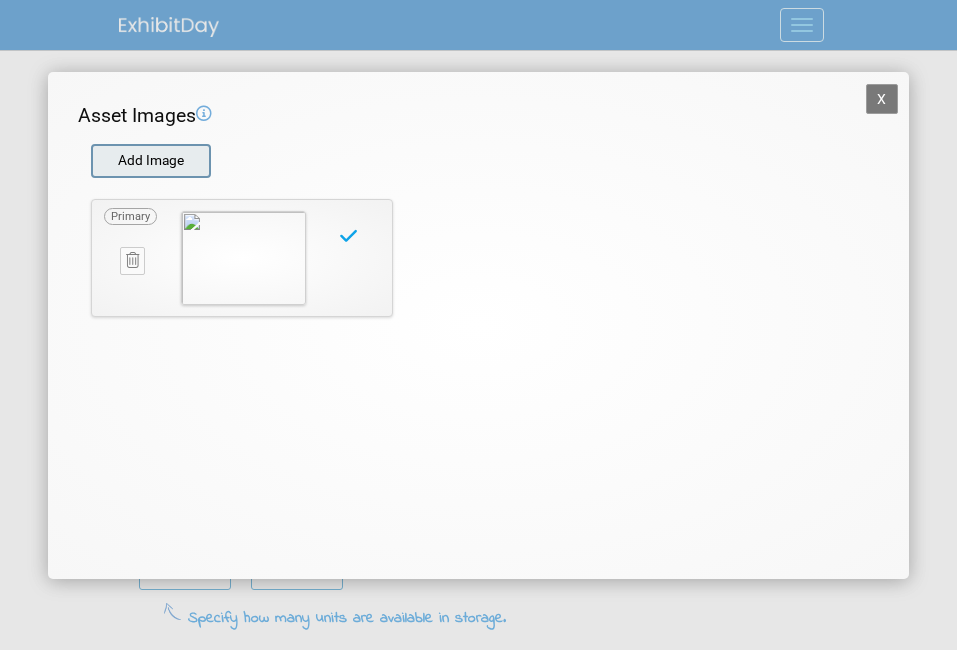 click at bounding box center (90, 161) 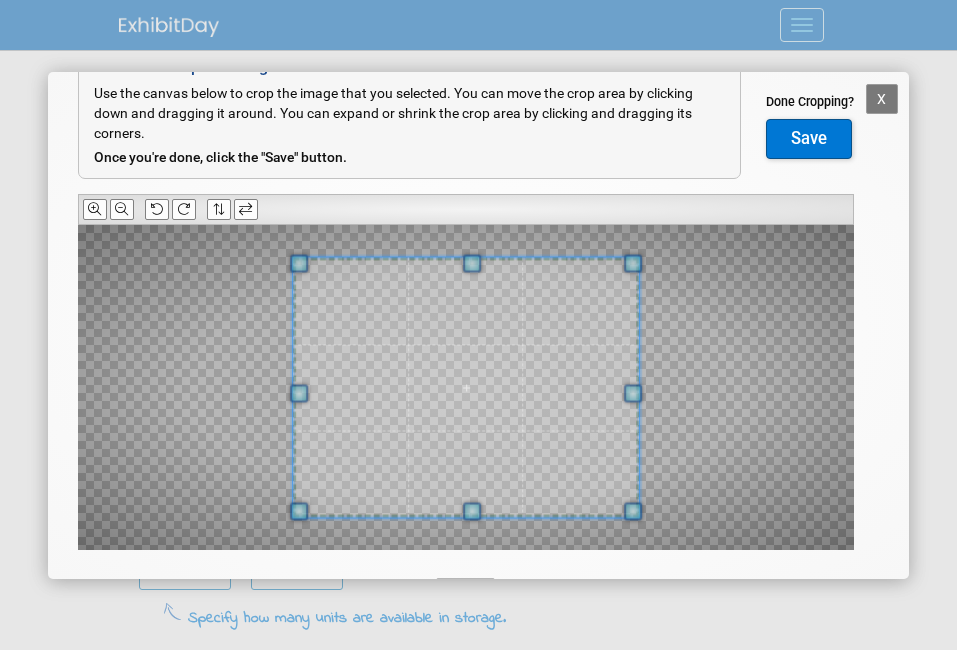scroll, scrollTop: 97, scrollLeft: 0, axis: vertical 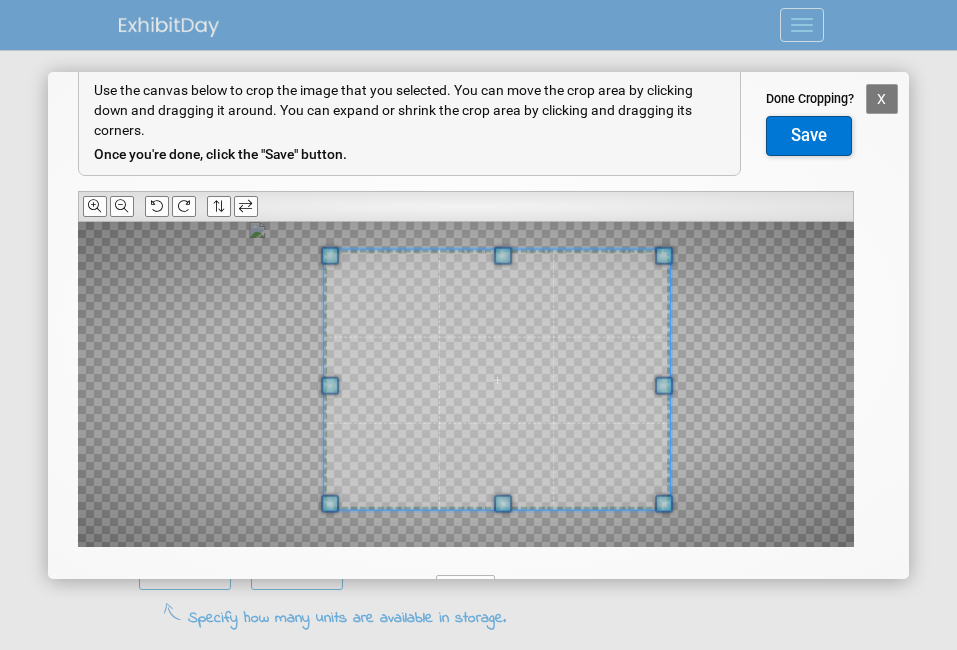 click at bounding box center (497, 380) 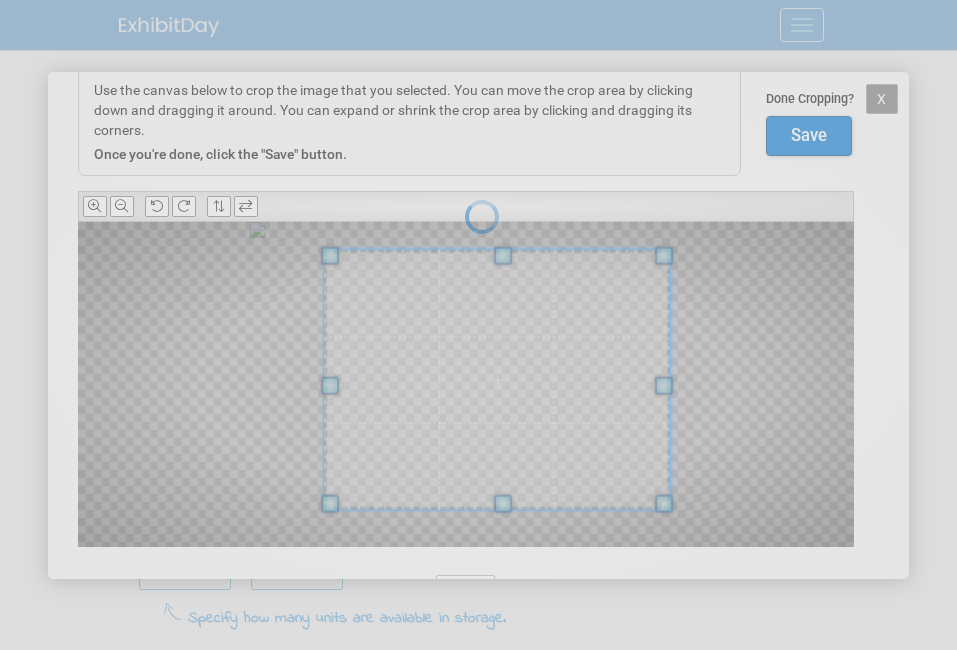 scroll, scrollTop: 0, scrollLeft: 0, axis: both 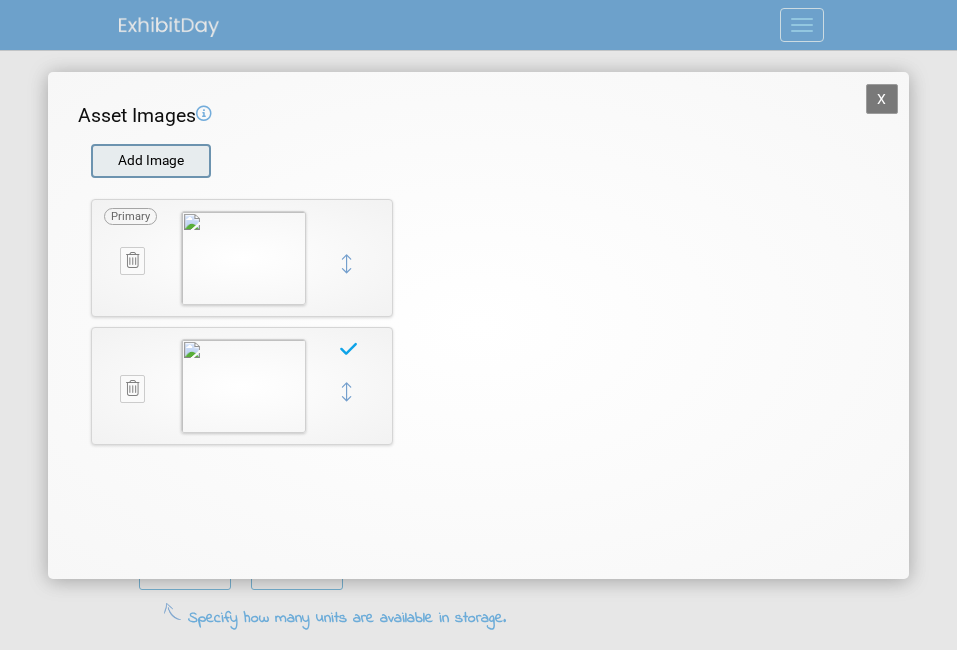 click at bounding box center (90, 161) 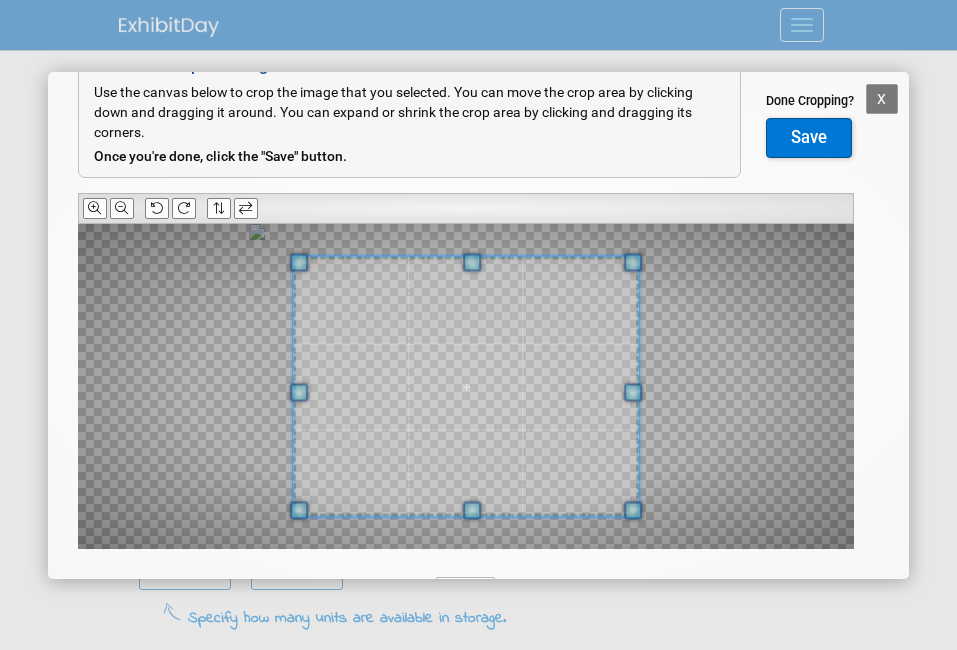 scroll, scrollTop: 96, scrollLeft: 0, axis: vertical 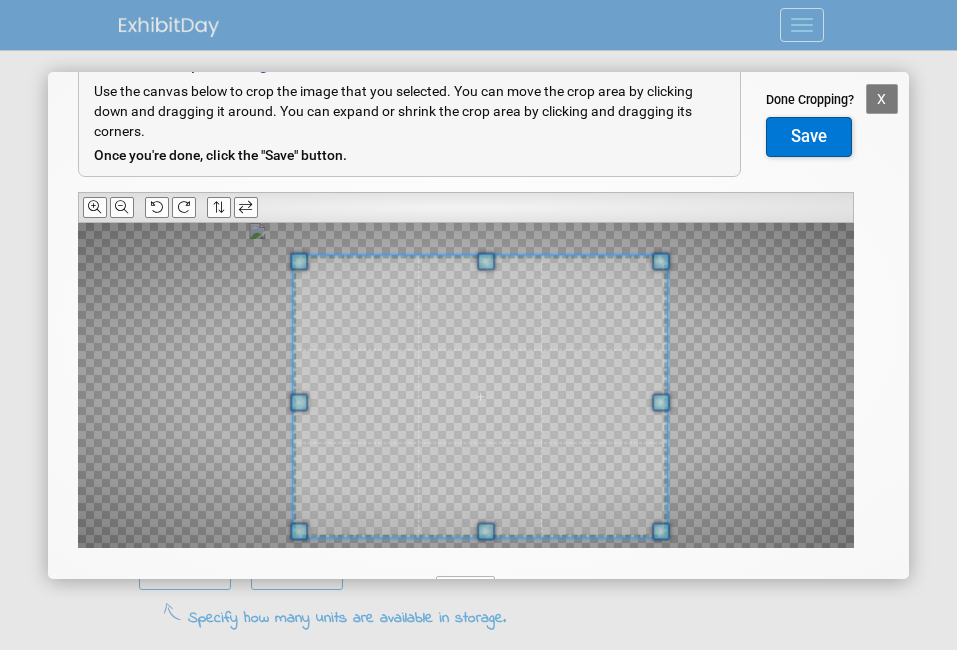 click at bounding box center (480, 396) 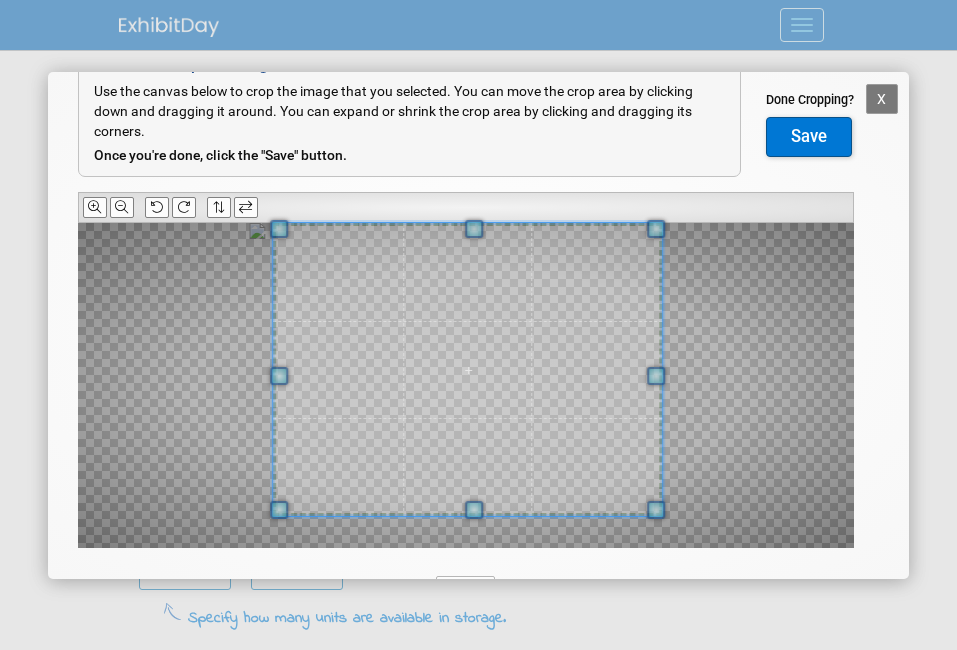 click at bounding box center [467, 369] 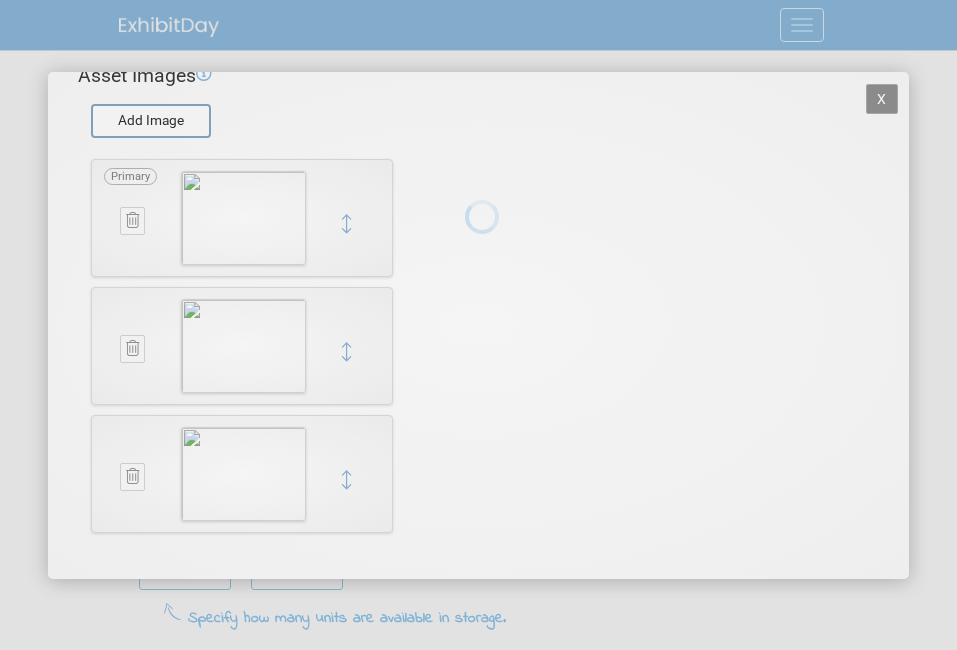 scroll, scrollTop: 0, scrollLeft: 0, axis: both 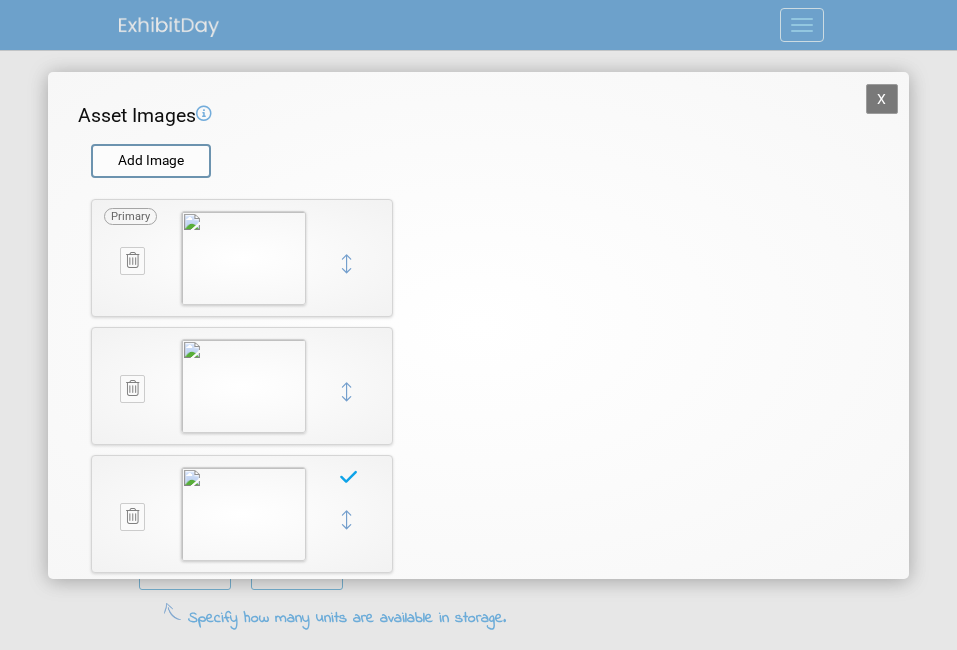 click on "X" at bounding box center (882, 99) 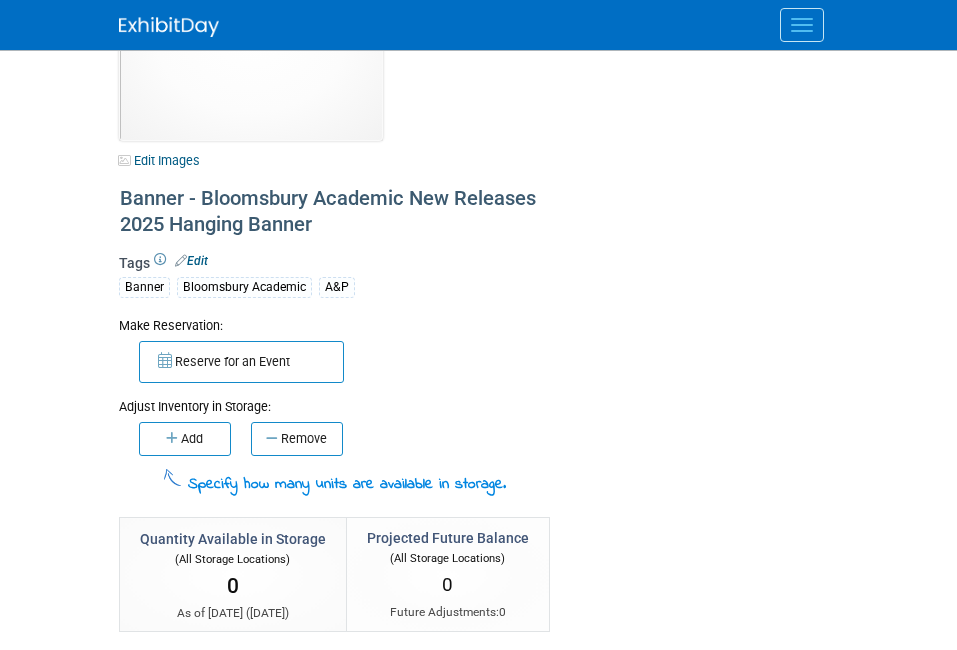scroll, scrollTop: 155, scrollLeft: 0, axis: vertical 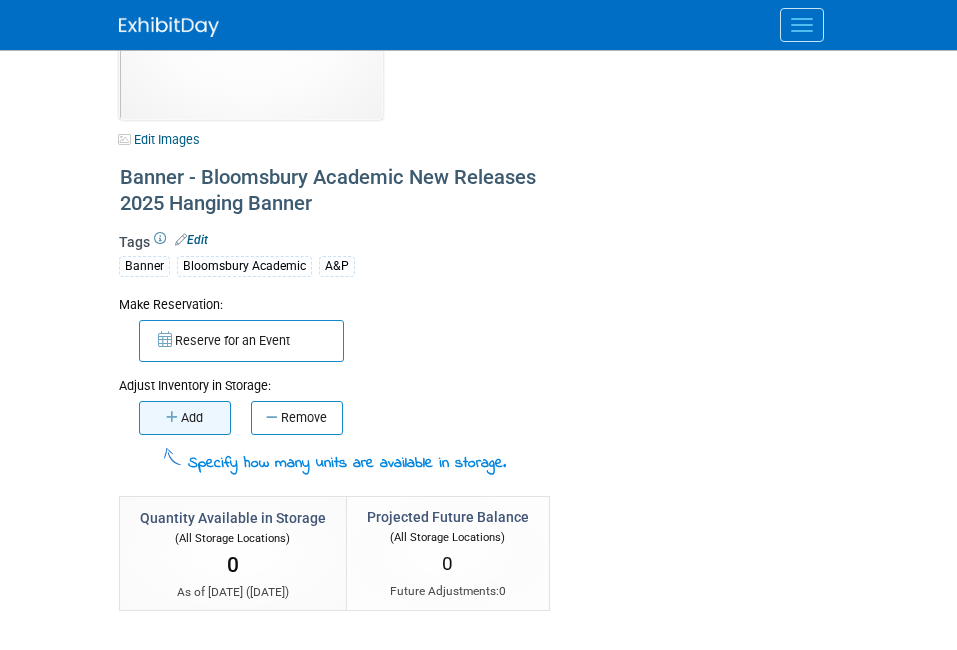 click at bounding box center (173, 417) 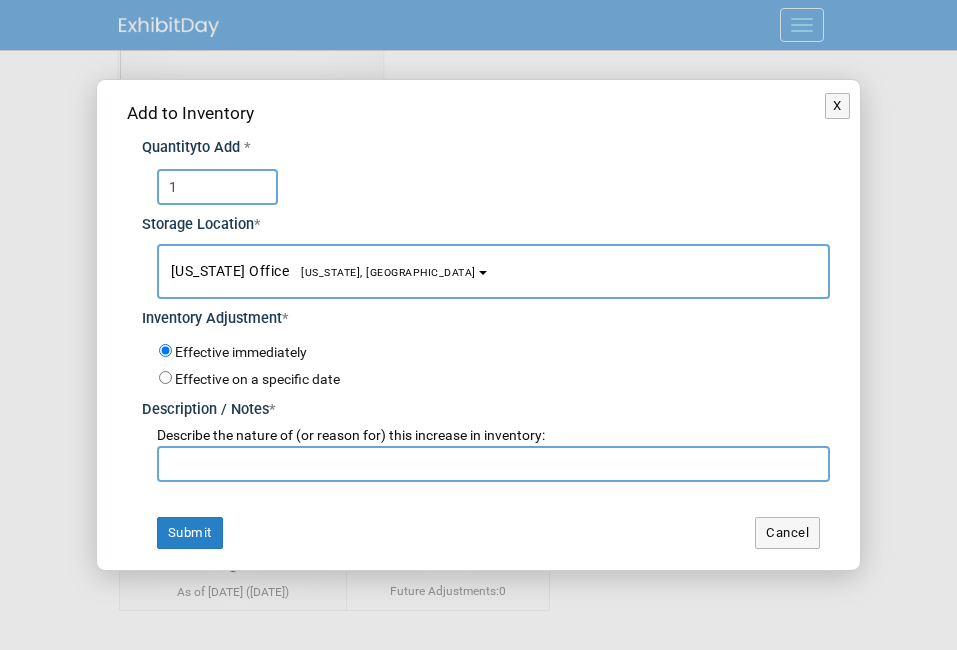 type on "1" 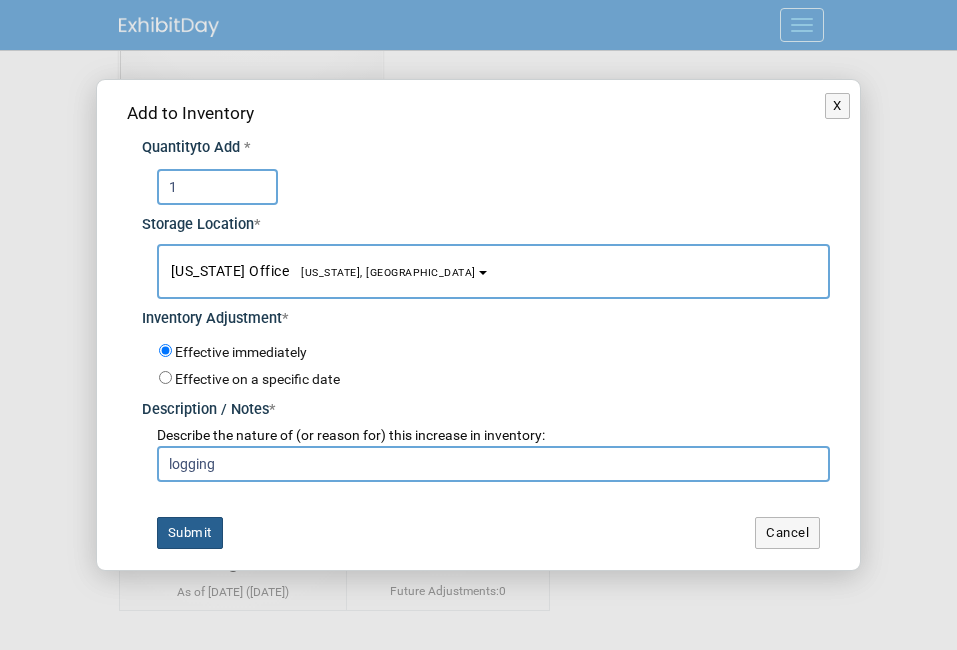 type on "logging" 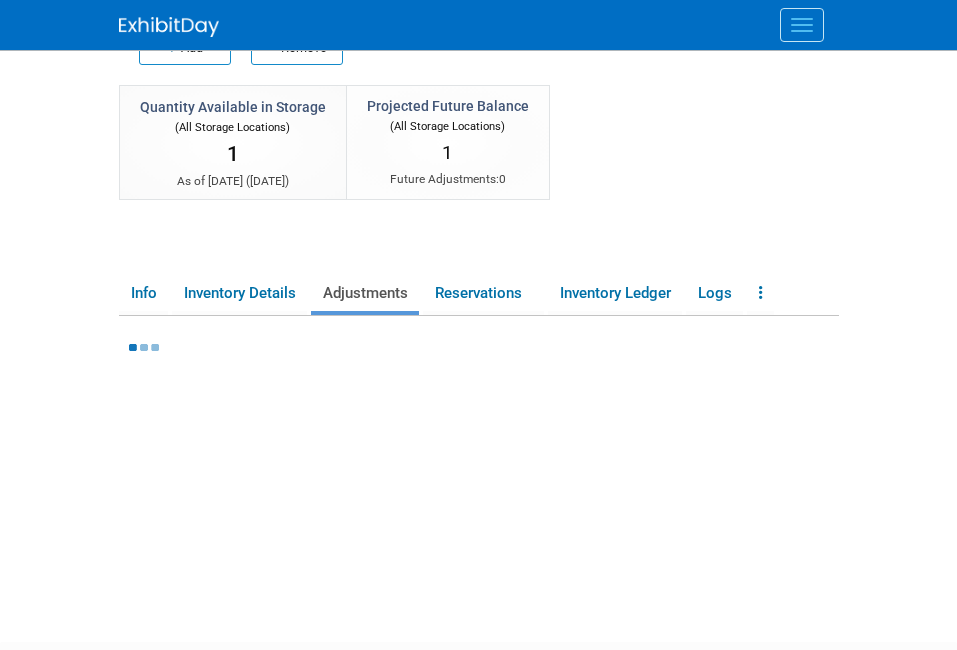 scroll, scrollTop: 529, scrollLeft: 0, axis: vertical 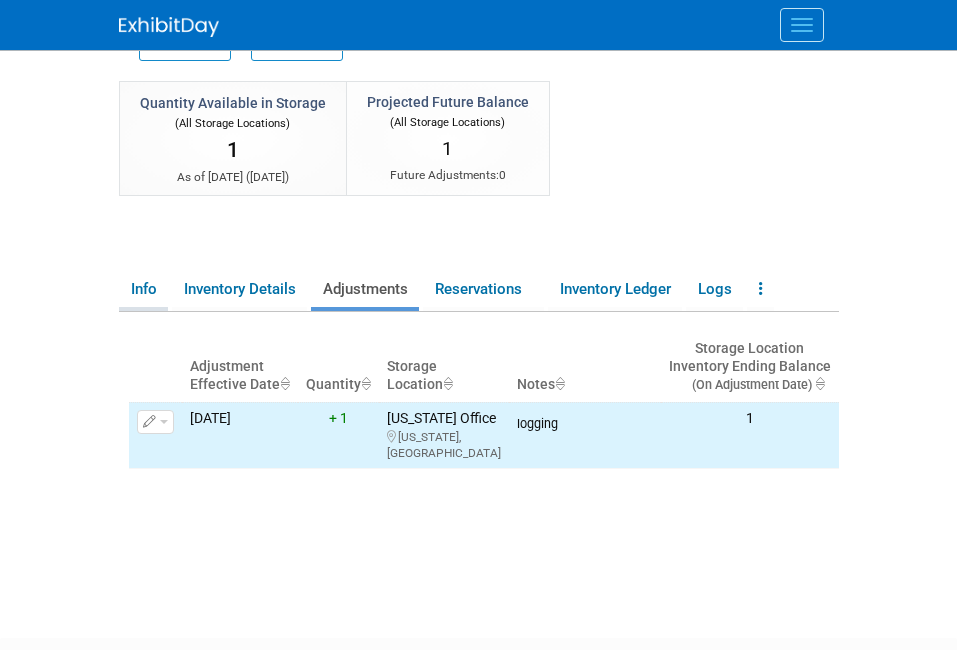 click on "Info" at bounding box center (143, 289) 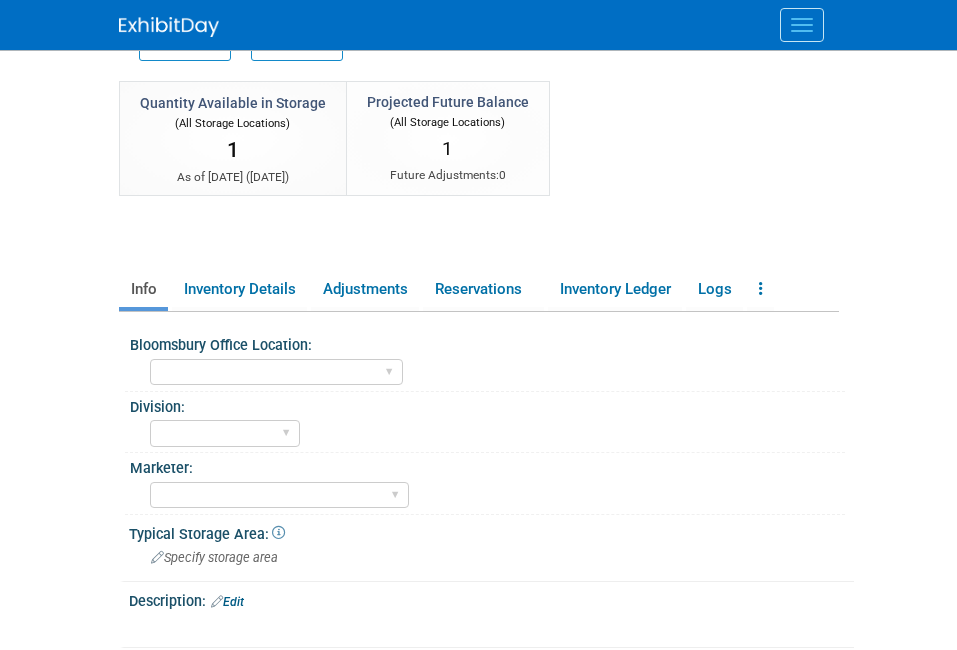 scroll, scrollTop: 548, scrollLeft: 0, axis: vertical 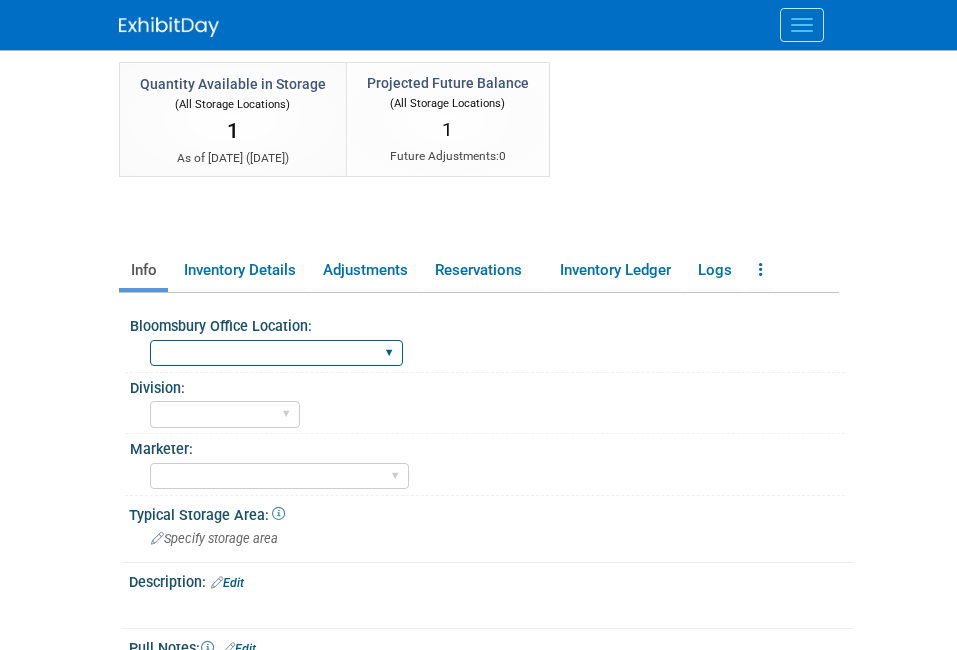click on "Oxford
New York
Oxford, New York
Blue Ridge Summit" at bounding box center [276, 353] 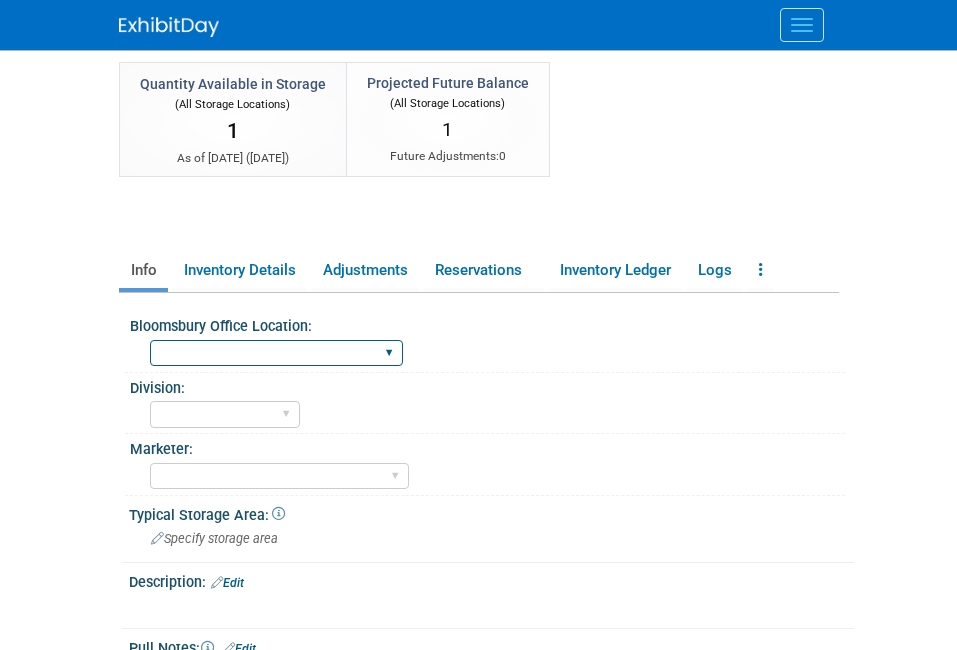 select on "[US_STATE]" 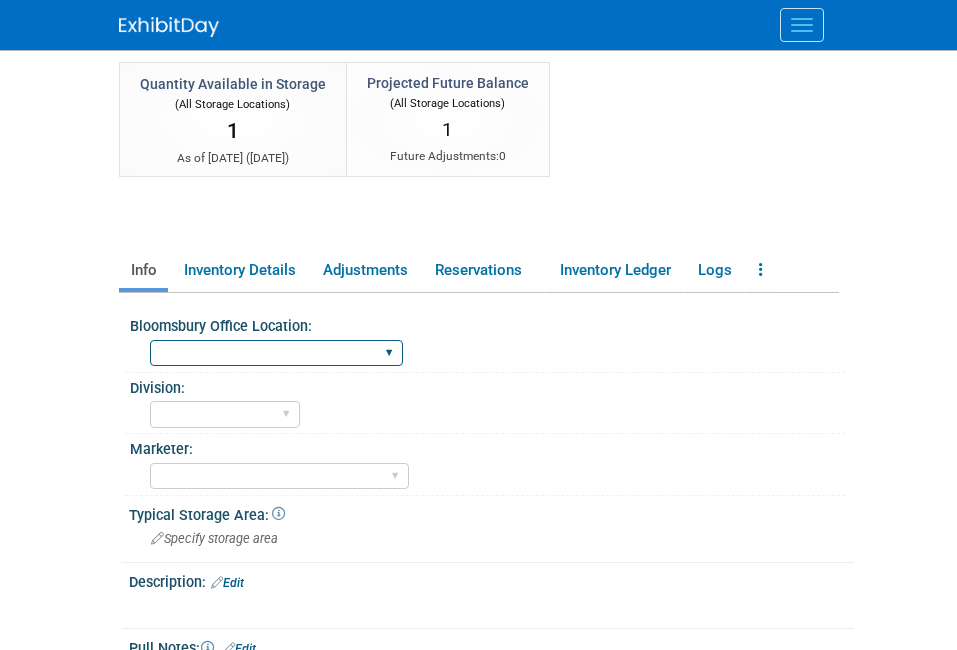 click on "BDR - Libraries
BDR - Schools
A&P
BP
R&L" at bounding box center (225, 414) 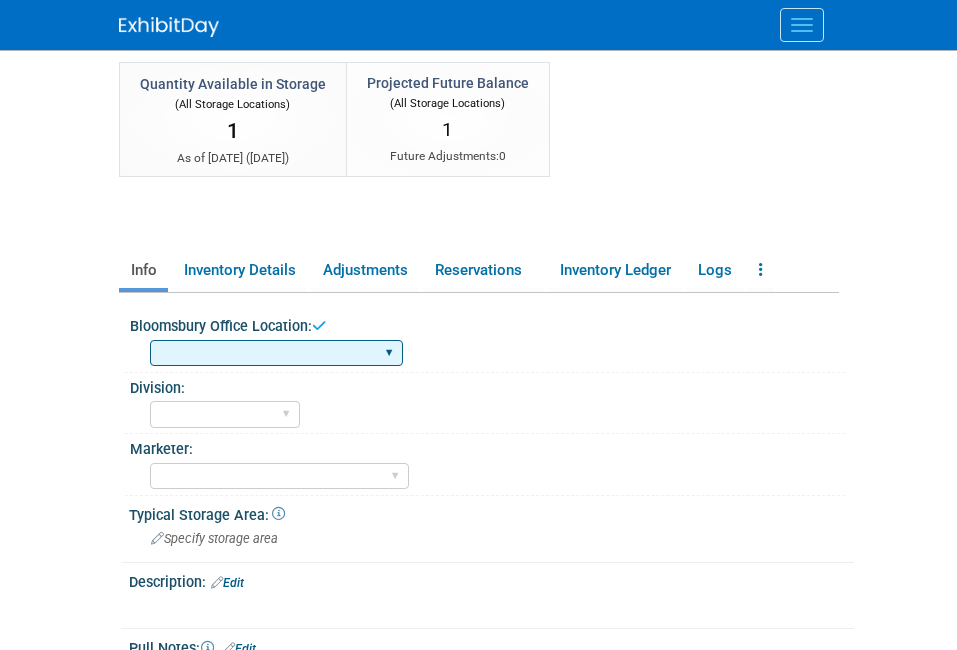 select on "A&P" 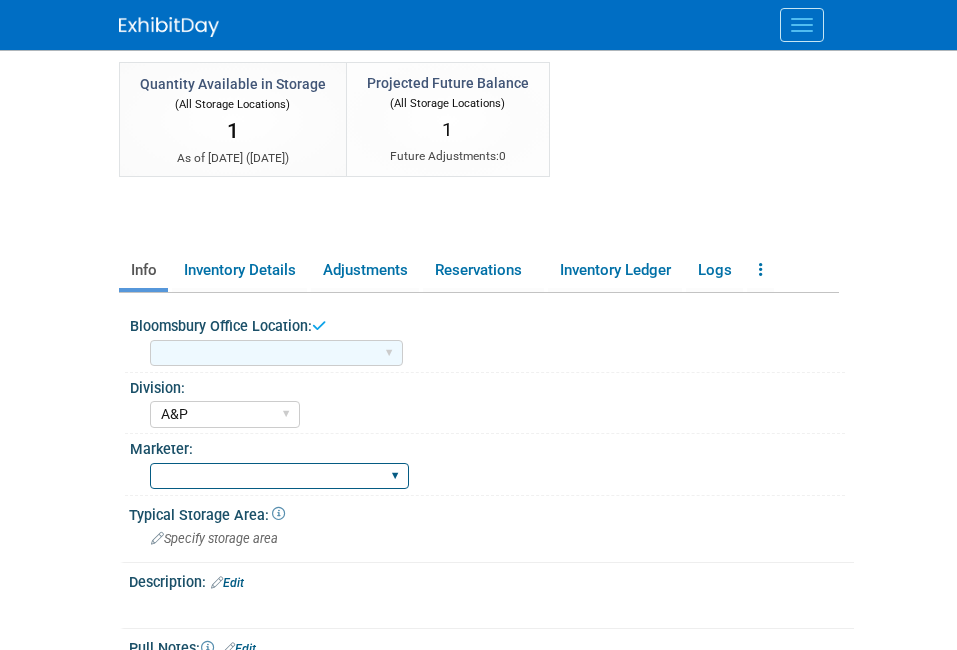 click on "Abigail Larkin
Alice Billington
Ami Reitmeier
Amy Suratia
Andy Boyd
Anna Roberts
Annie Lee
Brenna Akerman
Caitlin Flint
Carey Cameron
Carly Bull
Charlotte Unsworth
Eleanor Wilson
Emma Chonofsky Erika Rollins Karen Reid" at bounding box center (279, 476) 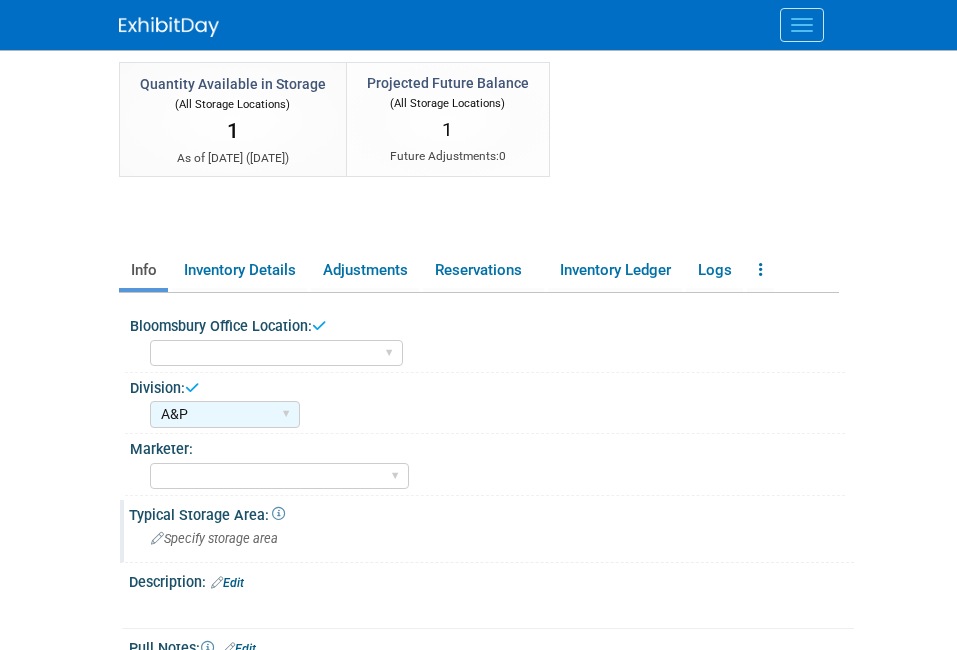 click on "Typical Storage Area:" at bounding box center [207, 515] 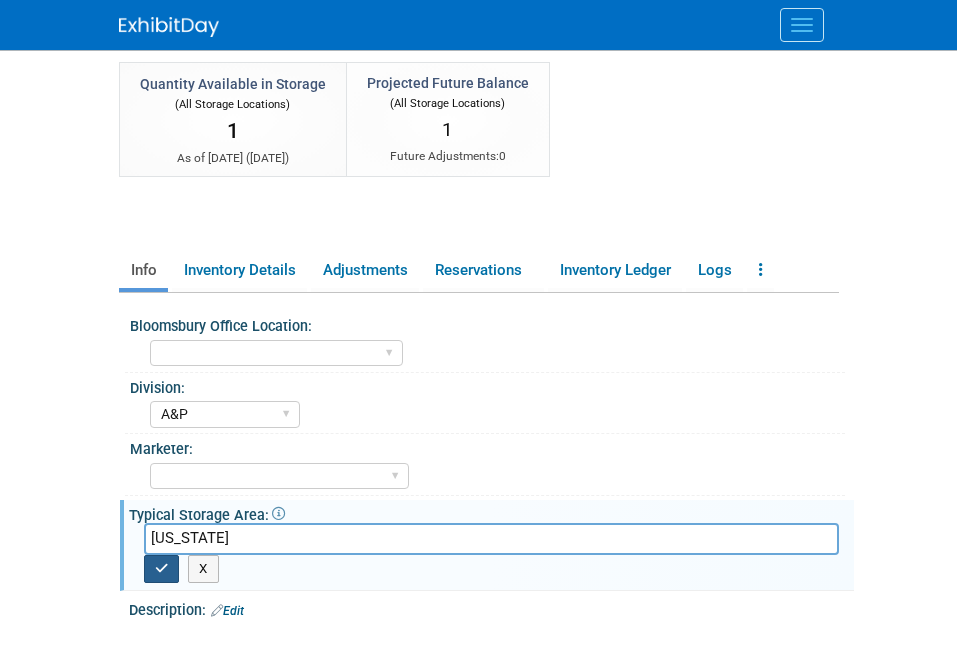 type on "[US_STATE]" 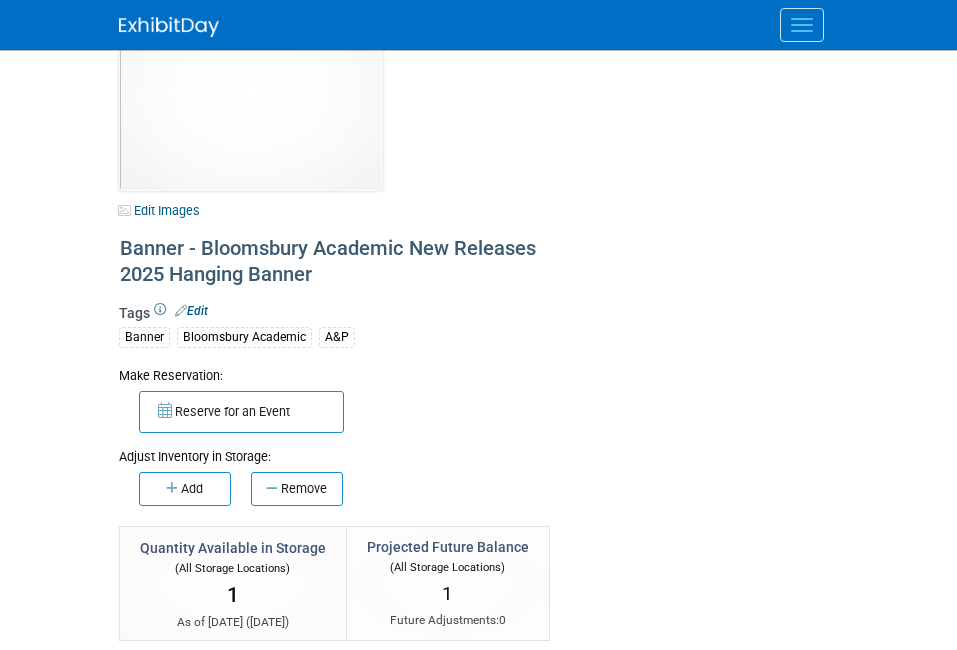 scroll, scrollTop: 0, scrollLeft: 0, axis: both 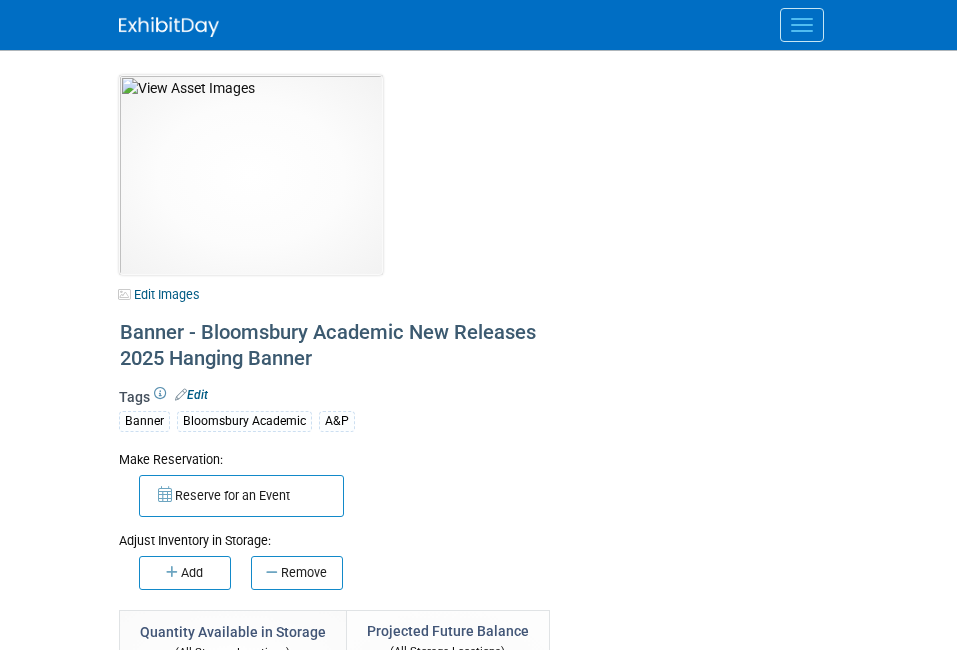 click at bounding box center [802, 25] 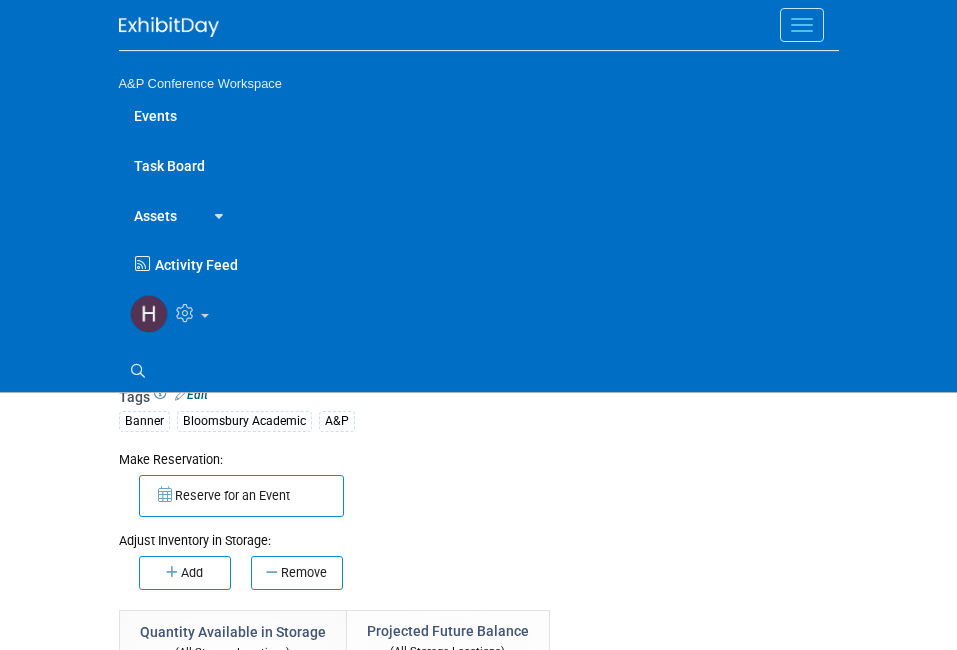 click at bounding box center [215, 216] 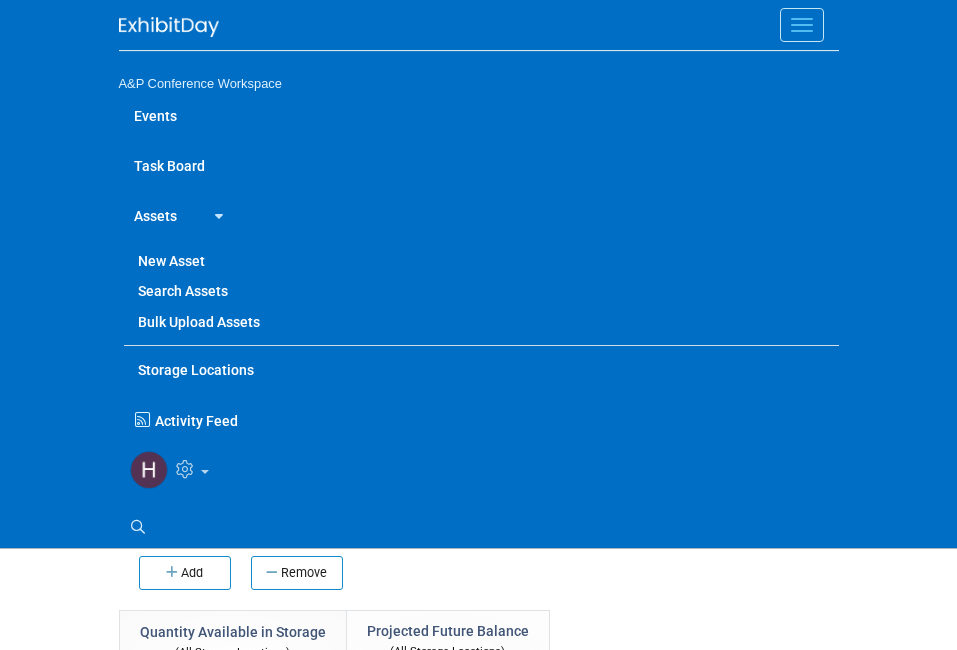 click on "New Asset" at bounding box center [481, 261] 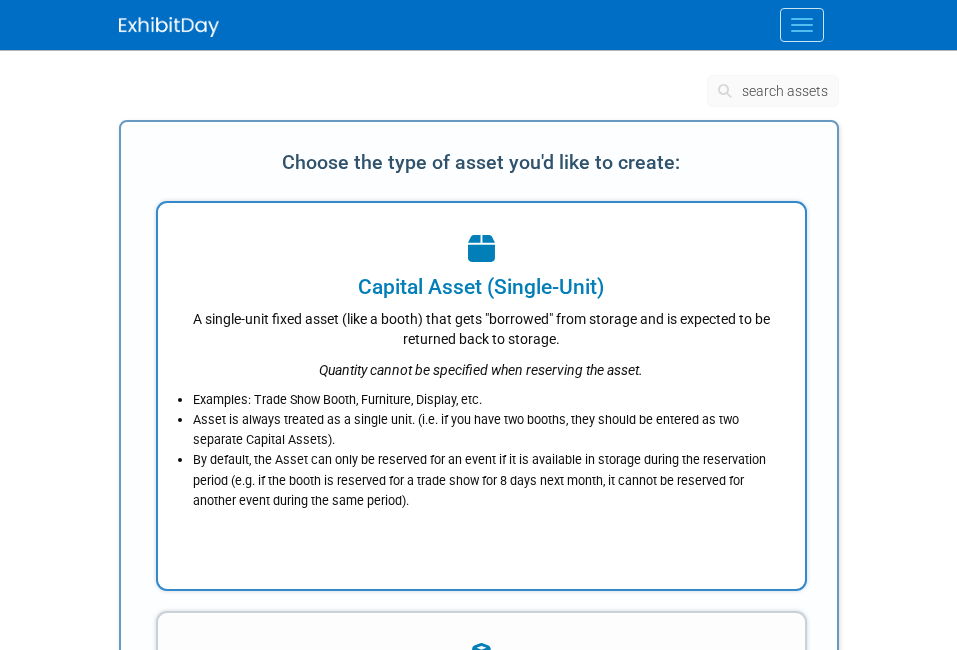 scroll, scrollTop: 0, scrollLeft: 0, axis: both 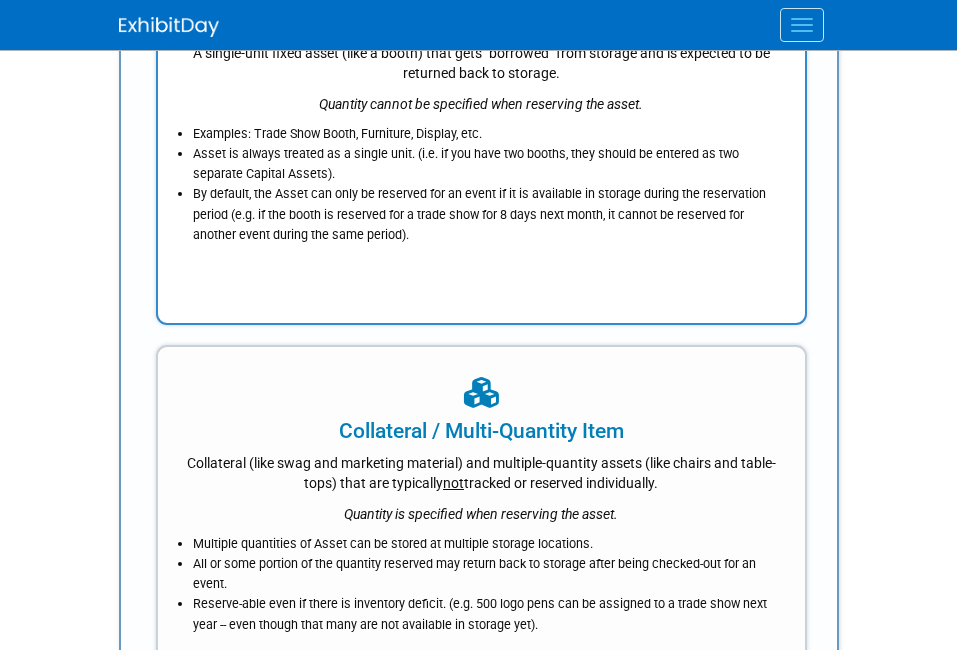 click at bounding box center (481, 394) 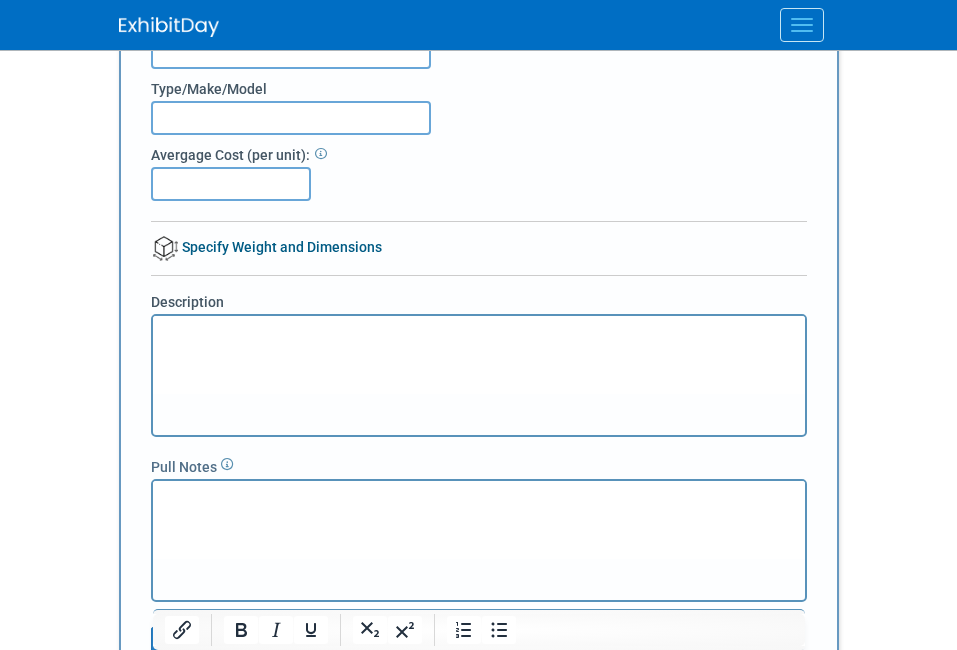 scroll, scrollTop: 0, scrollLeft: 0, axis: both 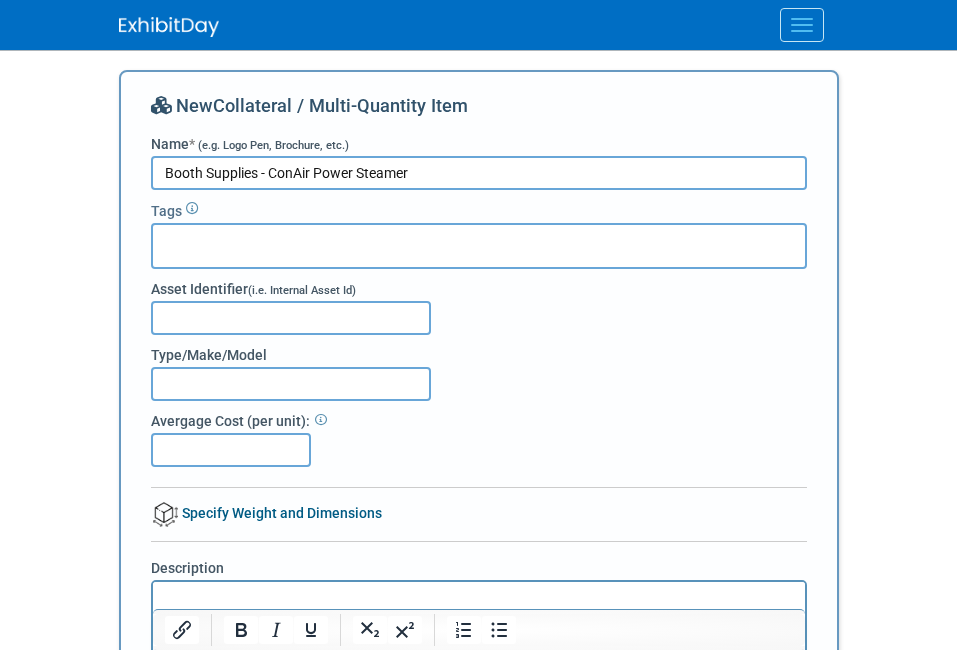 type on "Booth Supplies - ConAir Power Steamer" 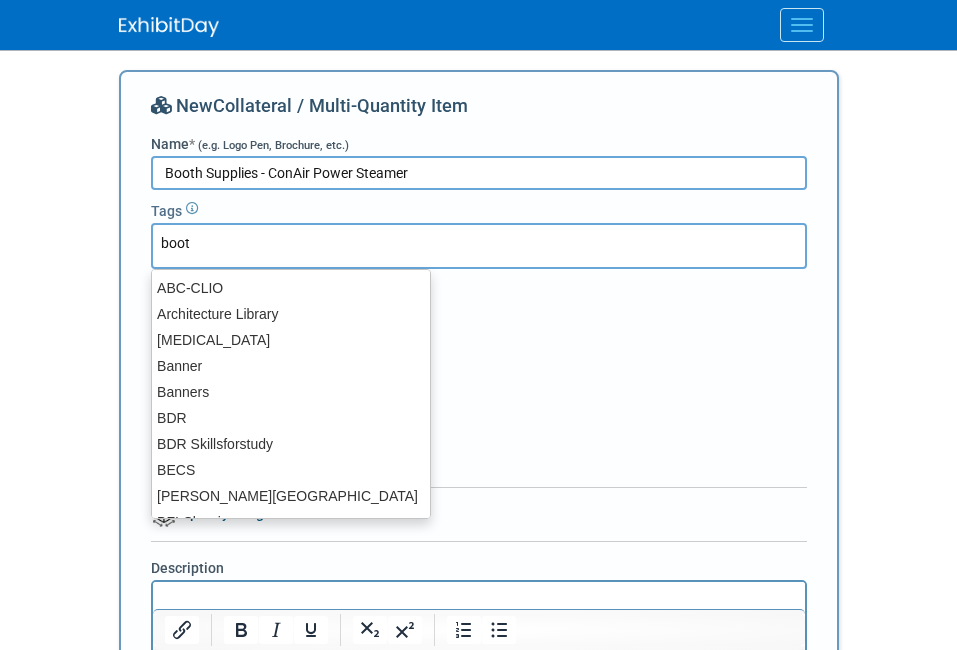 type on "booth" 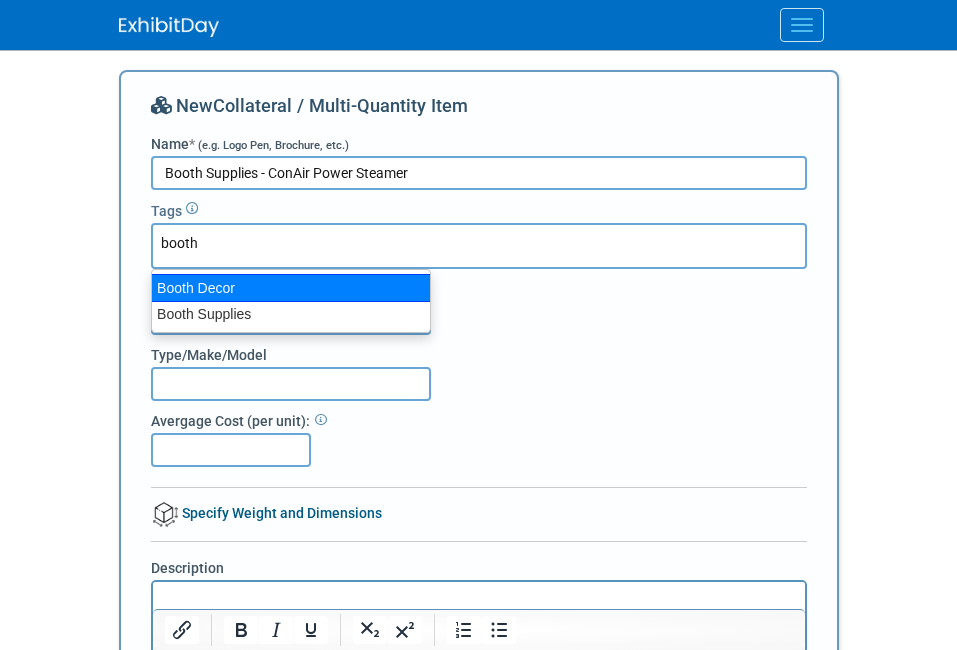 click on "Booth Supplies" at bounding box center (291, 314) 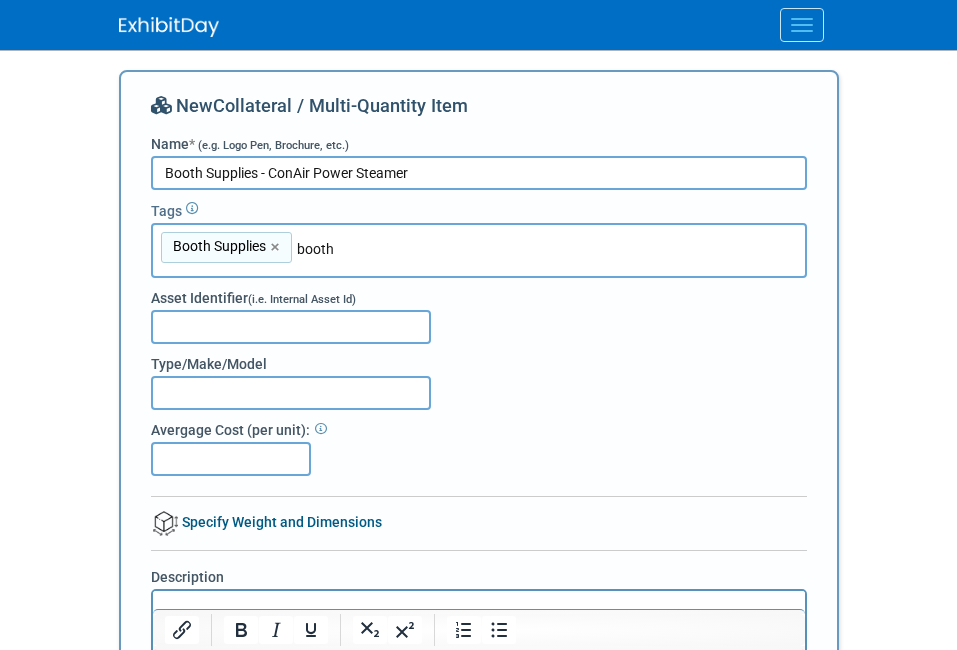 type on "Booth Supplies" 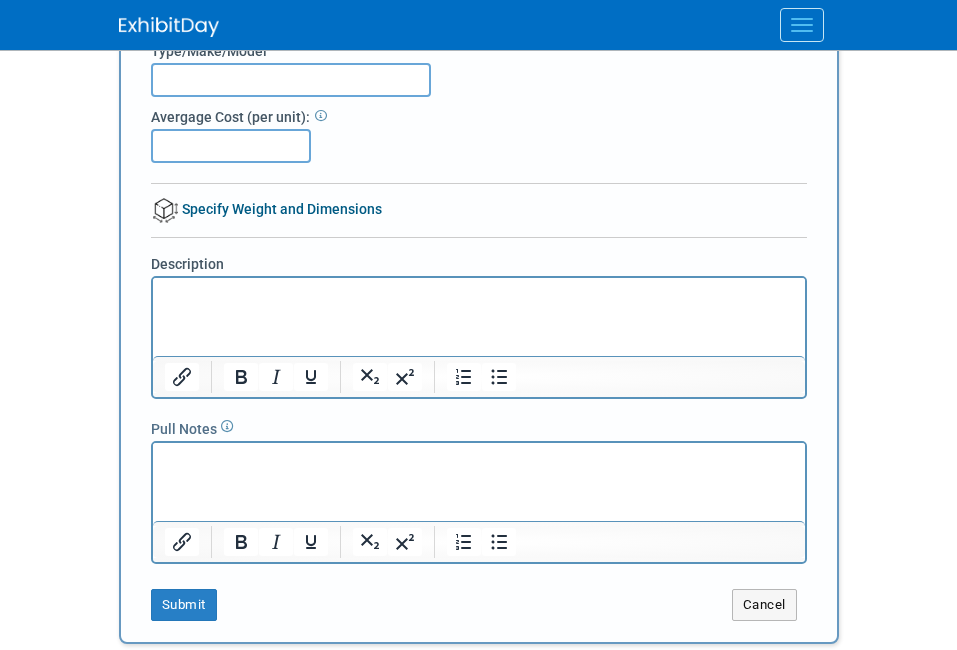 scroll, scrollTop: 314, scrollLeft: 0, axis: vertical 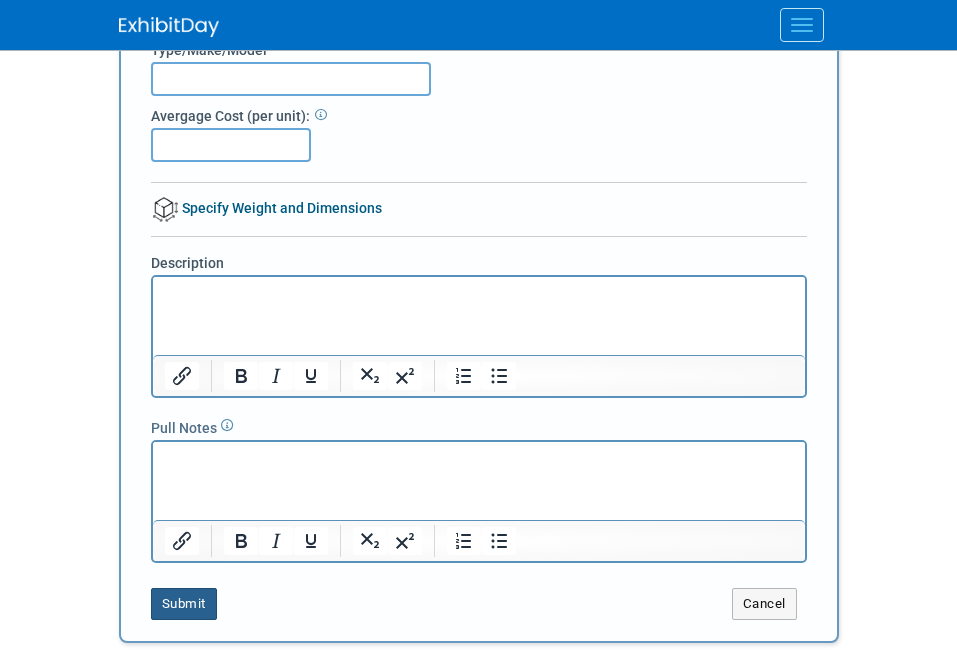 click on "Submit" at bounding box center (184, 604) 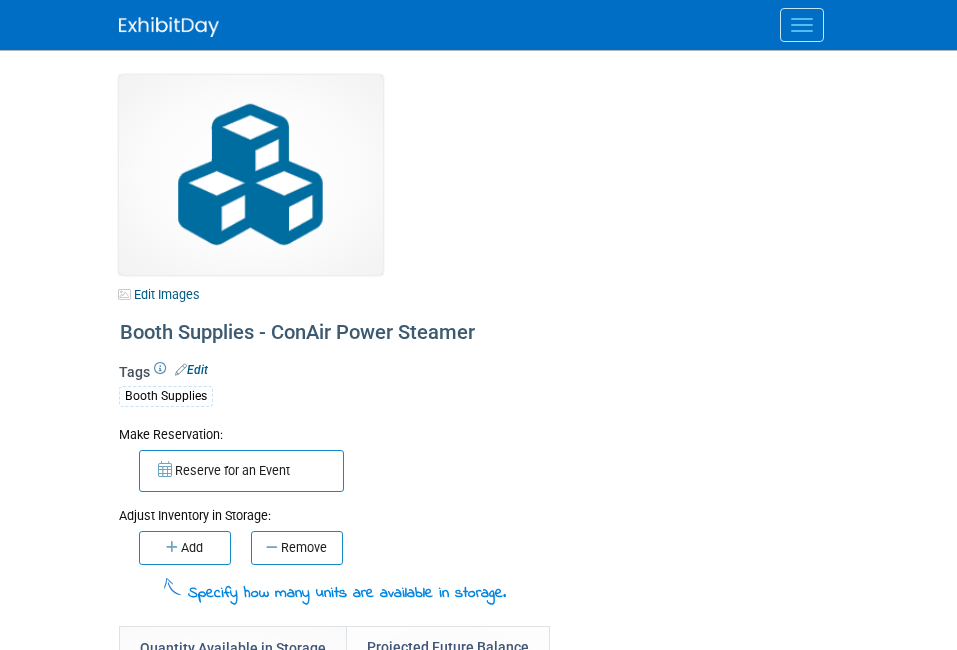 scroll, scrollTop: 0, scrollLeft: 0, axis: both 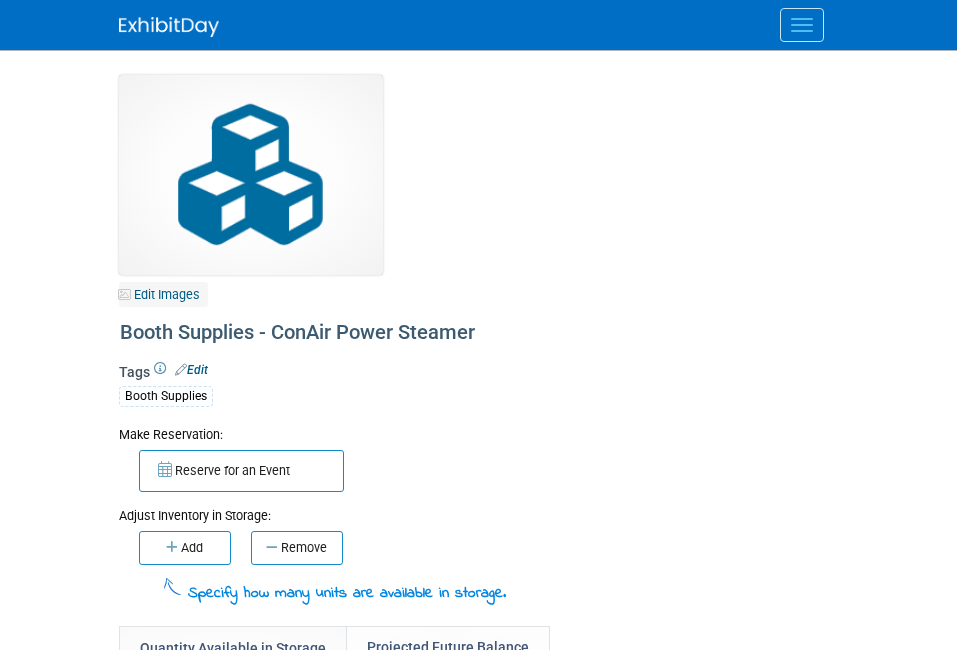 click on "Edit Images" at bounding box center [163, 294] 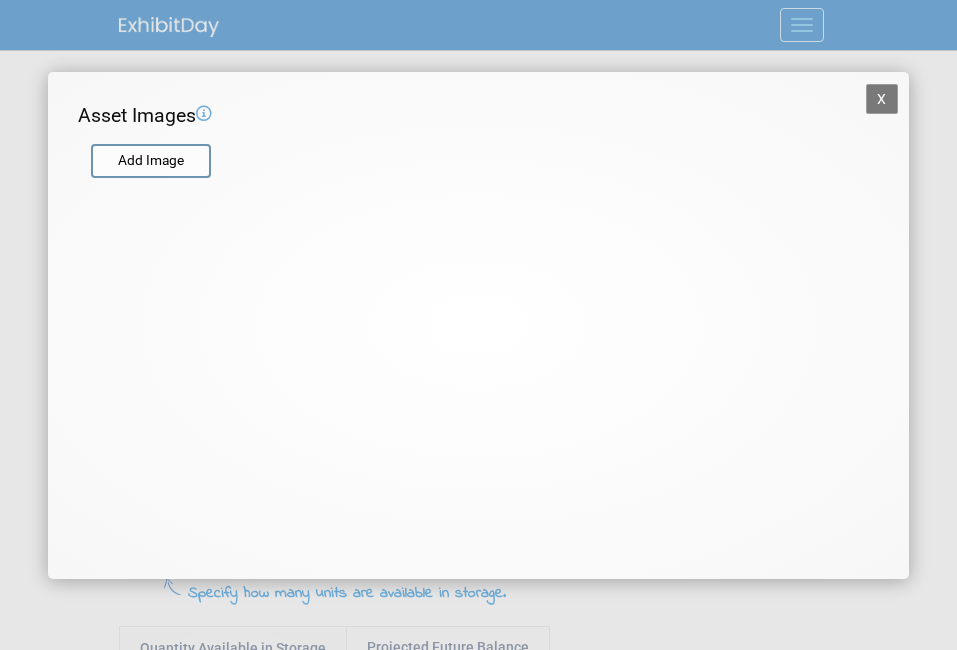 click at bounding box center (240, 179) 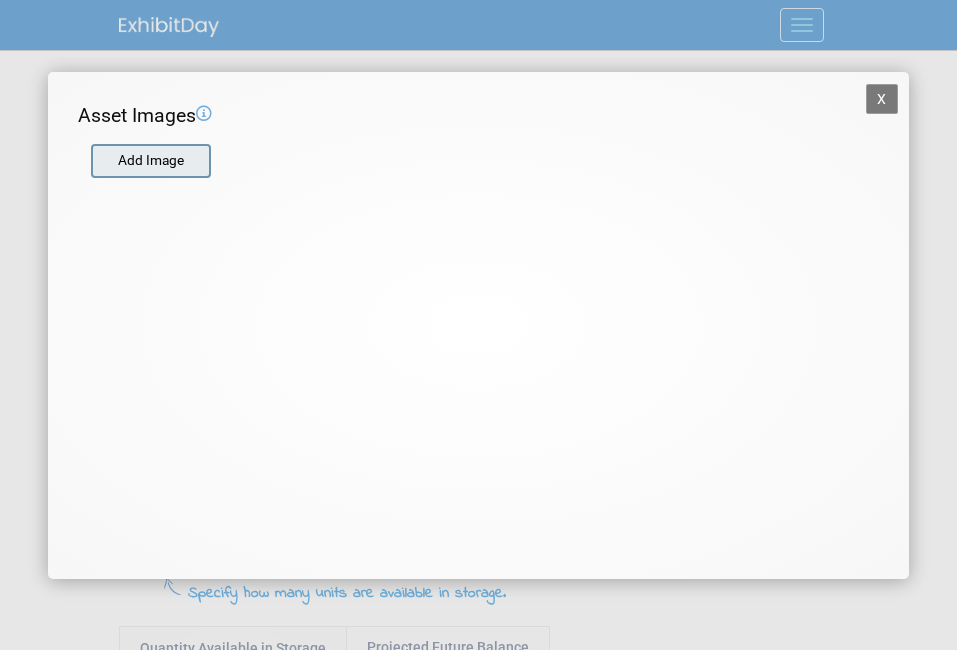 click at bounding box center [90, 161] 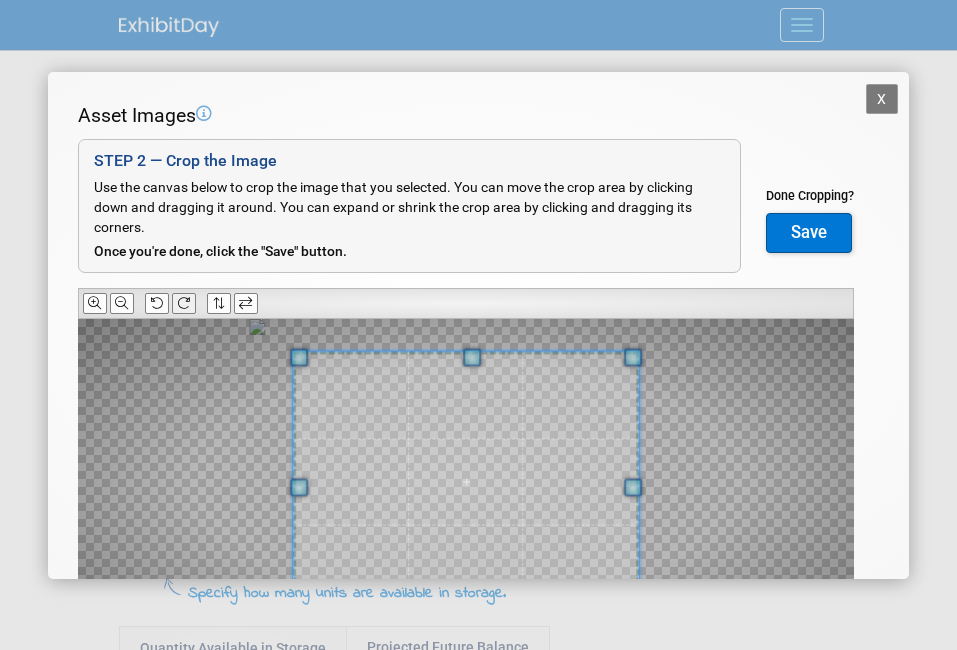 click at bounding box center (184, 303) 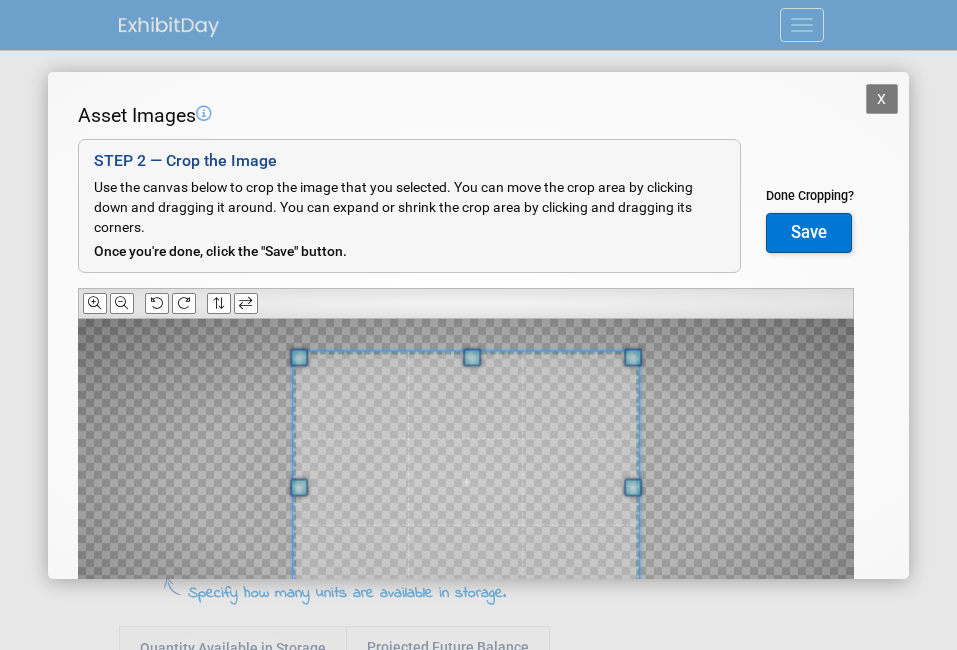 scroll, scrollTop: 159, scrollLeft: 0, axis: vertical 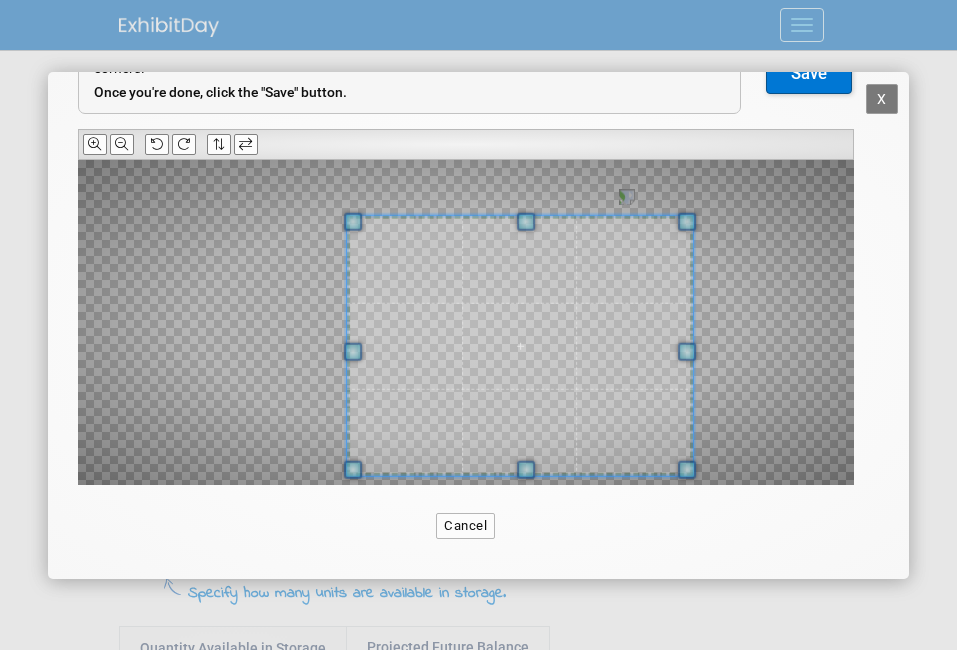 click at bounding box center [520, 346] 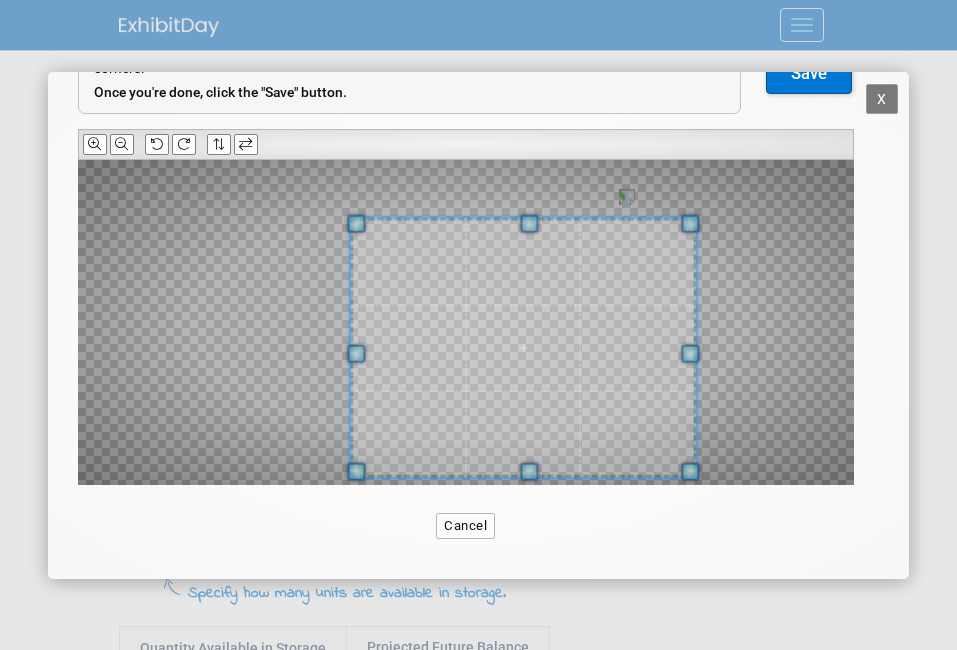 click at bounding box center [523, 348] 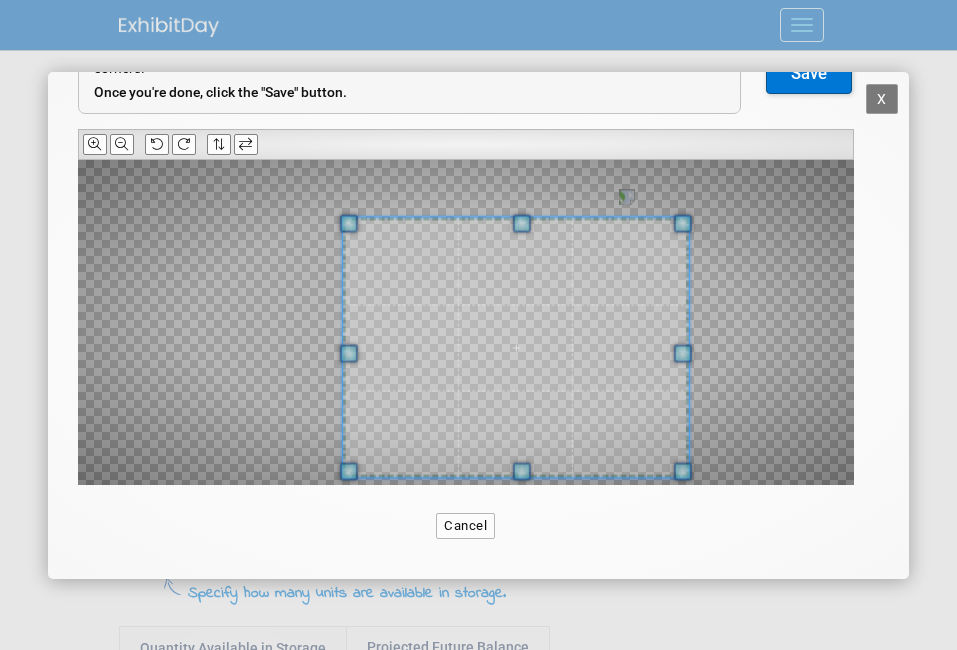 click at bounding box center (516, 348) 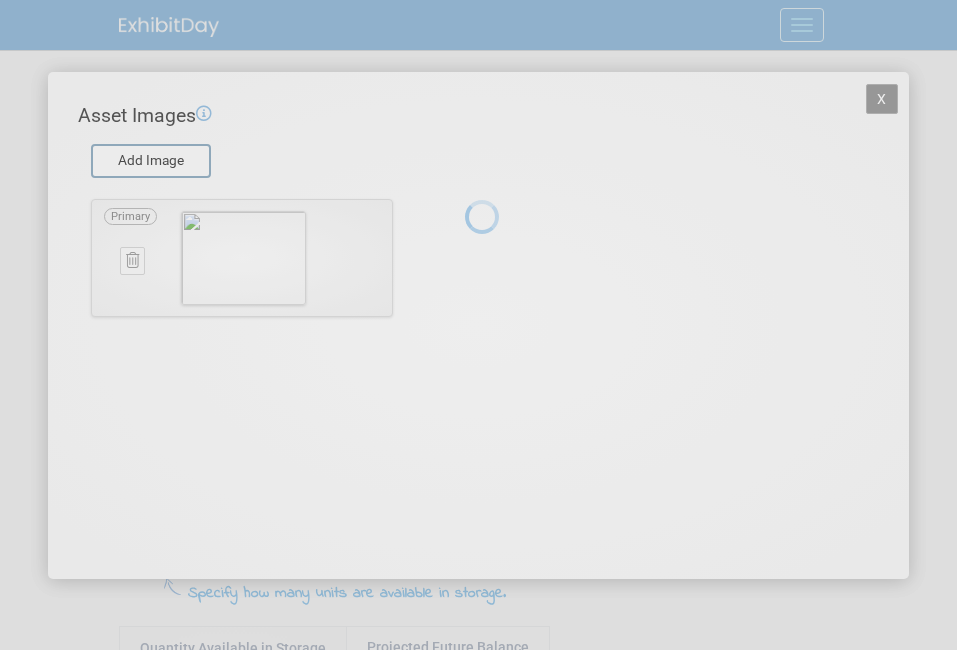 scroll, scrollTop: 0, scrollLeft: 0, axis: both 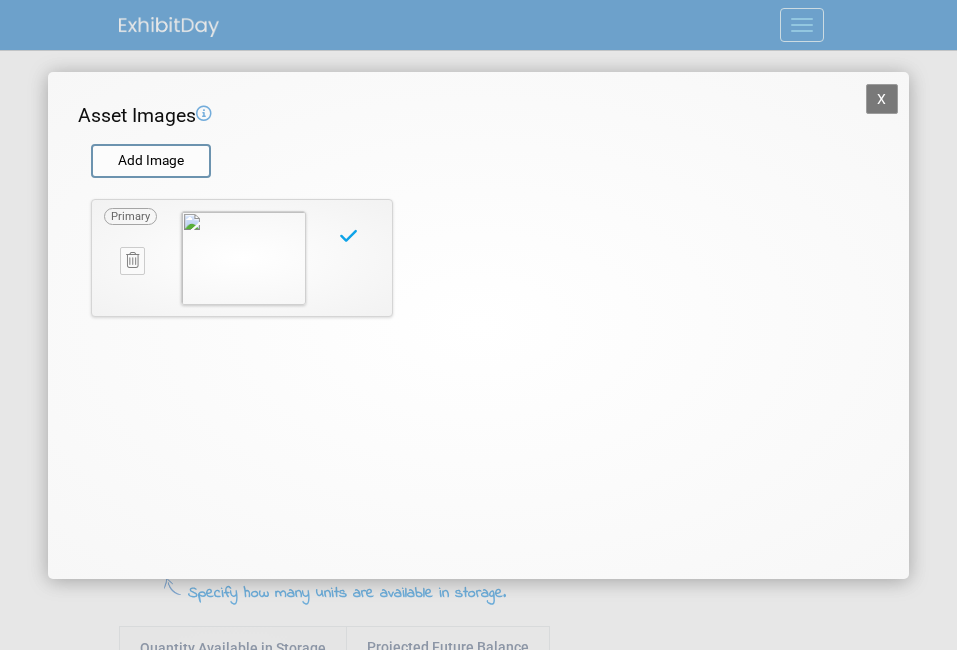 click on "X" at bounding box center (882, 99) 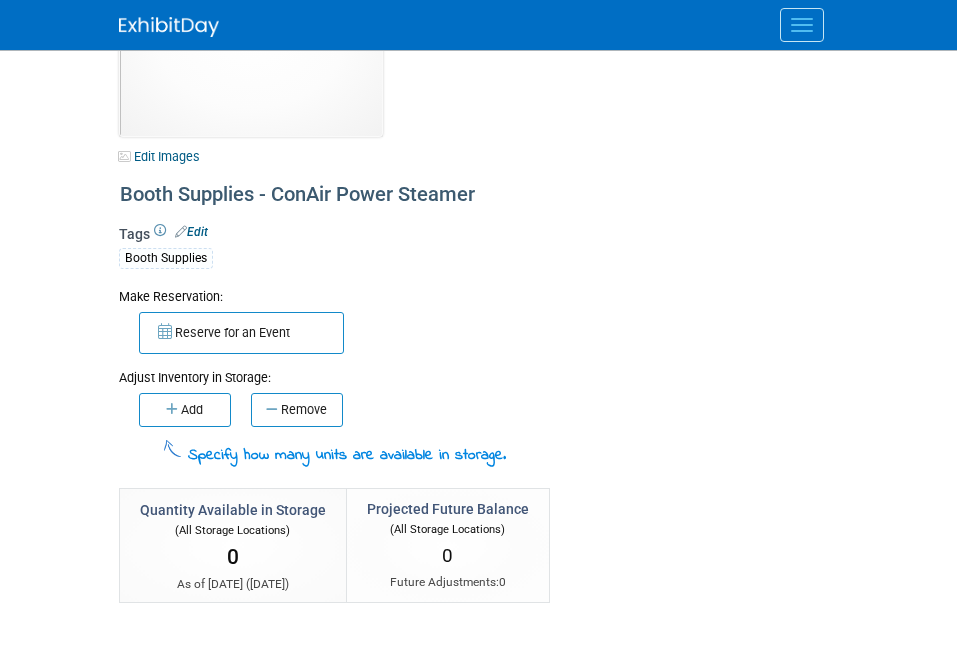 scroll, scrollTop: 145, scrollLeft: 0, axis: vertical 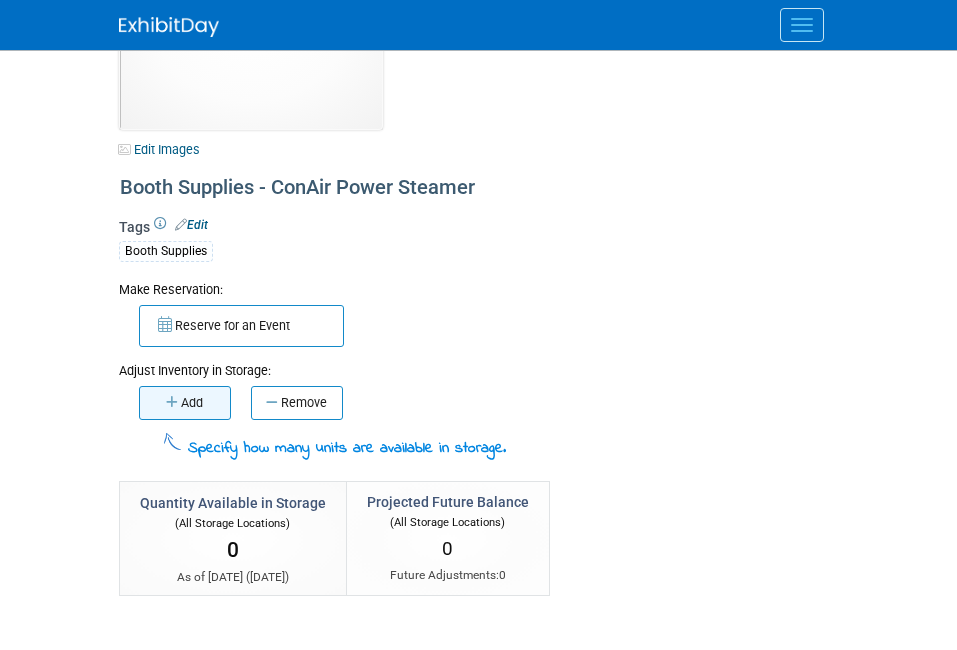 click on "Add" at bounding box center (185, 403) 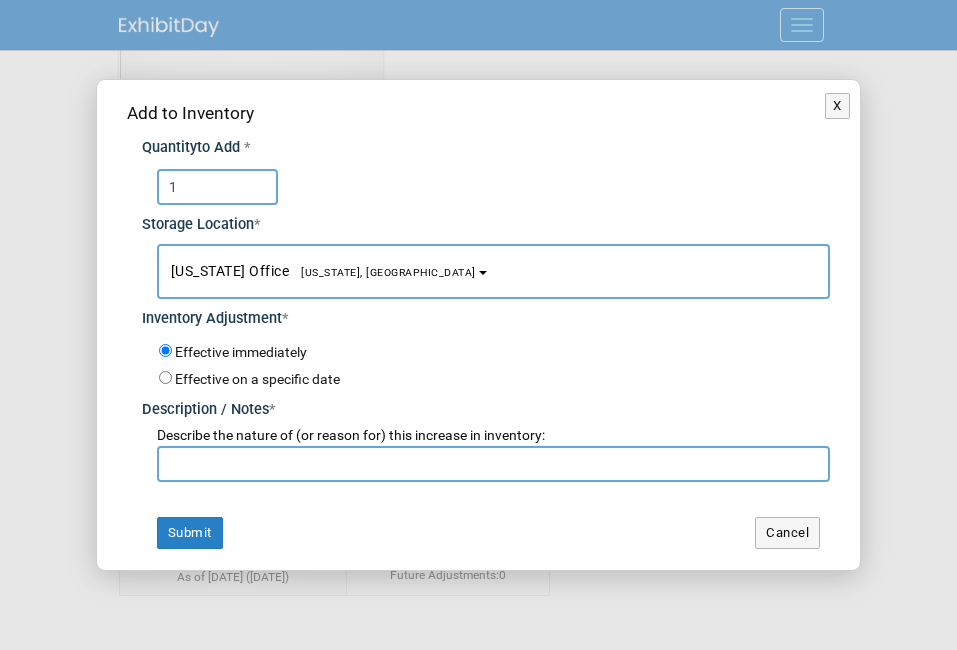 type on "1" 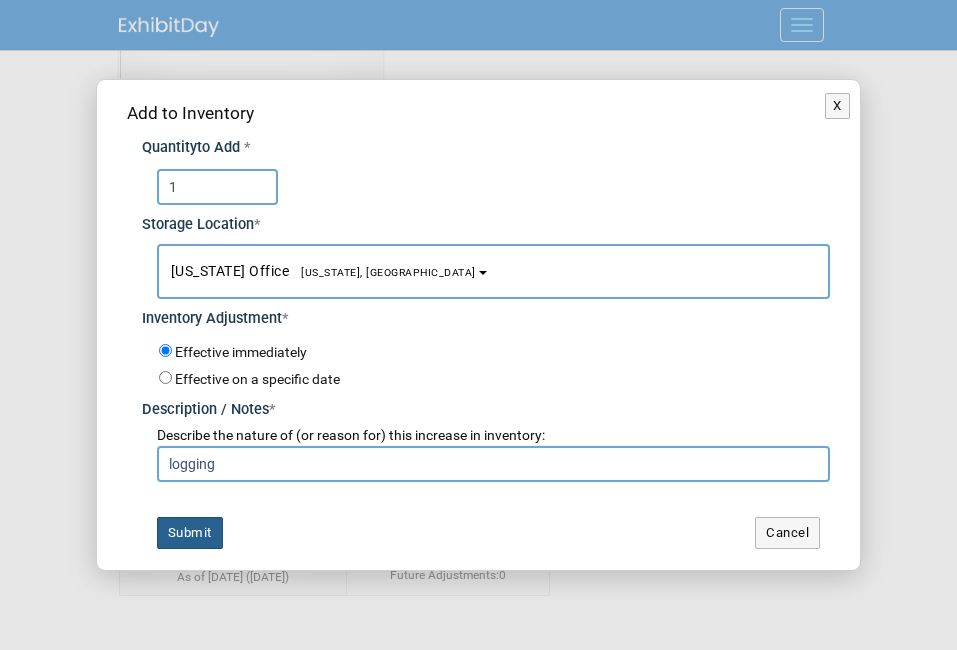 type on "logging" 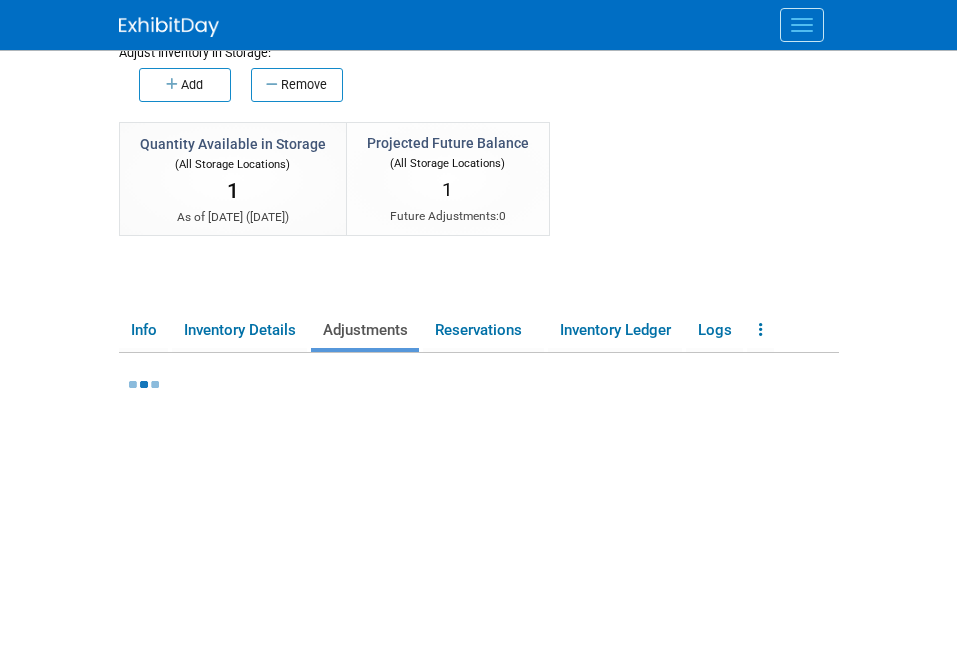 scroll, scrollTop: 496, scrollLeft: 0, axis: vertical 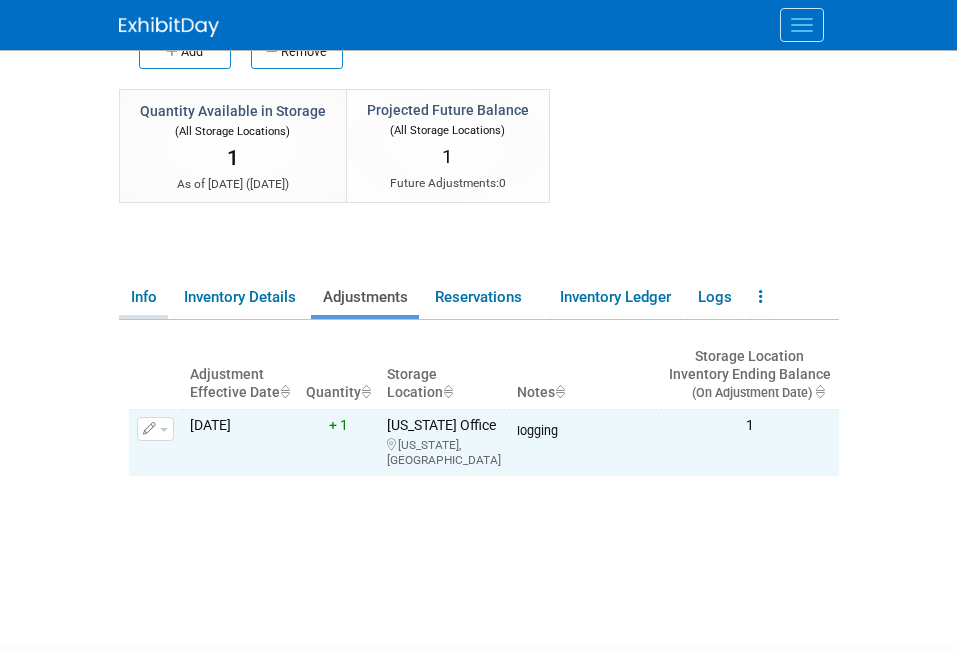 click on "Info" at bounding box center (143, 297) 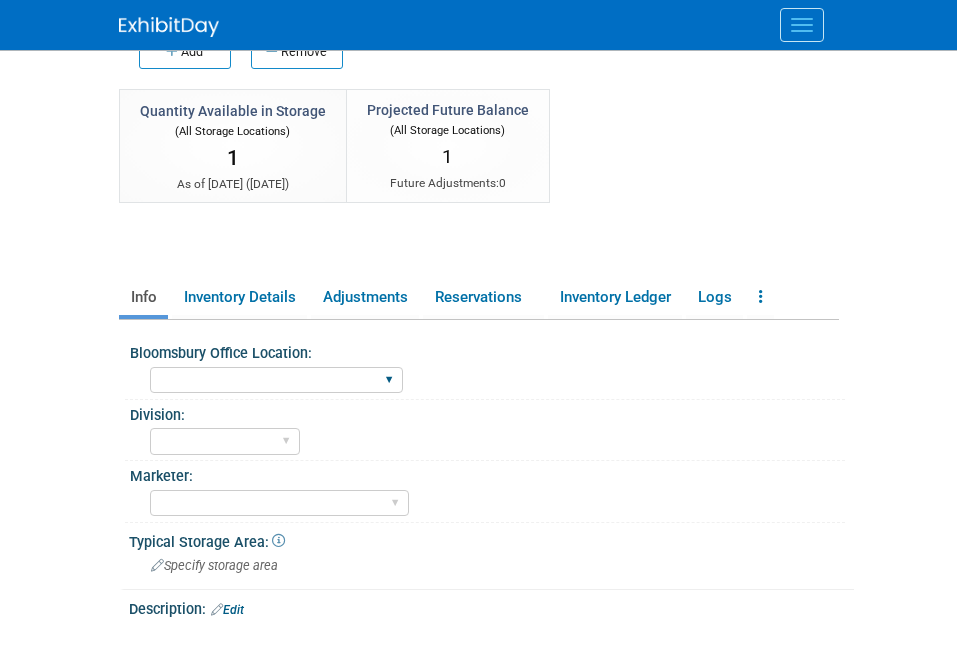 scroll, scrollTop: 546, scrollLeft: 0, axis: vertical 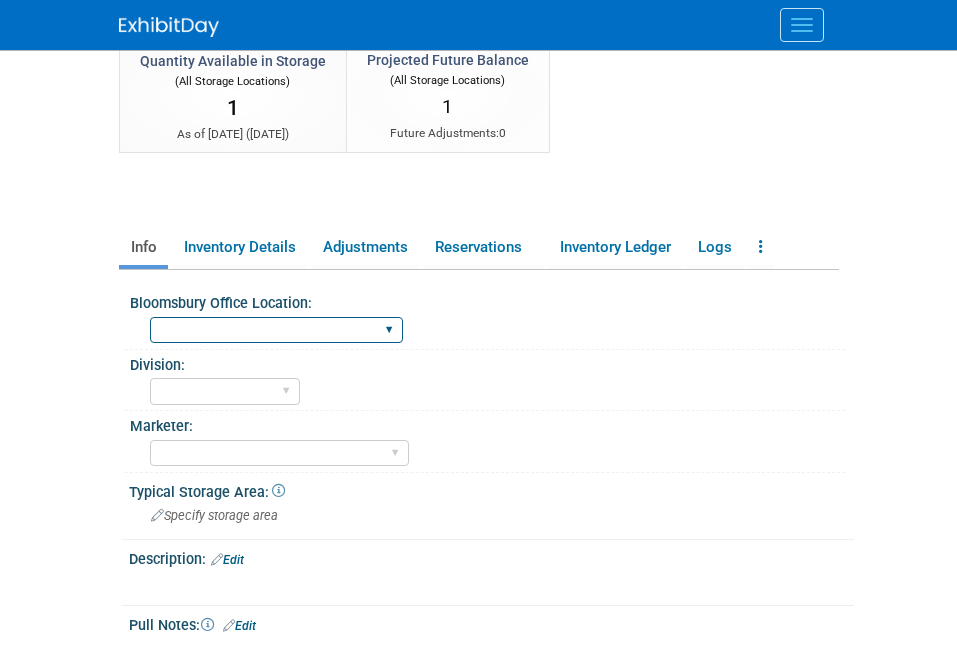 click on "[GEOGRAPHIC_DATA]
[US_STATE][GEOGRAPHIC_DATA], [US_STATE]
Blue Ridge Summit" at bounding box center (276, 330) 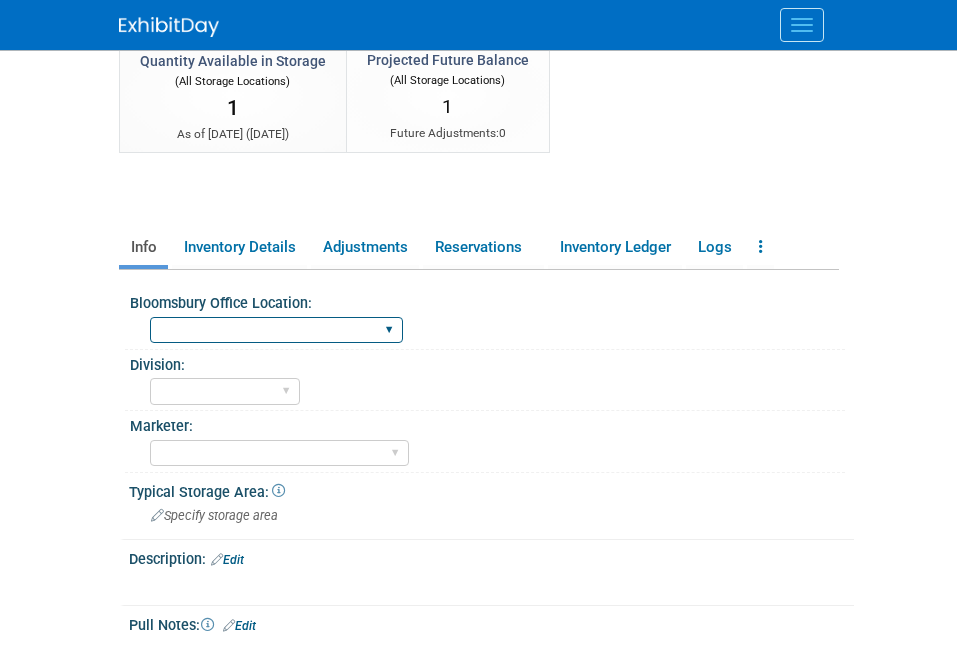select on "[US_STATE]" 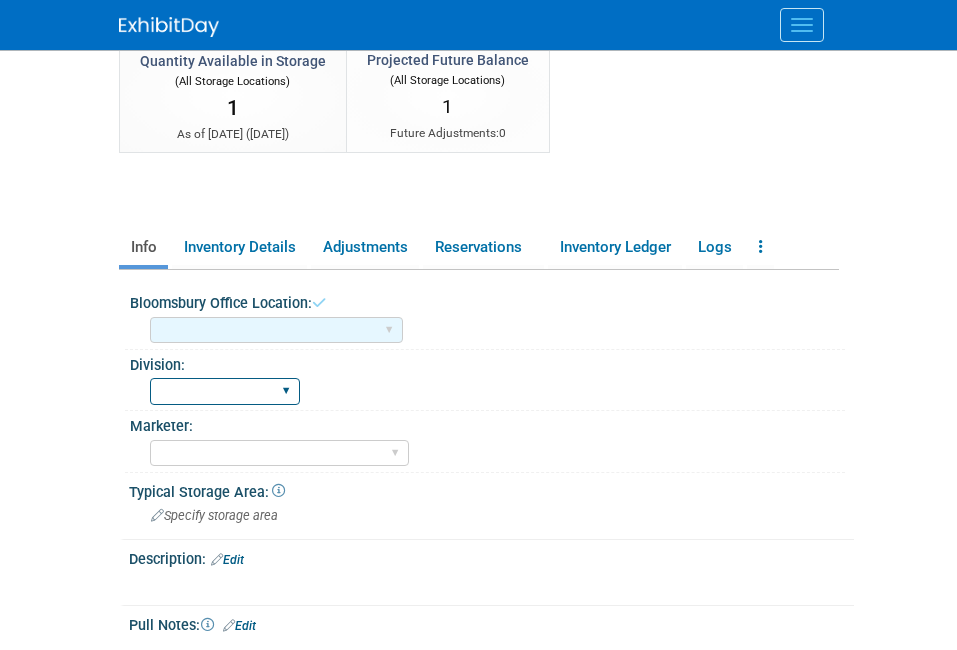 click on "BDR - Libraries
BDR - Schools
A&P
BP
R&L" at bounding box center (225, 391) 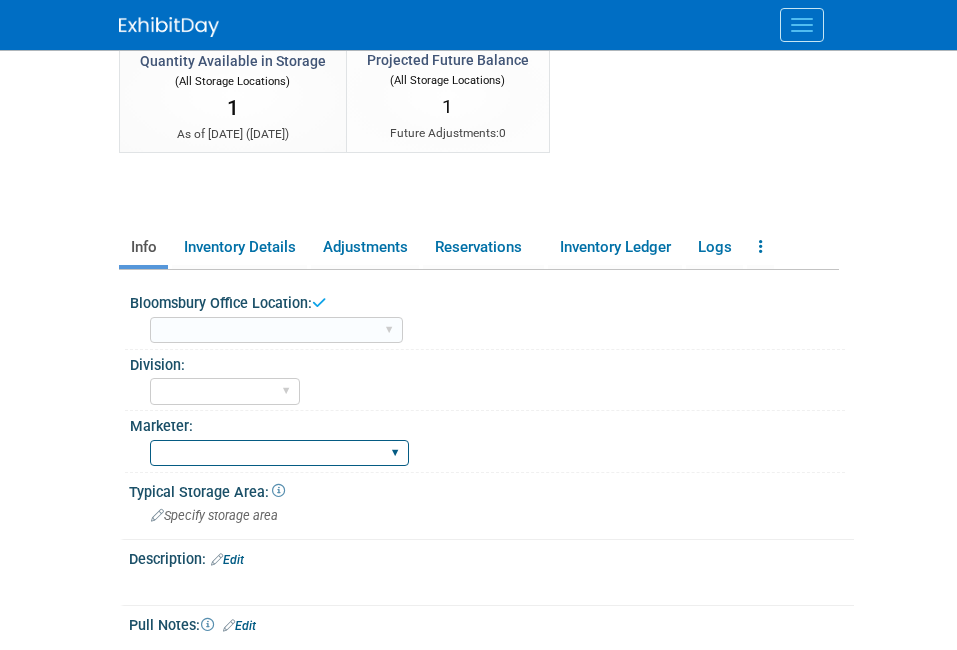 click on "[PERSON_NAME]
[PERSON_NAME]
[PERSON_NAME]
[PERSON_NAME]
[PERSON_NAME]
[PERSON_NAME]
[PERSON_NAME]
[PERSON_NAME]
[PERSON_NAME]
[PERSON_NAME]
[PERSON_NAME]
[PERSON_NAME]
[PERSON_NAME]
[PERSON_NAME] [PERSON_NAME] [PERSON_NAME]" at bounding box center [279, 453] 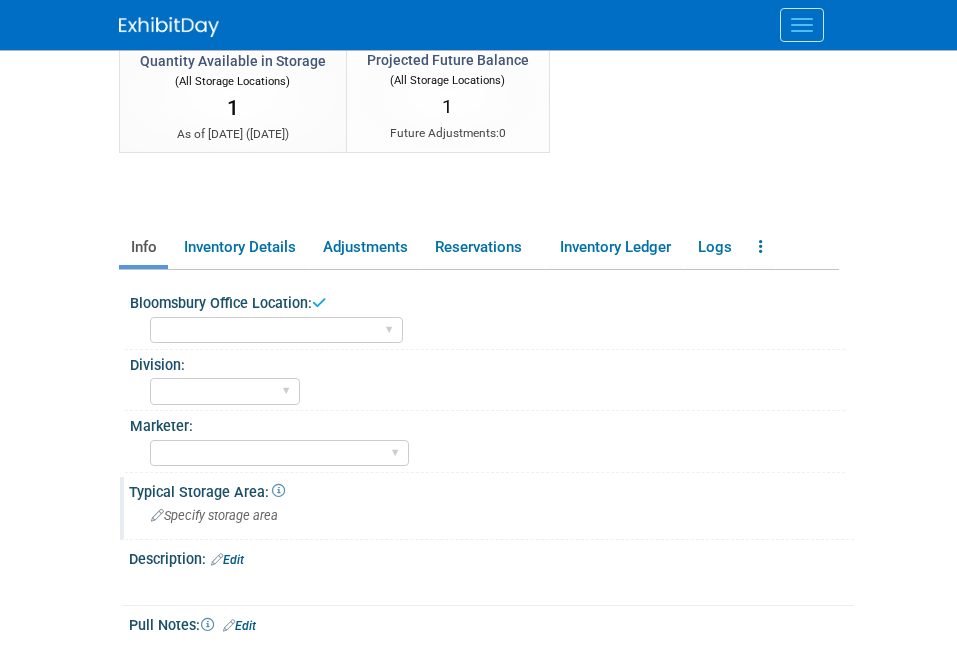 click on "Specify storage area" at bounding box center (491, 515) 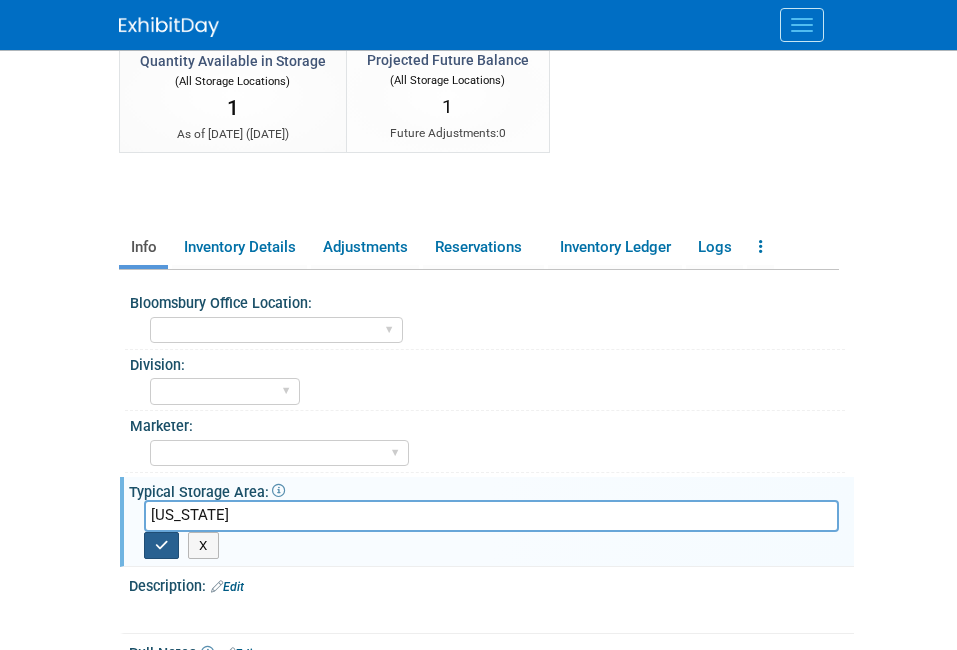 type on "[US_STATE]" 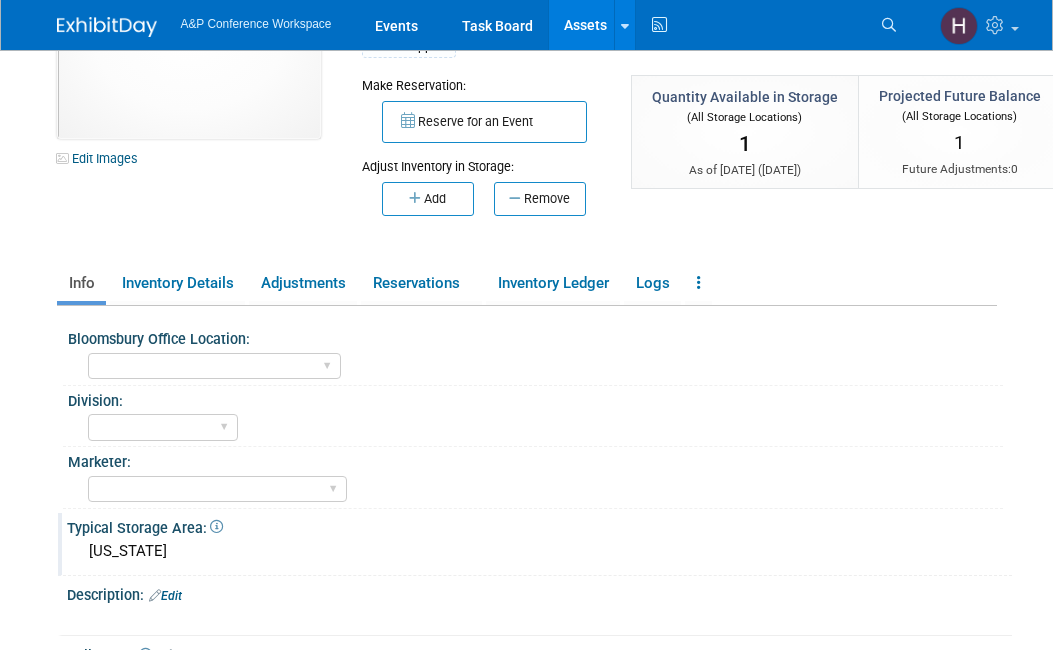 scroll, scrollTop: 0, scrollLeft: 0, axis: both 